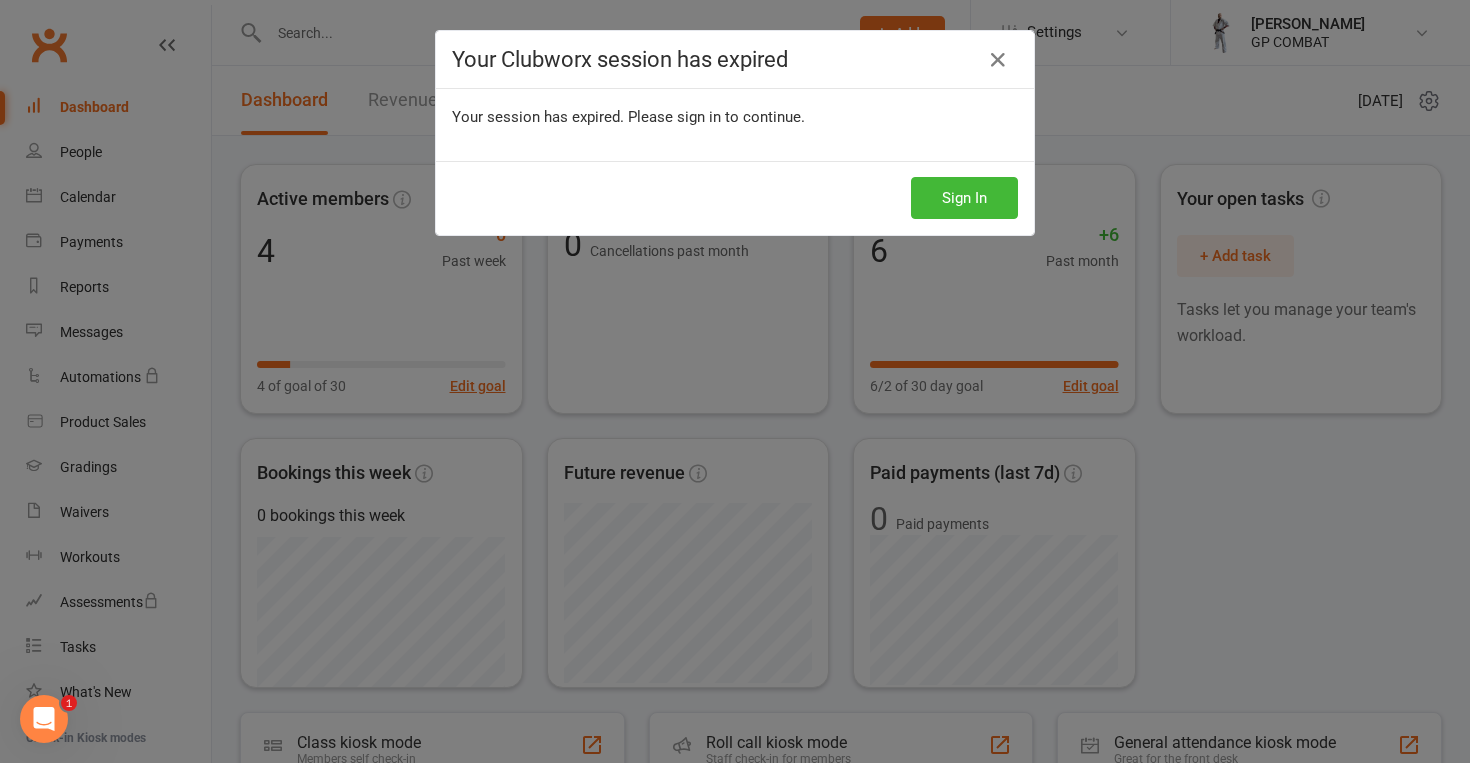 scroll, scrollTop: 0, scrollLeft: 0, axis: both 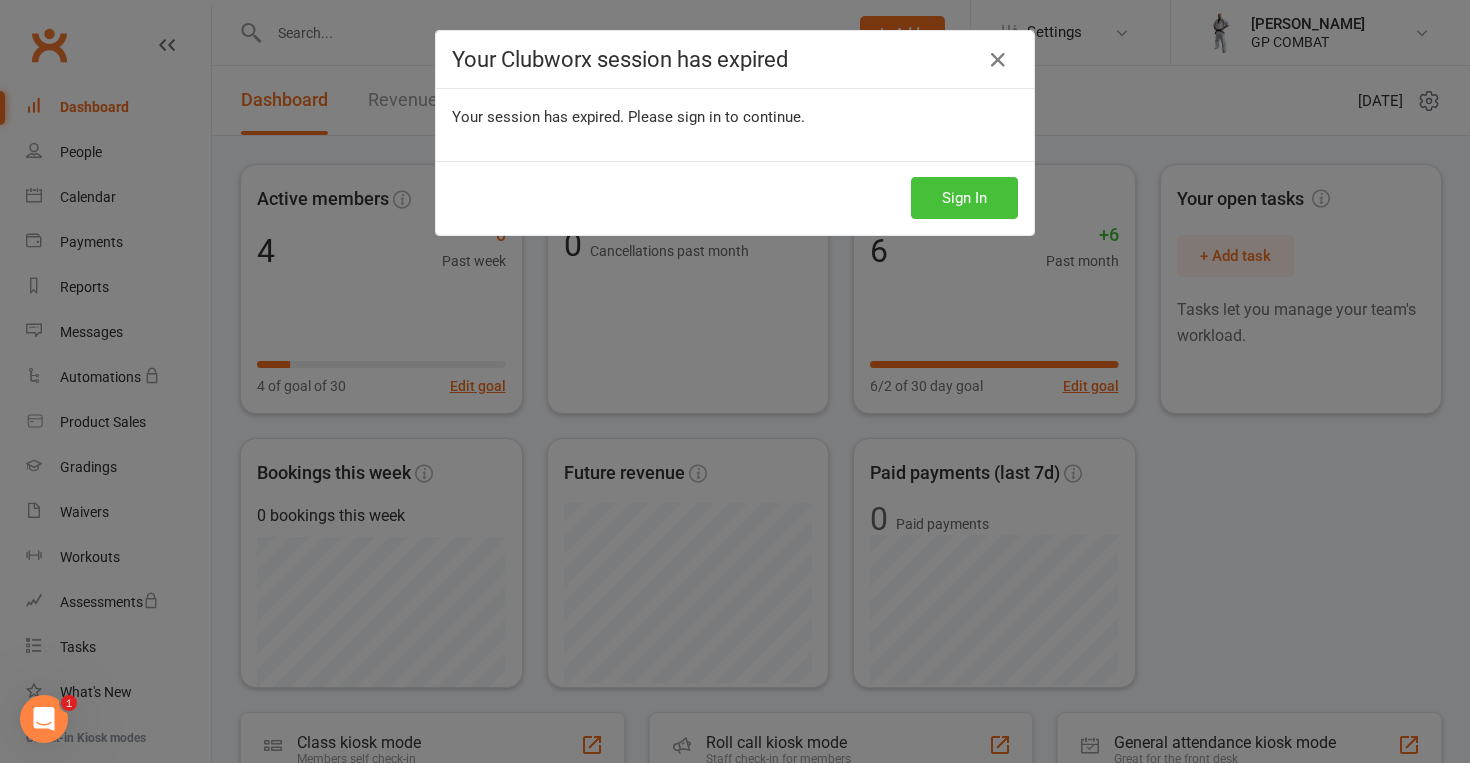 click on "Sign In" at bounding box center [964, 198] 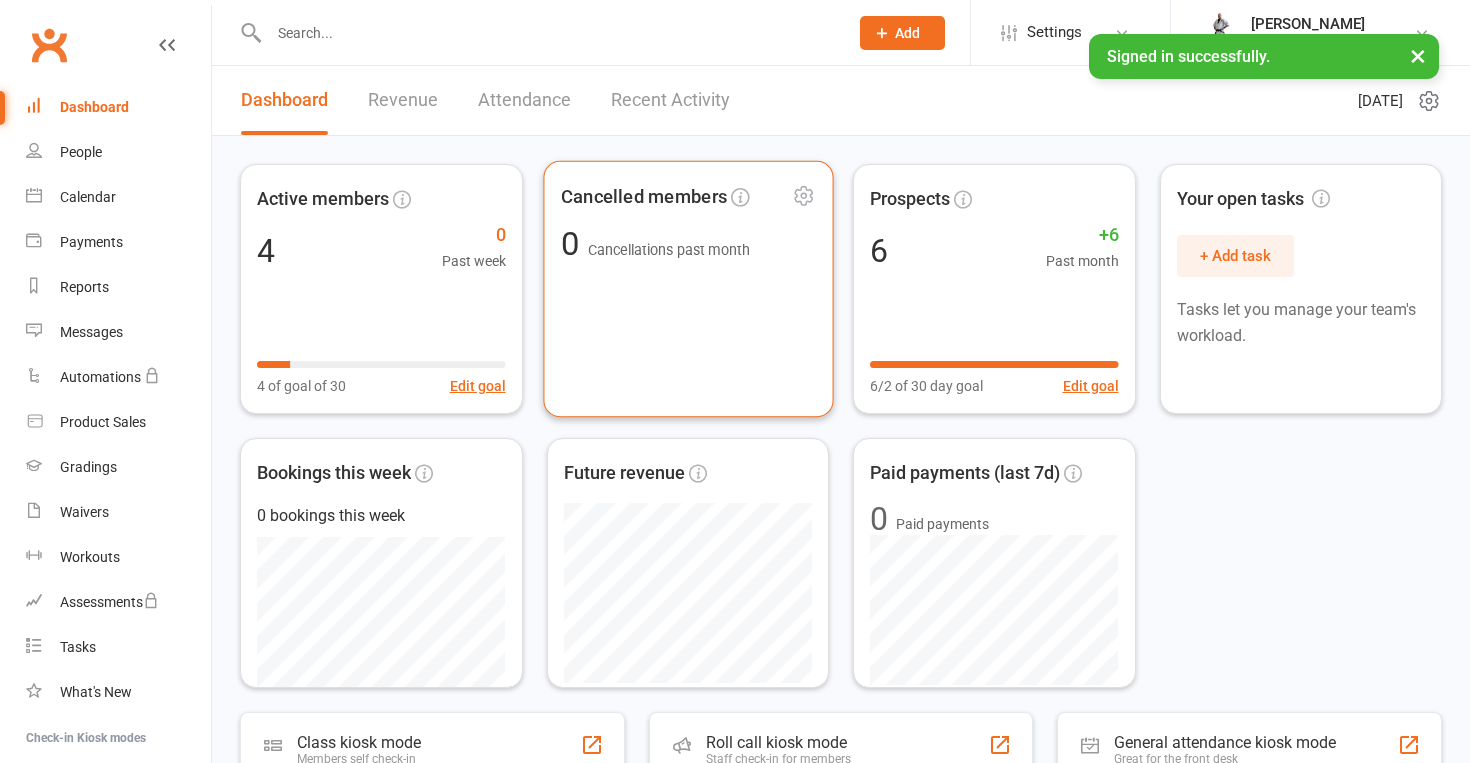 scroll, scrollTop: 0, scrollLeft: 0, axis: both 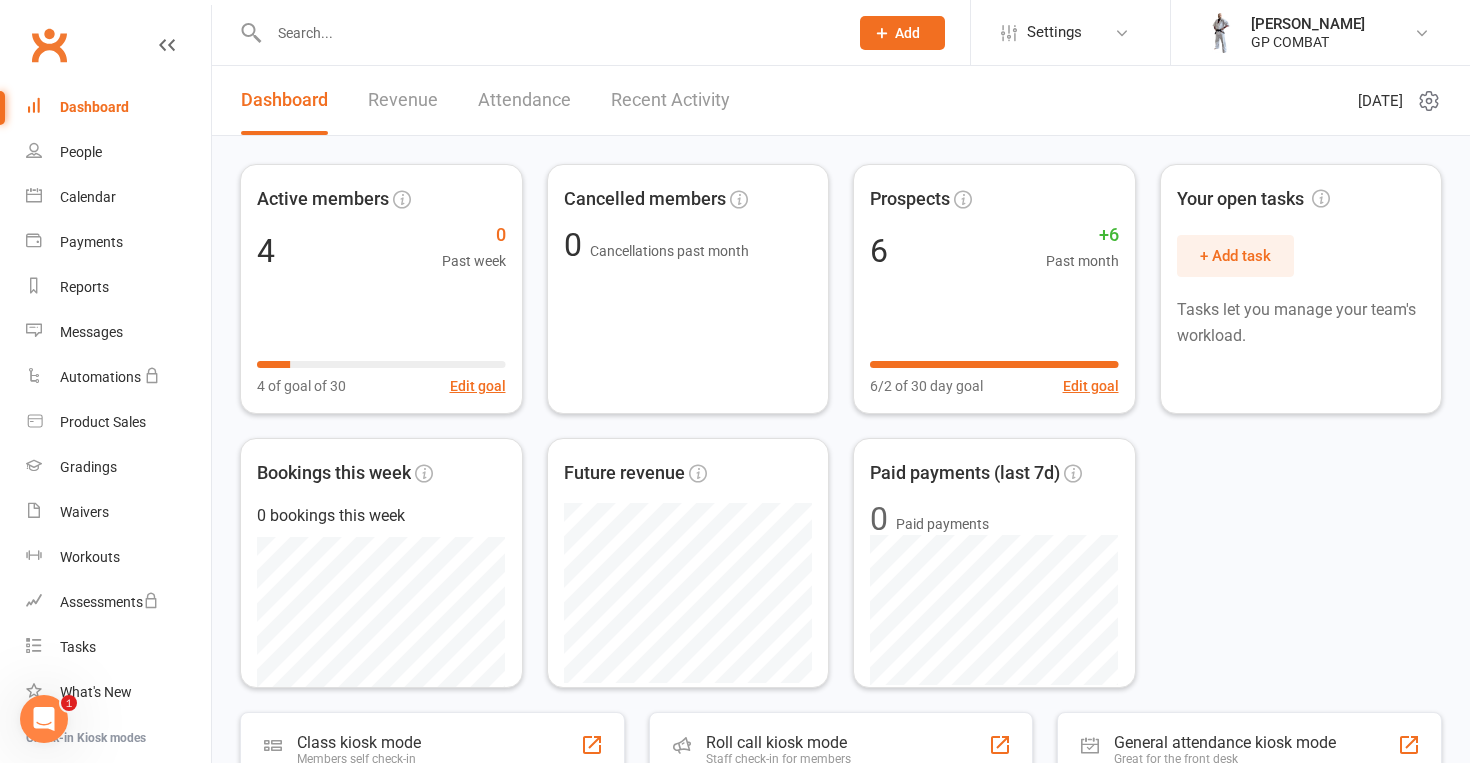 click on "Greg Povey GP COMBAT My profile My subscription Help Terms & conditions  Privacy policy  Sign out" at bounding box center [1320, 32] 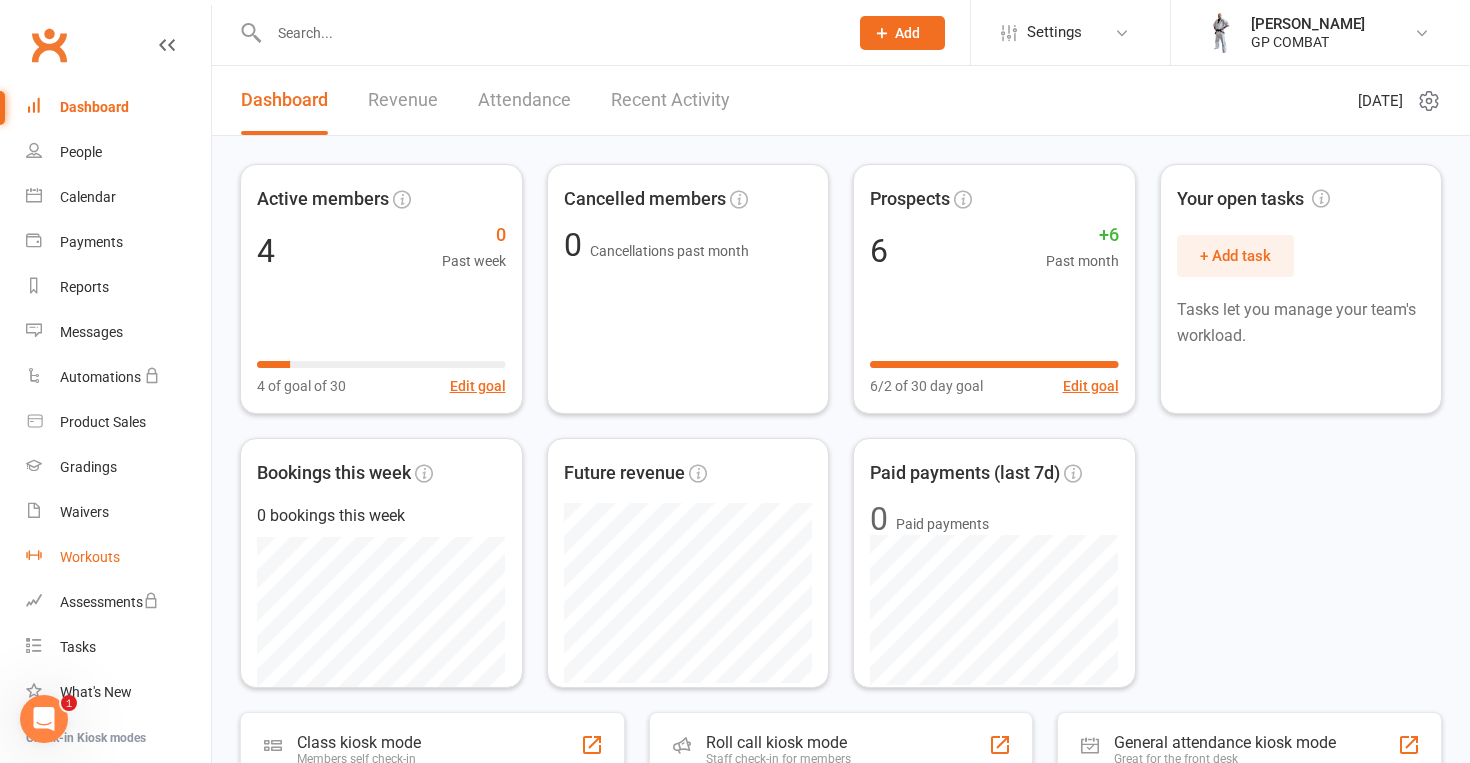 click on "Workouts" at bounding box center [118, 557] 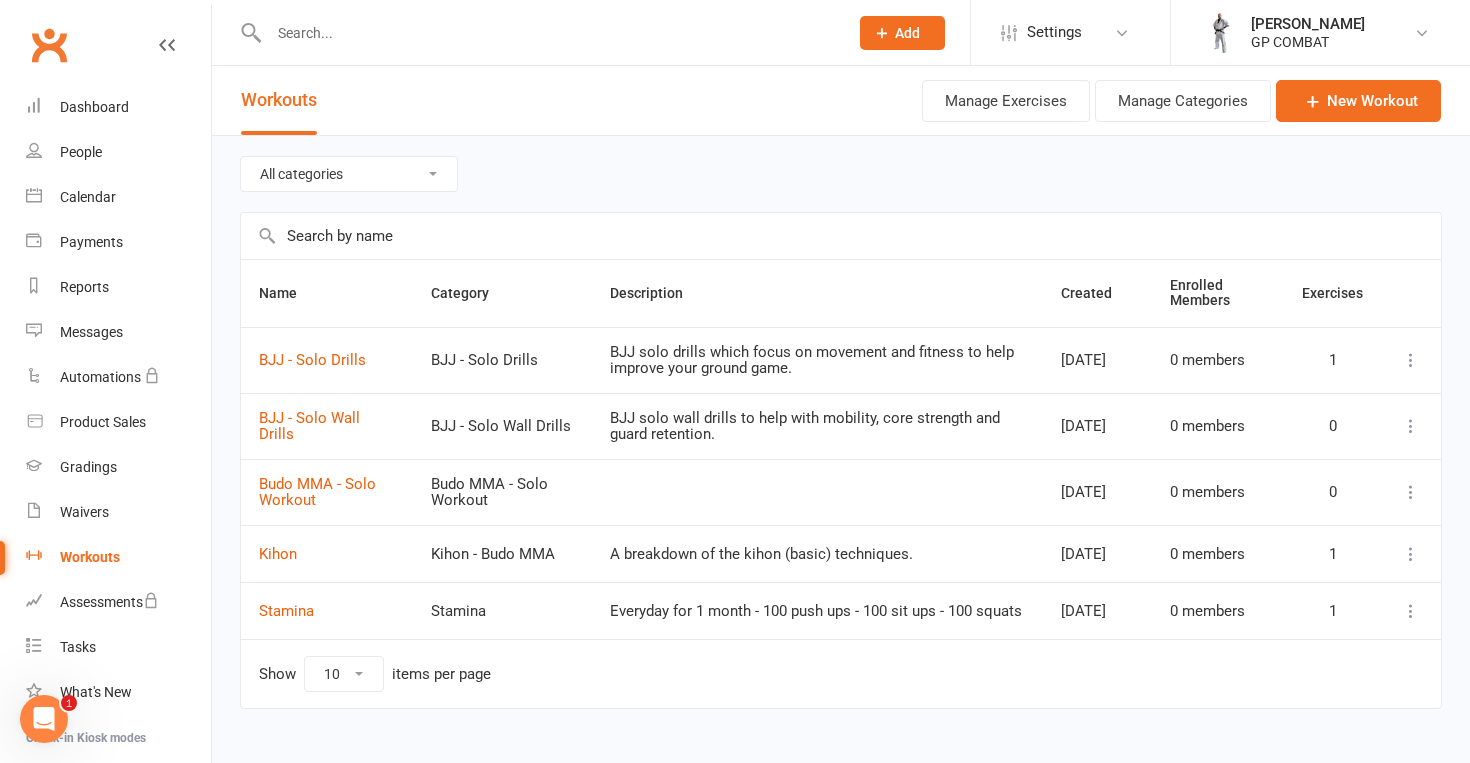 click at bounding box center [1411, 360] 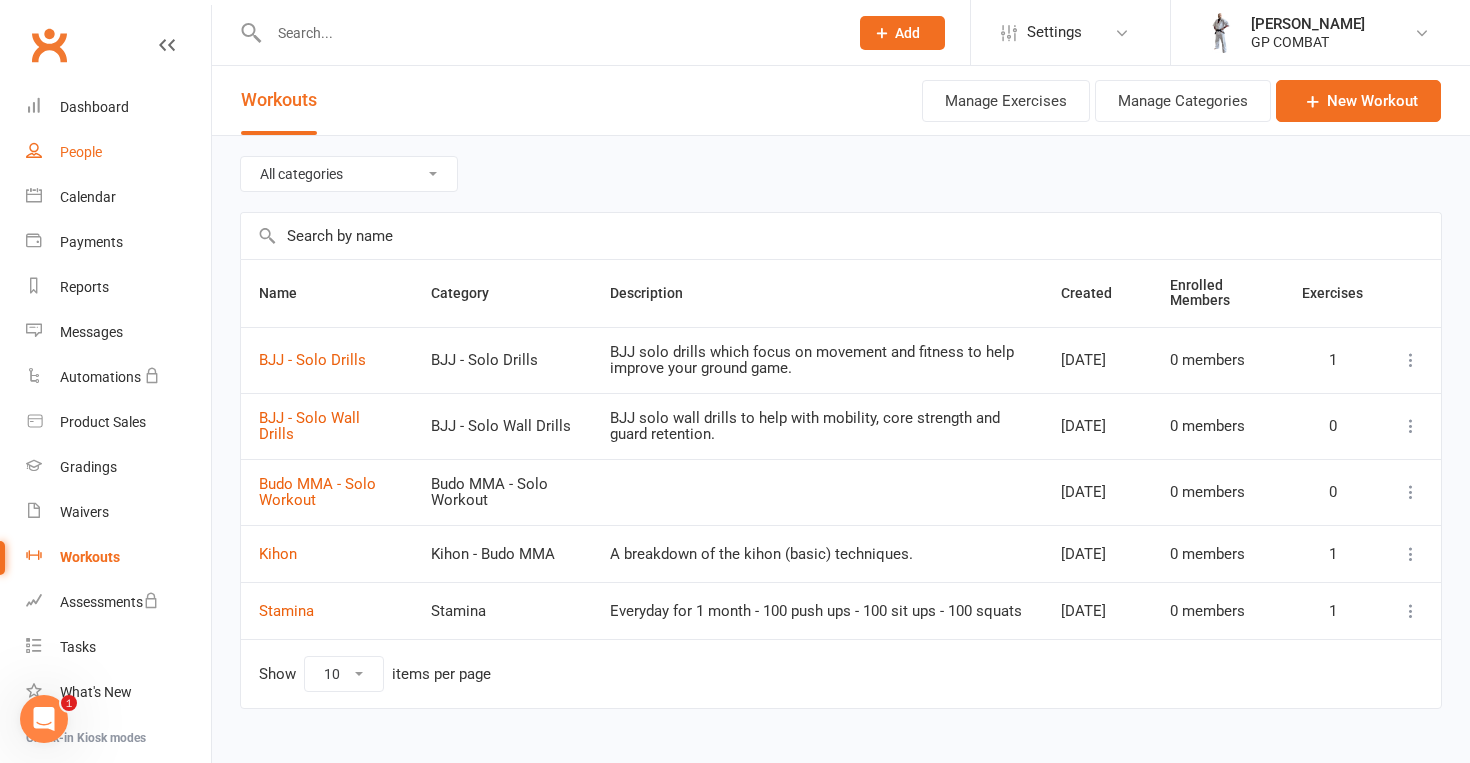 click on "People" at bounding box center [81, 152] 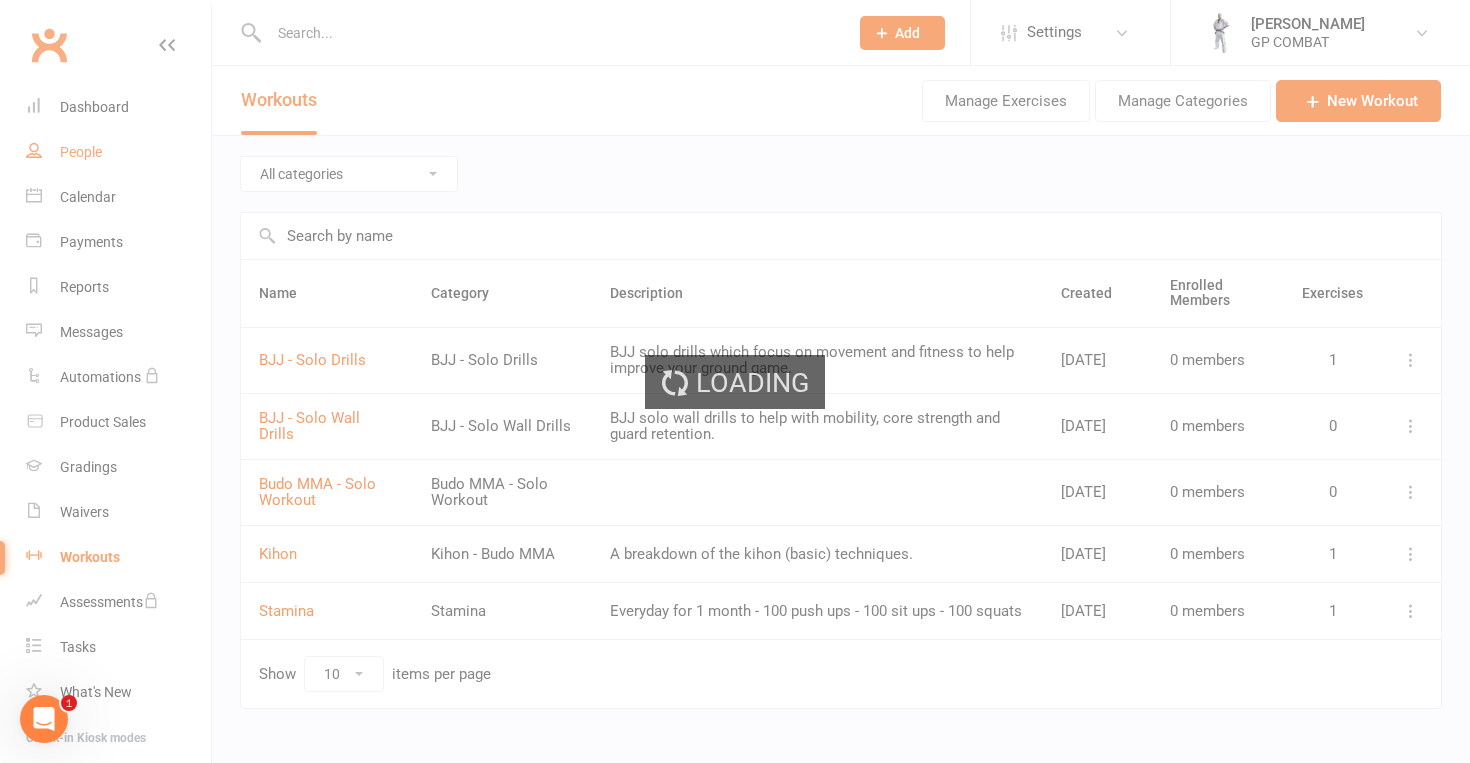 select on "50" 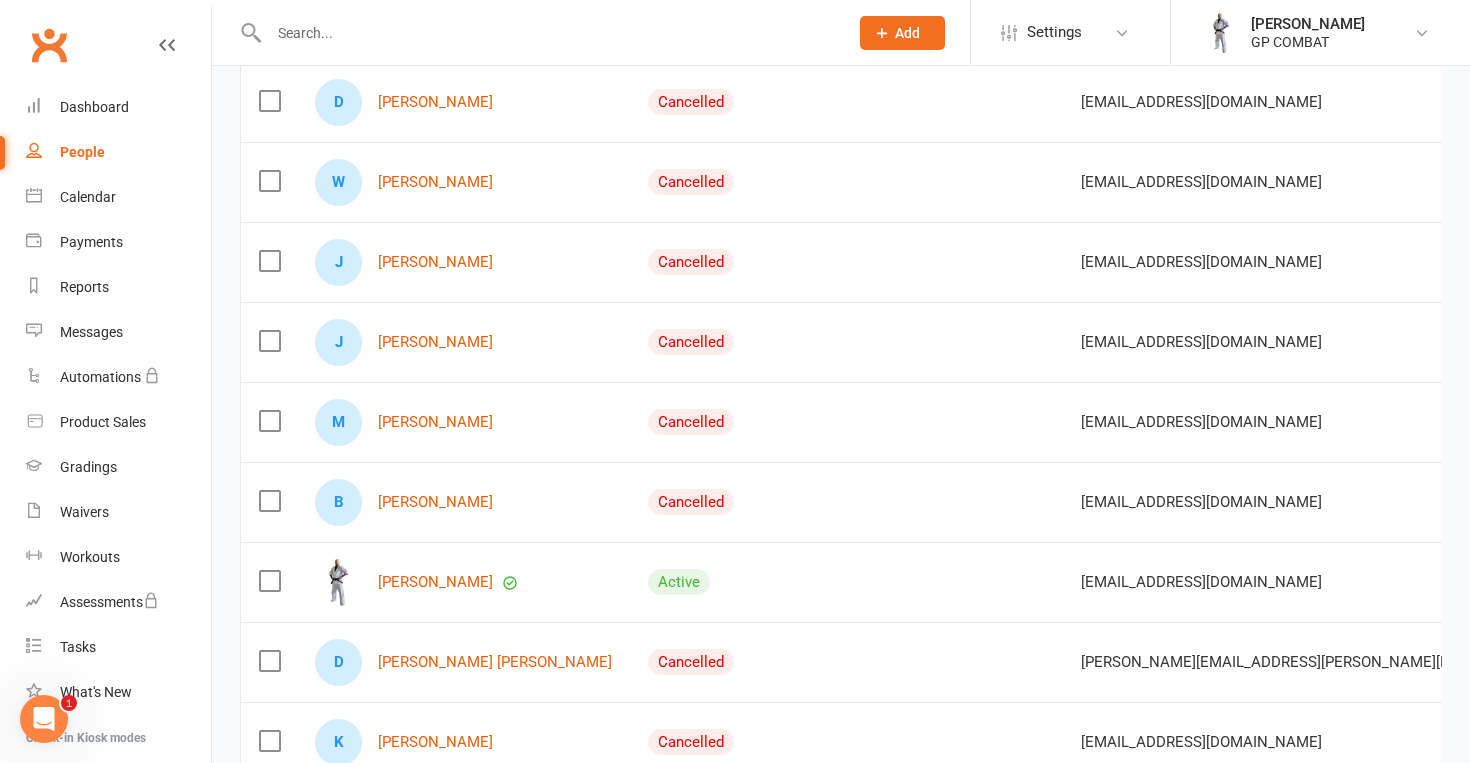 scroll, scrollTop: 1499, scrollLeft: 0, axis: vertical 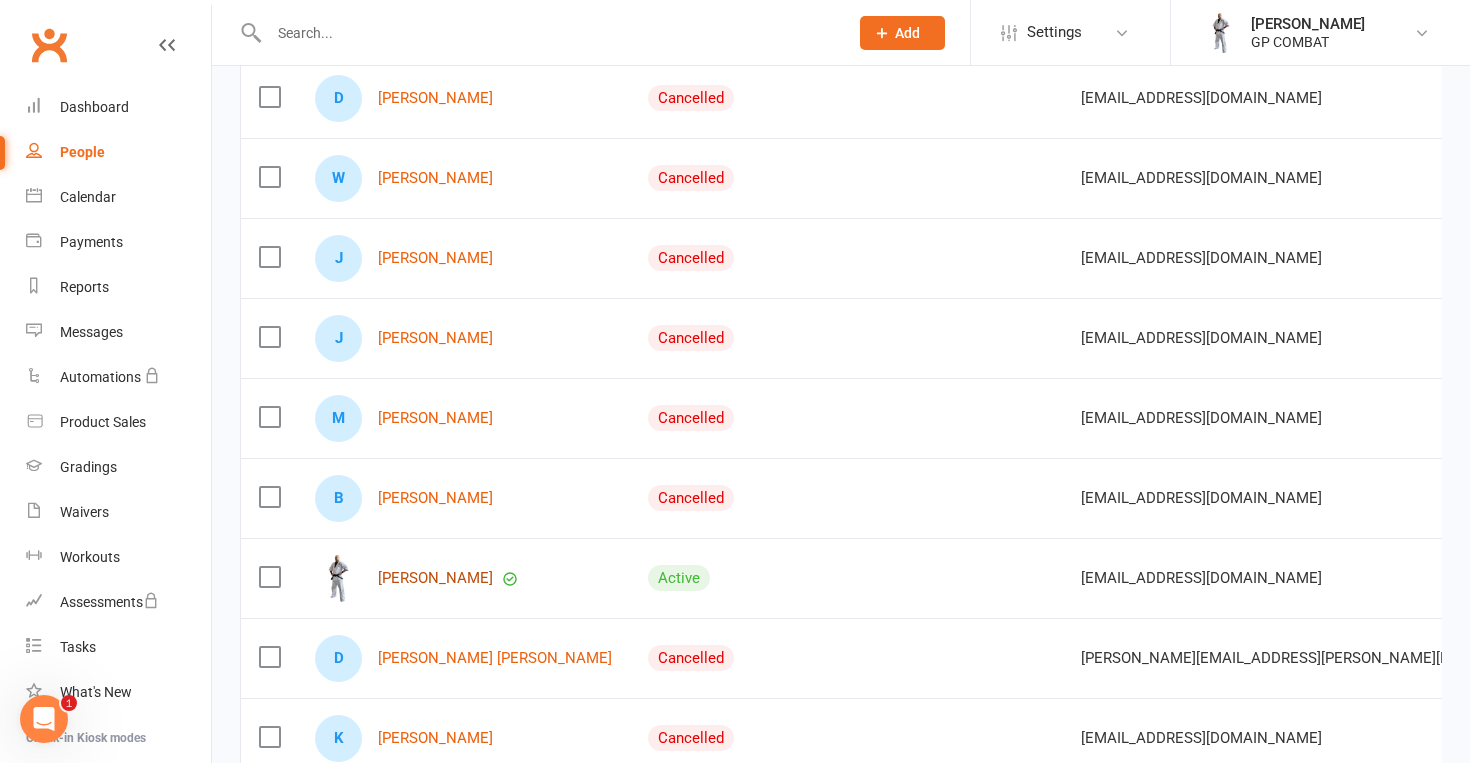 click on "[PERSON_NAME]" at bounding box center [435, 578] 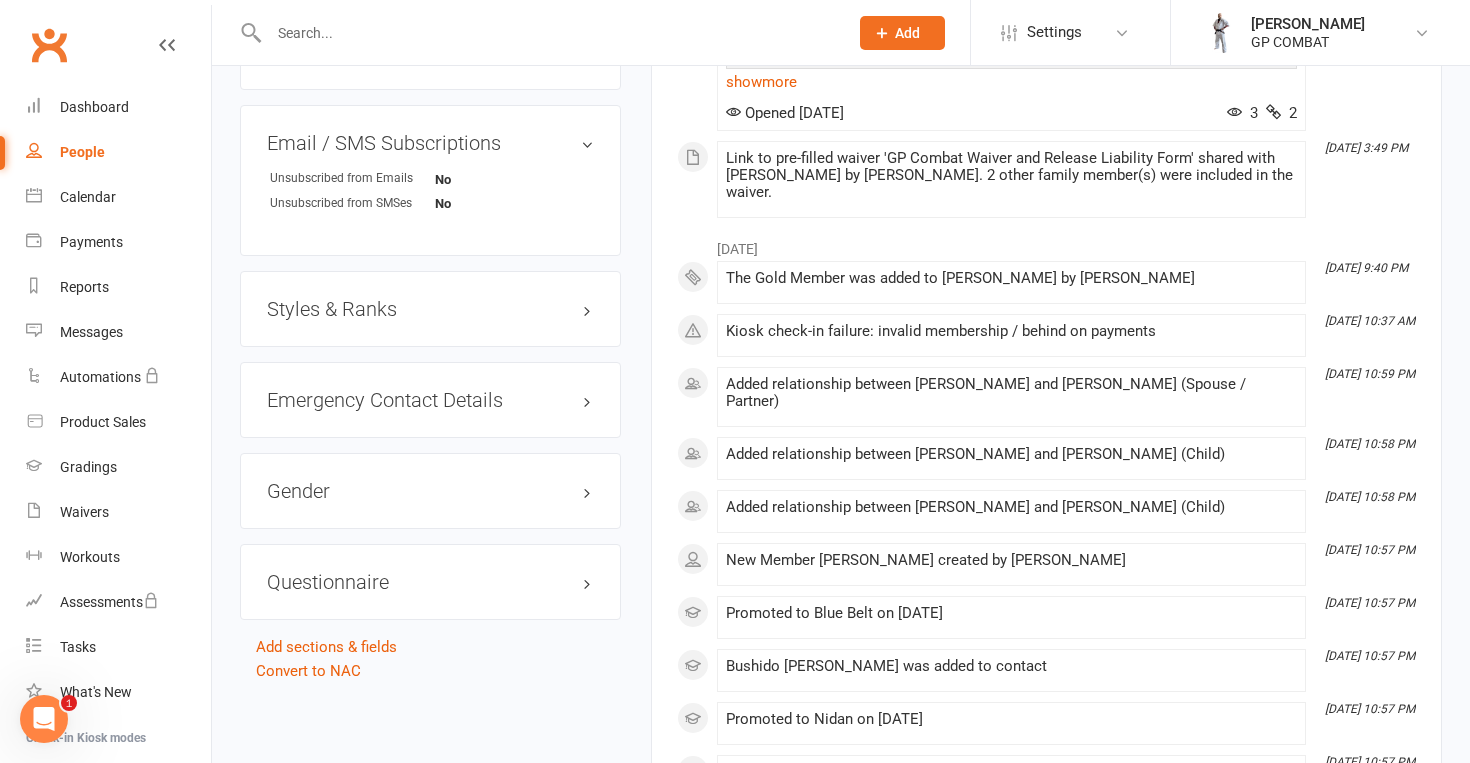 scroll, scrollTop: 1422, scrollLeft: 0, axis: vertical 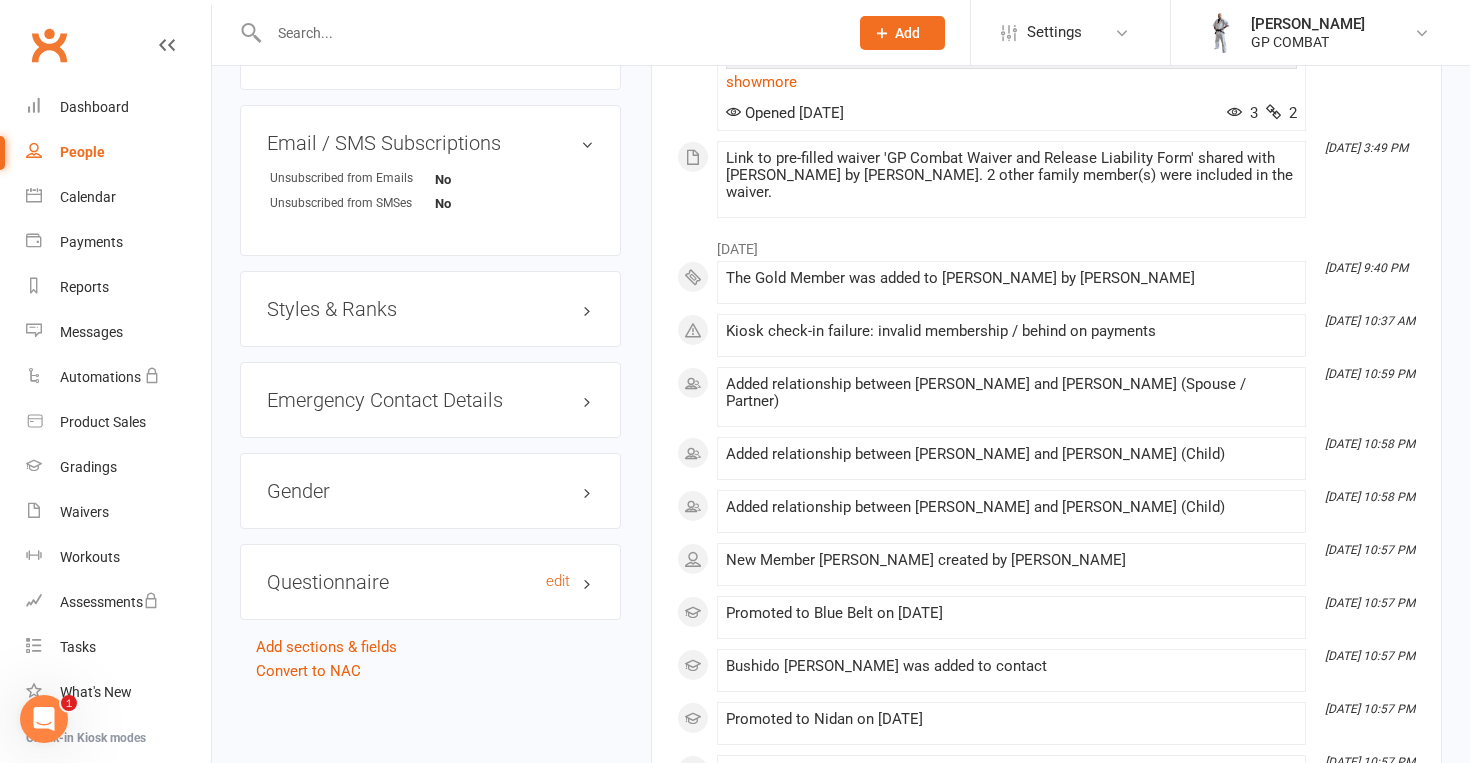 click on "Questionnaire   edit" at bounding box center [430, 582] 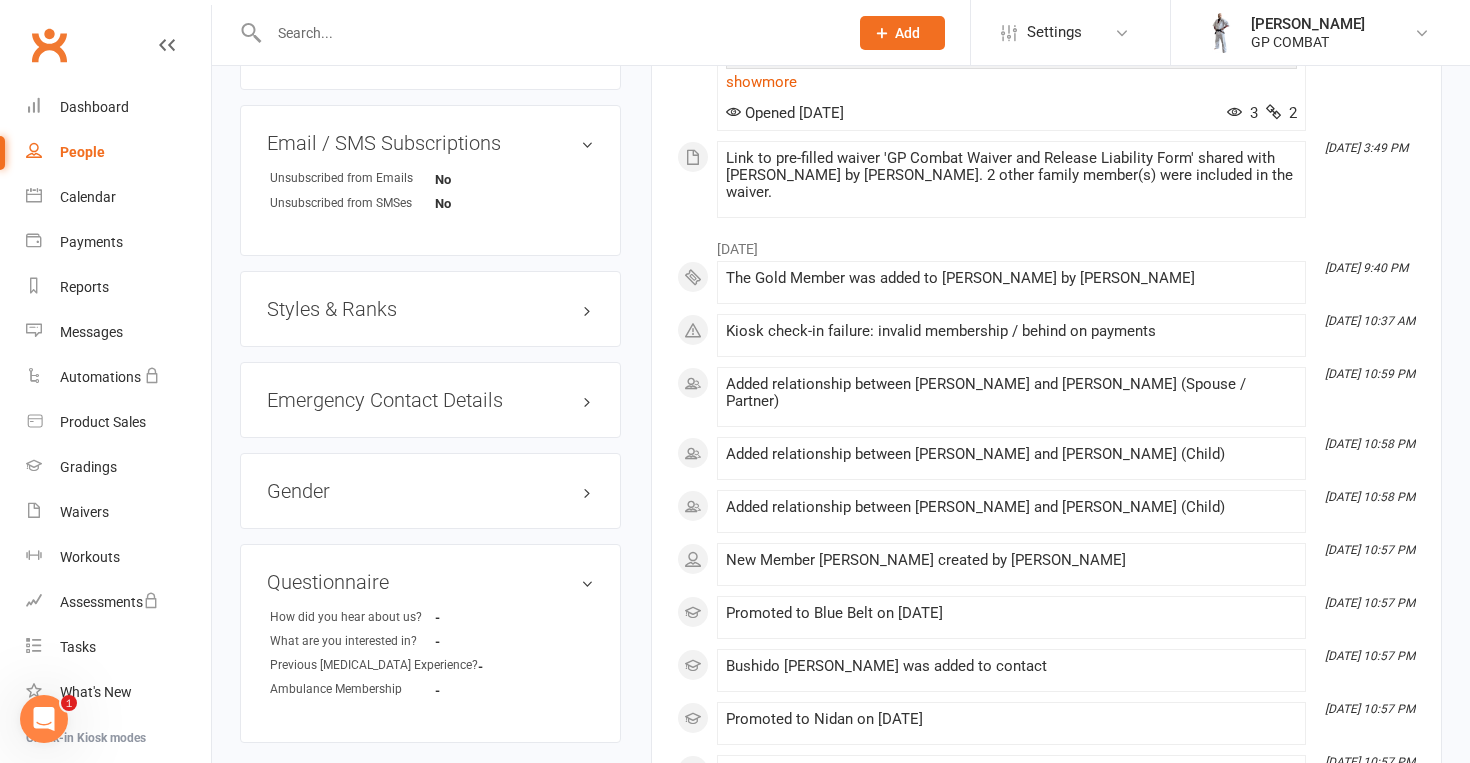 click on "upload photo change photo Greg Povey Activated 18 June, 2025 Added 17 June, 2025   Active member 47 years old  Contact information Owner   Greg Povey Email  itzatrap77@gmail.com
Mobile Number  0431401901
Address  32 Parkway Ave Mount Gambier SA 5290
Member Number  1
Date of Birth  November 30, 1977
Location  GP Combat
Update Contact Details Flag Archive Manage Comms Settings
Wallet No payment methods added
Add / Edit Payment Method
Membership      The Gold Member Jun 18 2025 — Never Booked: 0 Attended: 0 Unlimited classes remaining   Cancel membership Upgrade / Downgrade Add new membership
Family Members   Liam Povey - Child  Tate Povey - Child  Janelle Povey - Spouse / Partner Add link to existing contact  Add link to new contact
Suspensions  No active suspensions found. Add new suspension
Email / SMS Subscriptions  edit Unsubscribed from Emails No
Unsubscribed from SMSes No
Styles & Ranks  Emergency Contact Details  edit Gender  edit Questionnaire   edit -
-
-
-" at bounding box center (430, -261) 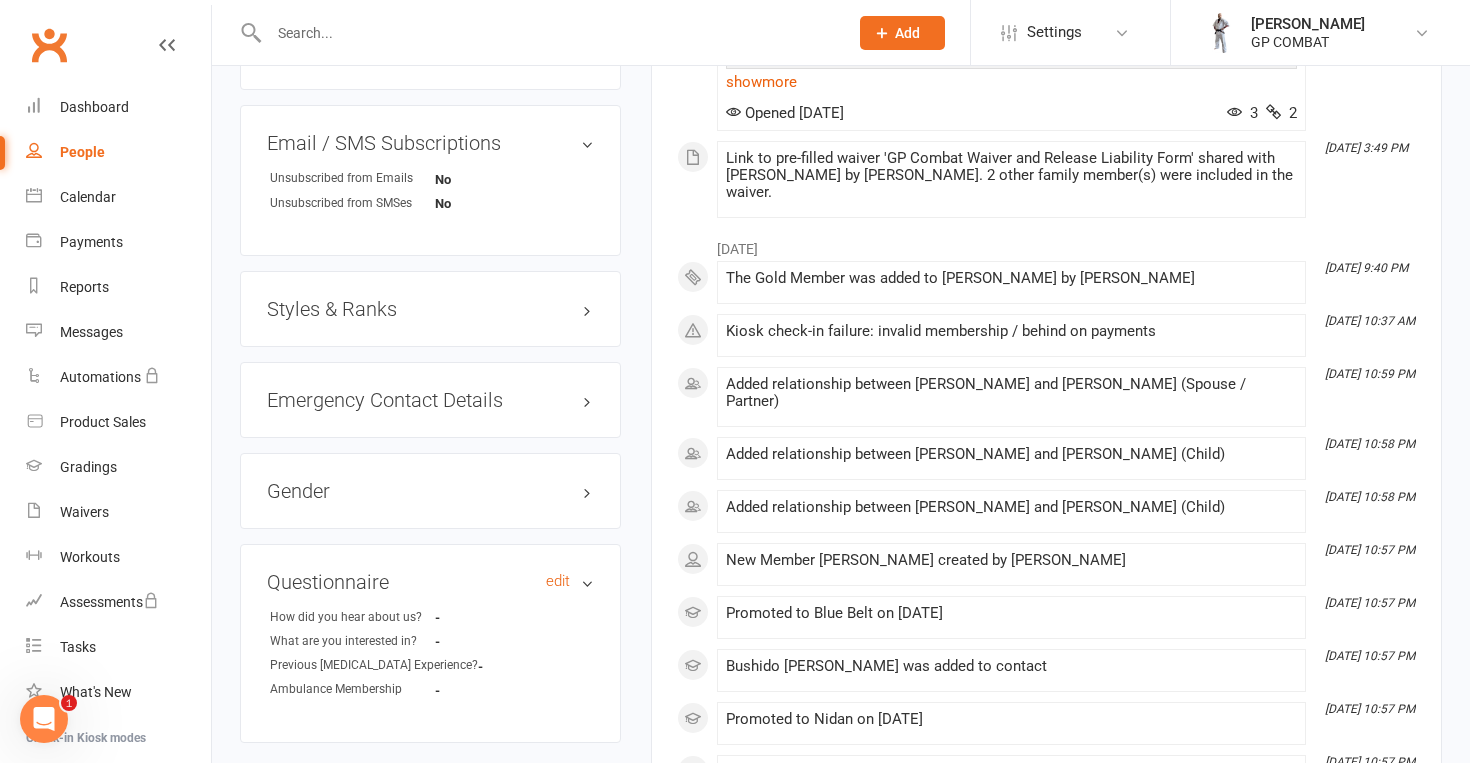 click on "Questionnaire   edit" at bounding box center [430, 582] 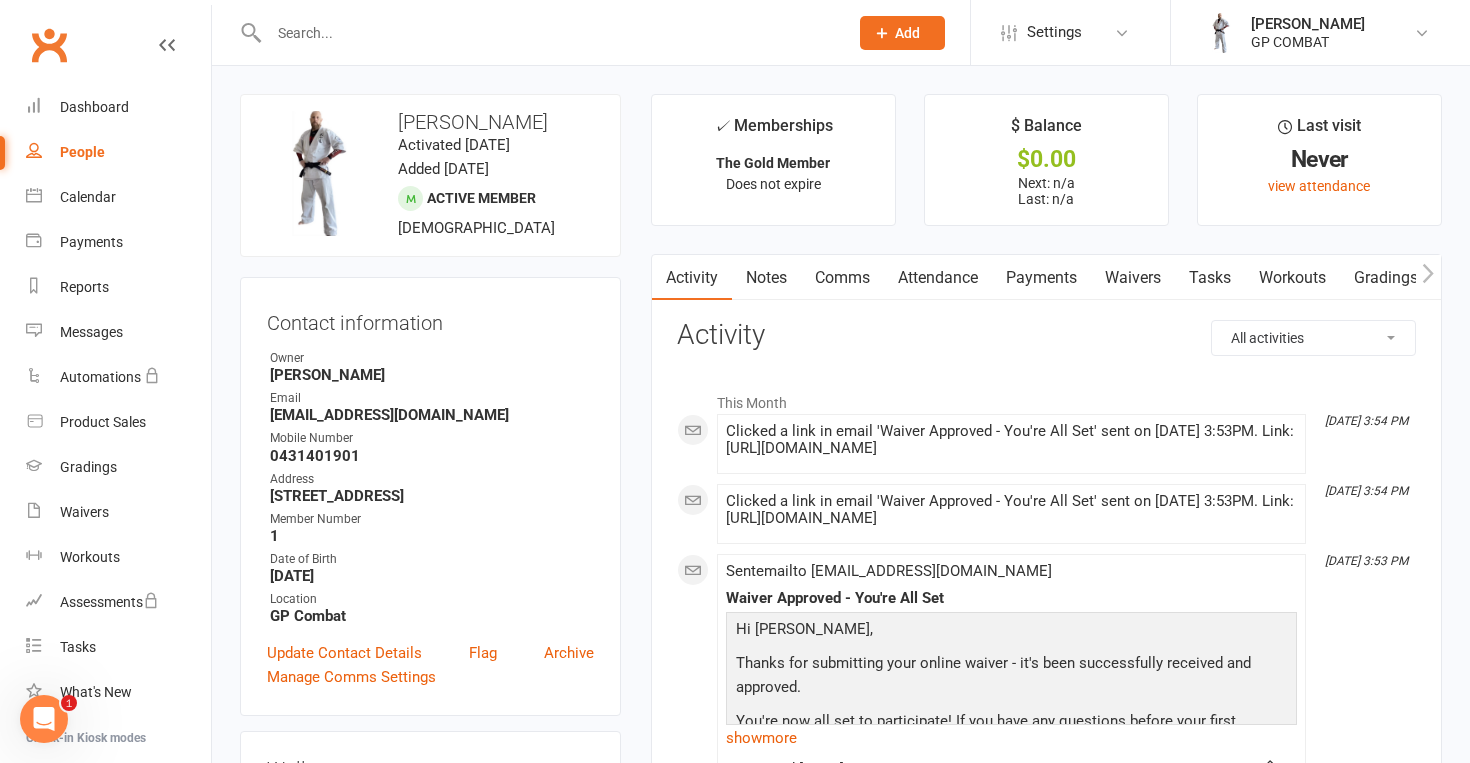 scroll, scrollTop: 0, scrollLeft: 0, axis: both 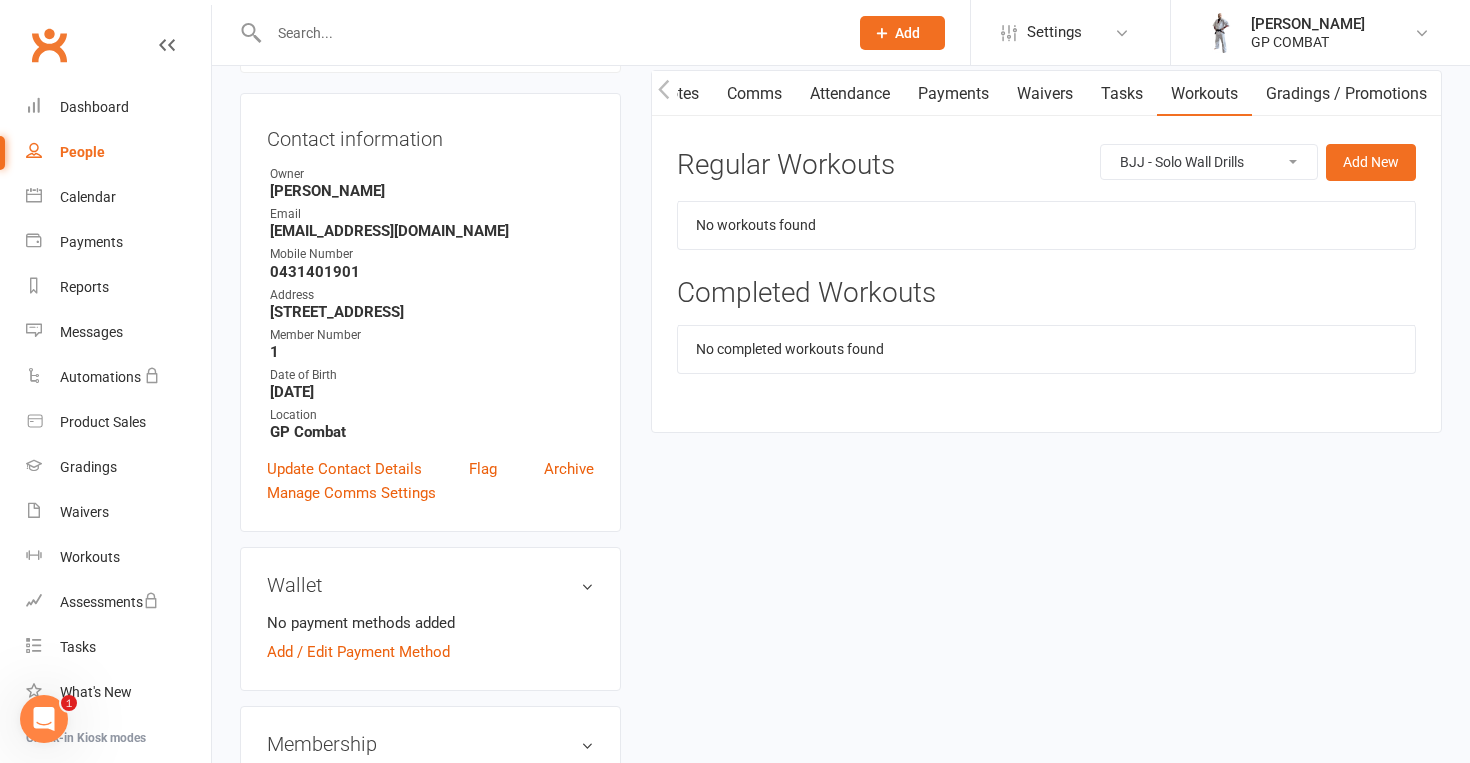 select on "455" 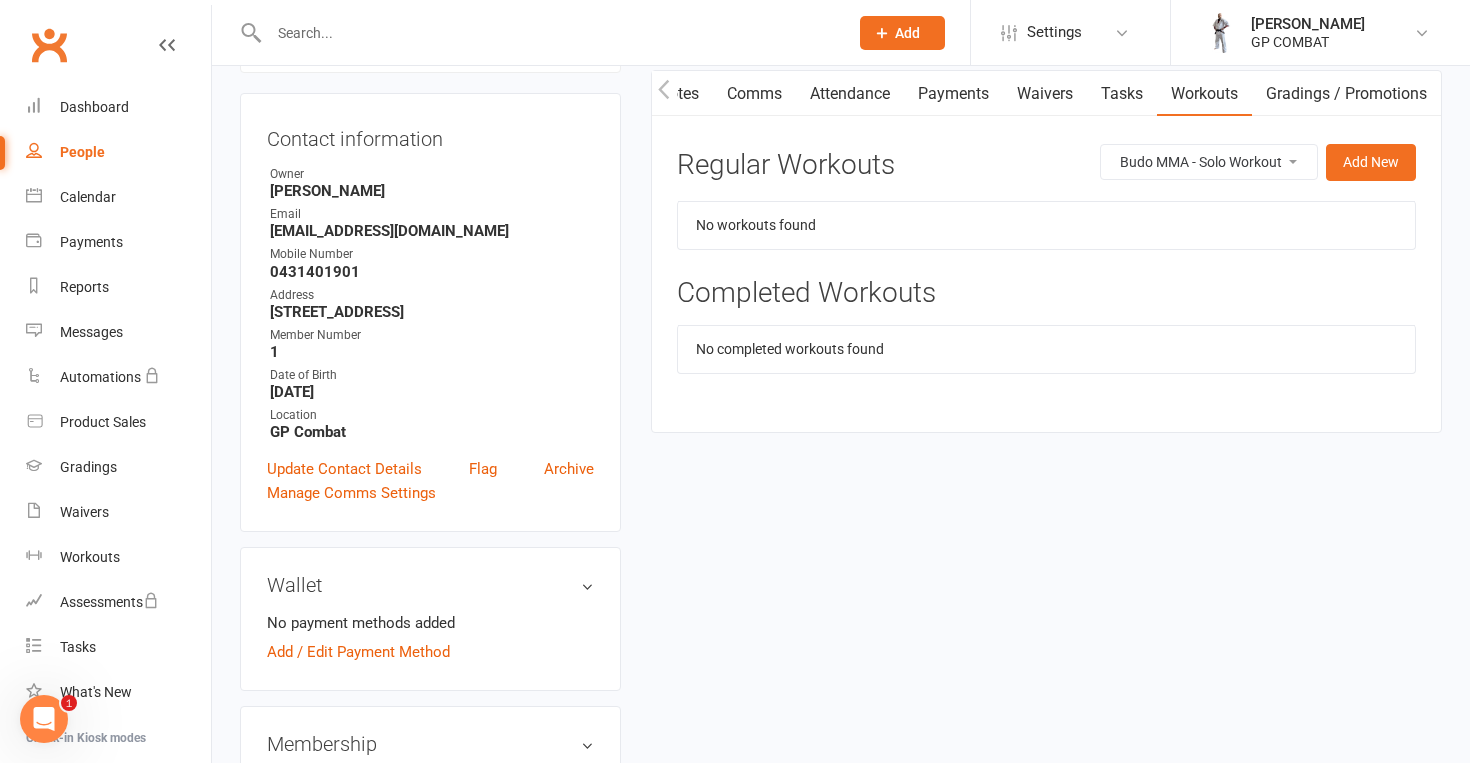 click on "No workouts found" at bounding box center [1046, 225] 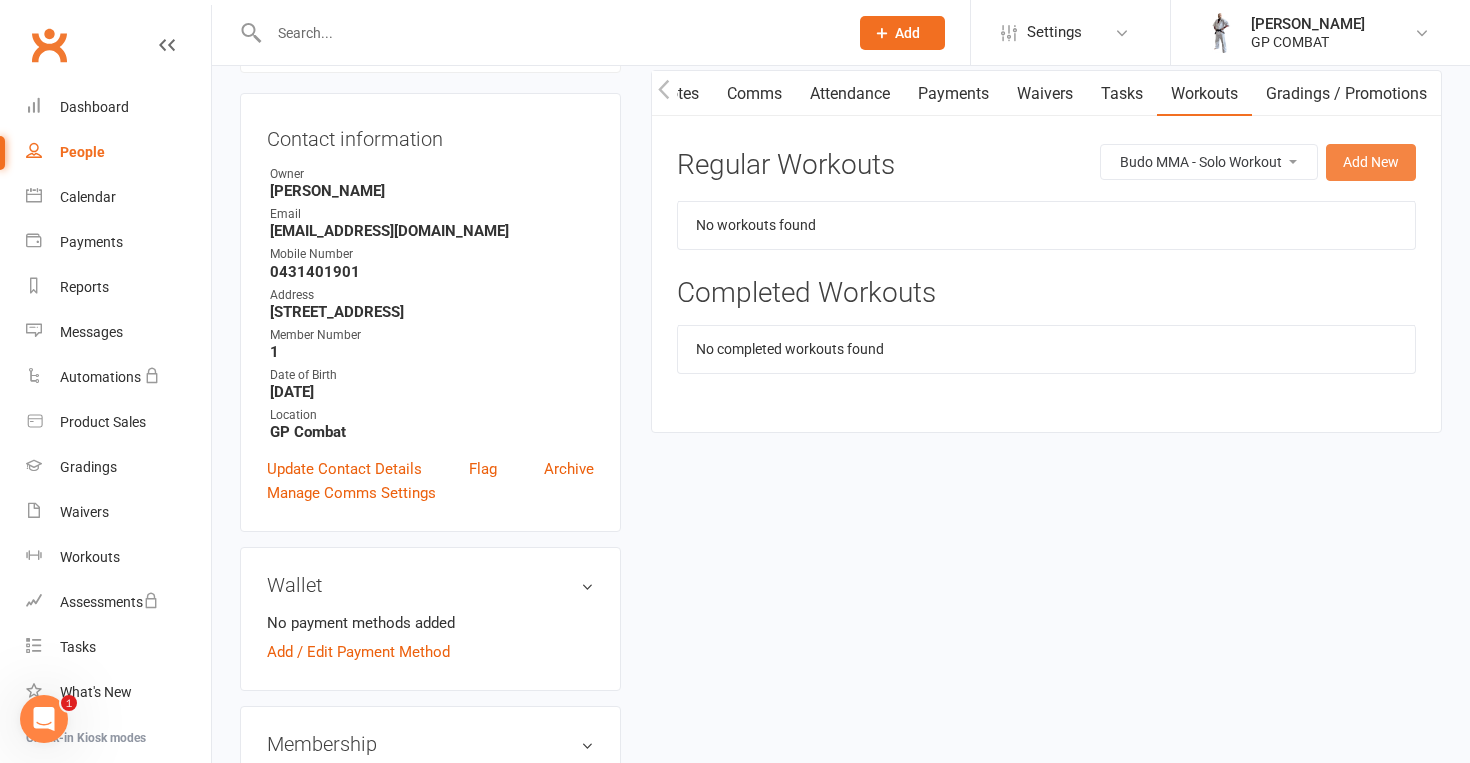 click on "Add New" at bounding box center (1371, 162) 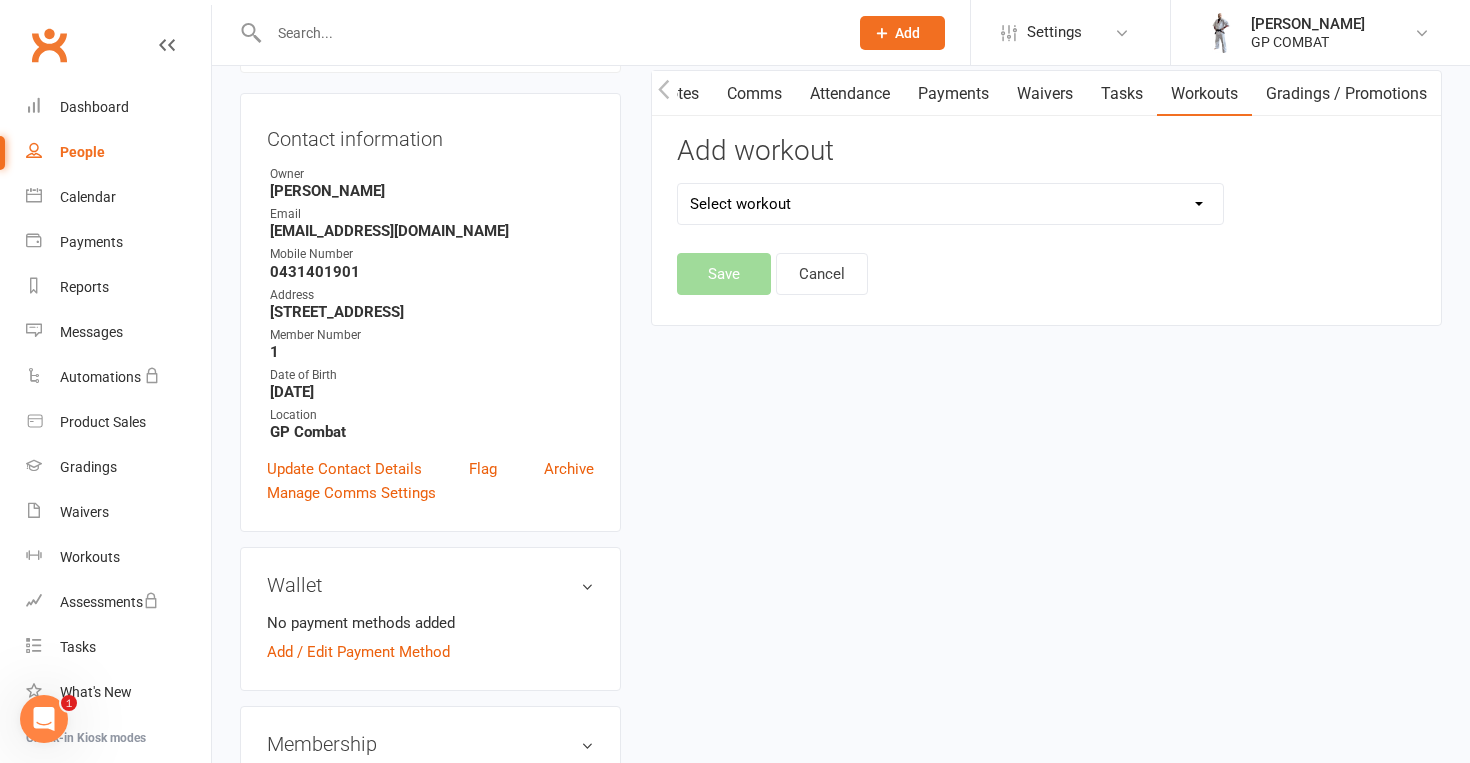 select on "6339" 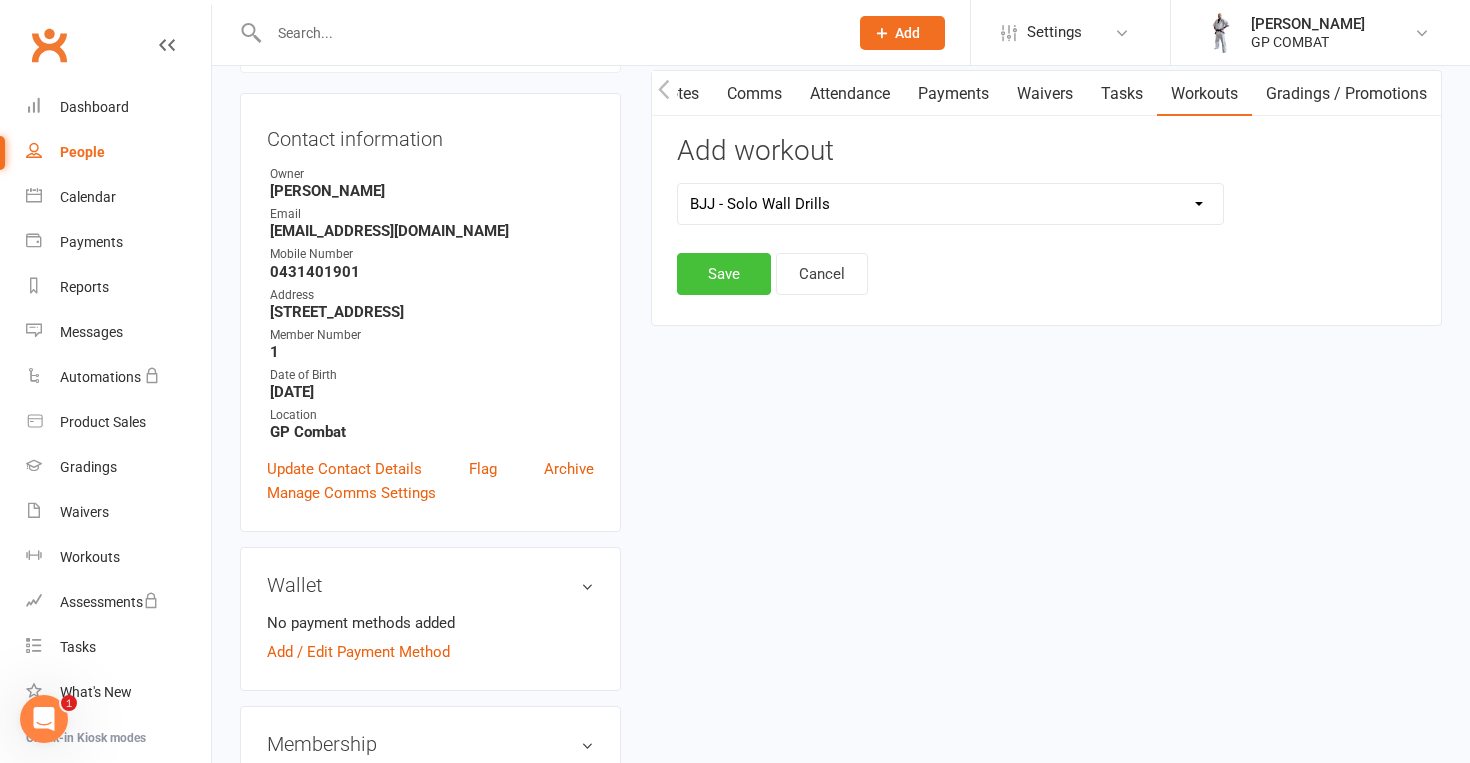 click on "Save" at bounding box center (724, 274) 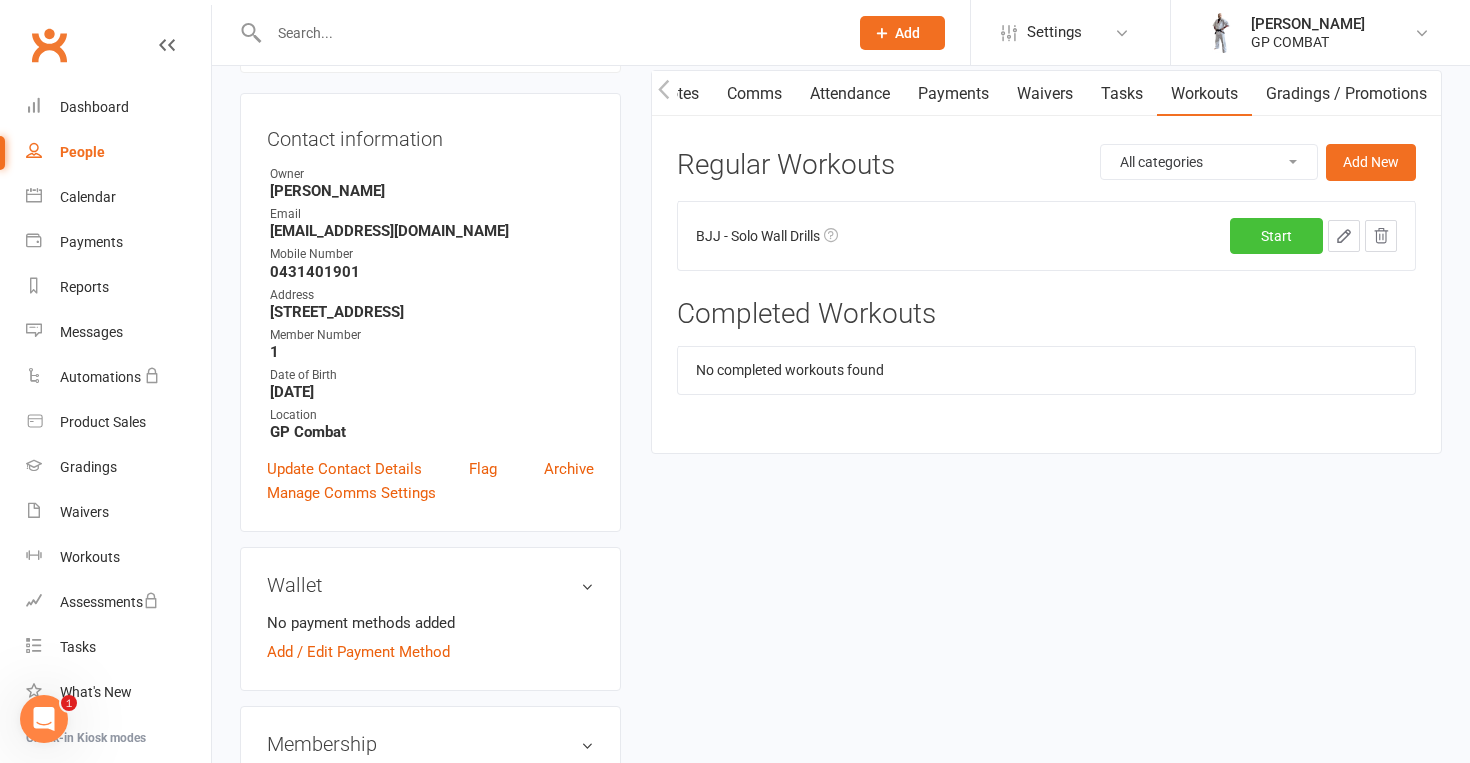 click on "Start" at bounding box center (1276, 236) 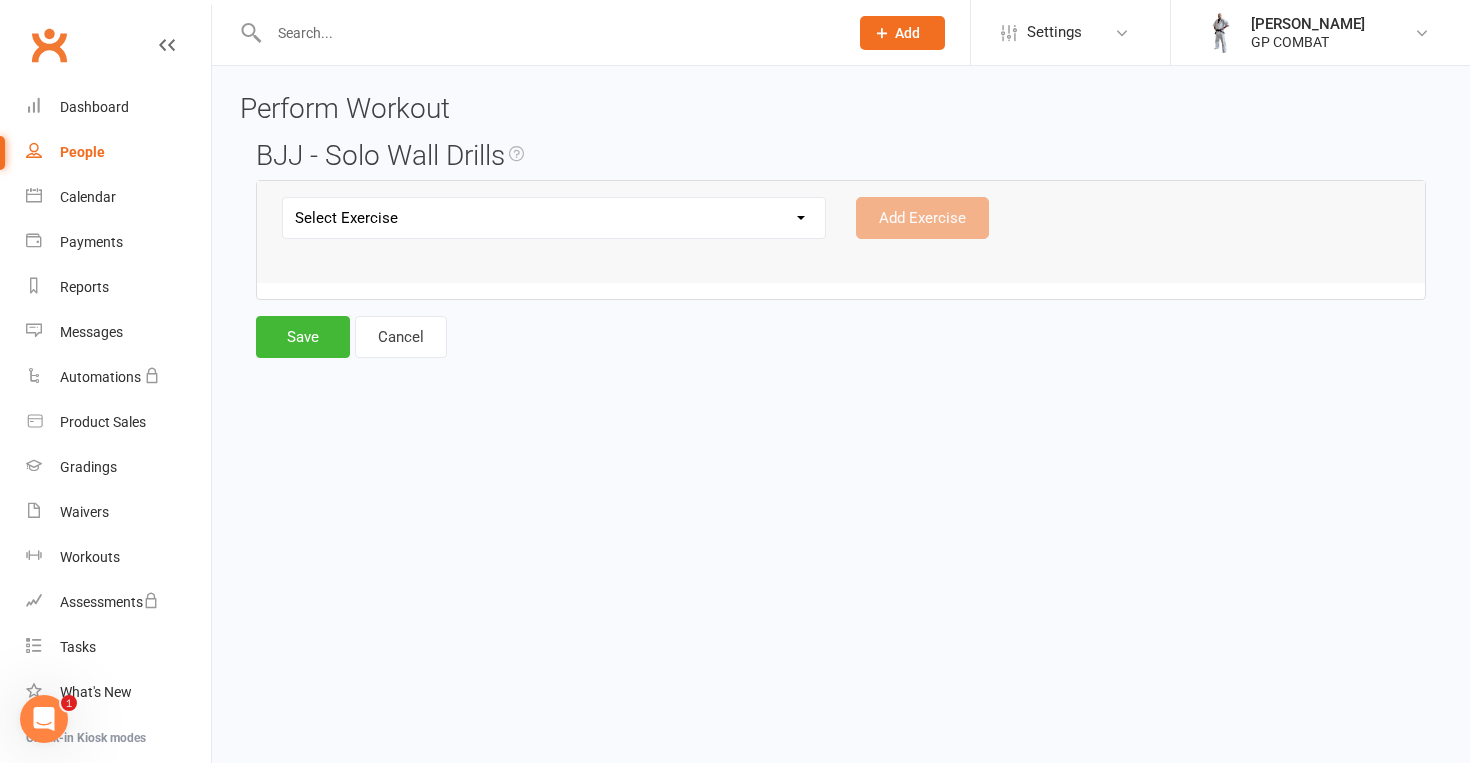 select on "11983" 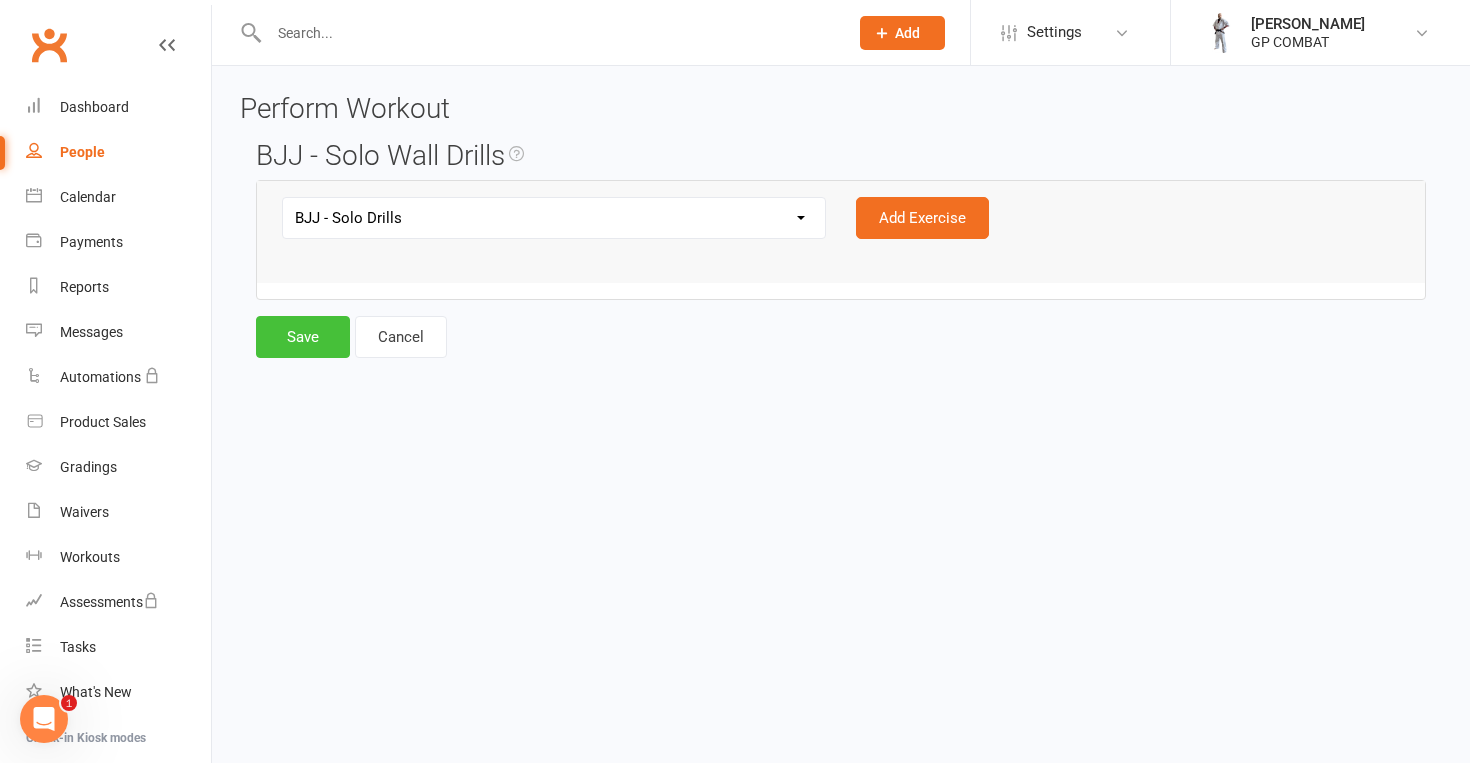 click on "Save" at bounding box center [303, 337] 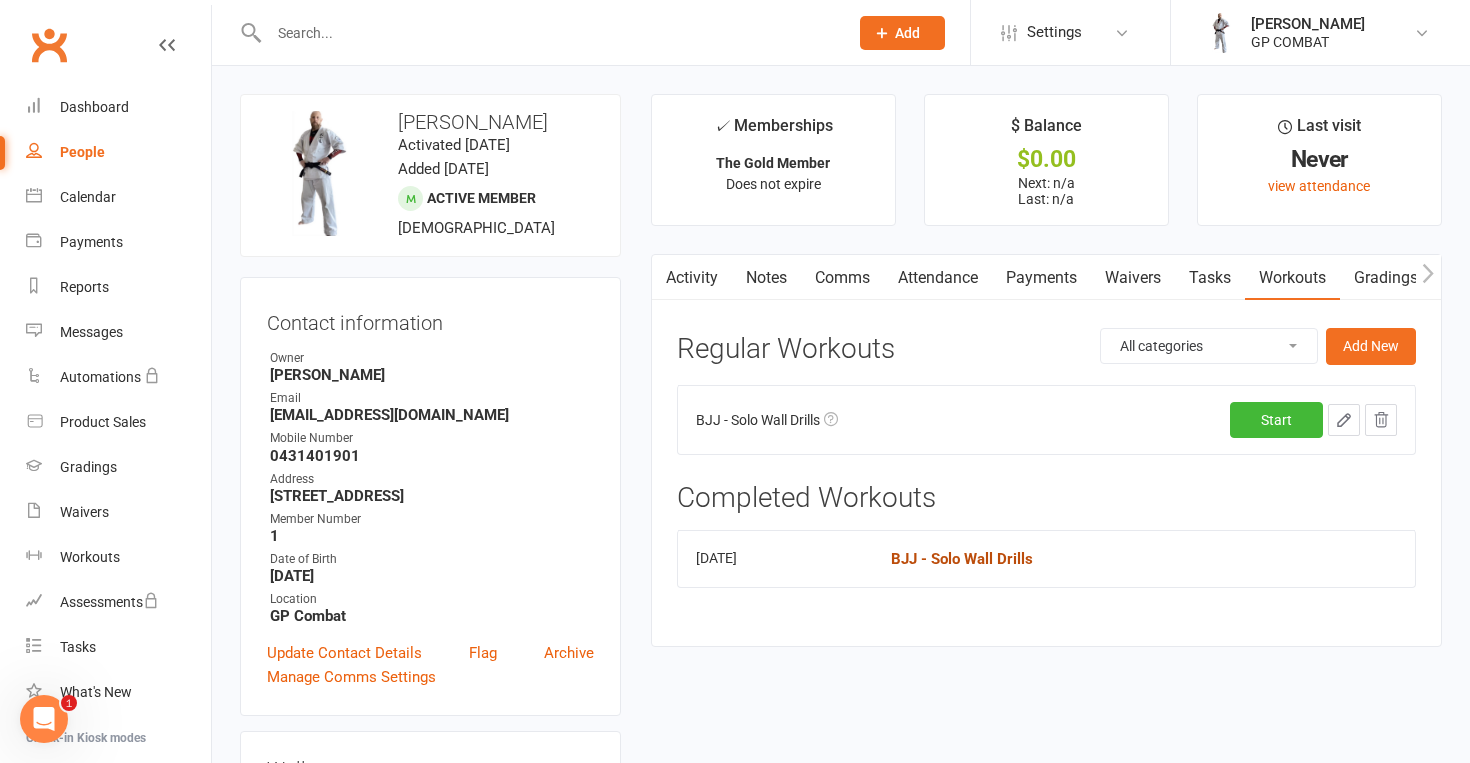 click on "BJJ - Solo Wall Drills" at bounding box center (962, 559) 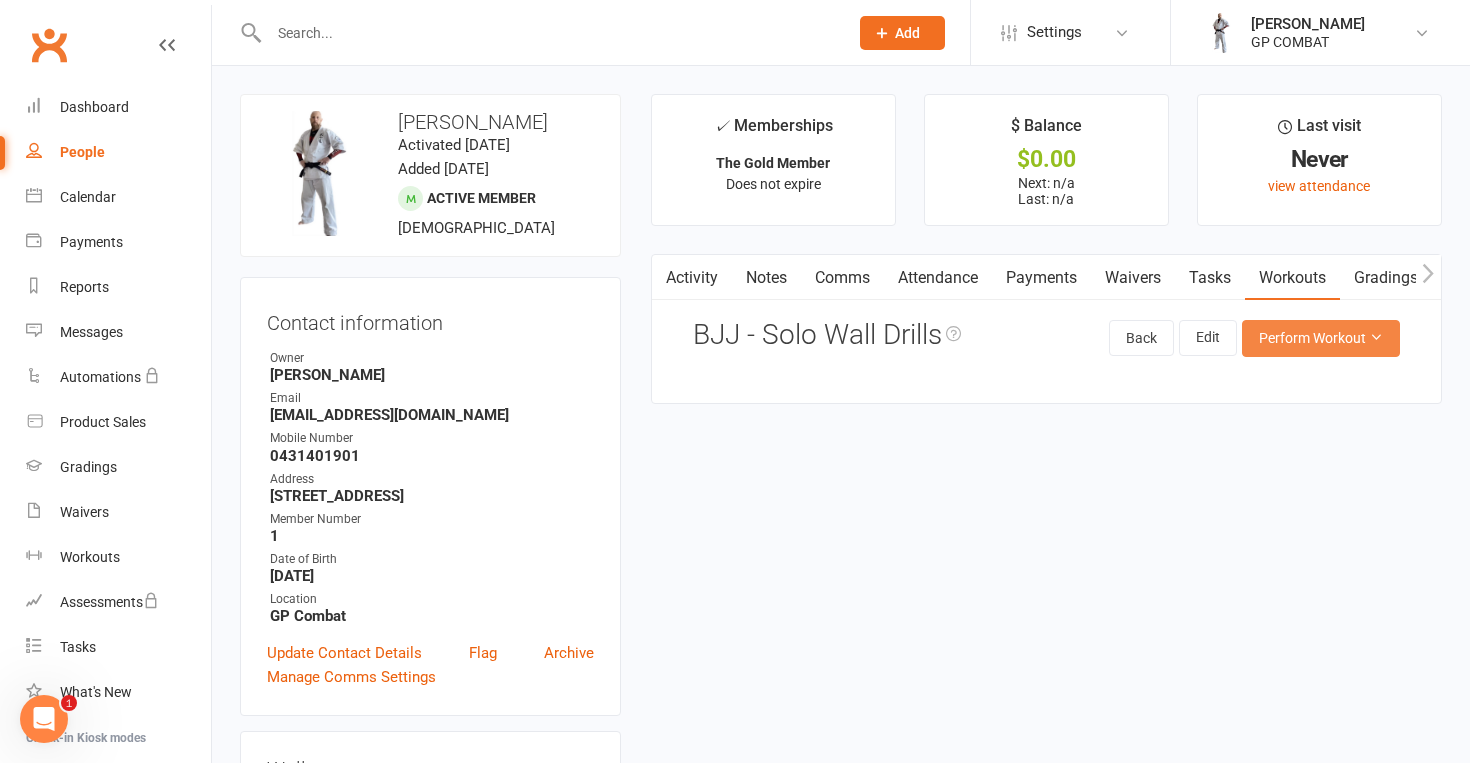 click on "Perform Workout" at bounding box center [1321, 338] 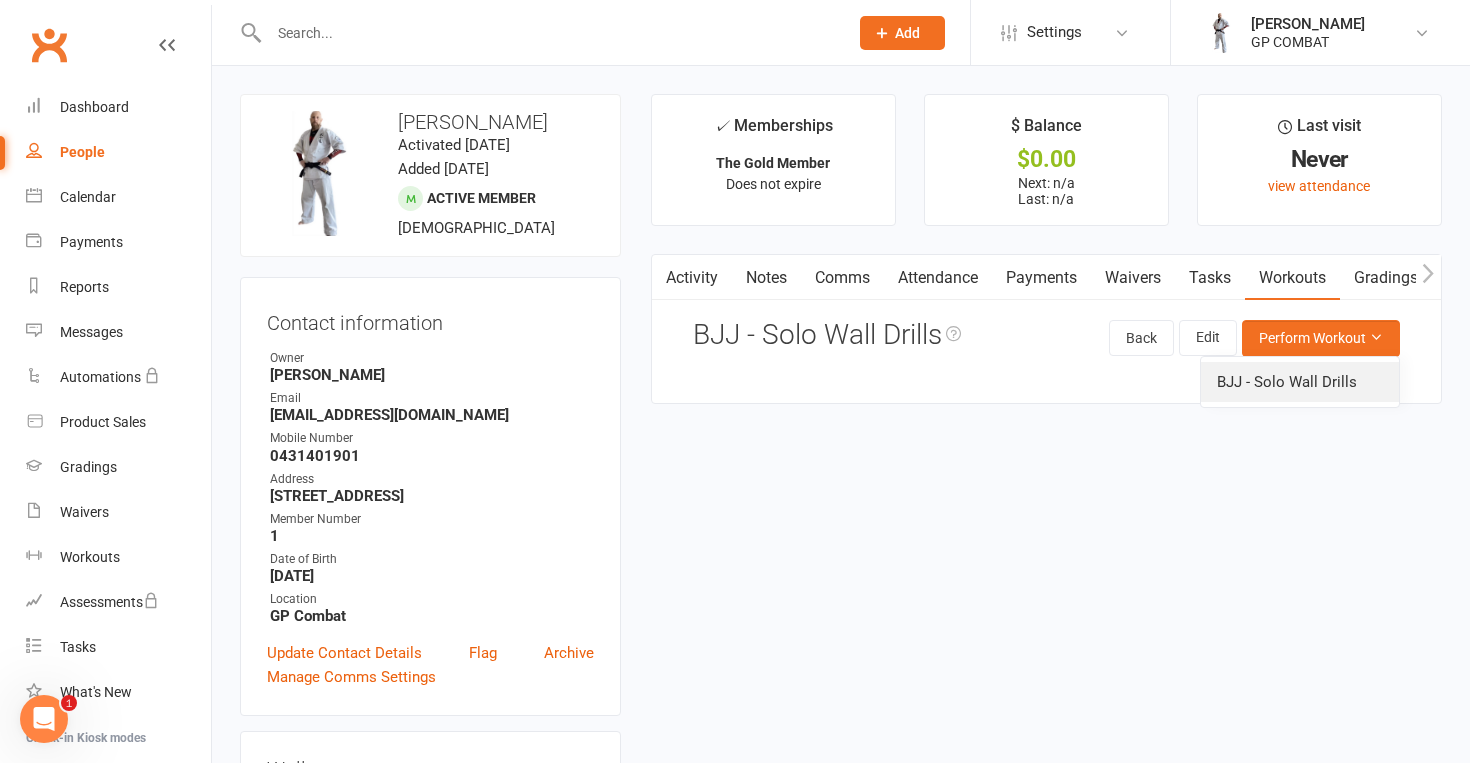 click on "BJJ - Solo Wall Drills" at bounding box center [1300, 382] 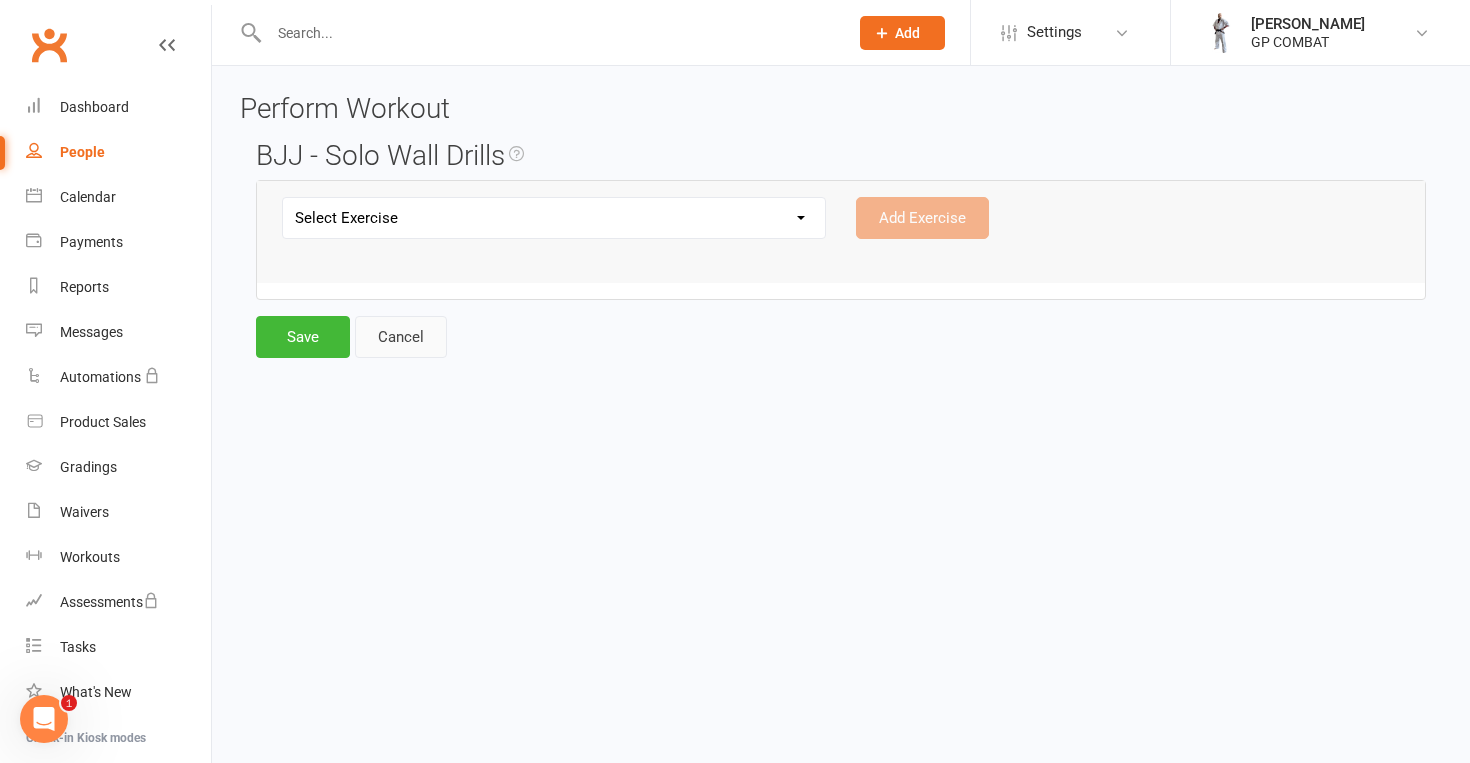 click on "Cancel" at bounding box center [401, 337] 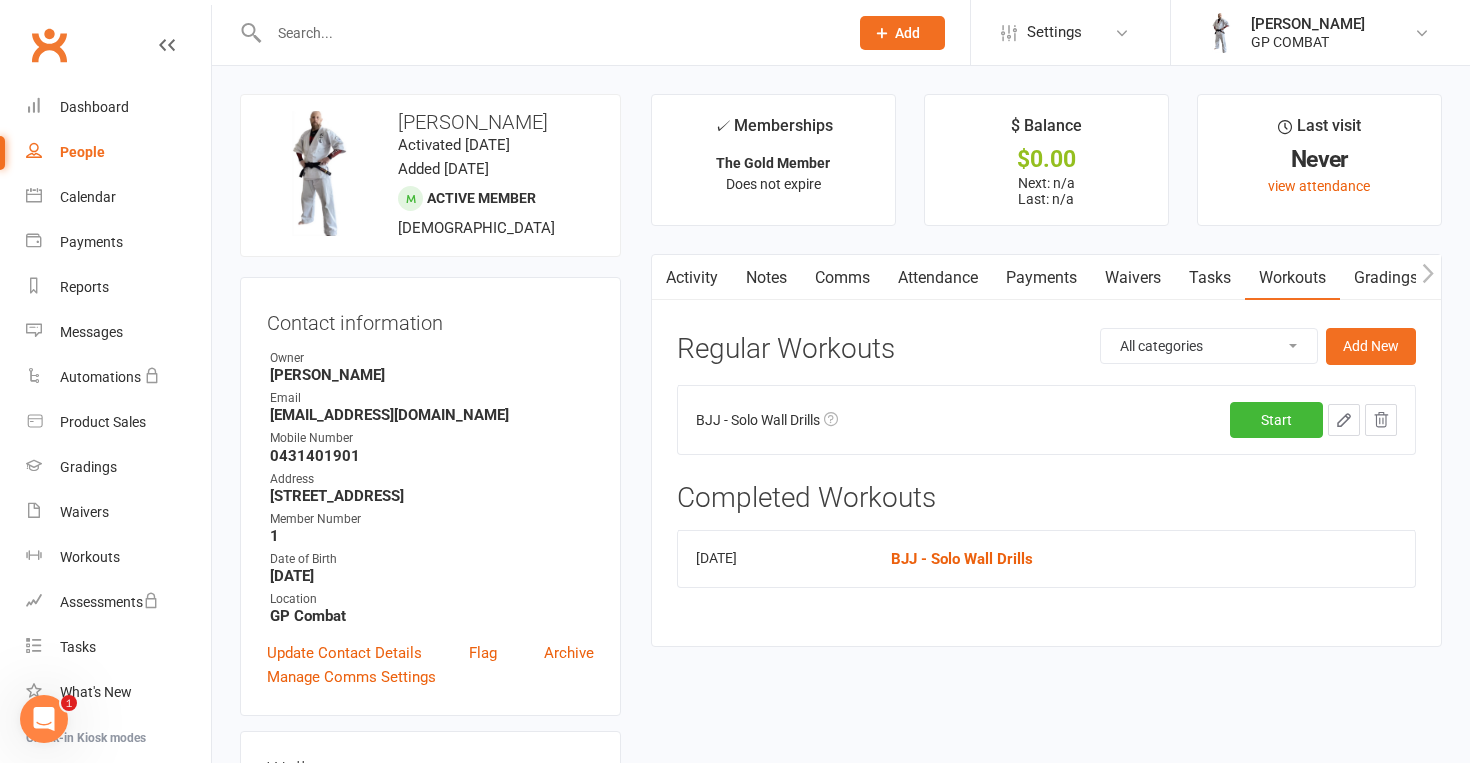 click 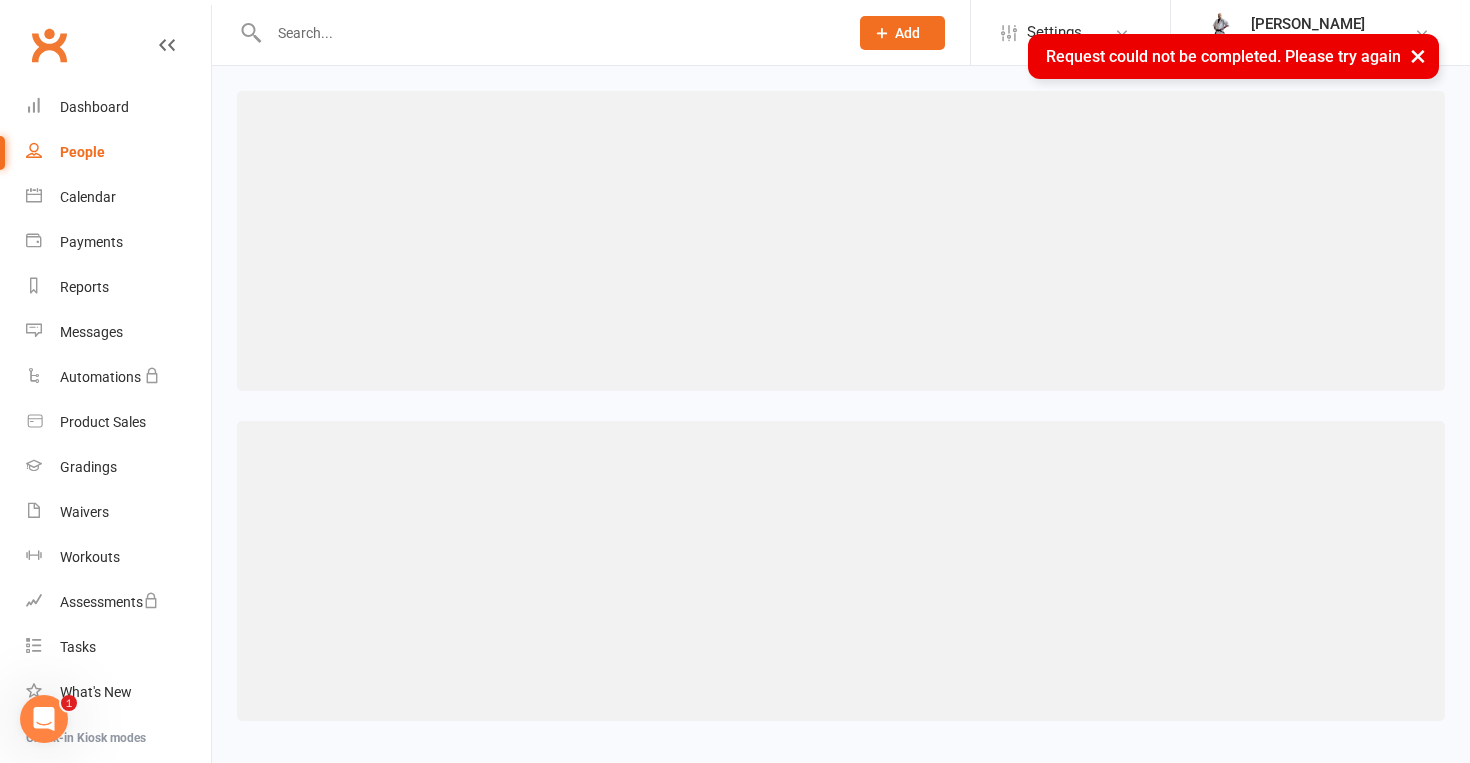 scroll, scrollTop: 0, scrollLeft: 0, axis: both 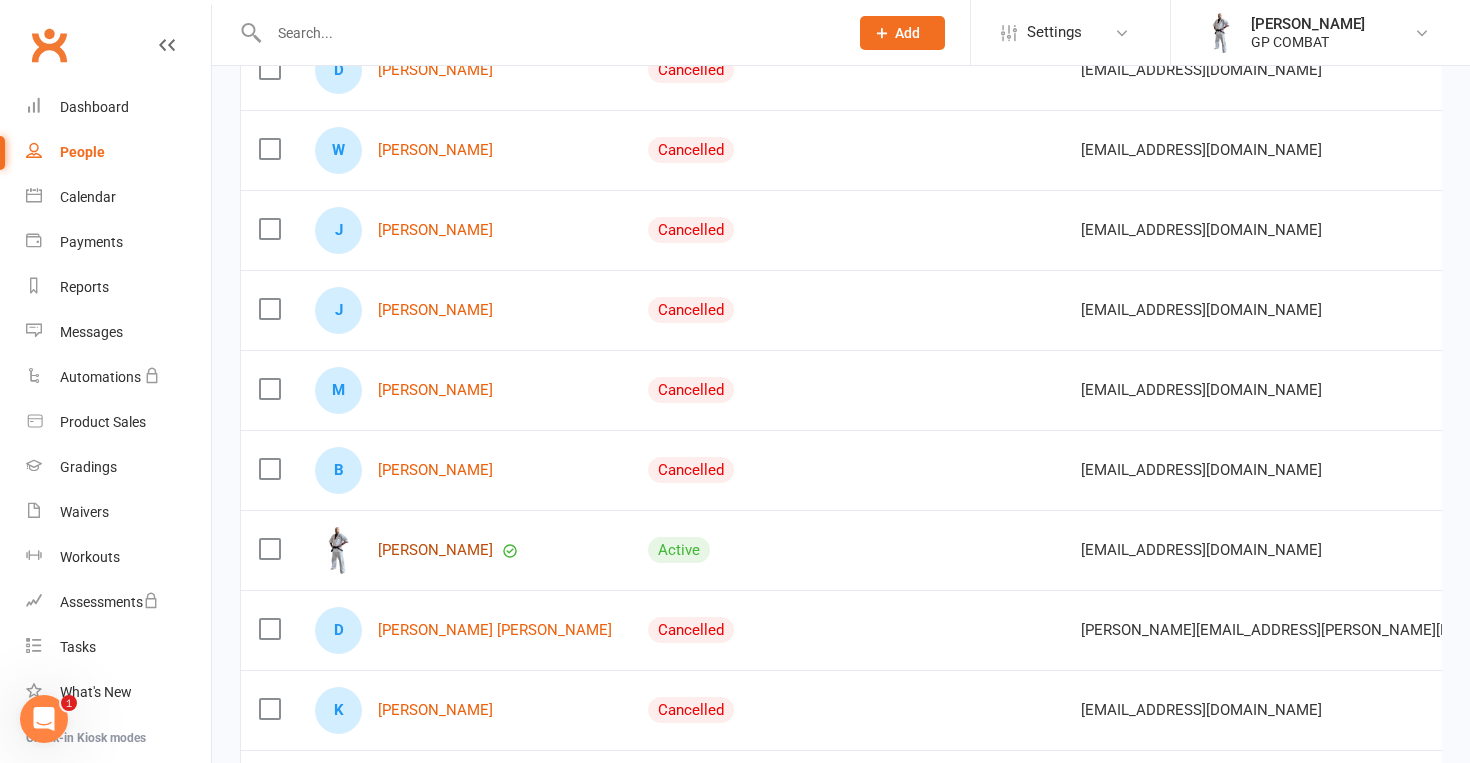 click on "[PERSON_NAME]" at bounding box center (435, 550) 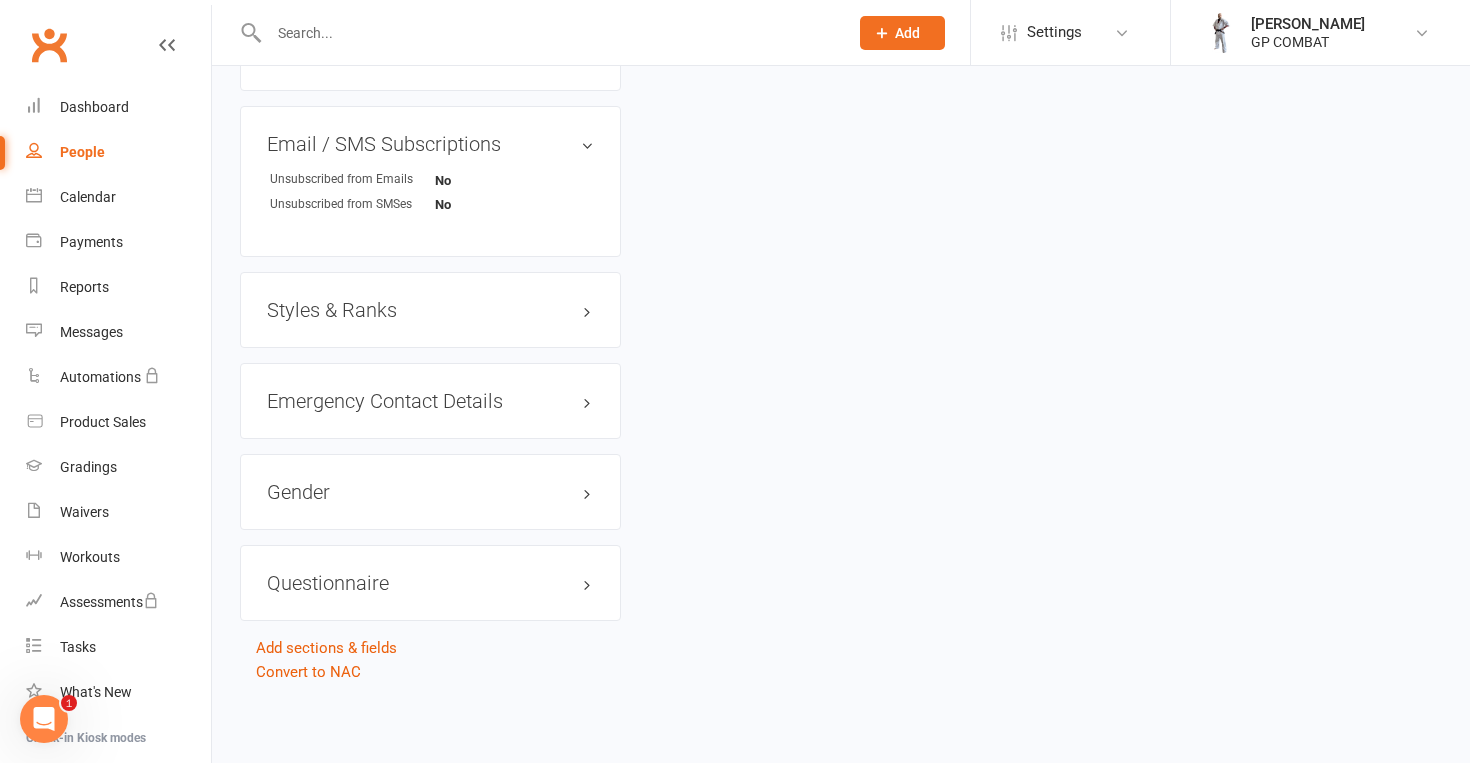 scroll, scrollTop: 0, scrollLeft: 0, axis: both 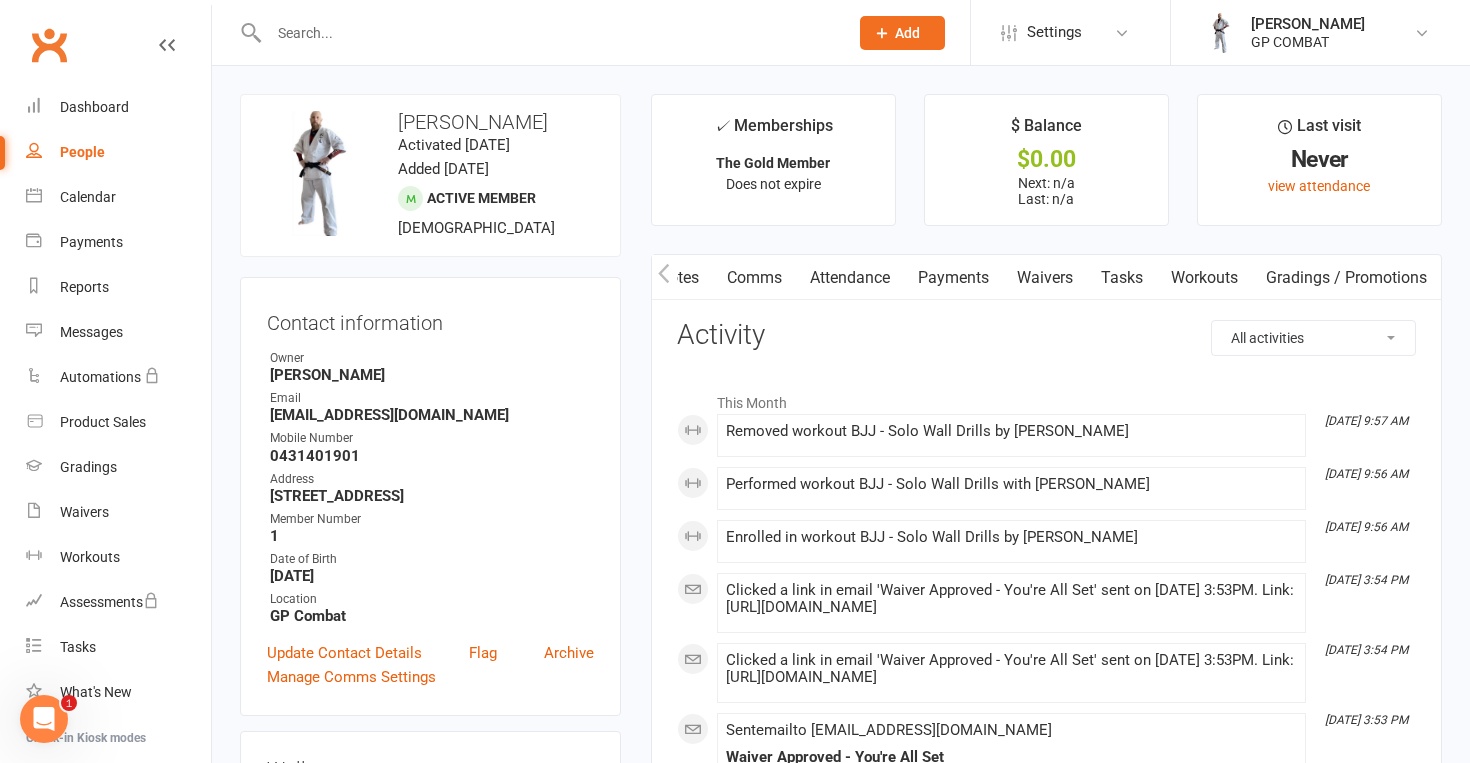 click on "Tasks" at bounding box center (1122, 278) 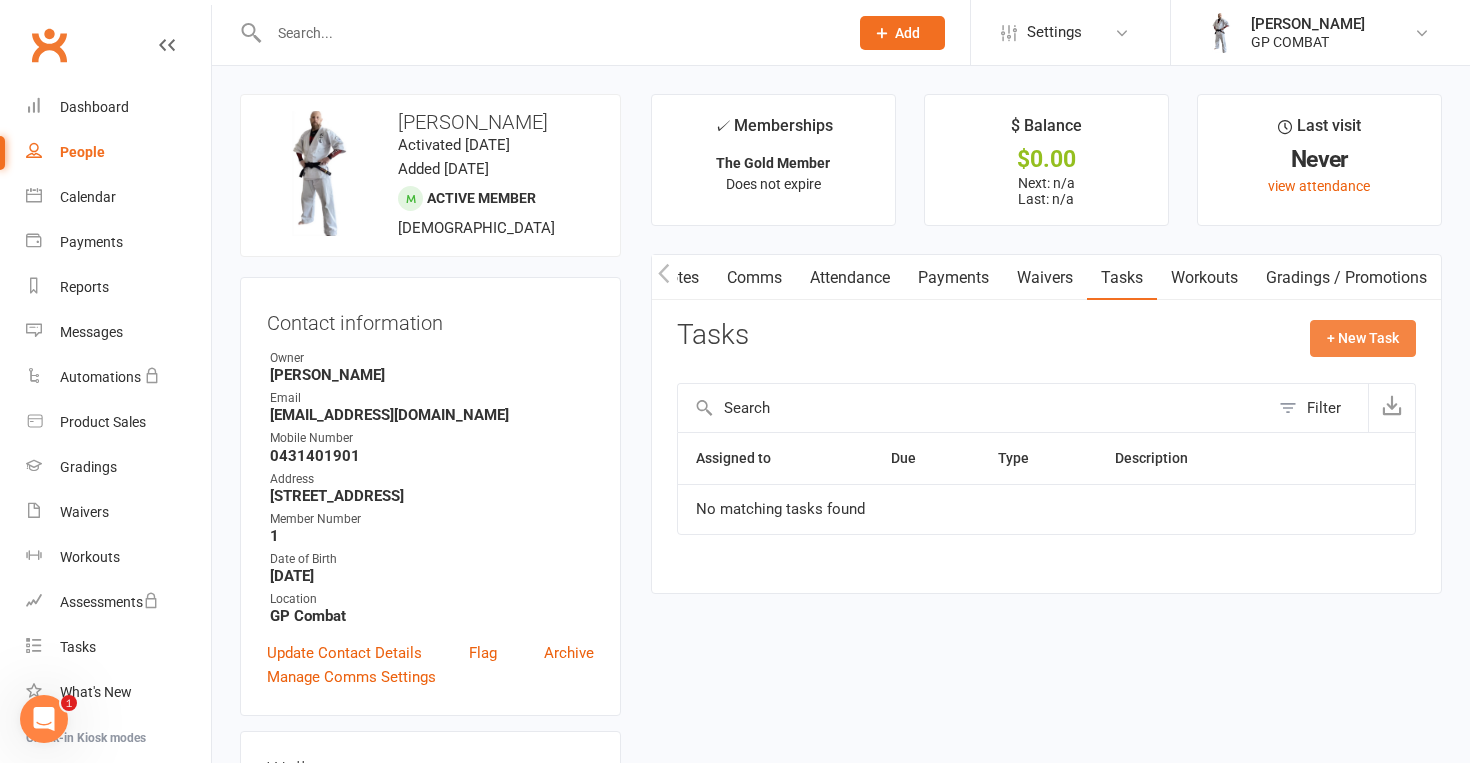 click on "+ New Task" at bounding box center [1363, 338] 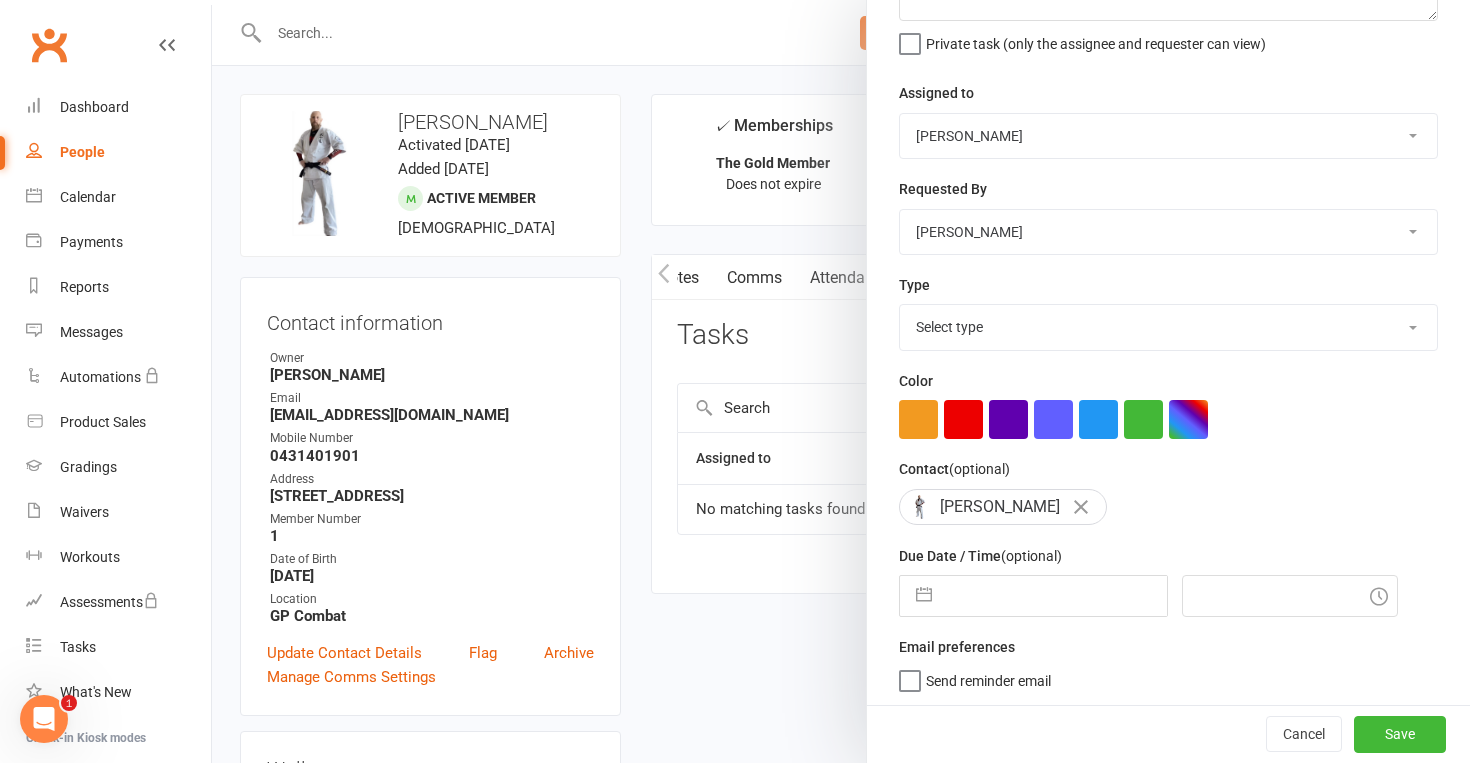 scroll, scrollTop: 184, scrollLeft: 0, axis: vertical 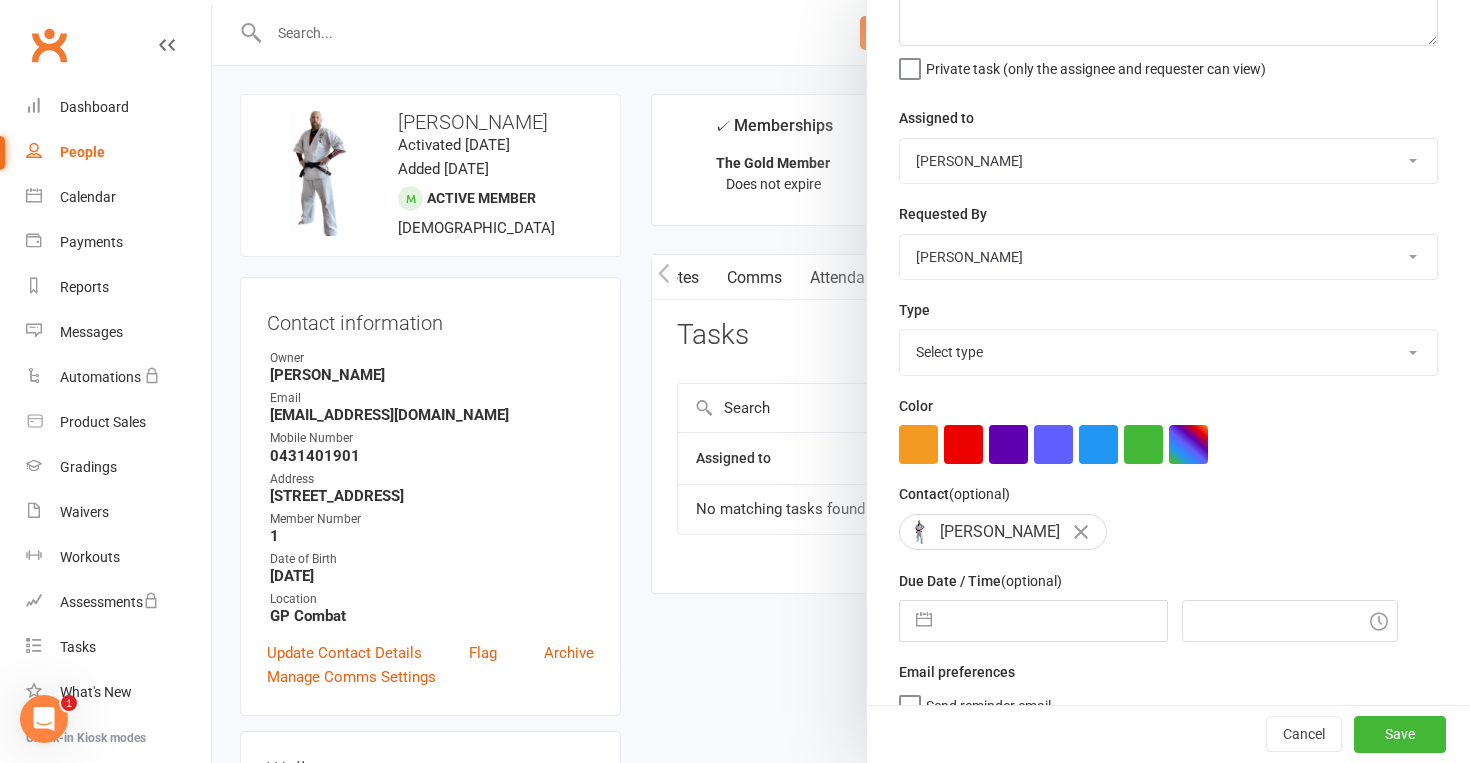 select on "34406" 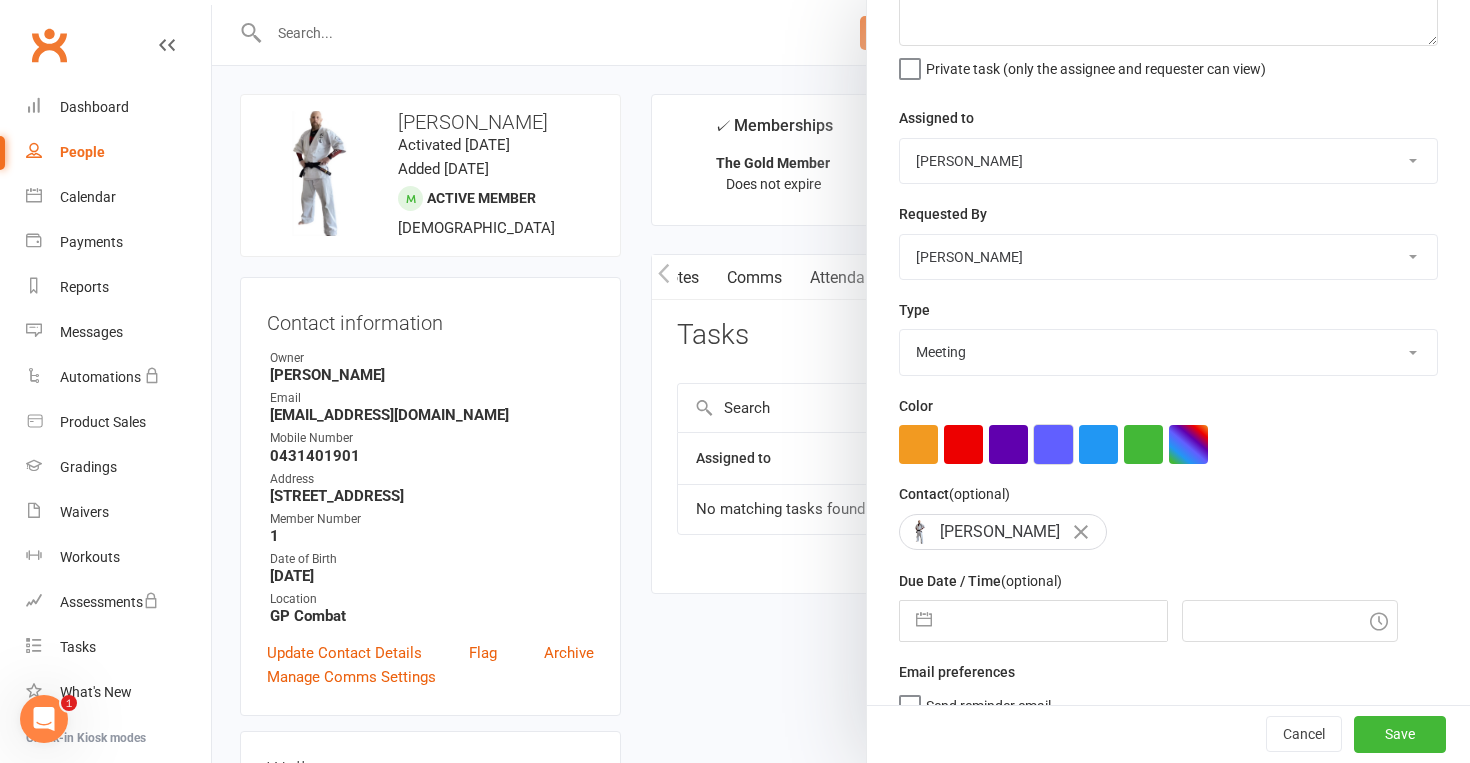 click at bounding box center [1053, 444] 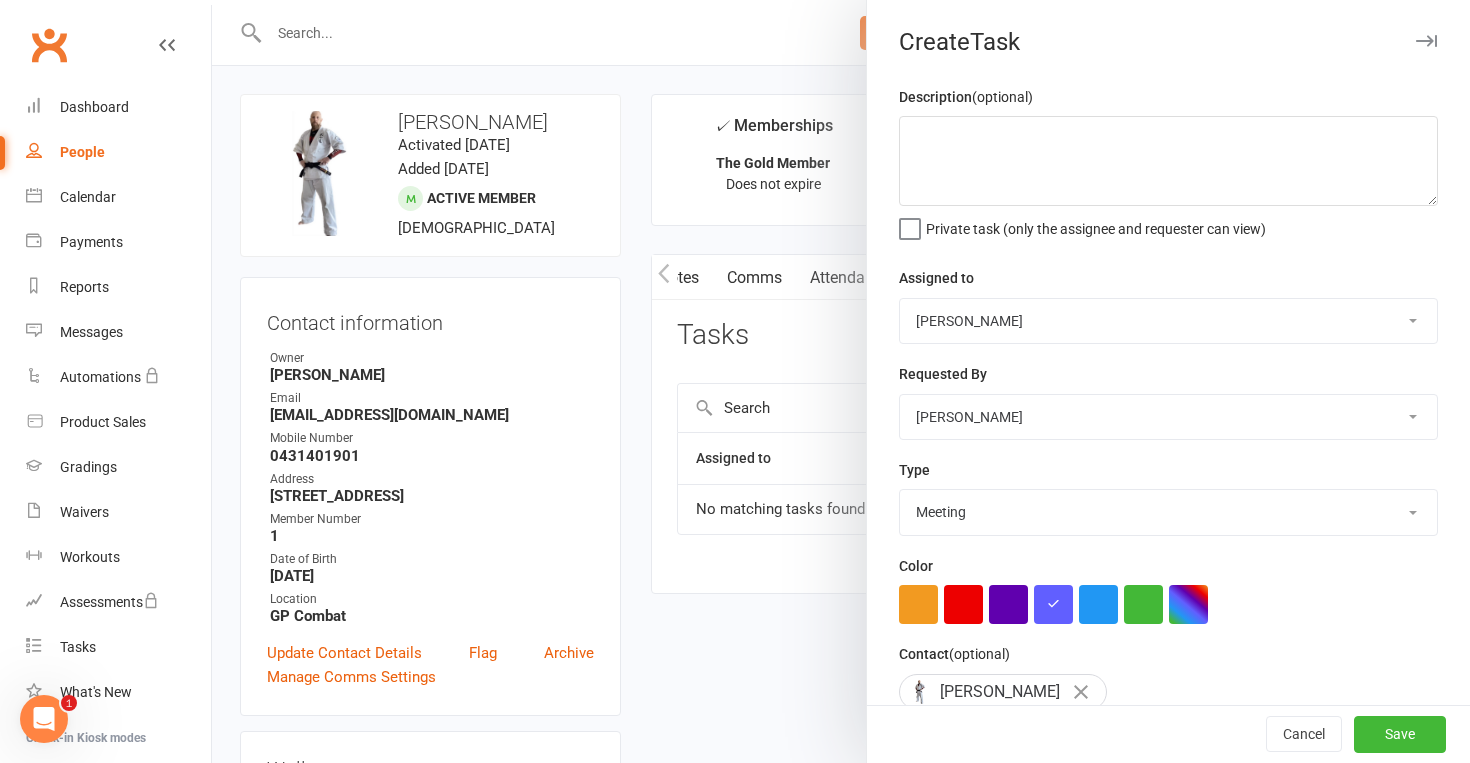 scroll, scrollTop: 0, scrollLeft: 0, axis: both 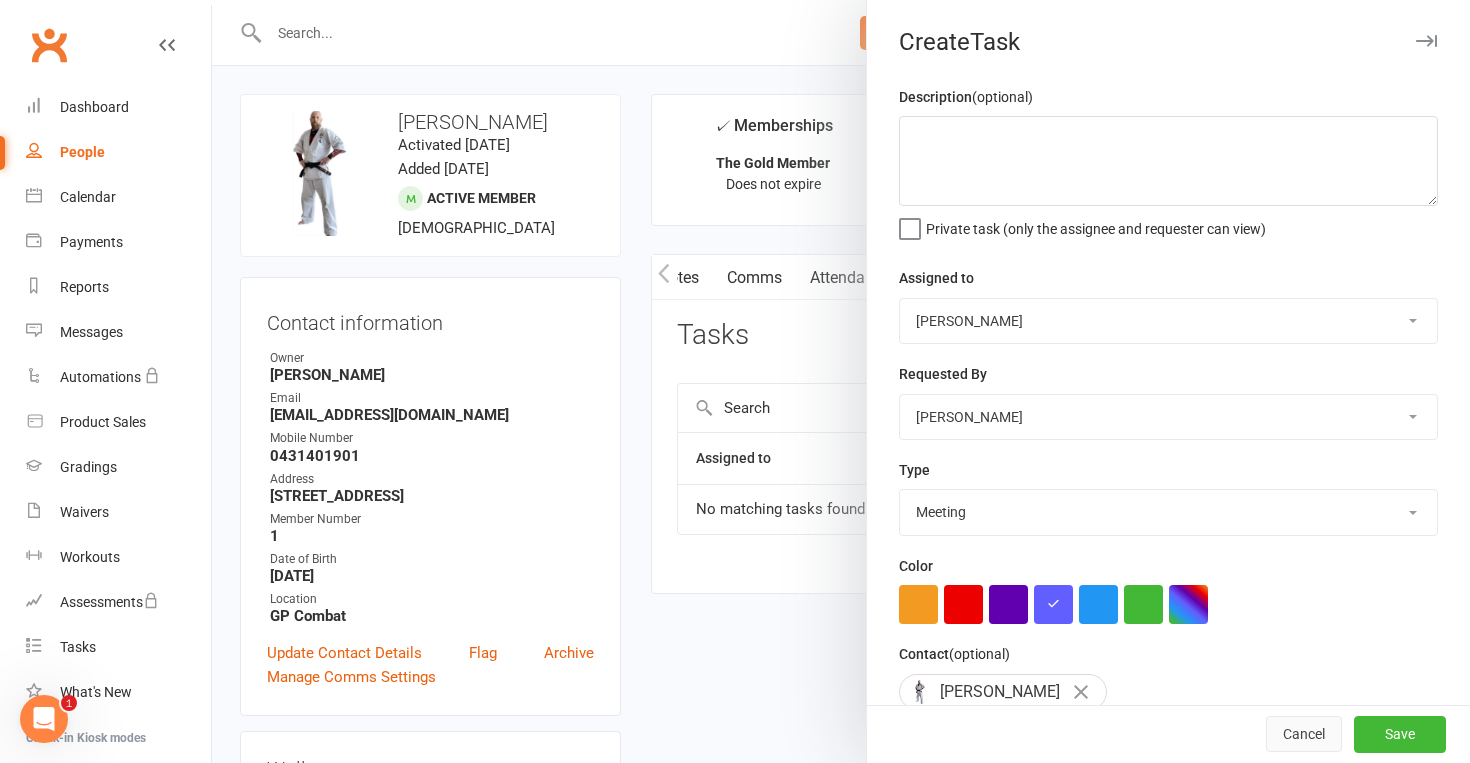 click on "Cancel" at bounding box center (1304, 735) 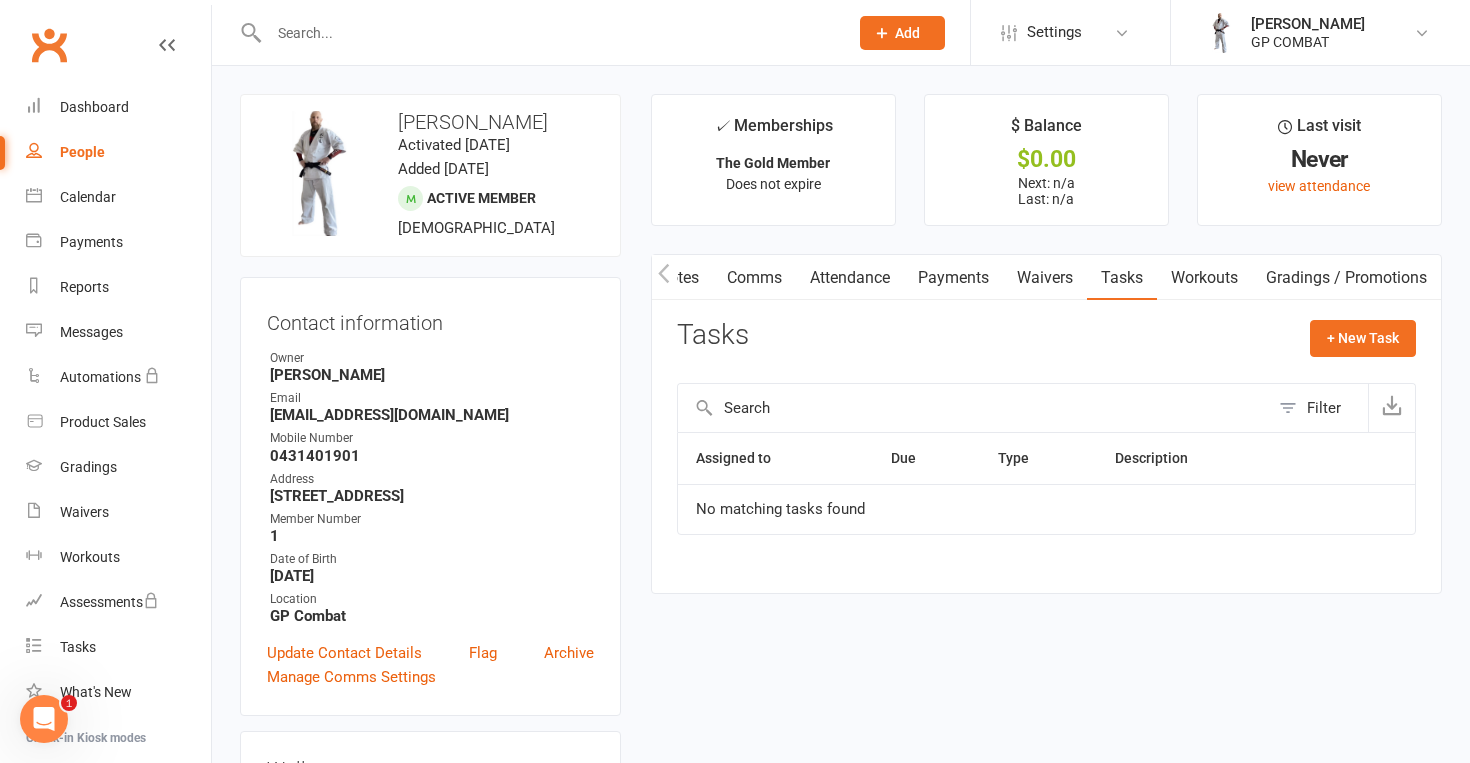 click 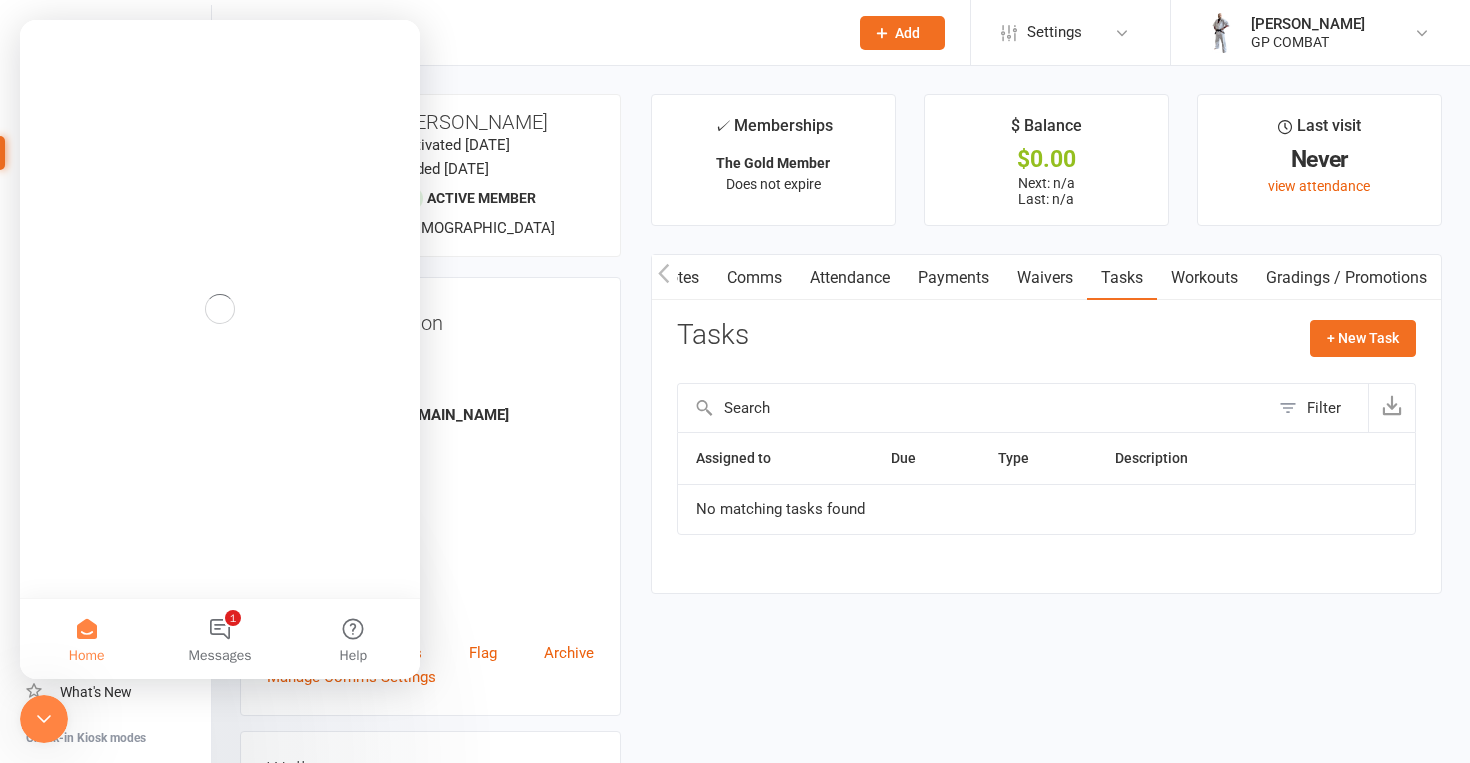scroll, scrollTop: 0, scrollLeft: 0, axis: both 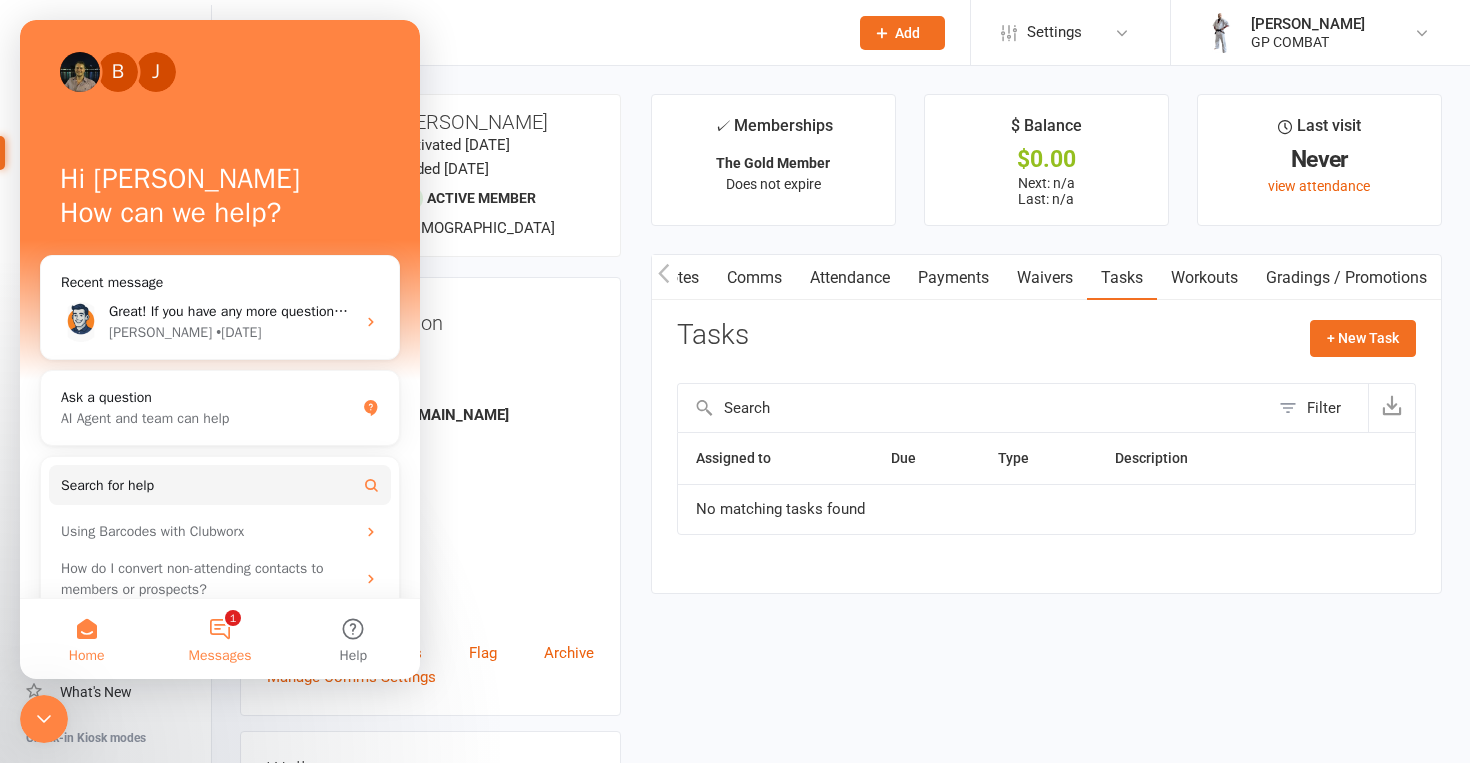 click on "1 Messages" at bounding box center [219, 639] 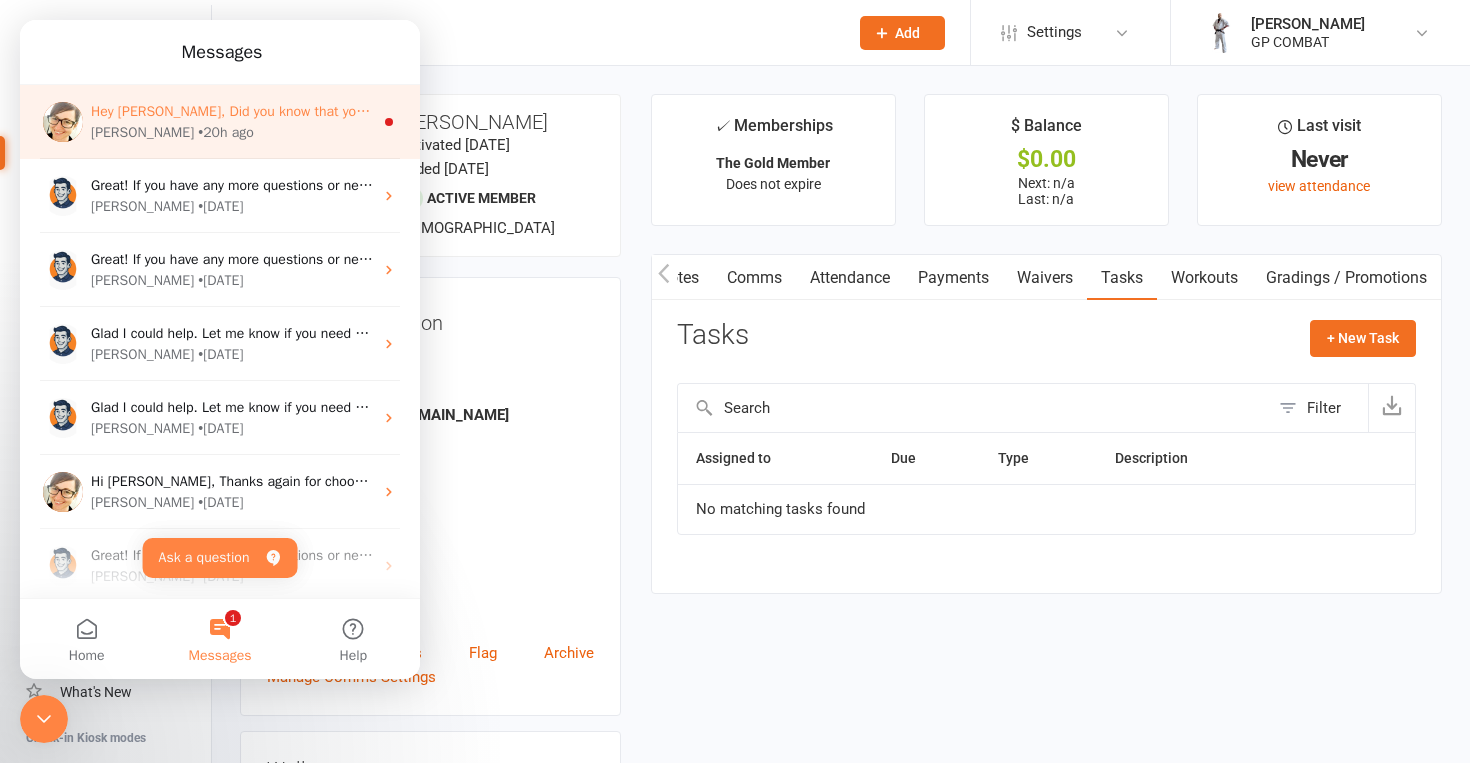 click on "Emily •  20h ago" at bounding box center [232, 132] 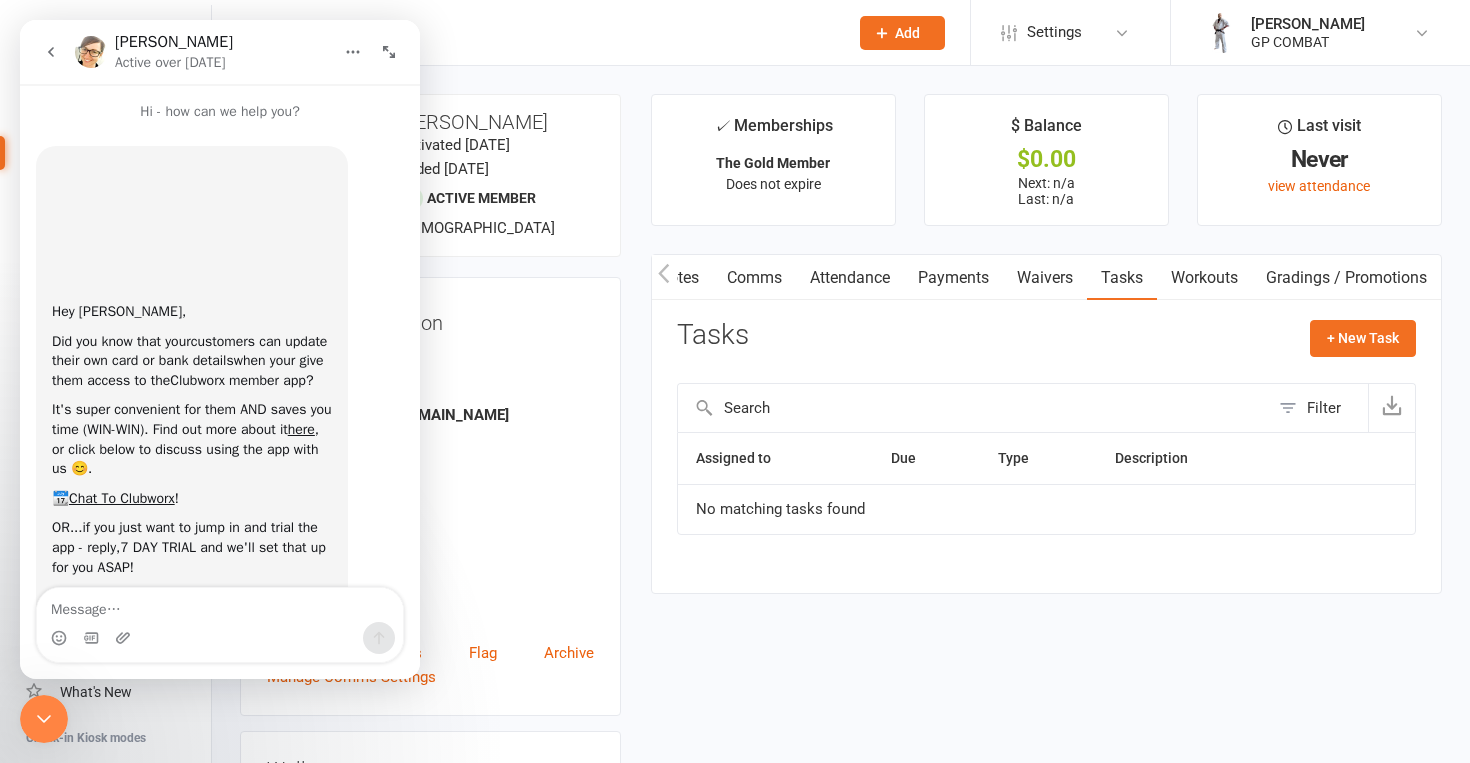 scroll, scrollTop: 142, scrollLeft: 0, axis: vertical 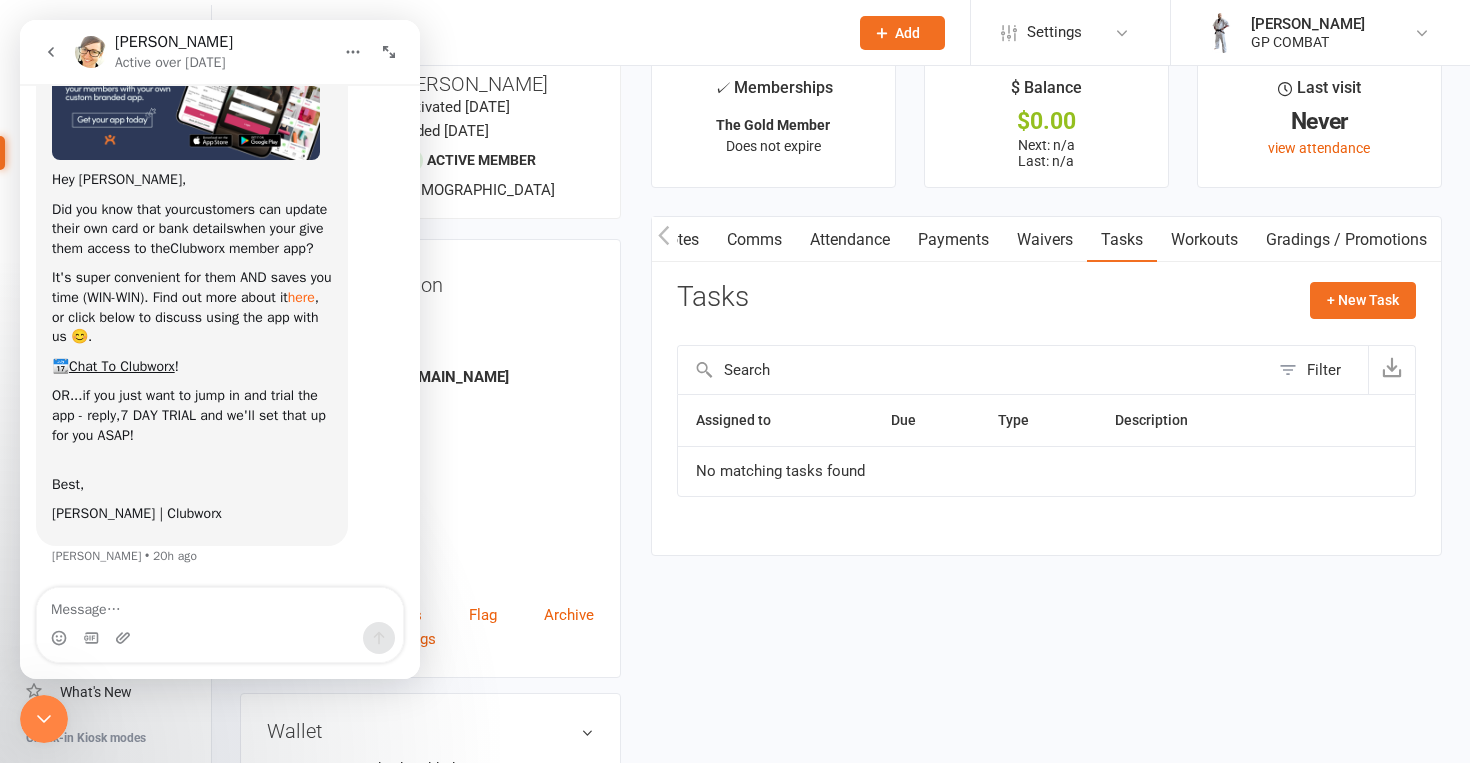 click on "here" at bounding box center [301, 297] 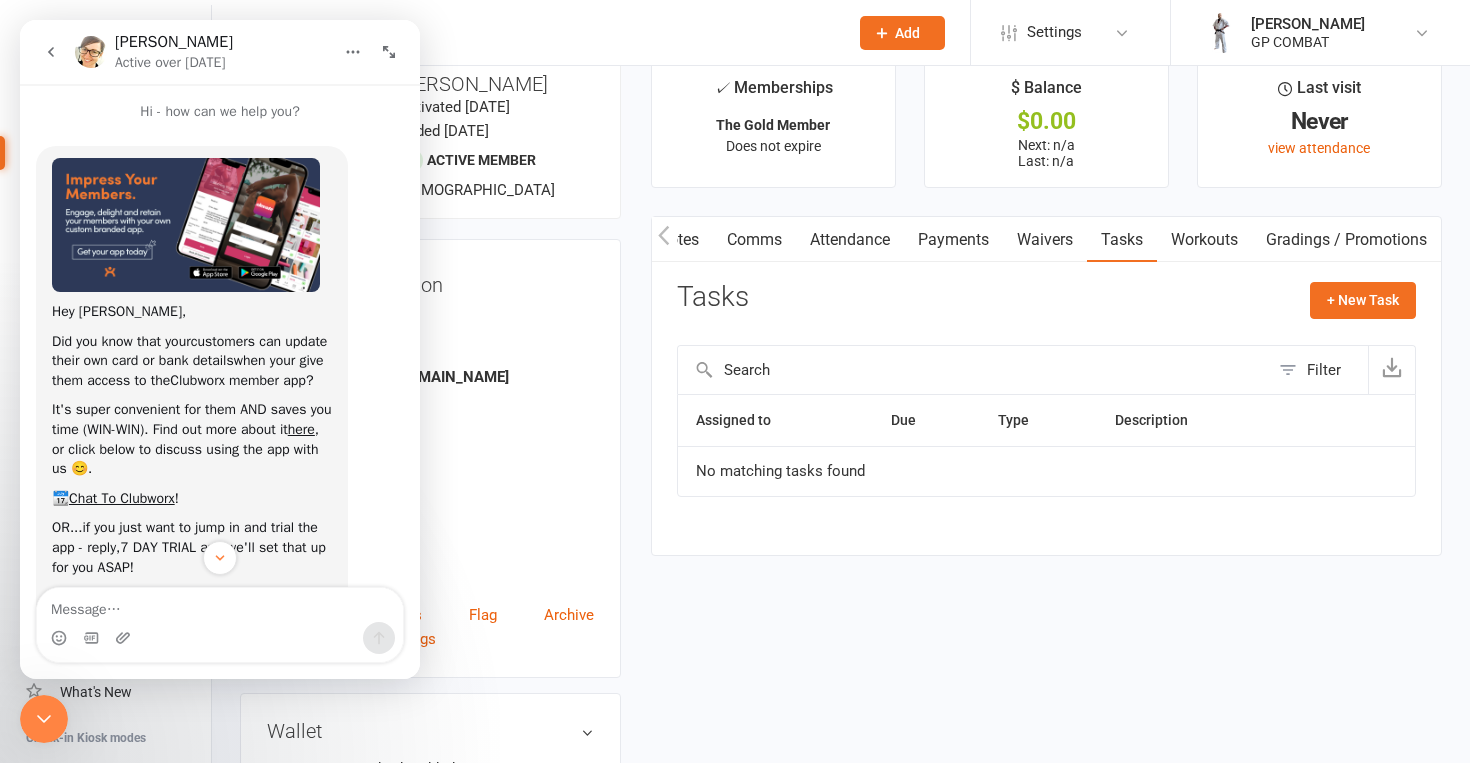 scroll, scrollTop: 0, scrollLeft: 0, axis: both 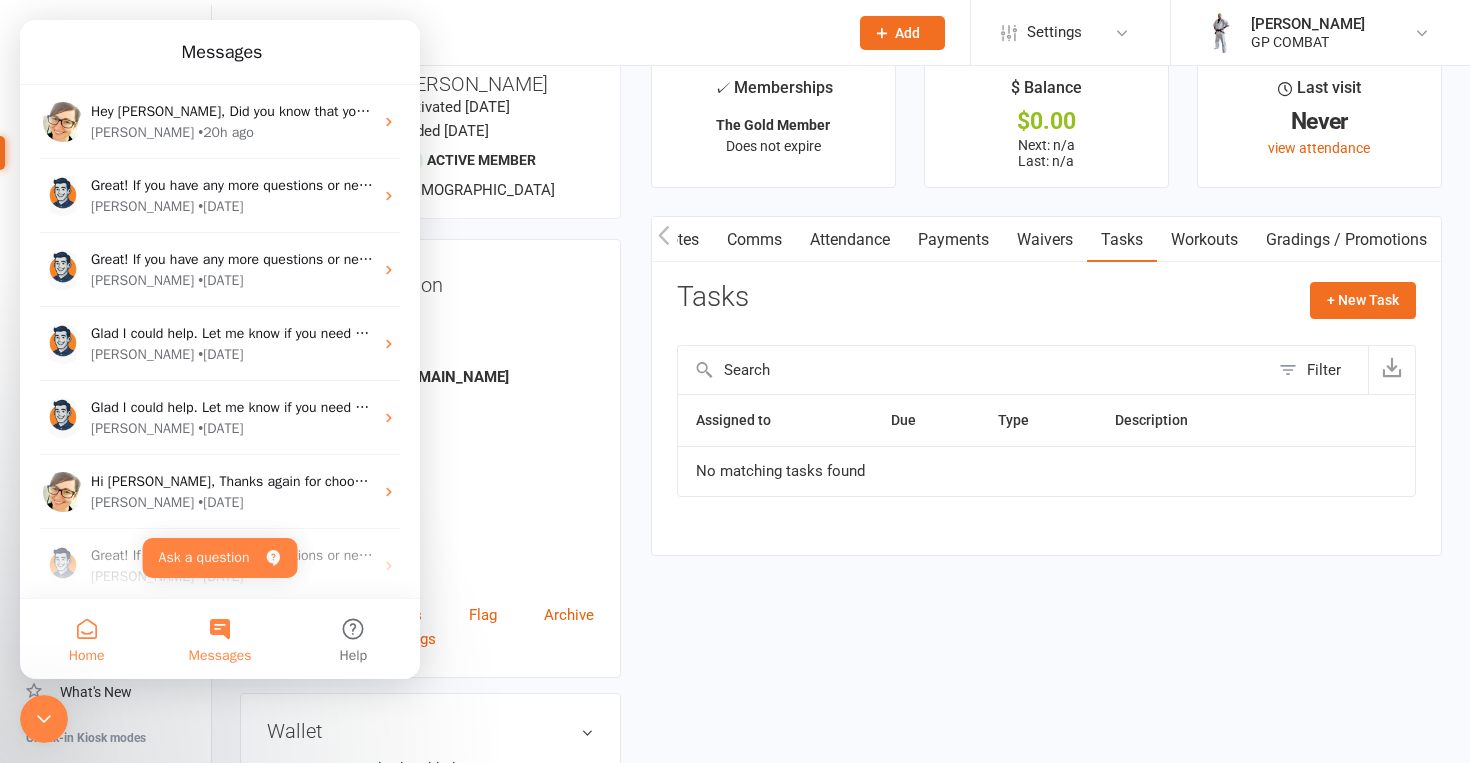 click on "Home" at bounding box center (86, 639) 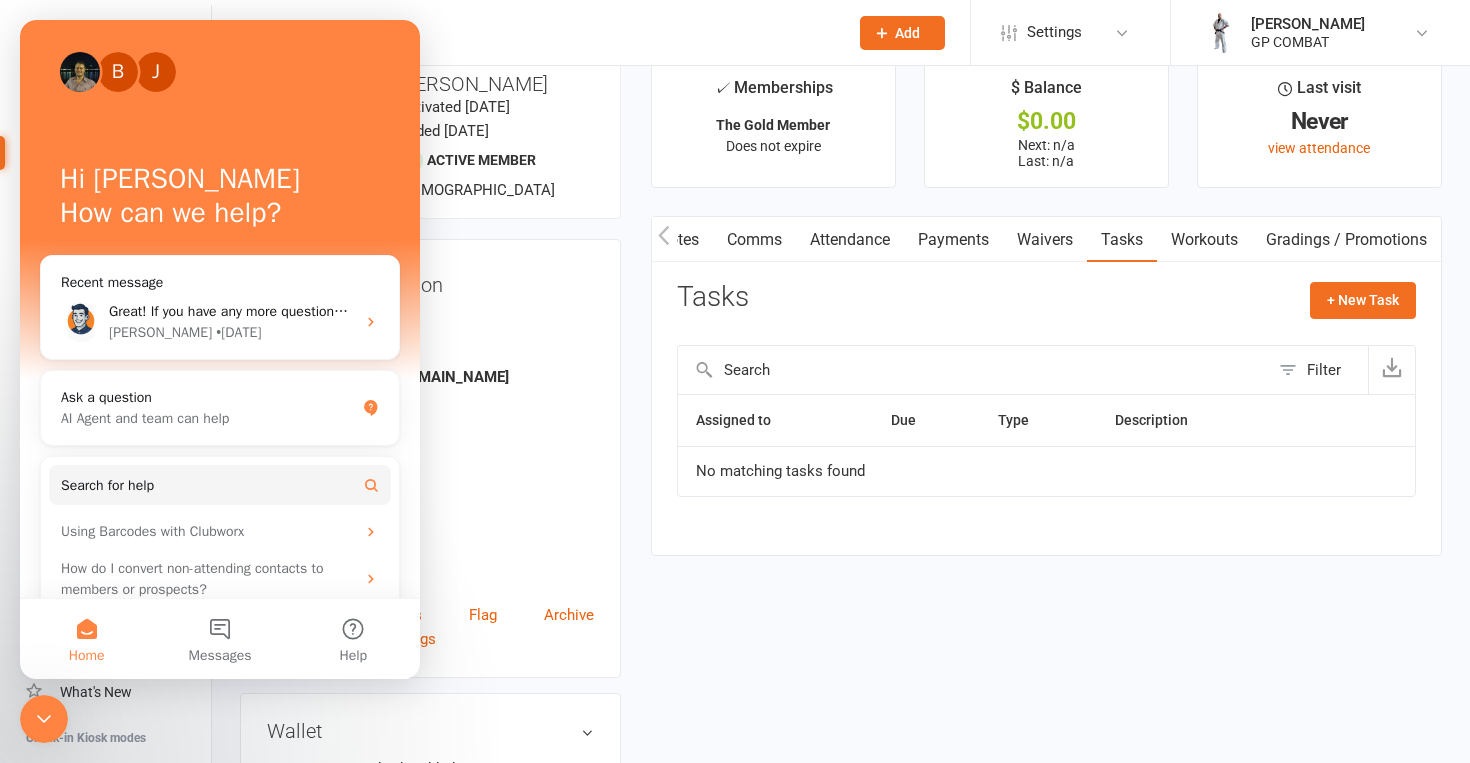 click on "upload photo change photo Greg Povey Activated 18 June, 2025 Added 17 June, 2025   Active member 47 years old  Contact information Owner   Greg Povey Email  itzatrap77@gmail.com
Mobile Number  0431401901
Address  32 Parkway Ave Mount Gambier SA 5290
Member Number  1
Date of Birth  November 30, 1977
Location  GP Combat
Update Contact Details Flag Archive Manage Comms Settings" at bounding box center [430, 367] 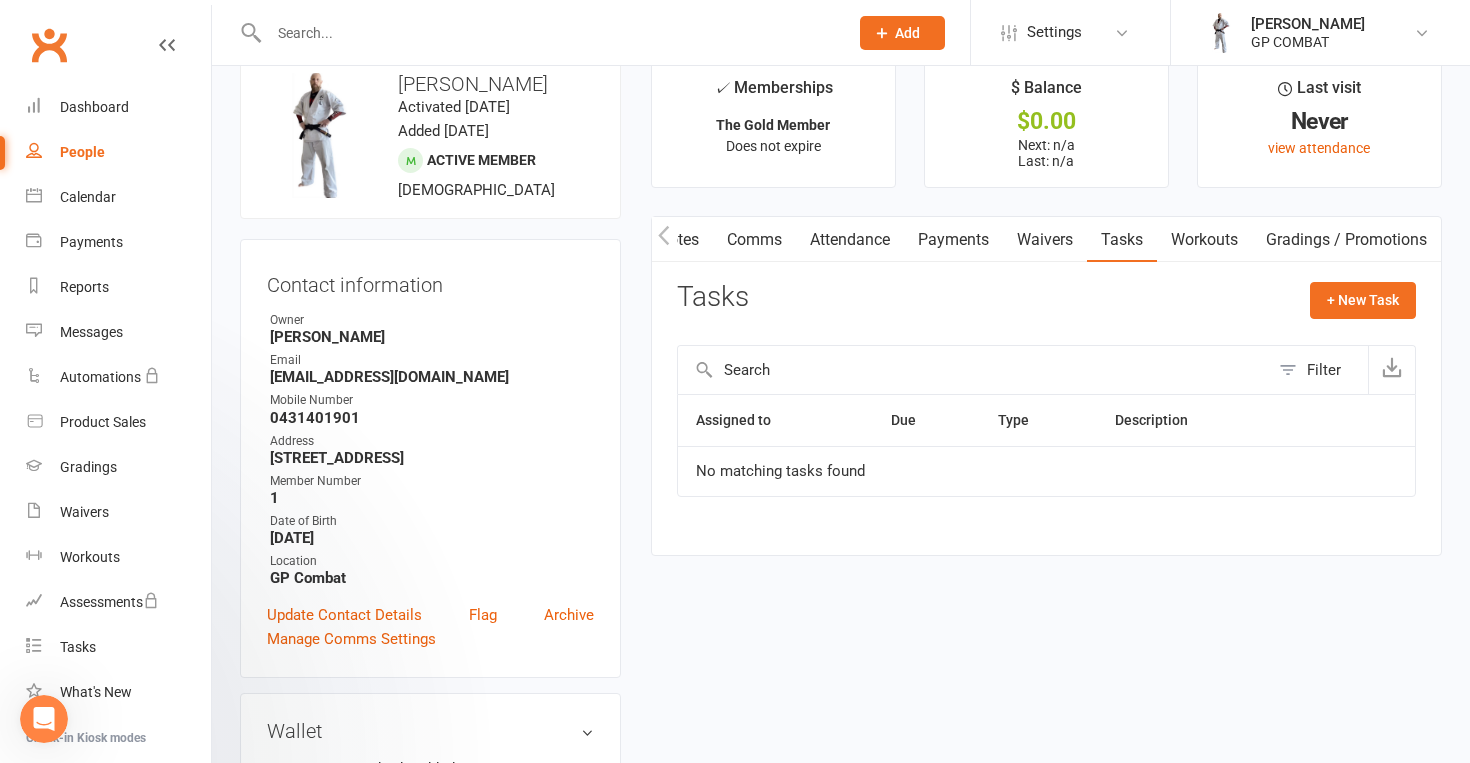scroll, scrollTop: 0, scrollLeft: 0, axis: both 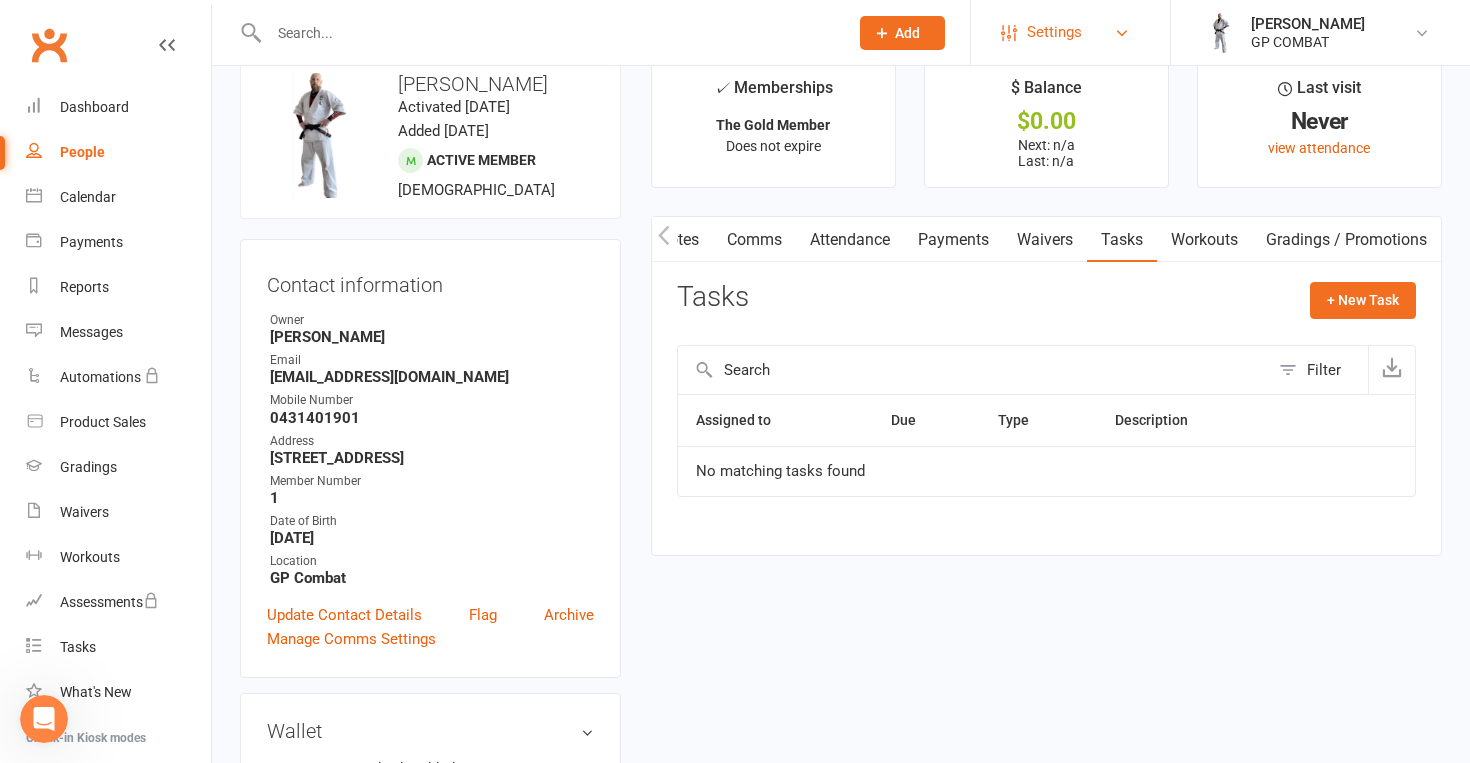 click on "Settings" at bounding box center (1054, 32) 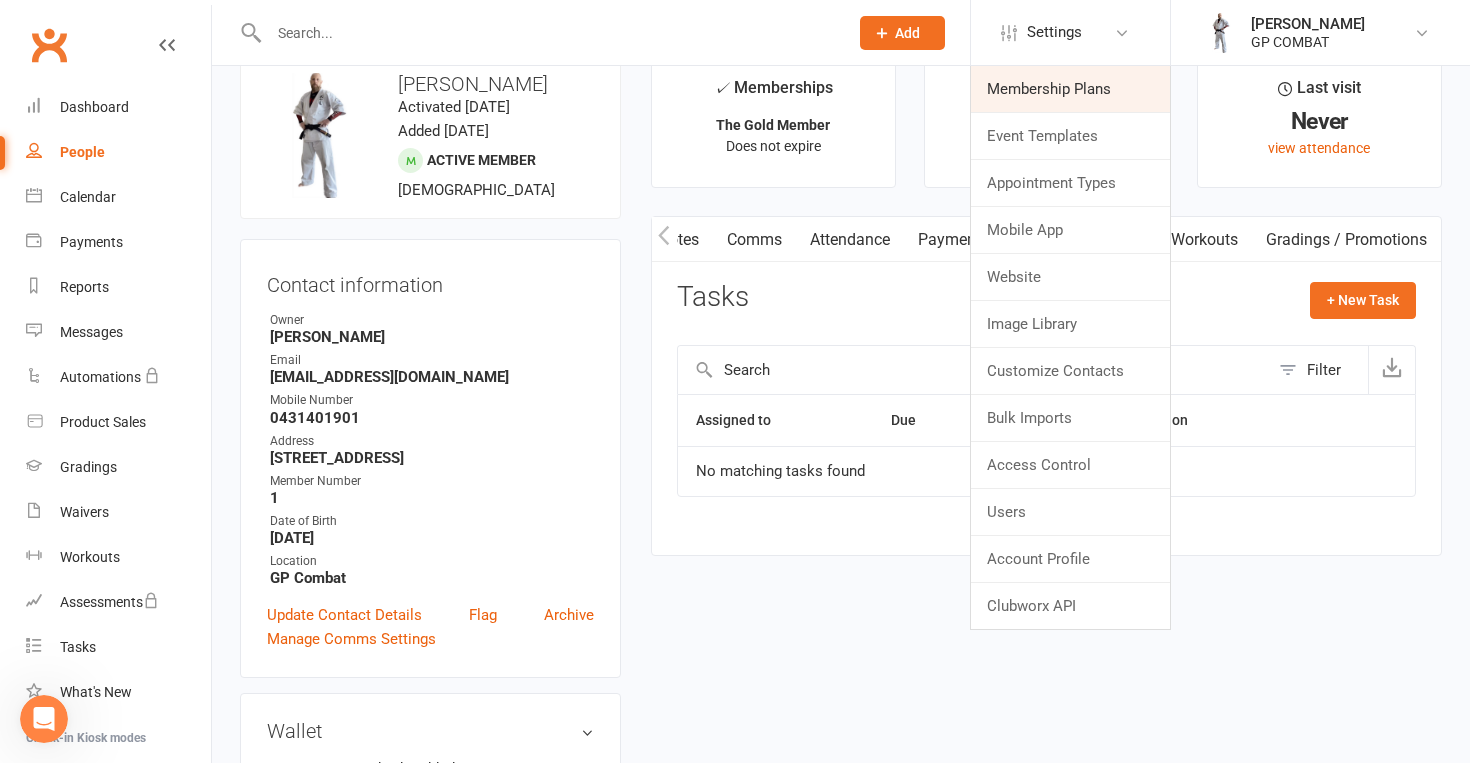 click on "Membership Plans" at bounding box center (1070, 89) 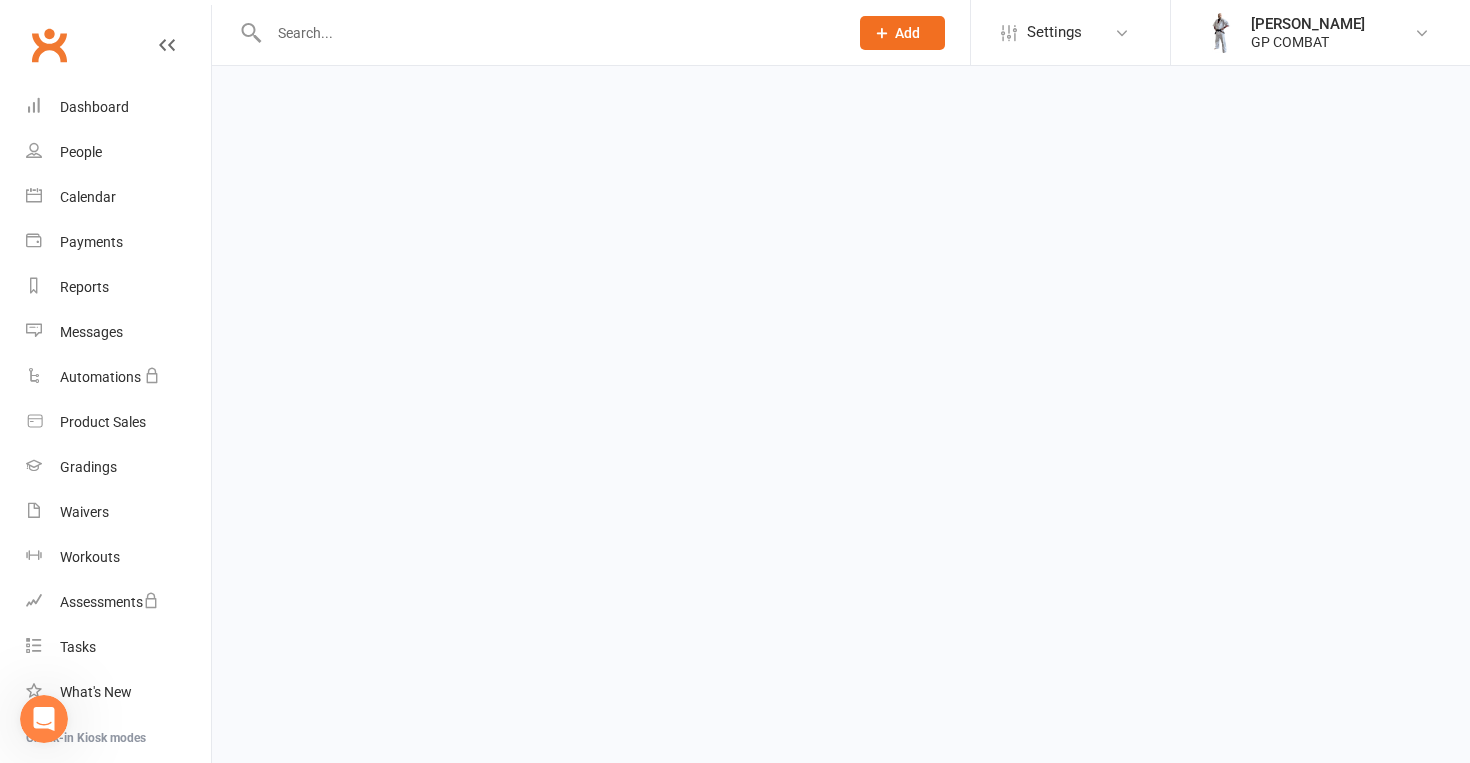 scroll, scrollTop: 0, scrollLeft: 0, axis: both 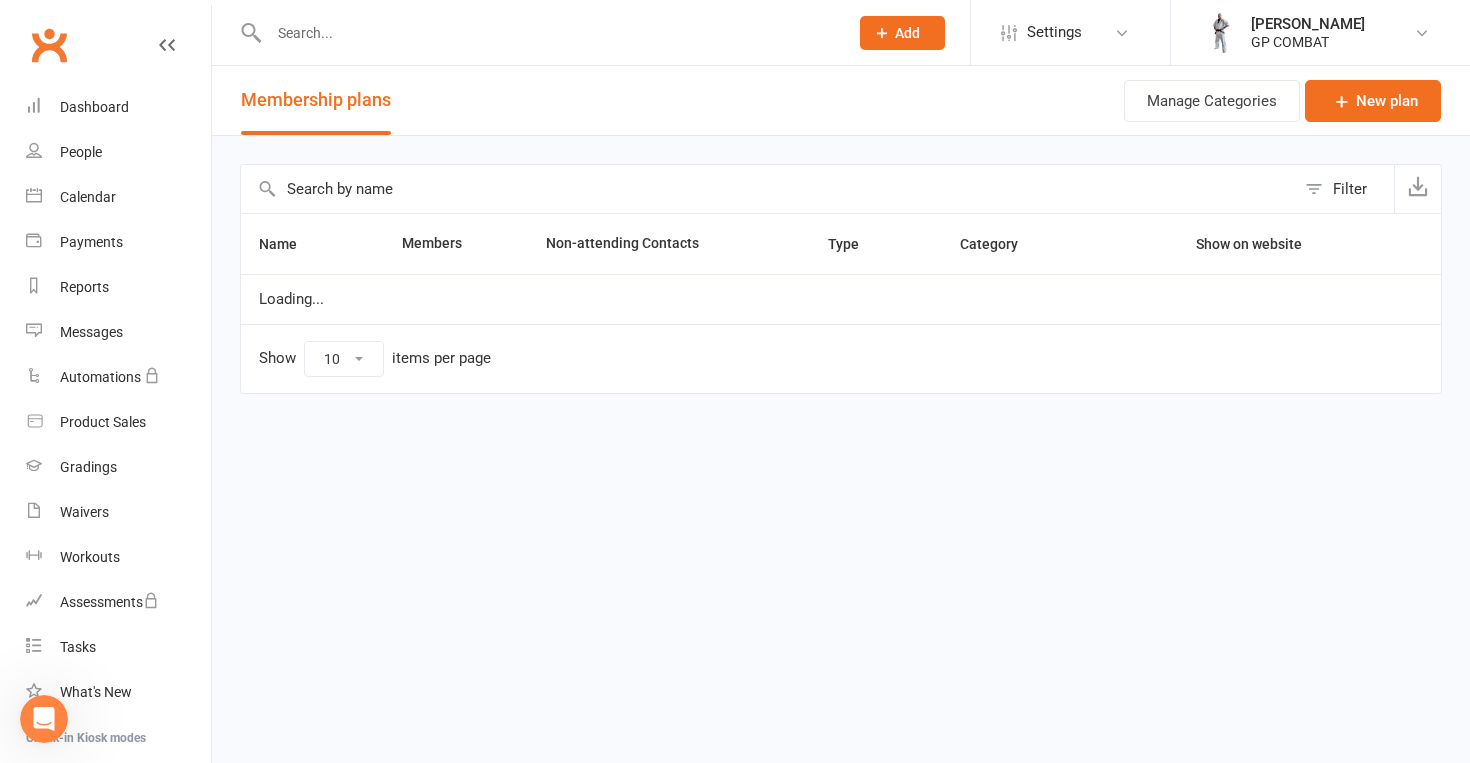 select on "25" 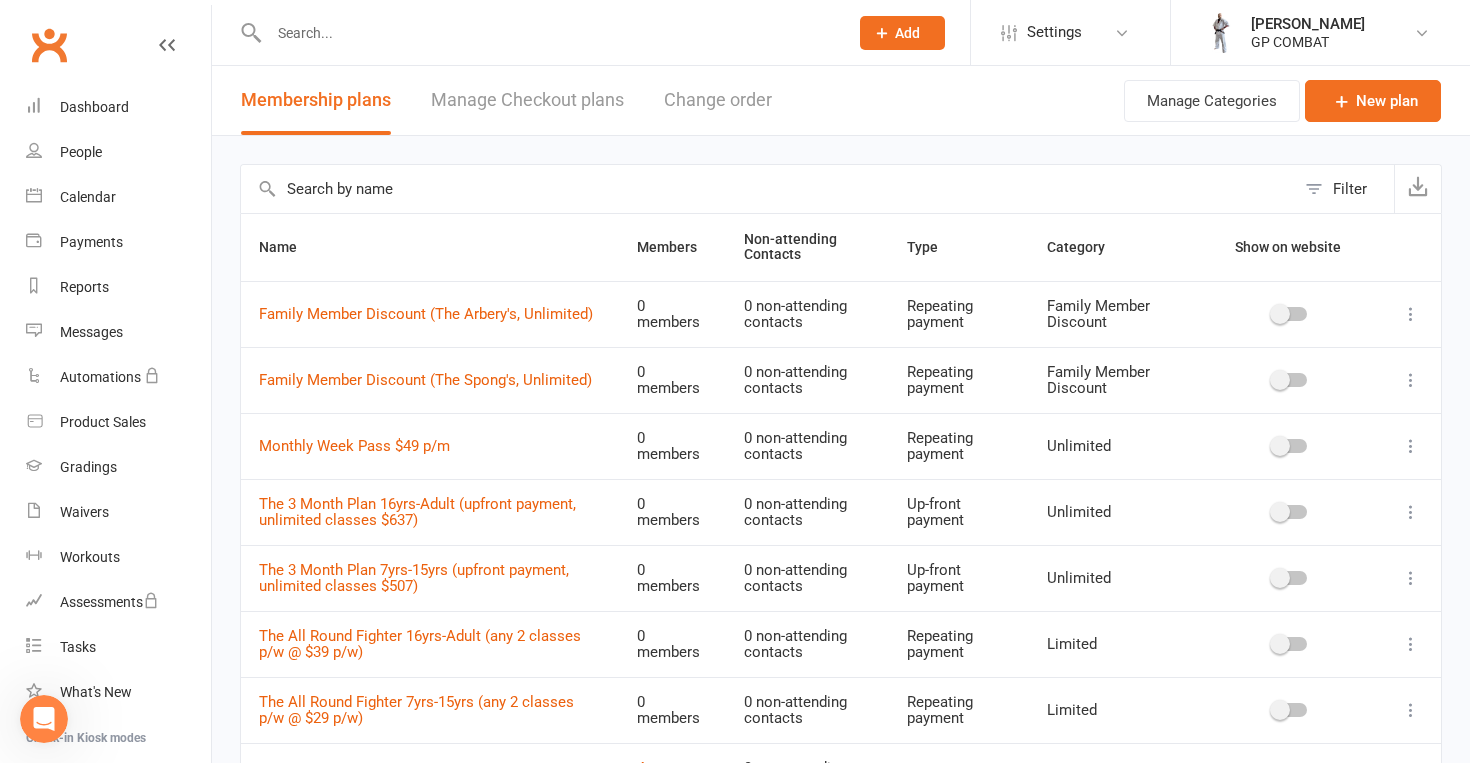 scroll, scrollTop: 0, scrollLeft: 0, axis: both 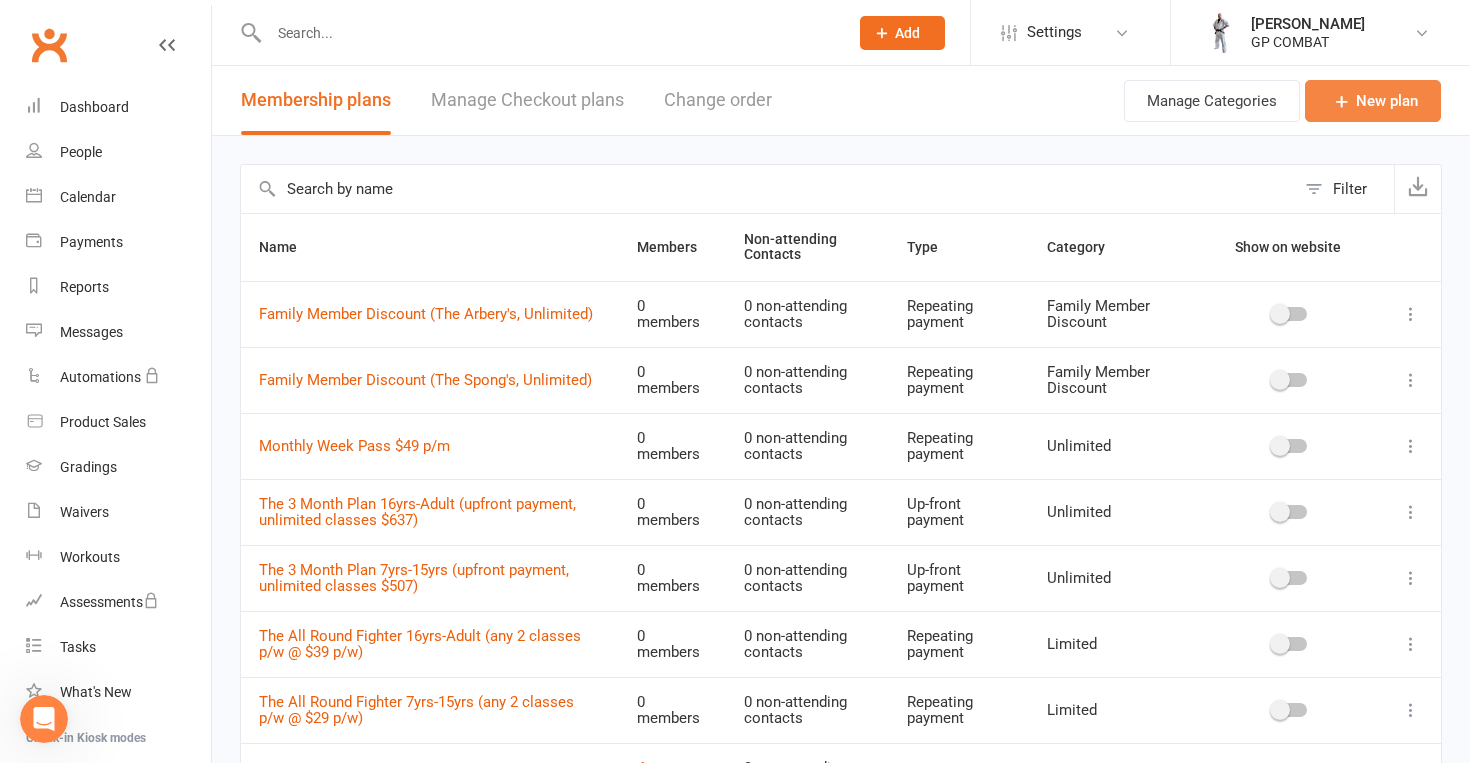 click on "New plan" at bounding box center (1373, 101) 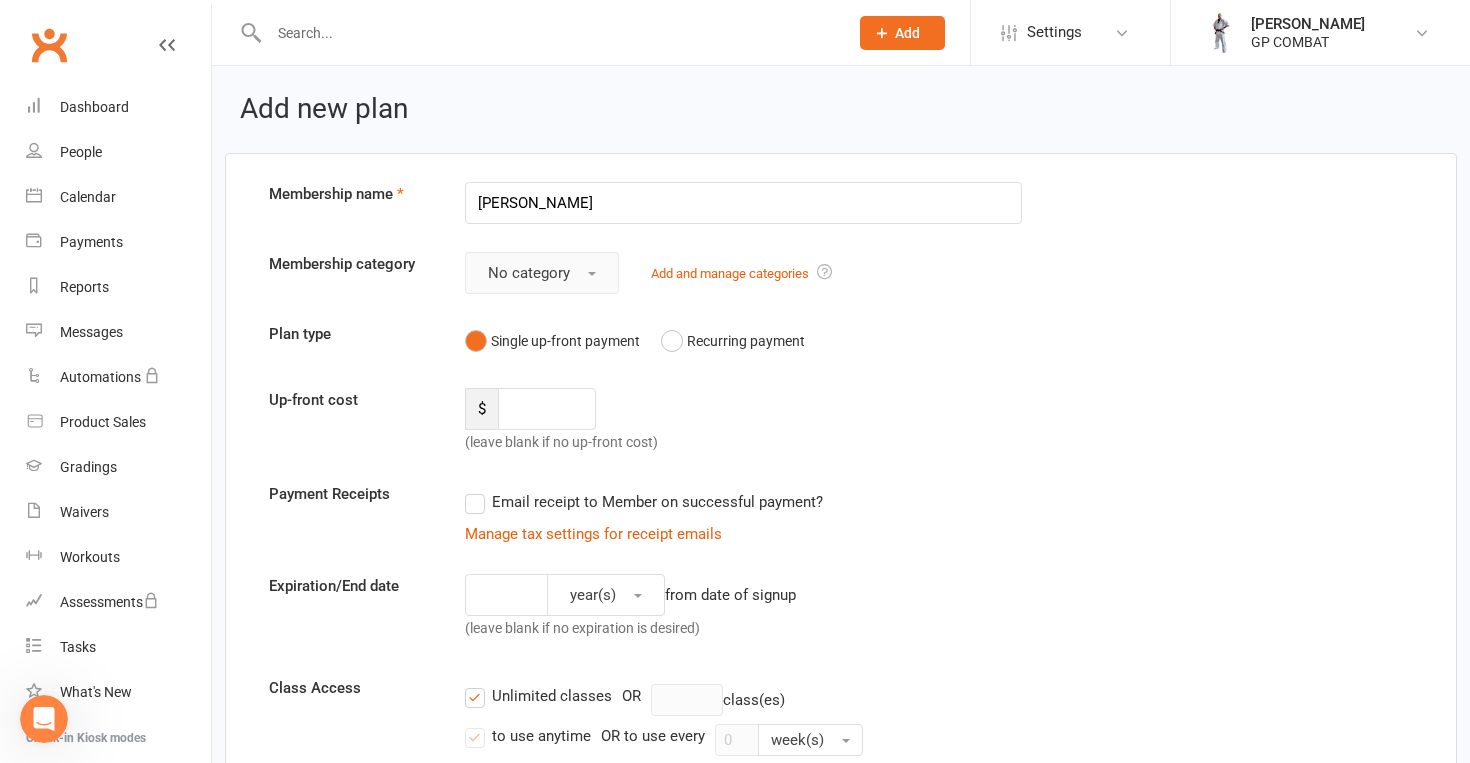 type on "Charlene" 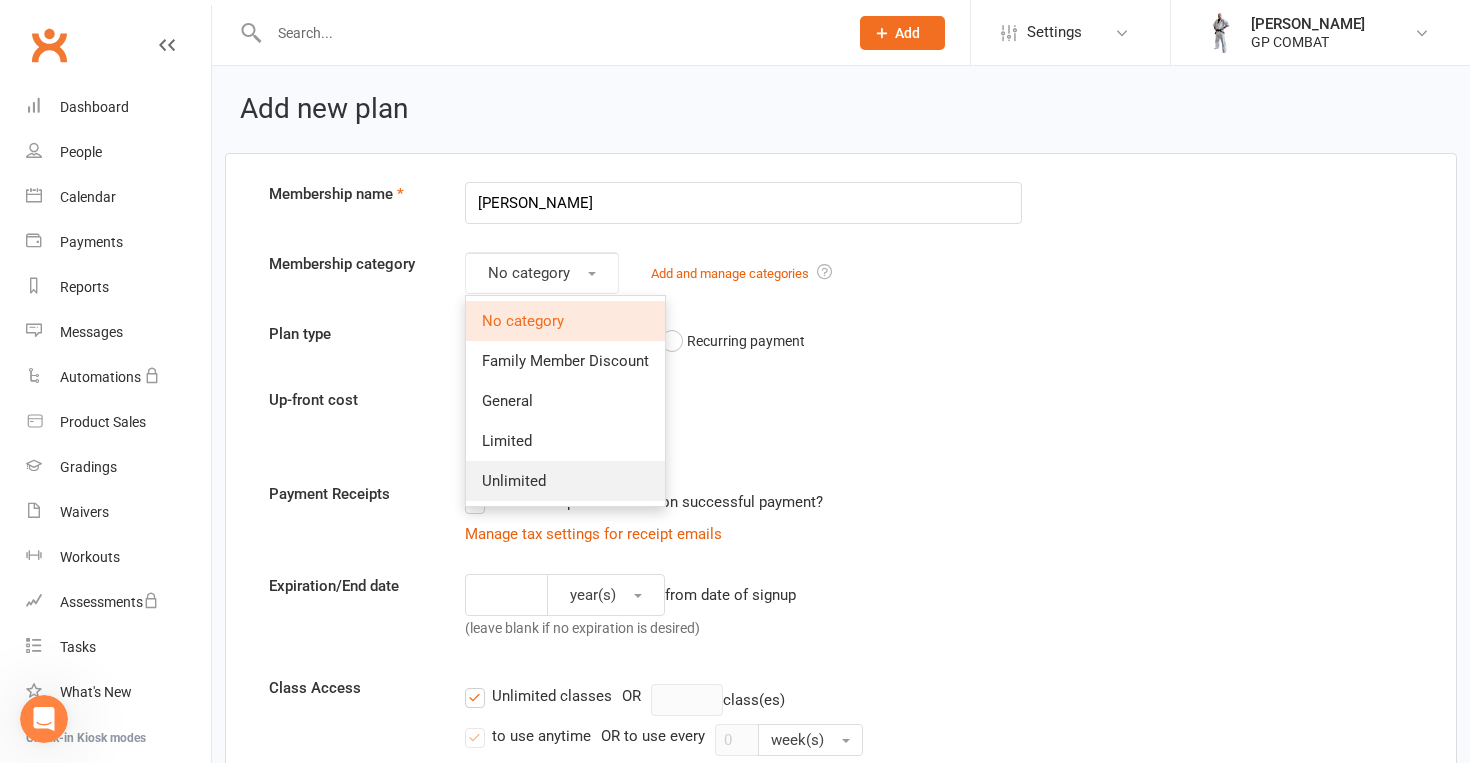 click on "Unlimited" at bounding box center [565, 481] 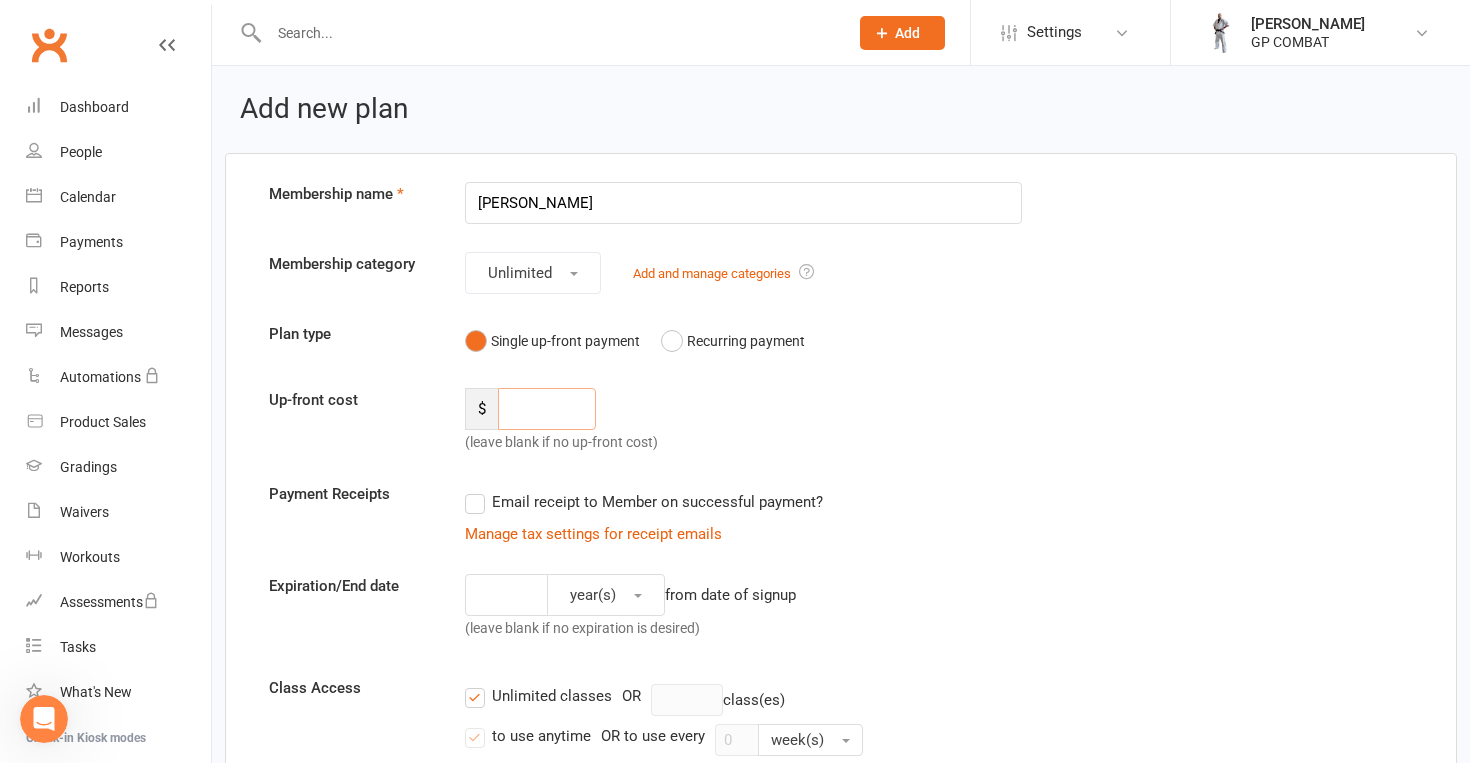 click at bounding box center (547, 409) 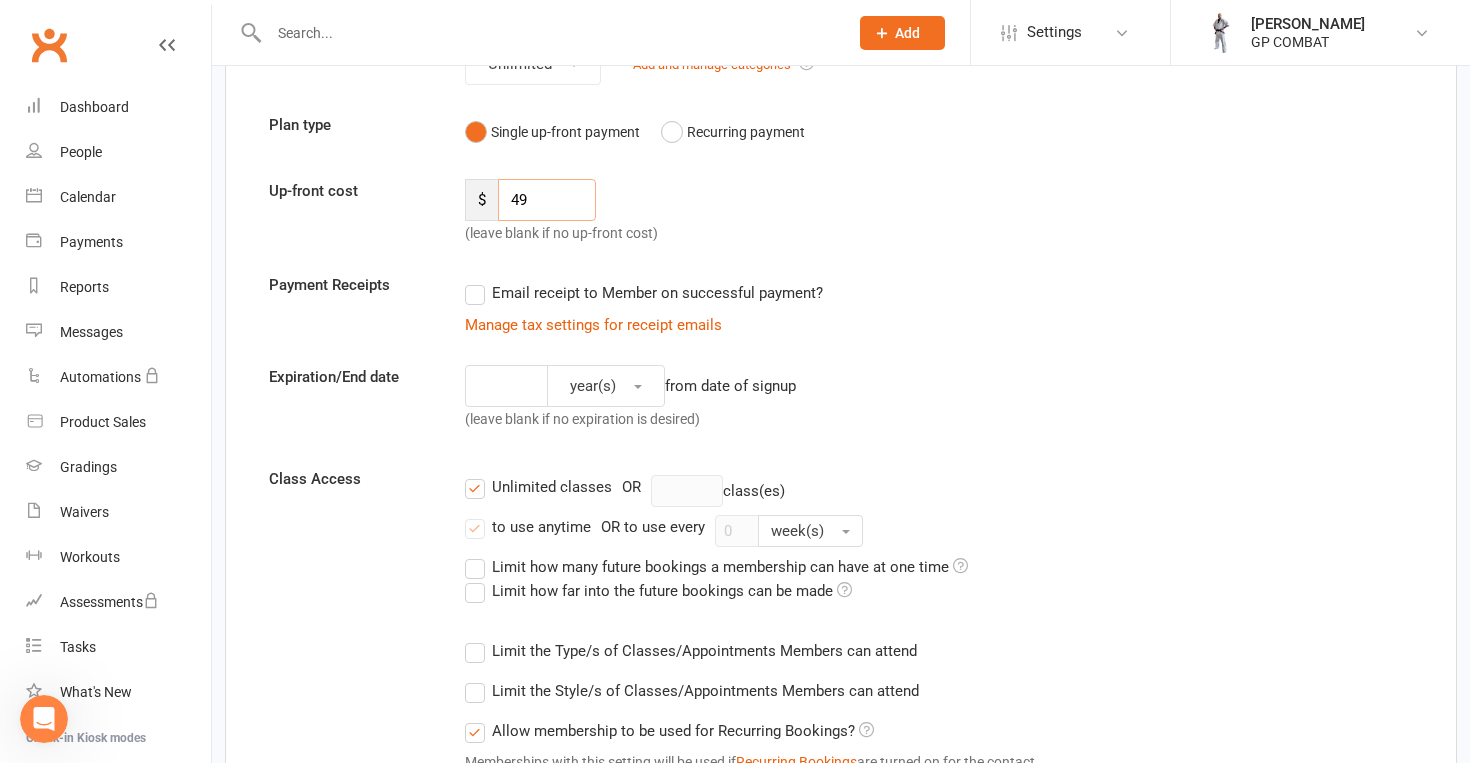 scroll, scrollTop: 207, scrollLeft: 0, axis: vertical 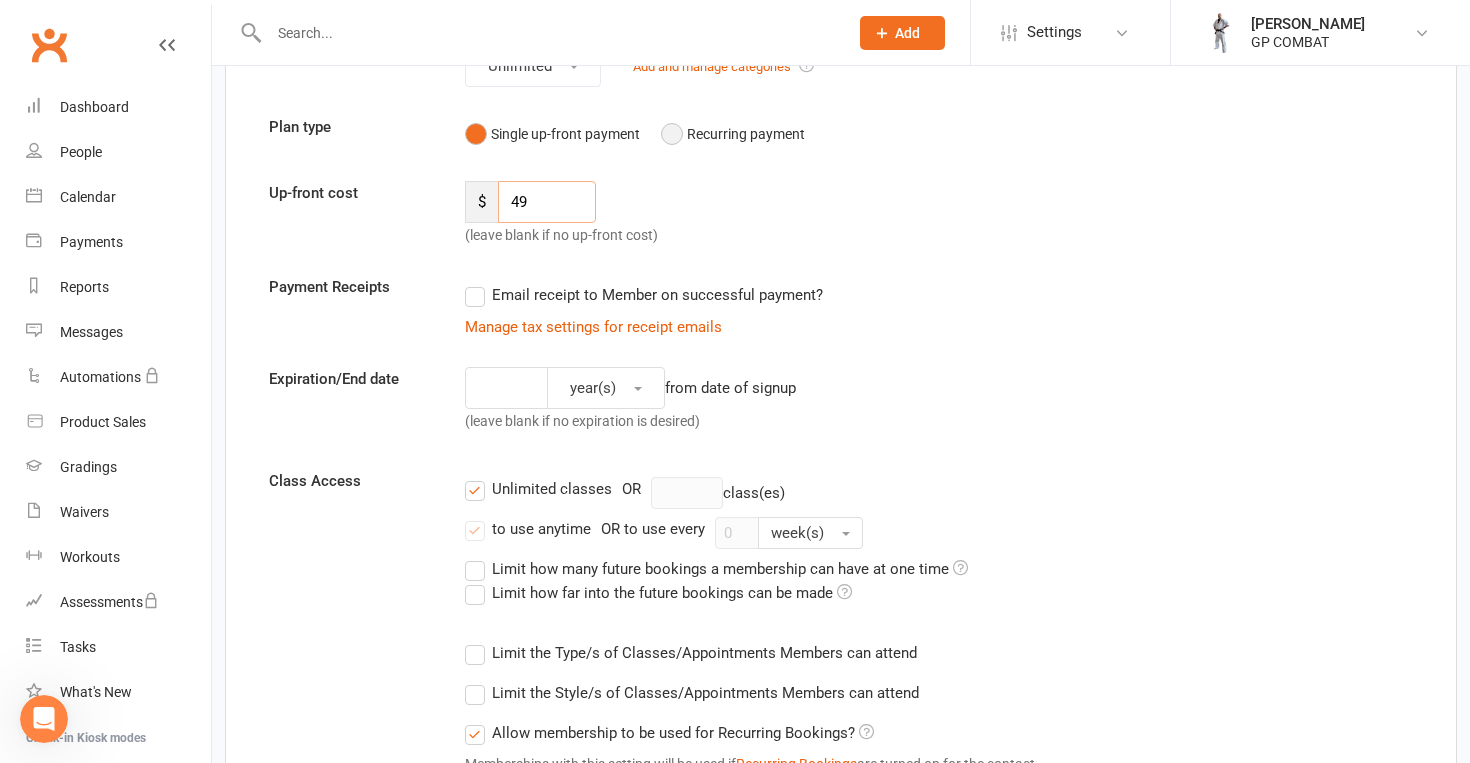 type on "49" 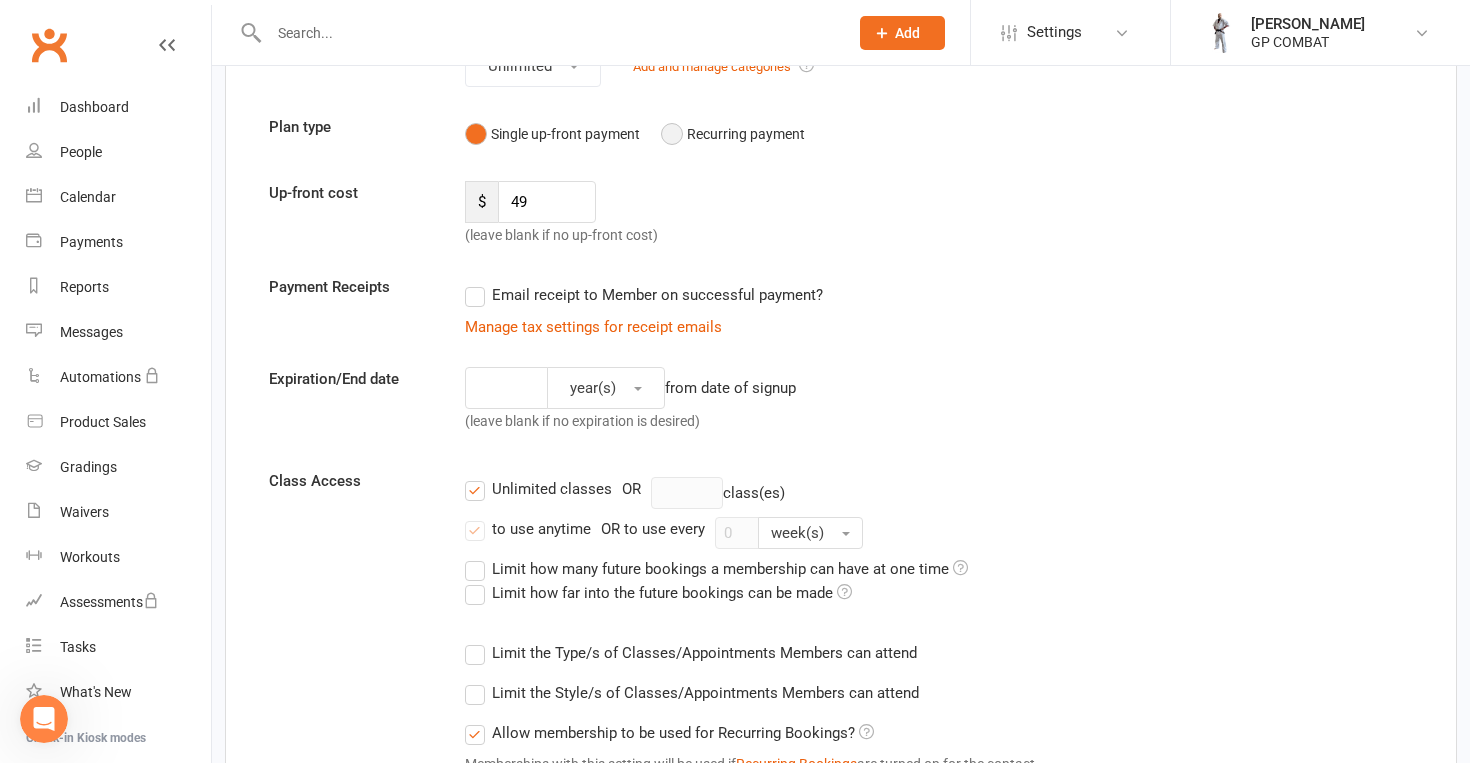 click on "Recurring payment" at bounding box center [733, 134] 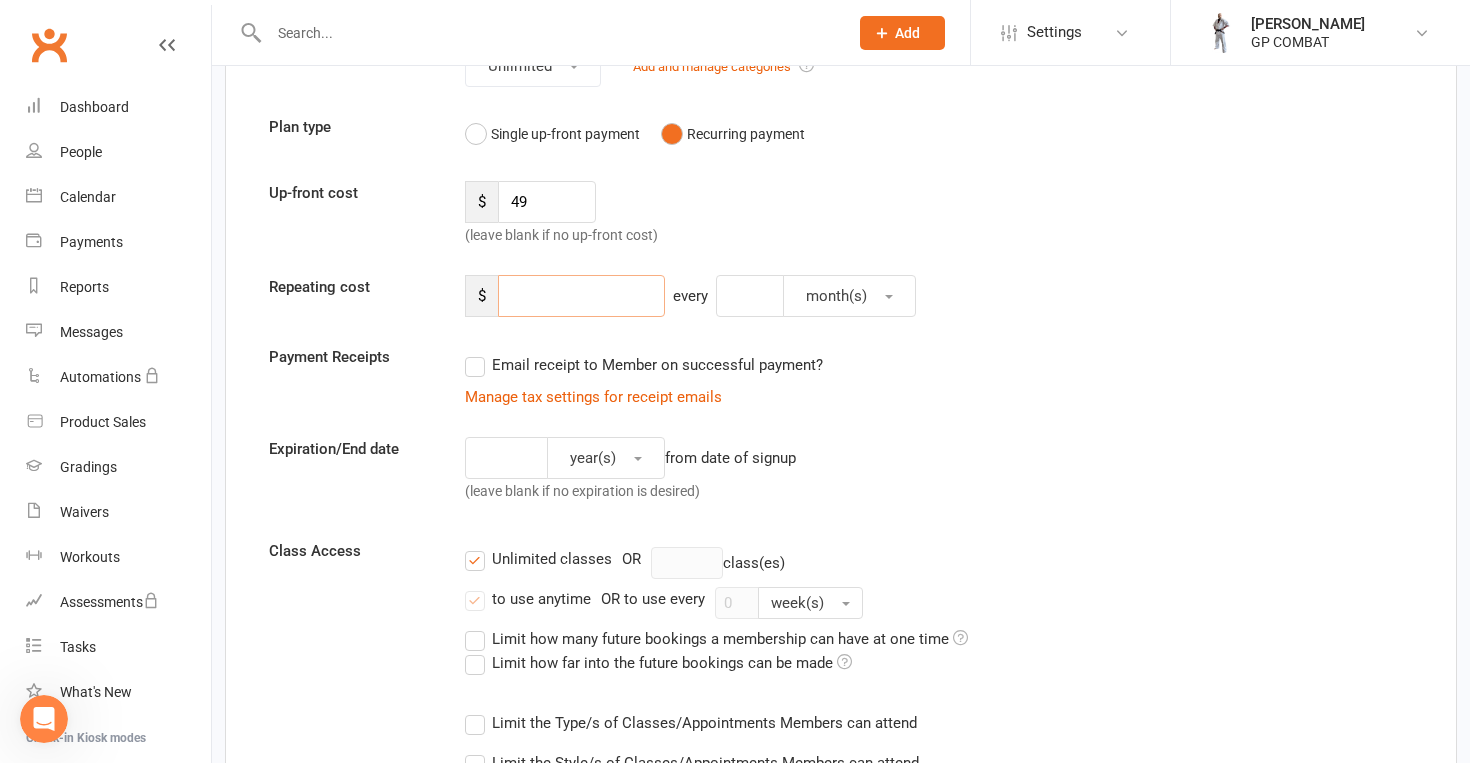 click at bounding box center [581, 296] 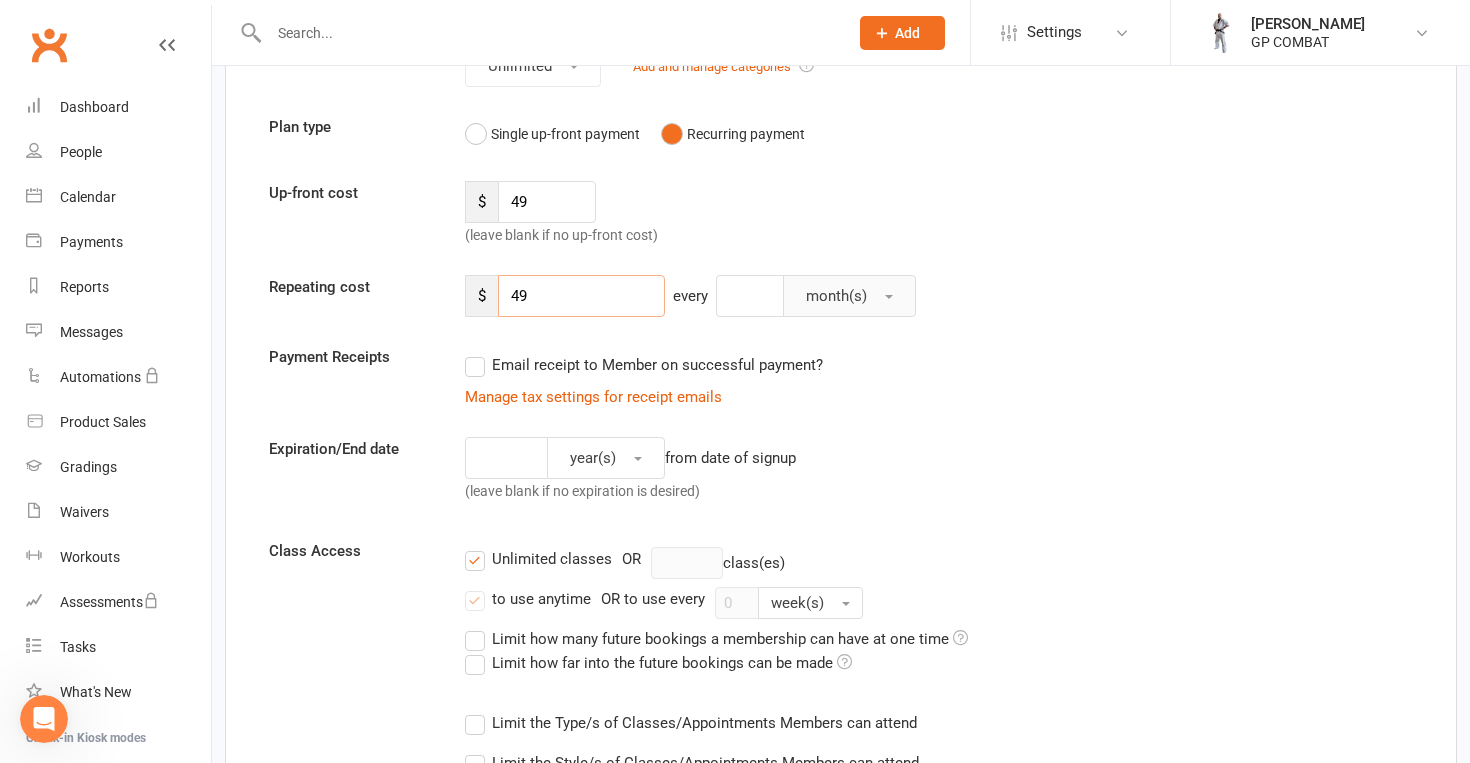 type on "49" 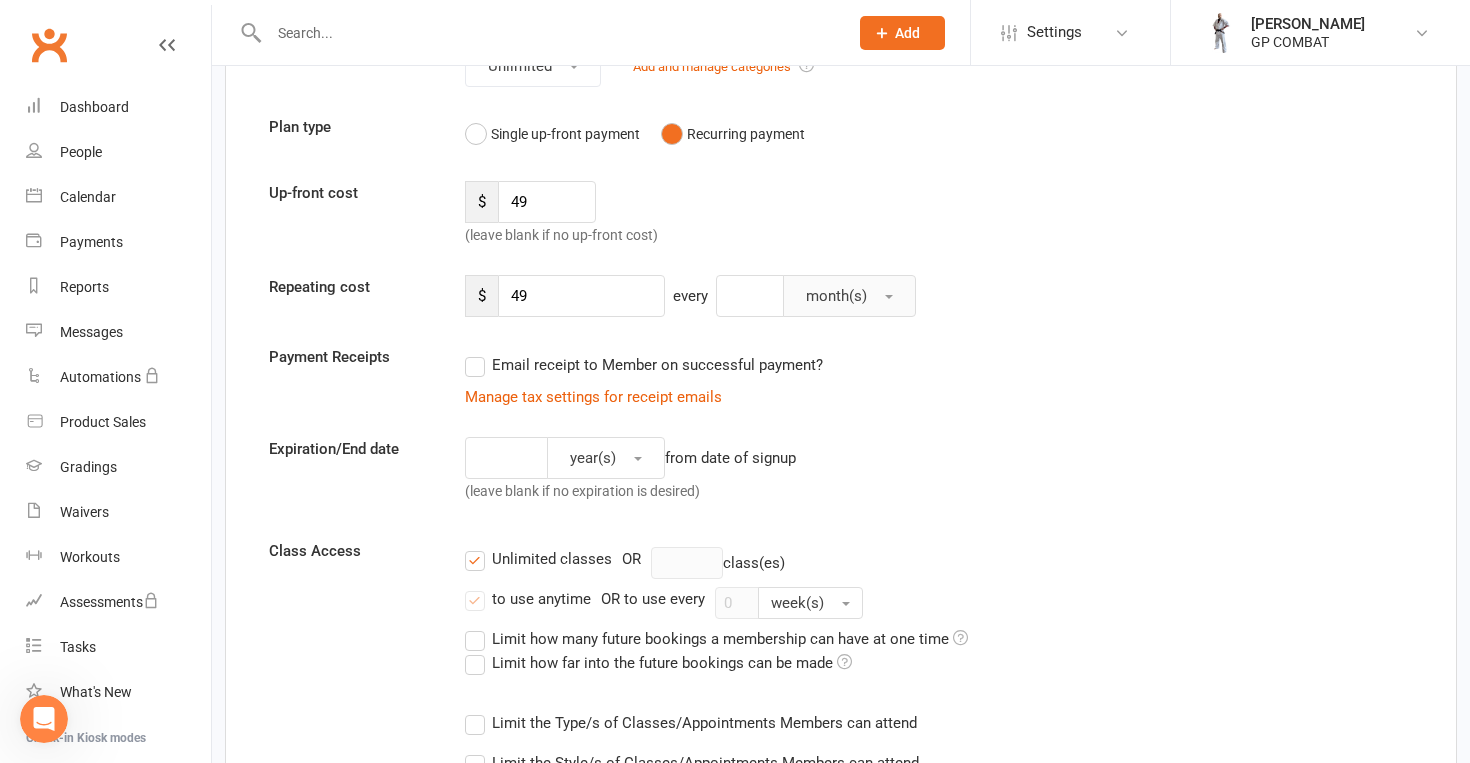 click on "month(s)" at bounding box center (849, 296) 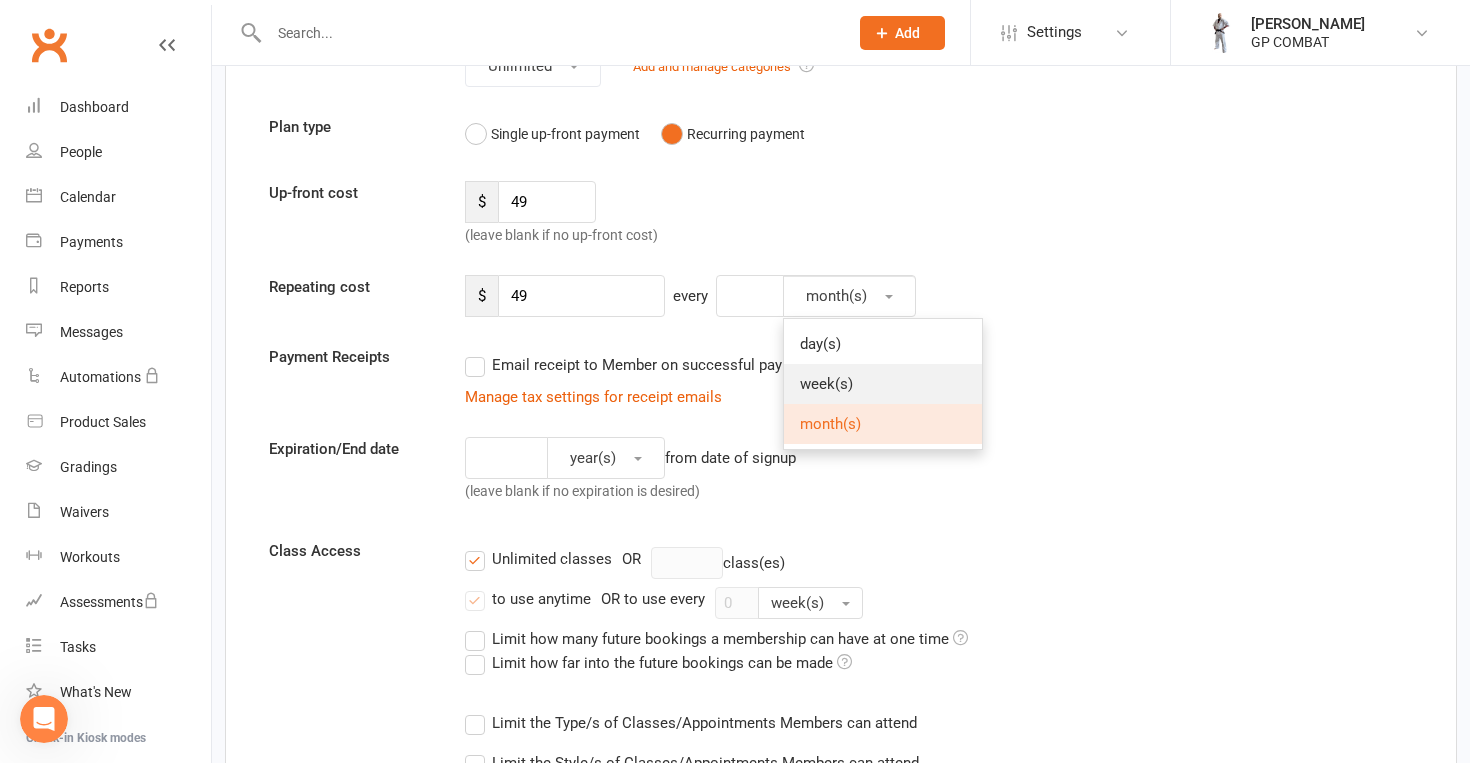 click on "week(s)" at bounding box center (826, 384) 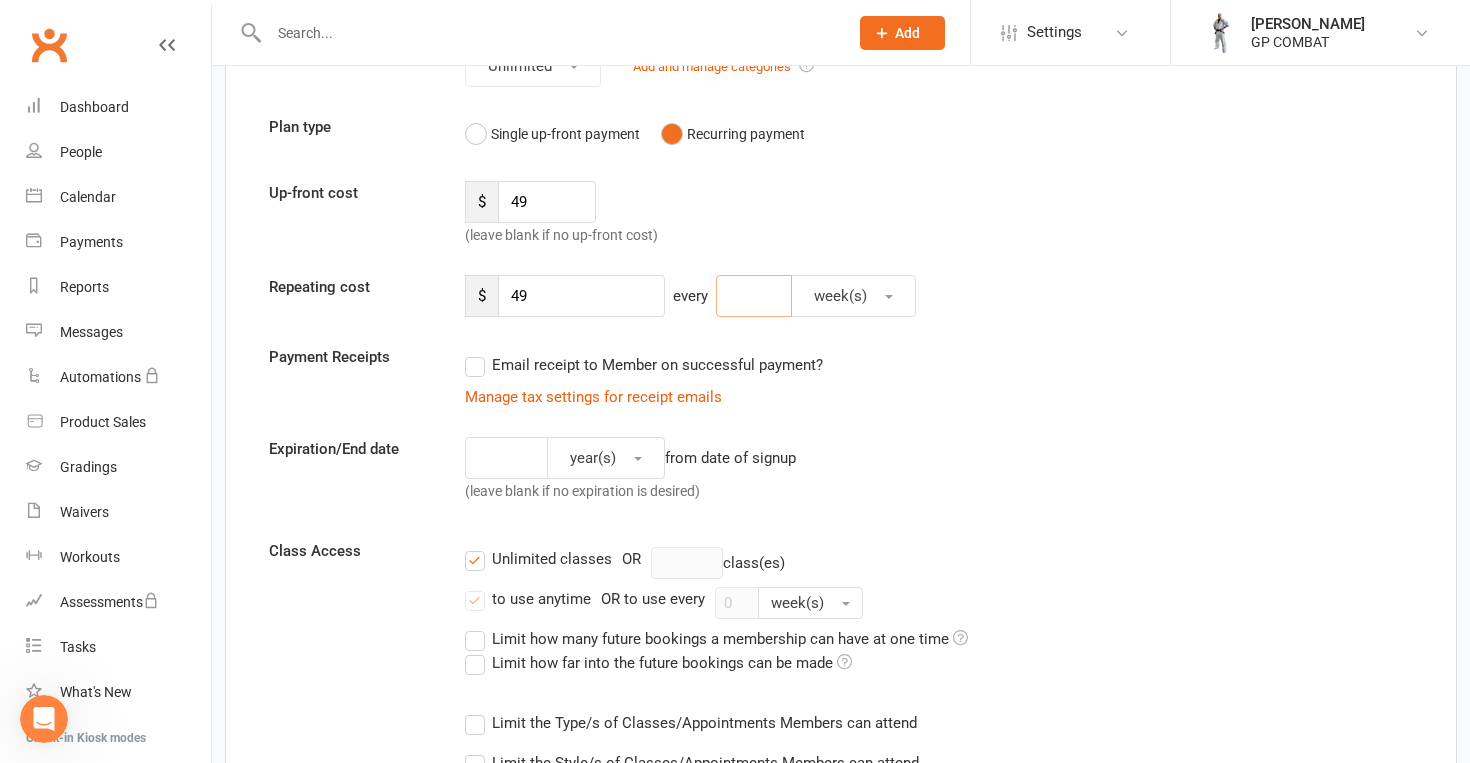 click at bounding box center (754, 296) 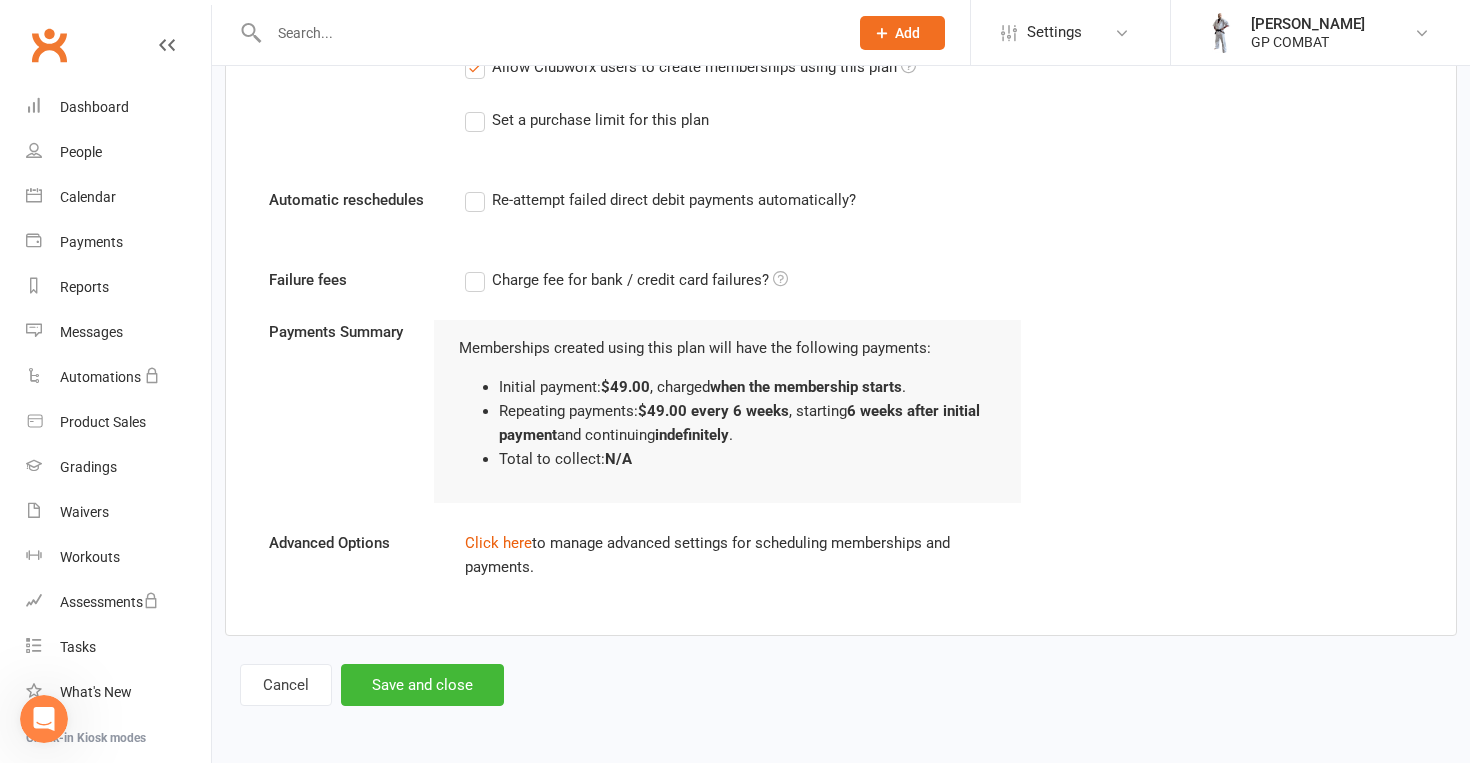 scroll, scrollTop: 1245, scrollLeft: 0, axis: vertical 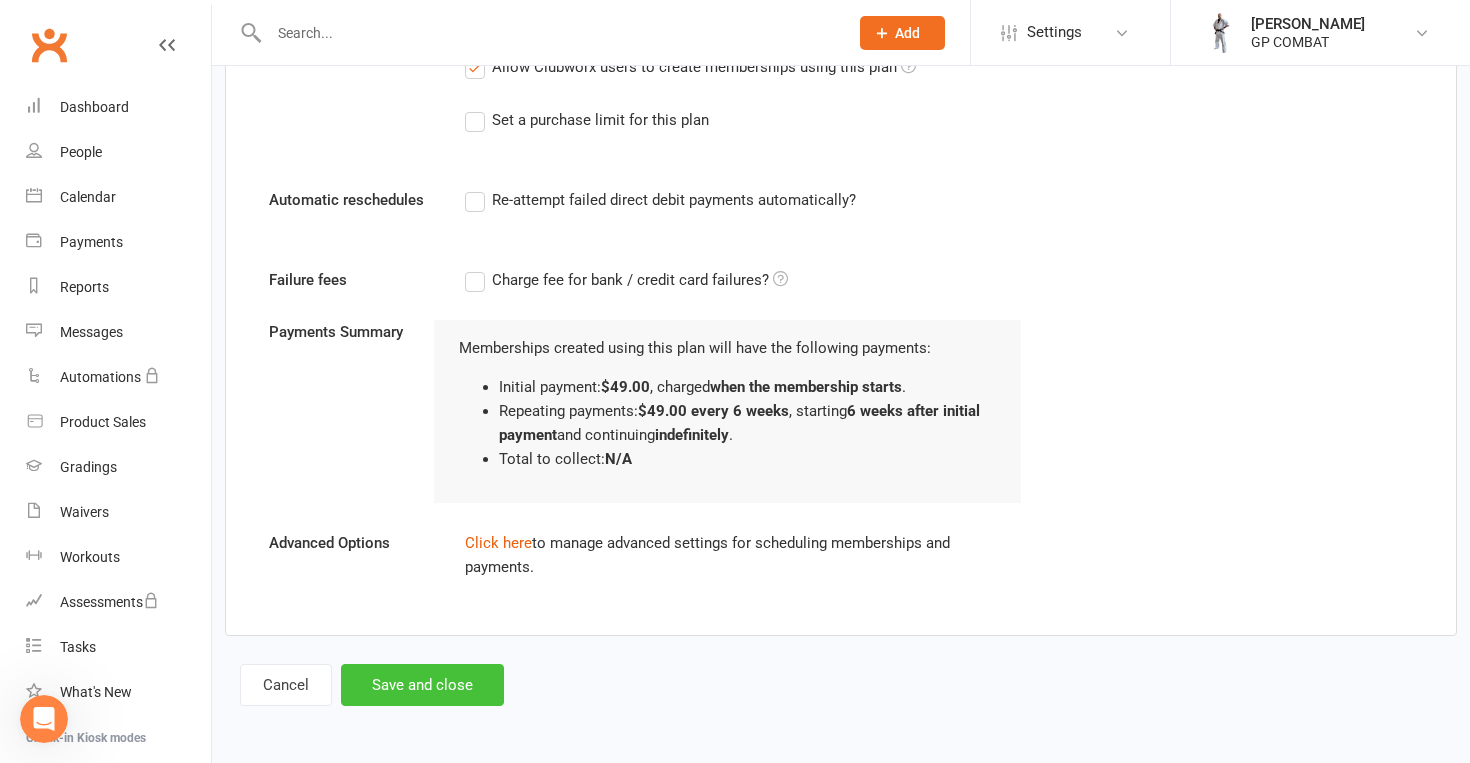 type on "6" 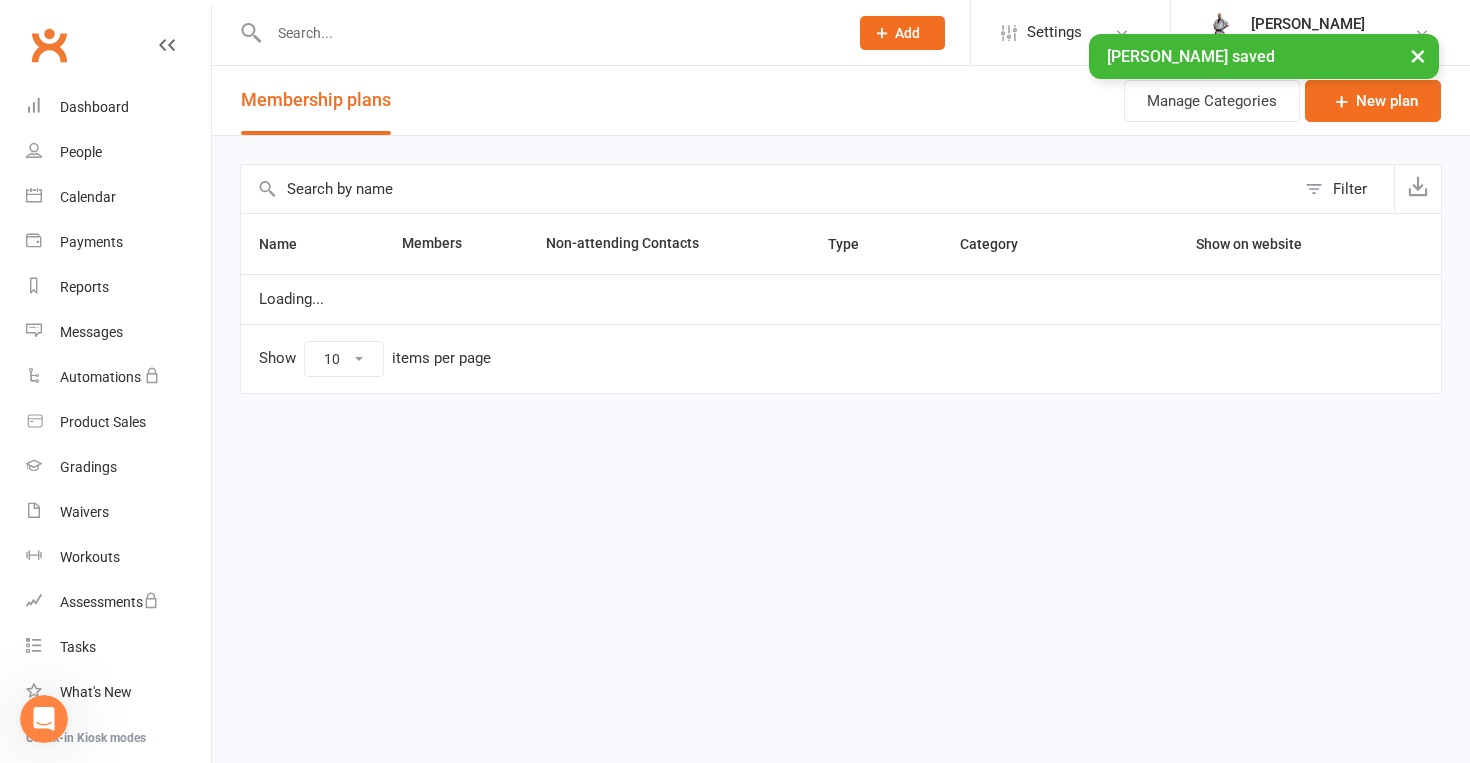 select on "25" 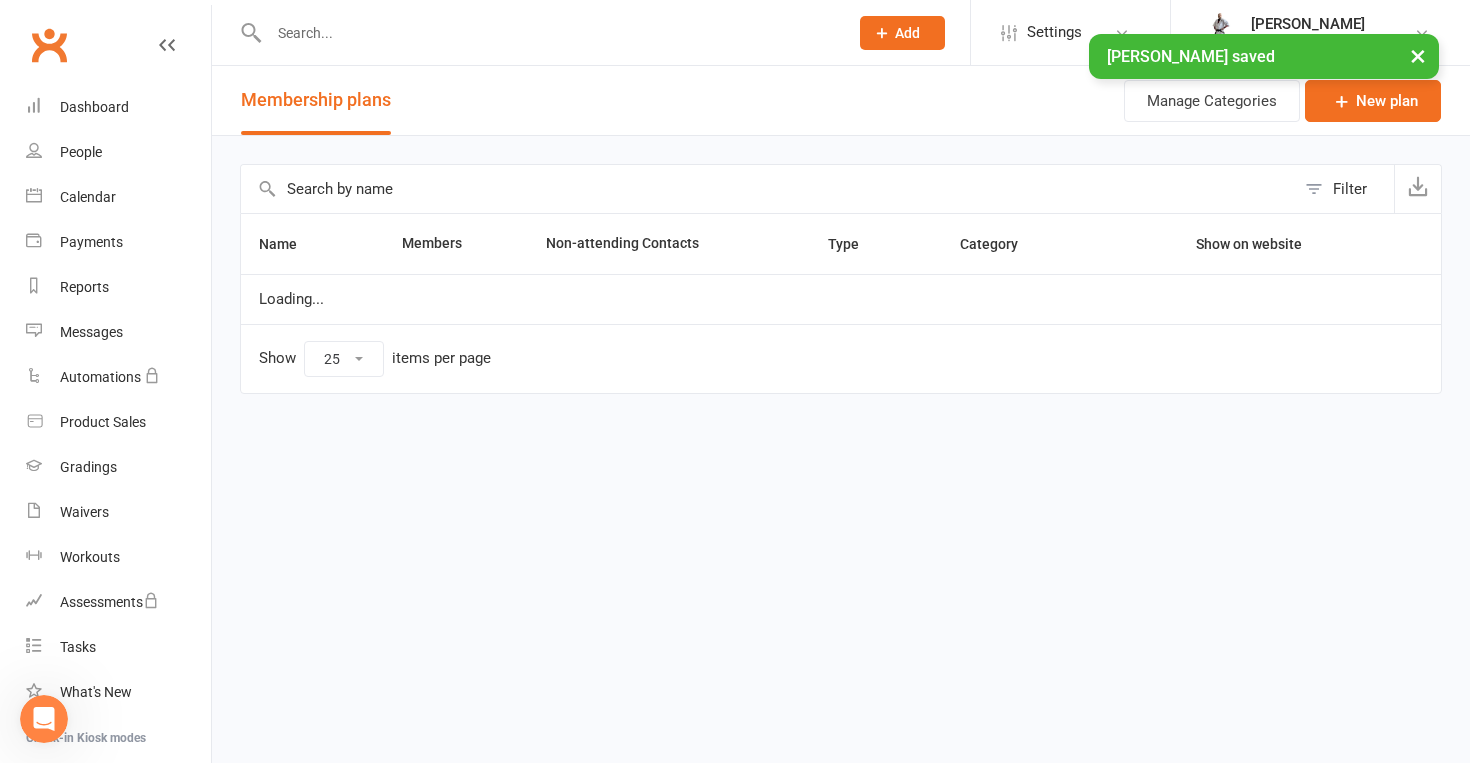 scroll, scrollTop: 0, scrollLeft: 0, axis: both 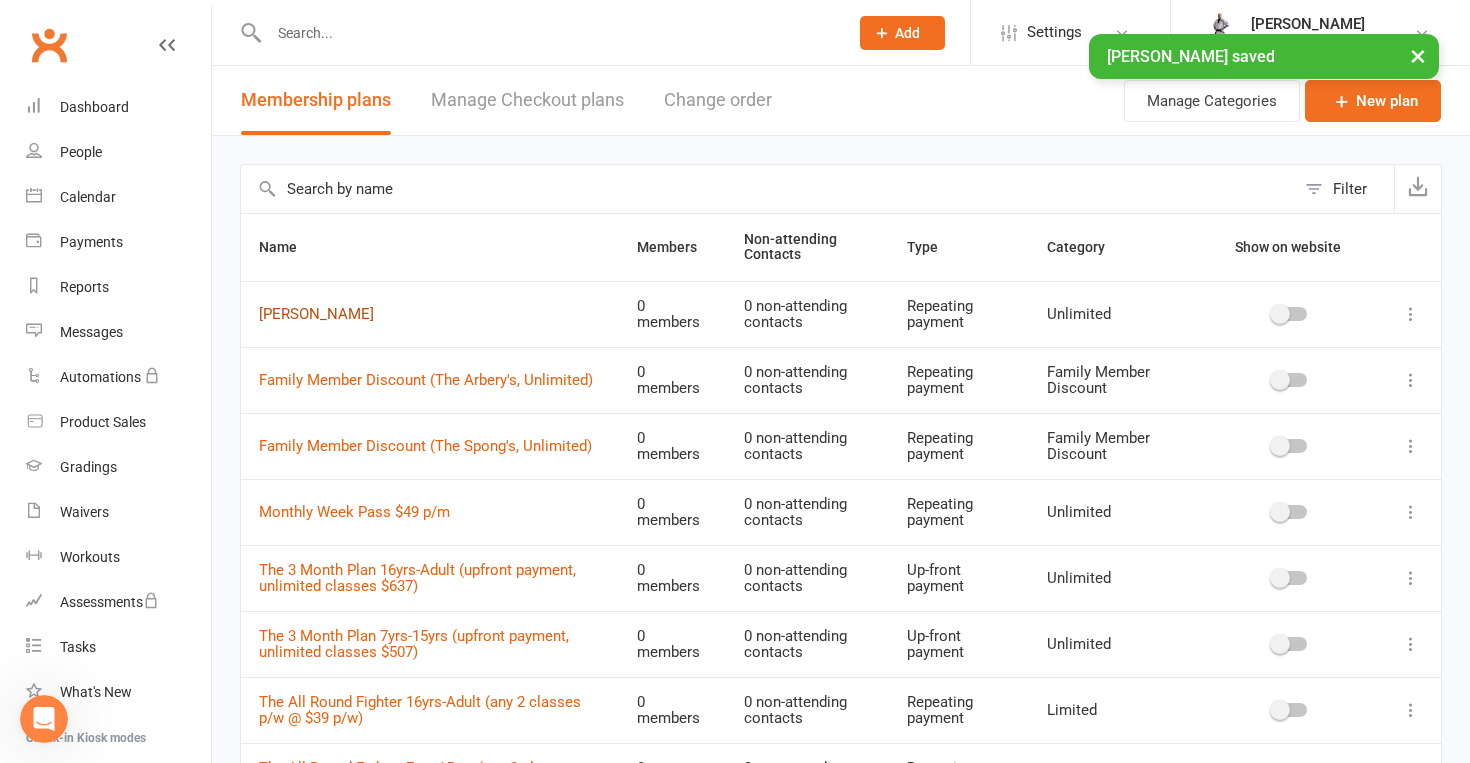 click on "Charlene" at bounding box center [316, 314] 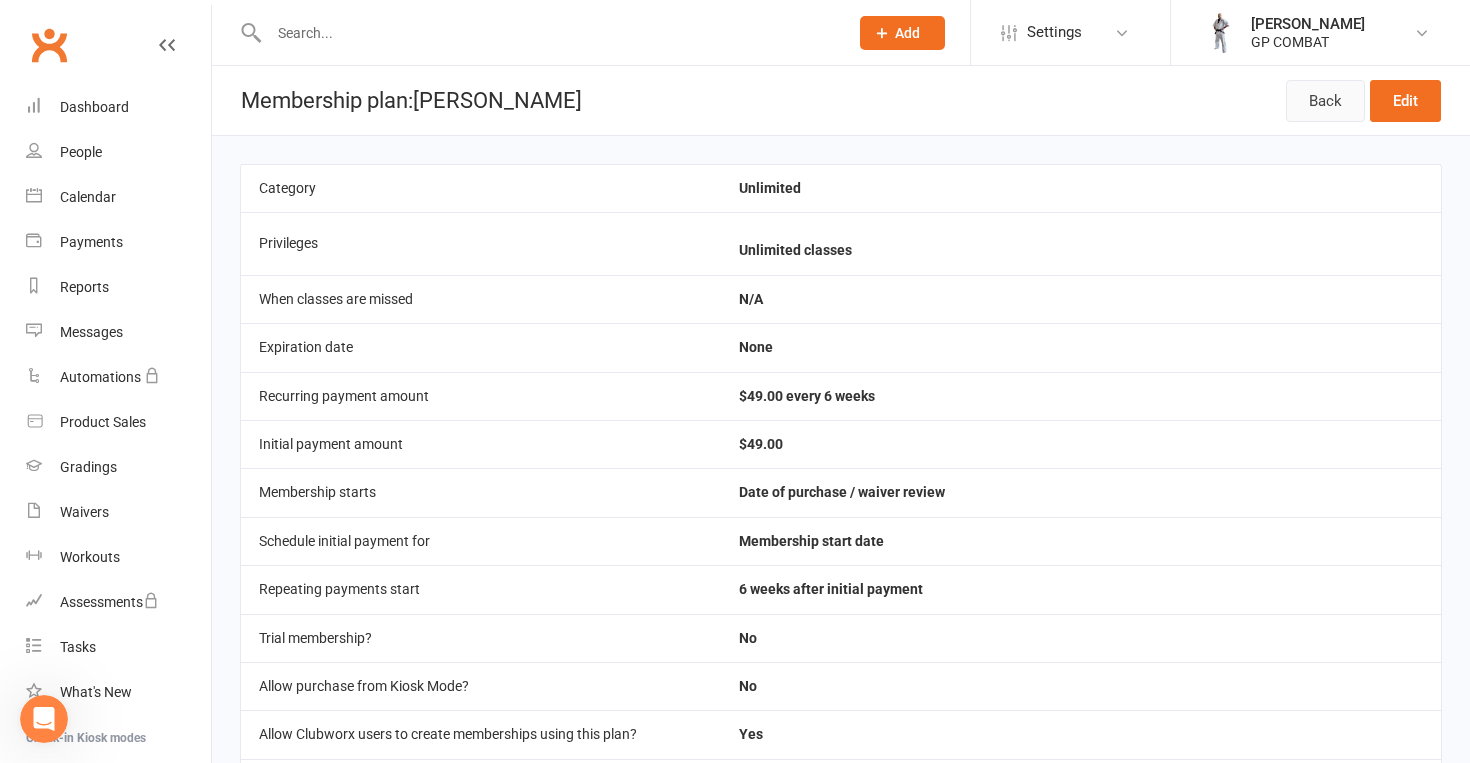 scroll, scrollTop: 0, scrollLeft: 0, axis: both 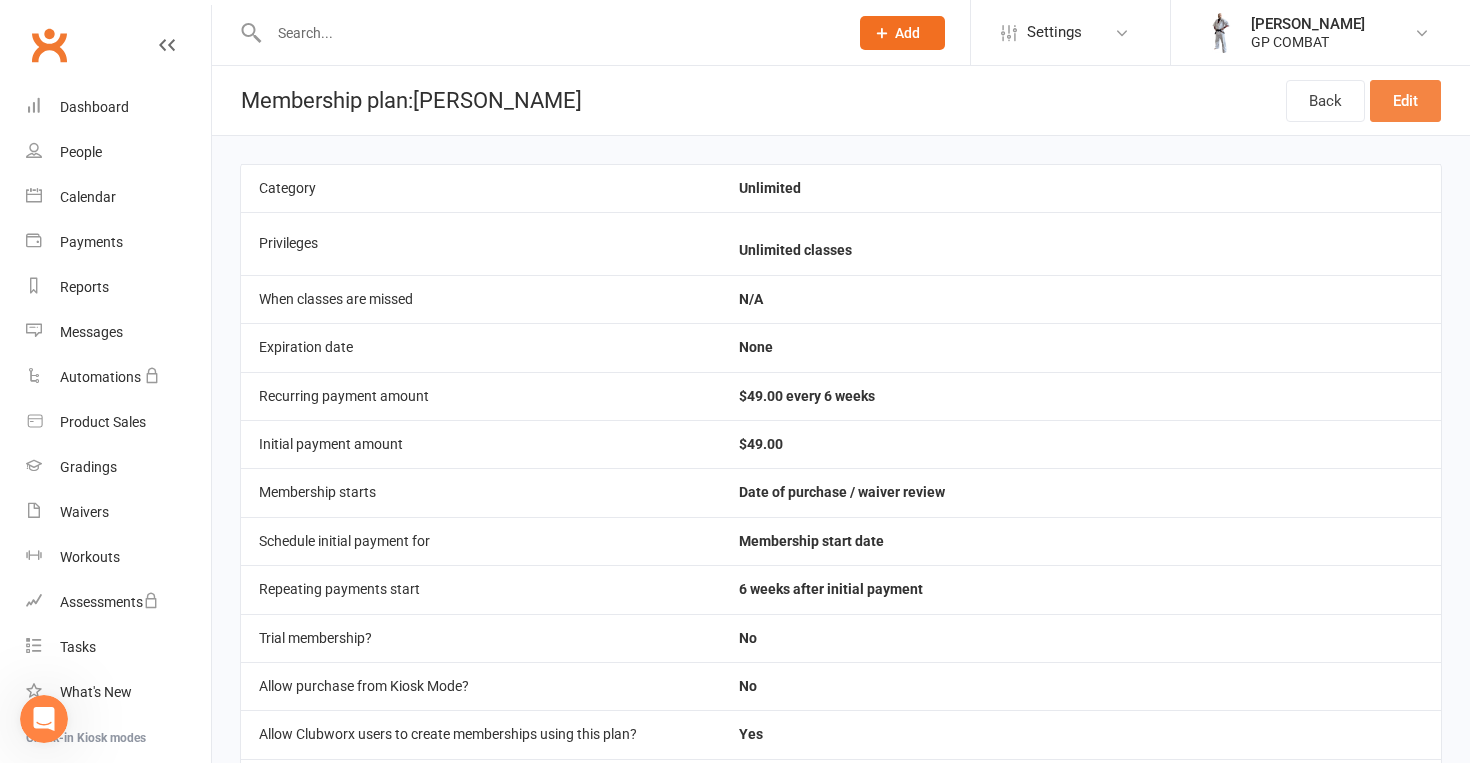 click on "Edit" at bounding box center [1405, 101] 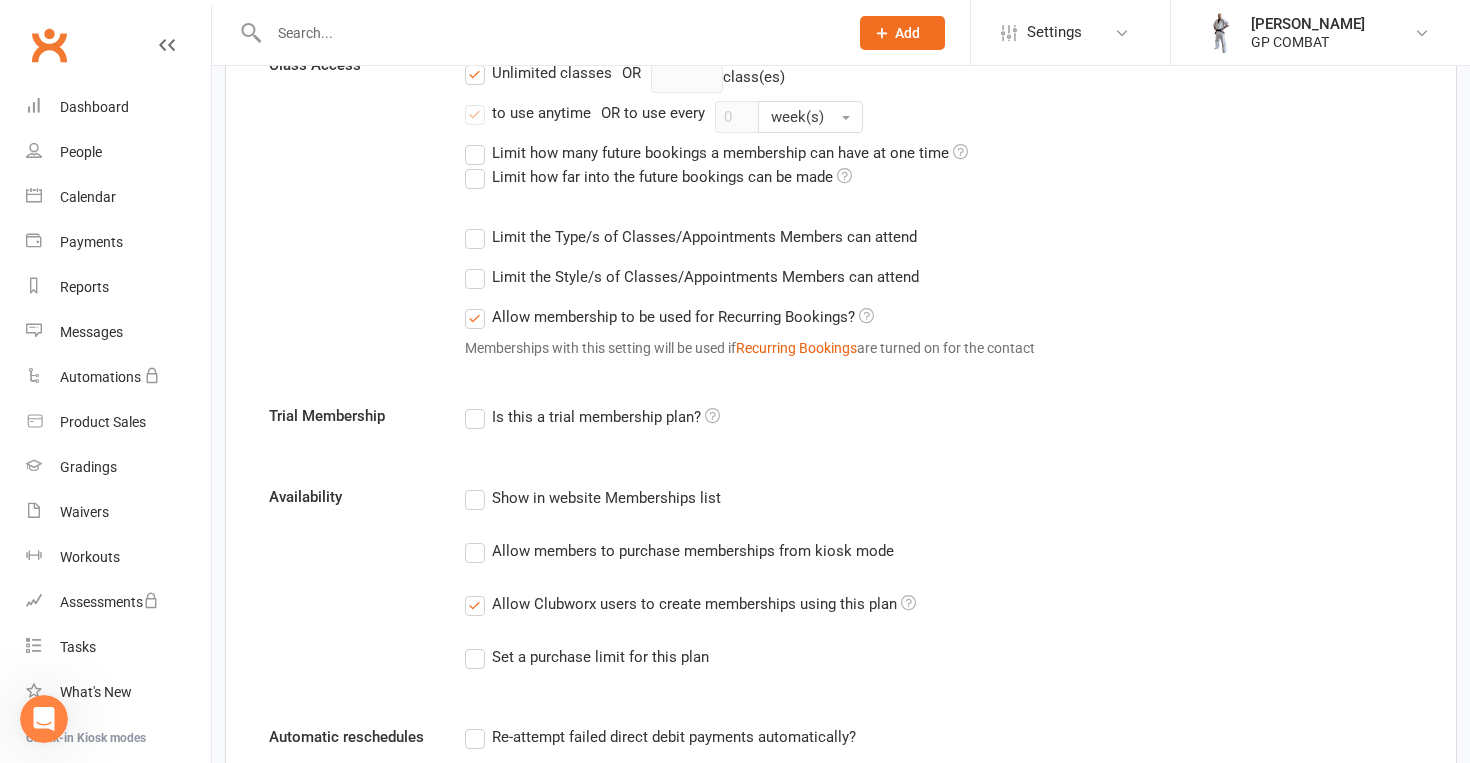 scroll, scrollTop: 724, scrollLeft: 0, axis: vertical 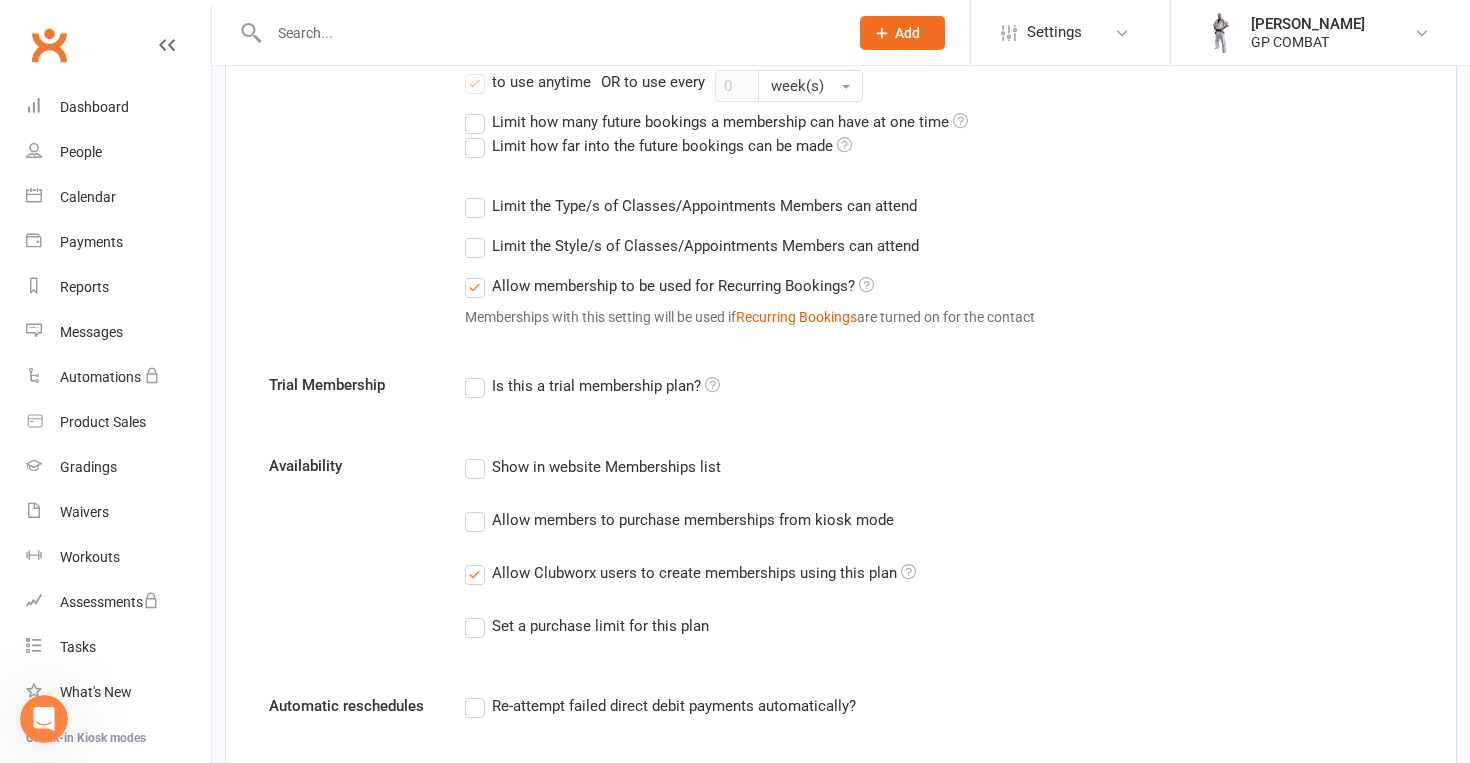 click on "Allow Clubworx users to create memberships using this plan" at bounding box center [690, 573] 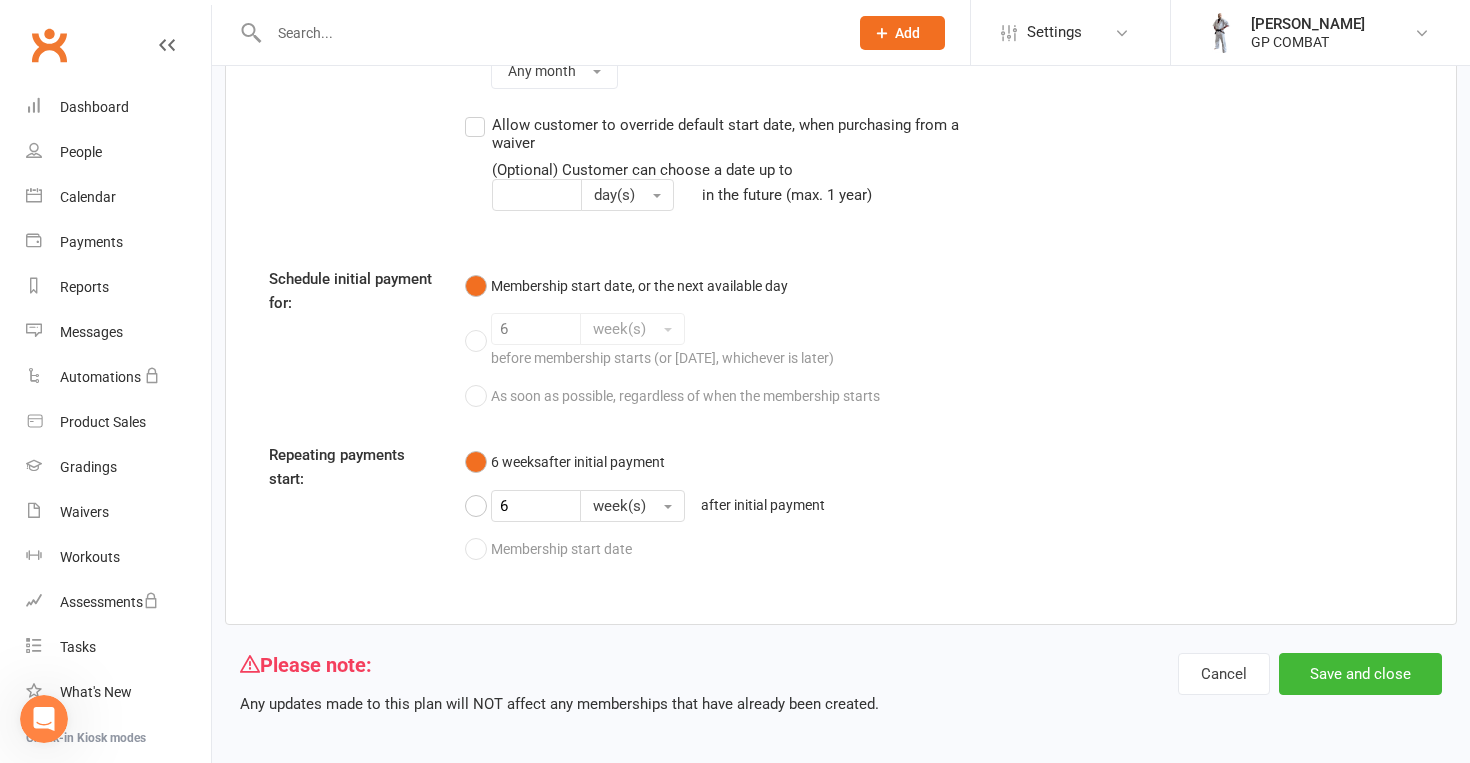 scroll, scrollTop: 1935, scrollLeft: 0, axis: vertical 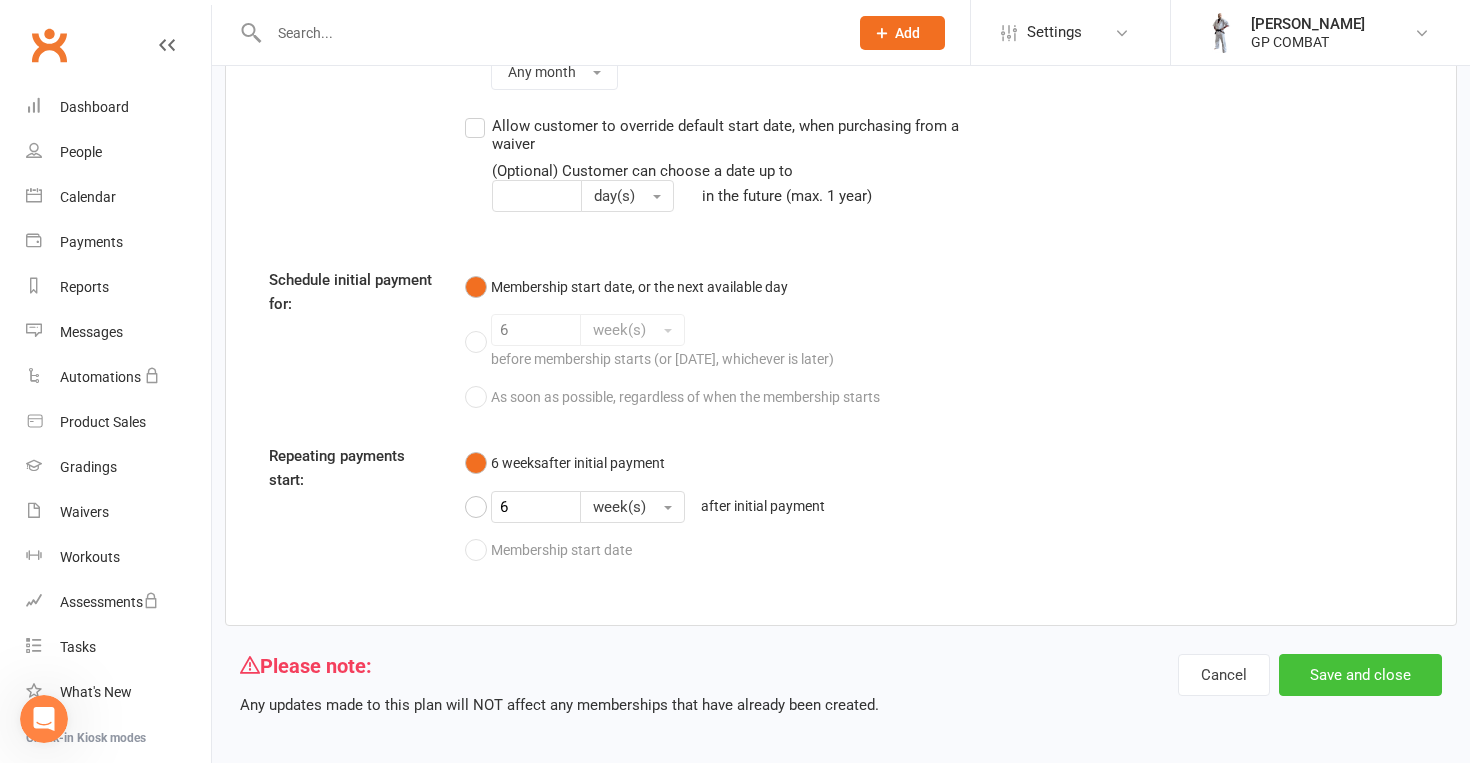 click on "Save and close" at bounding box center [1360, 675] 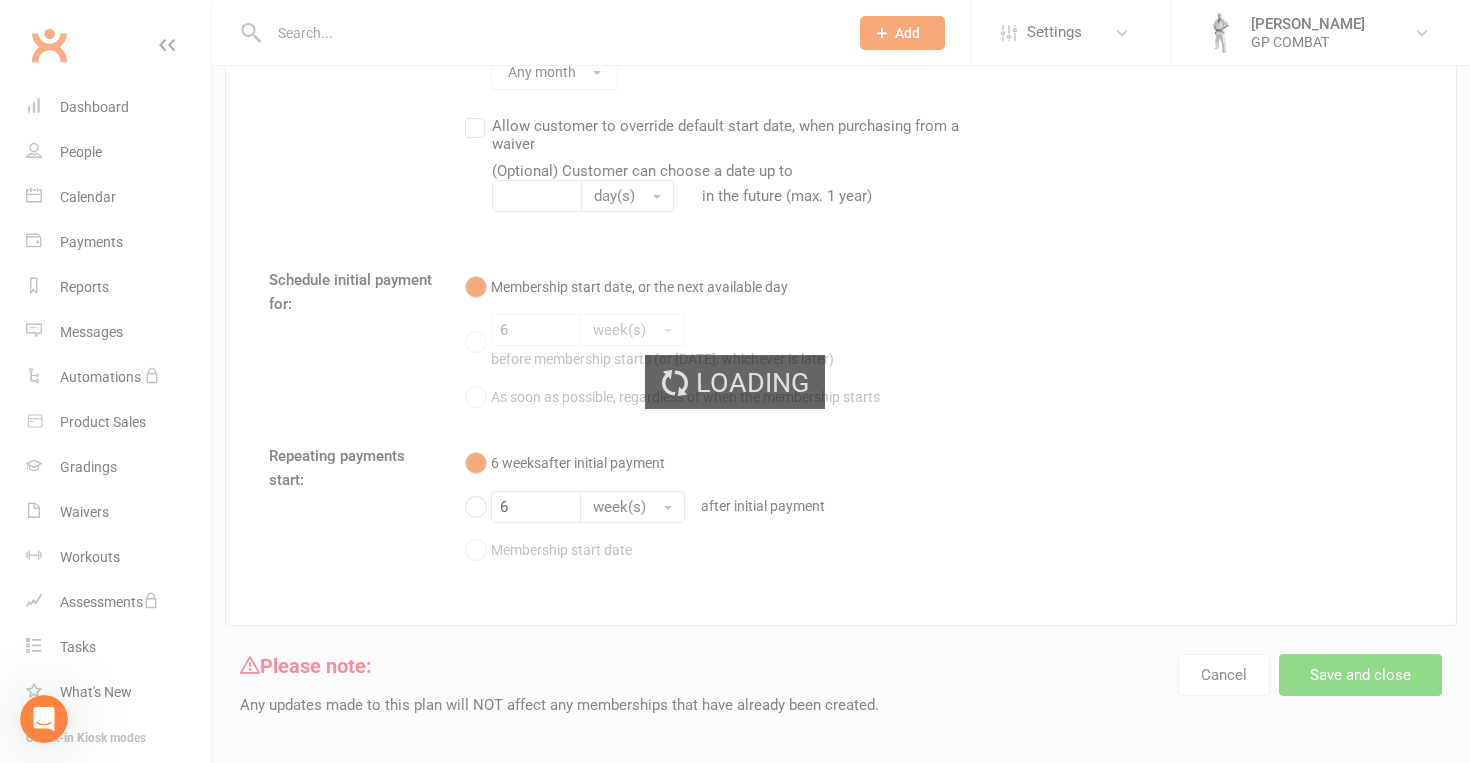select on "25" 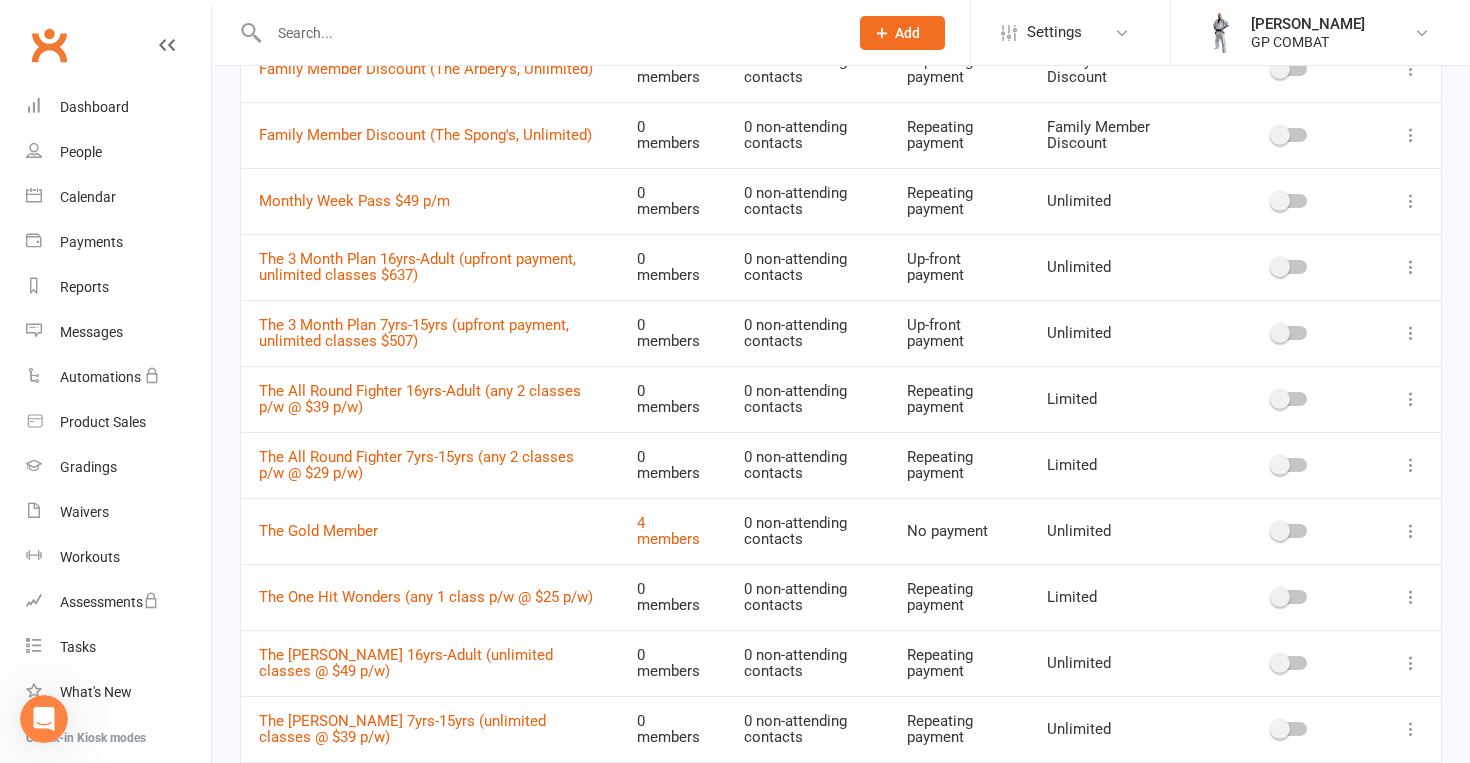 scroll, scrollTop: 326, scrollLeft: 0, axis: vertical 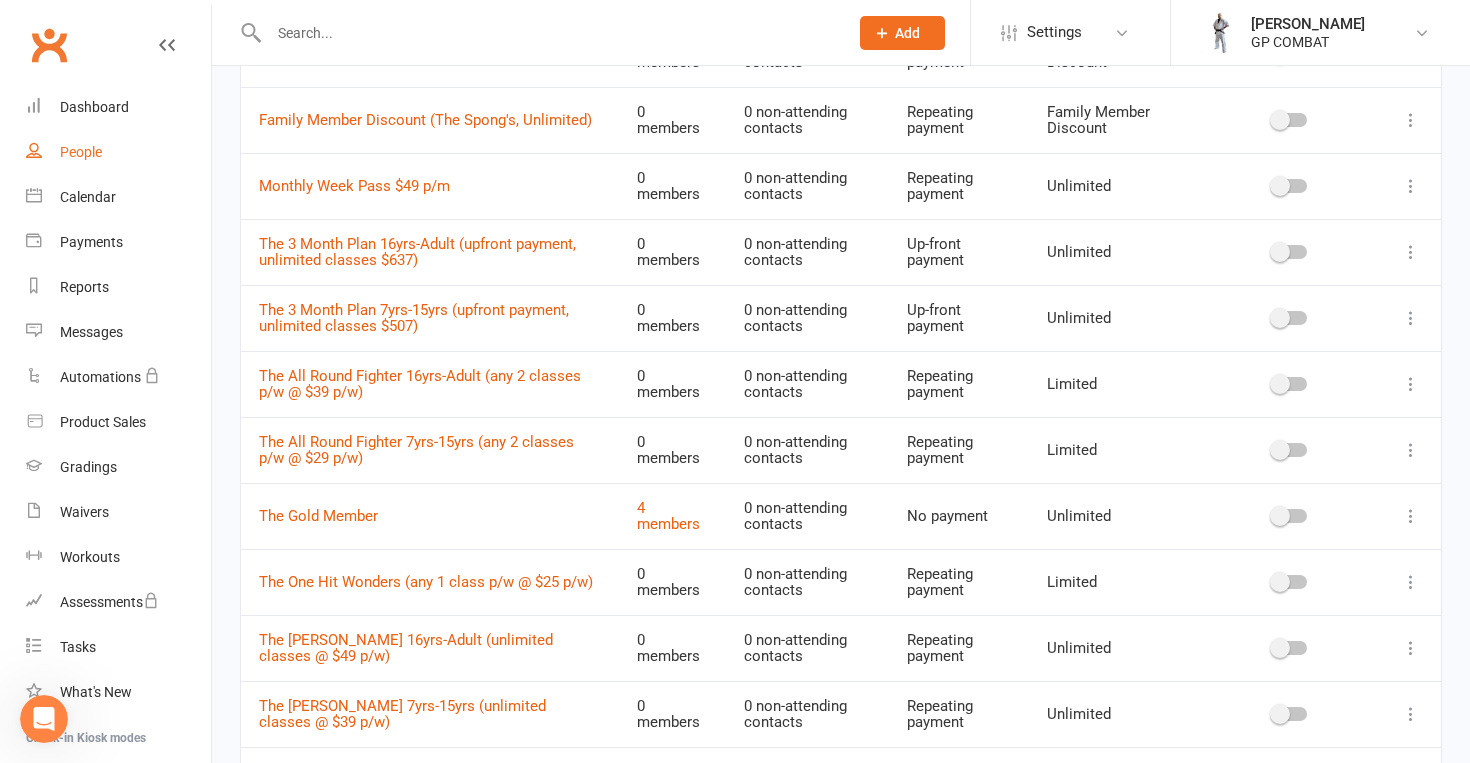click on "People" at bounding box center [81, 152] 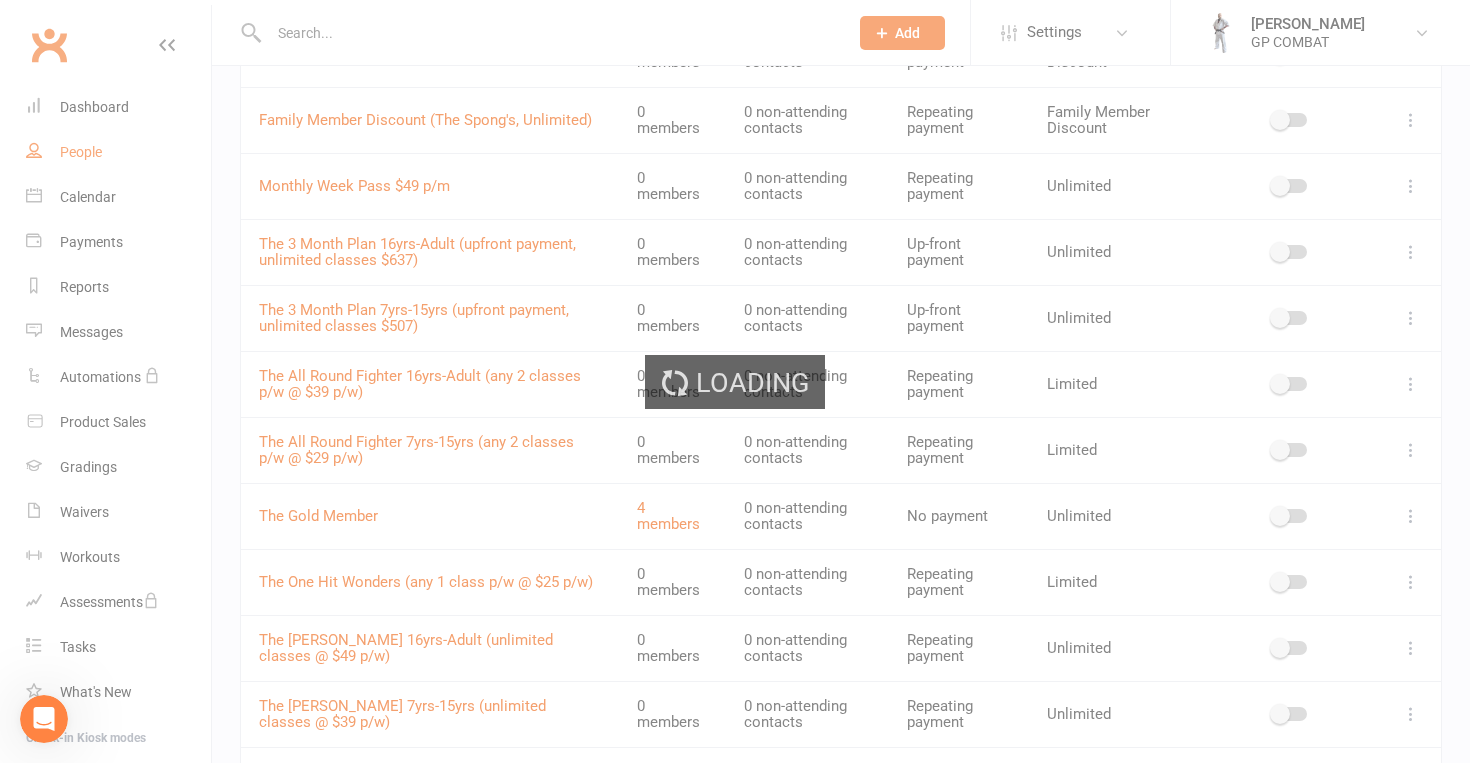 scroll, scrollTop: 0, scrollLeft: 0, axis: both 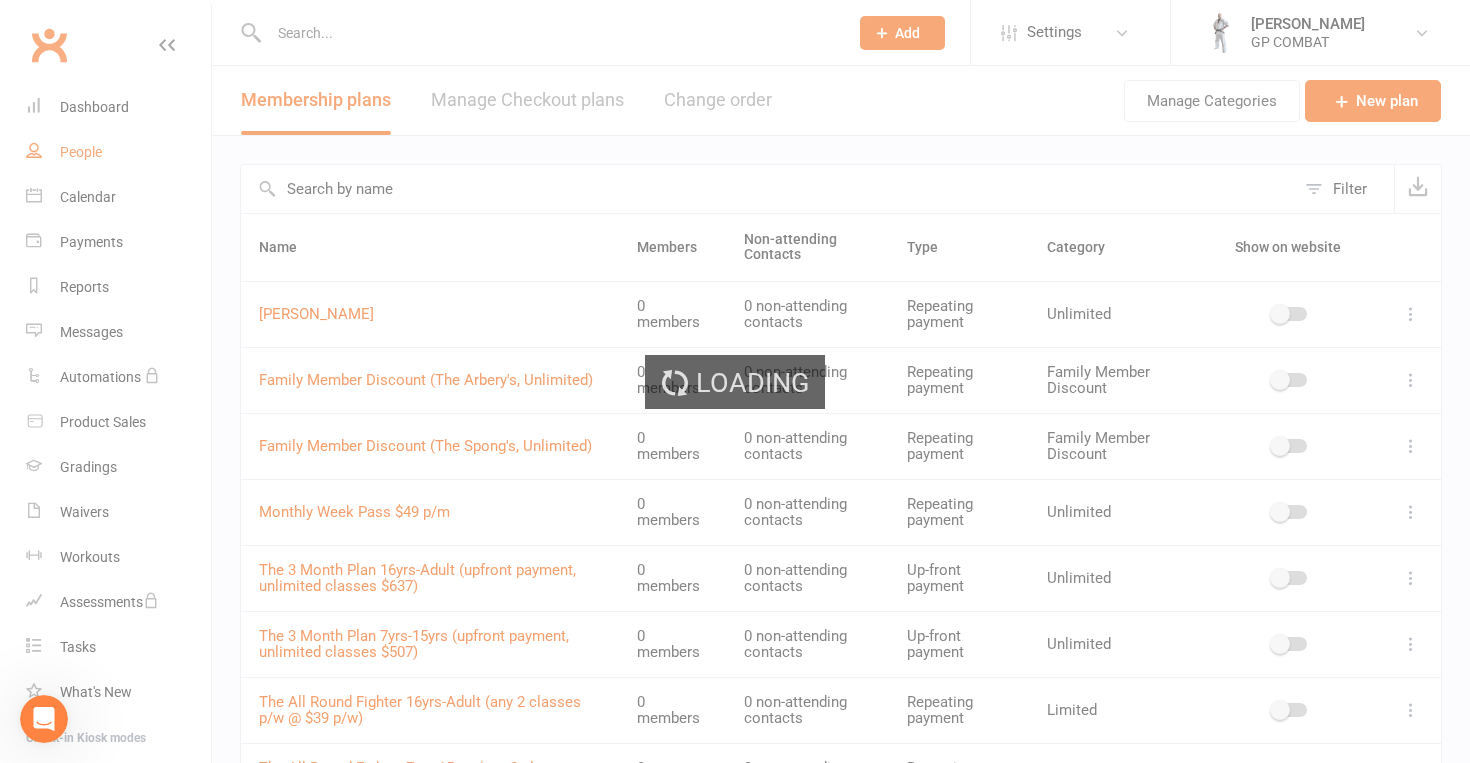 select on "50" 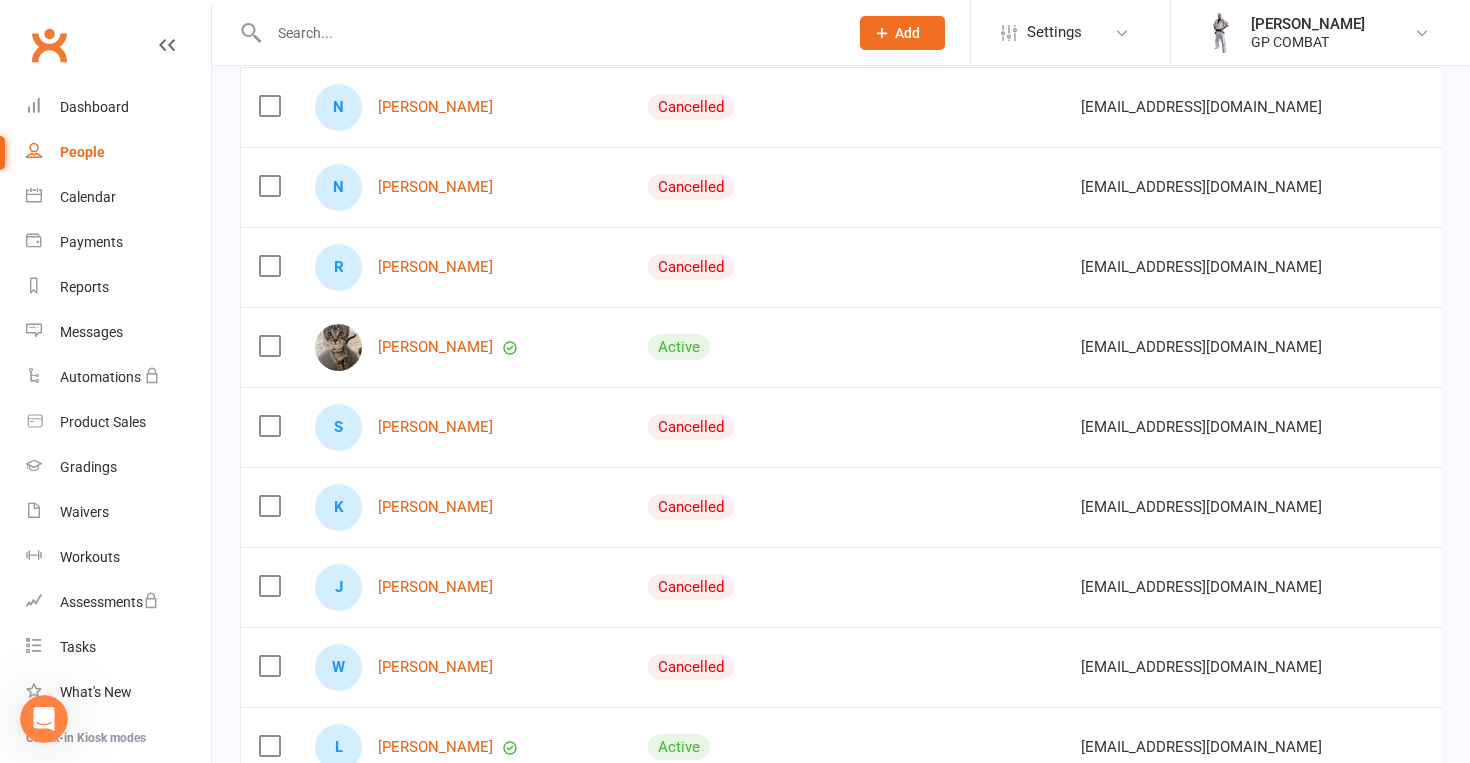 scroll, scrollTop: 462, scrollLeft: 0, axis: vertical 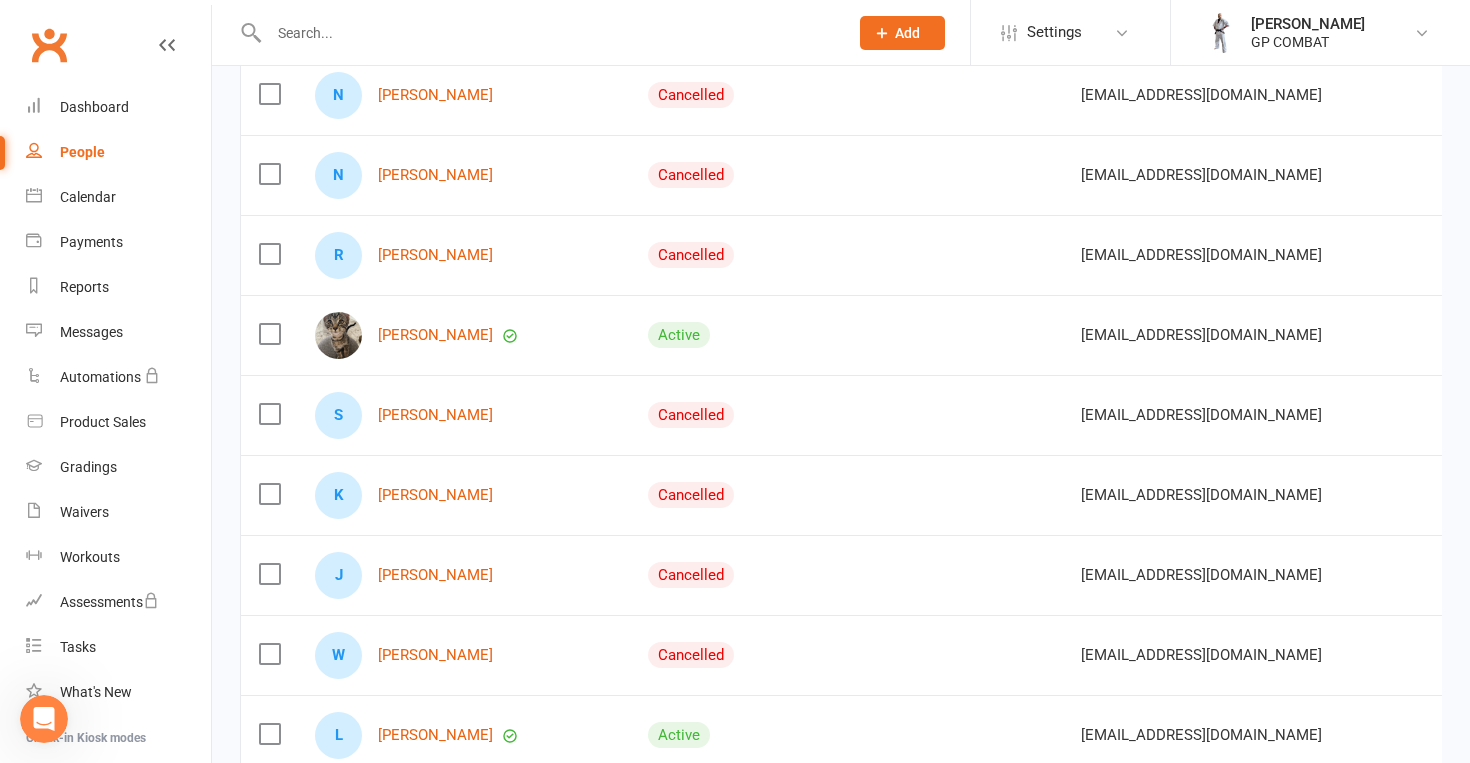 click on "Janelle Povey" at bounding box center [463, 335] 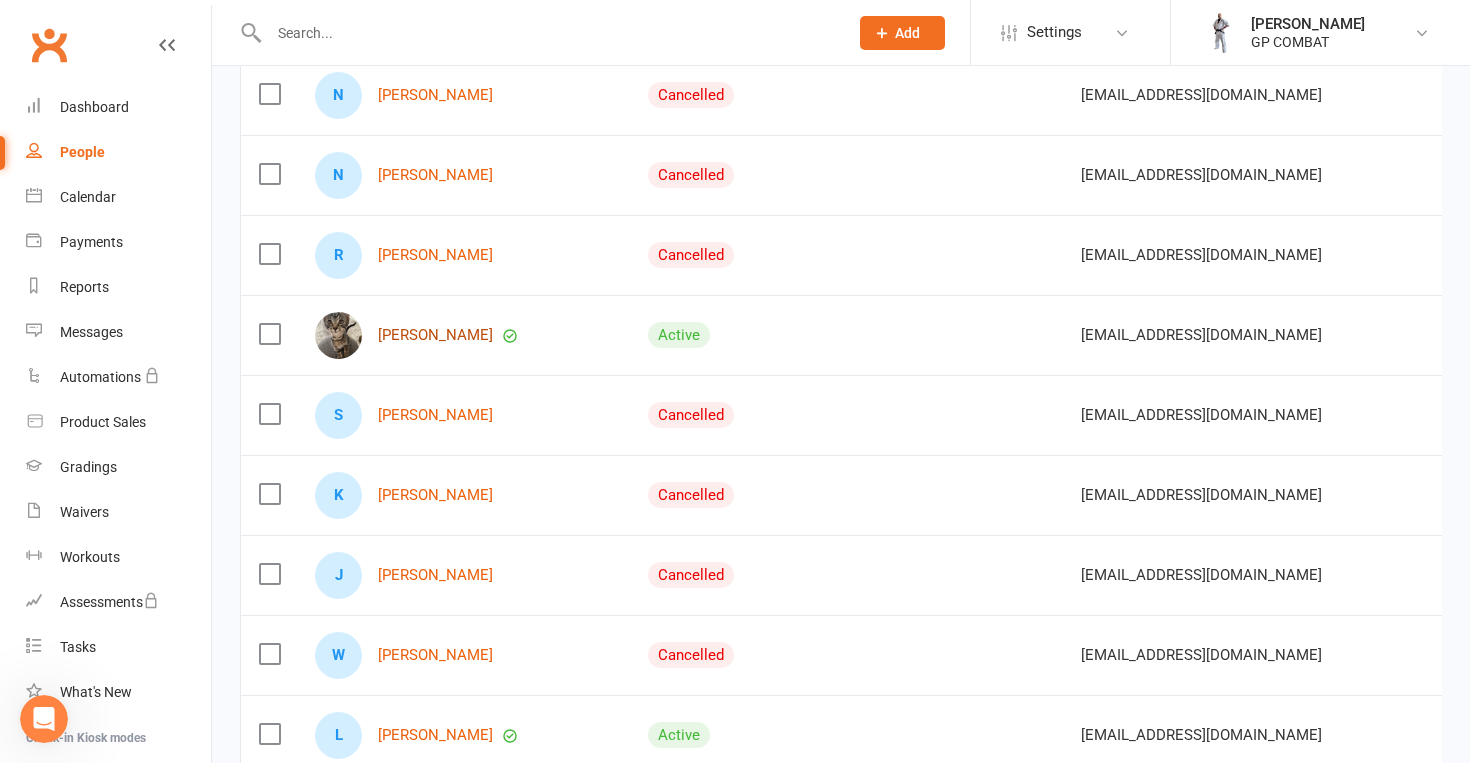 click on "Janelle Povey" at bounding box center (435, 335) 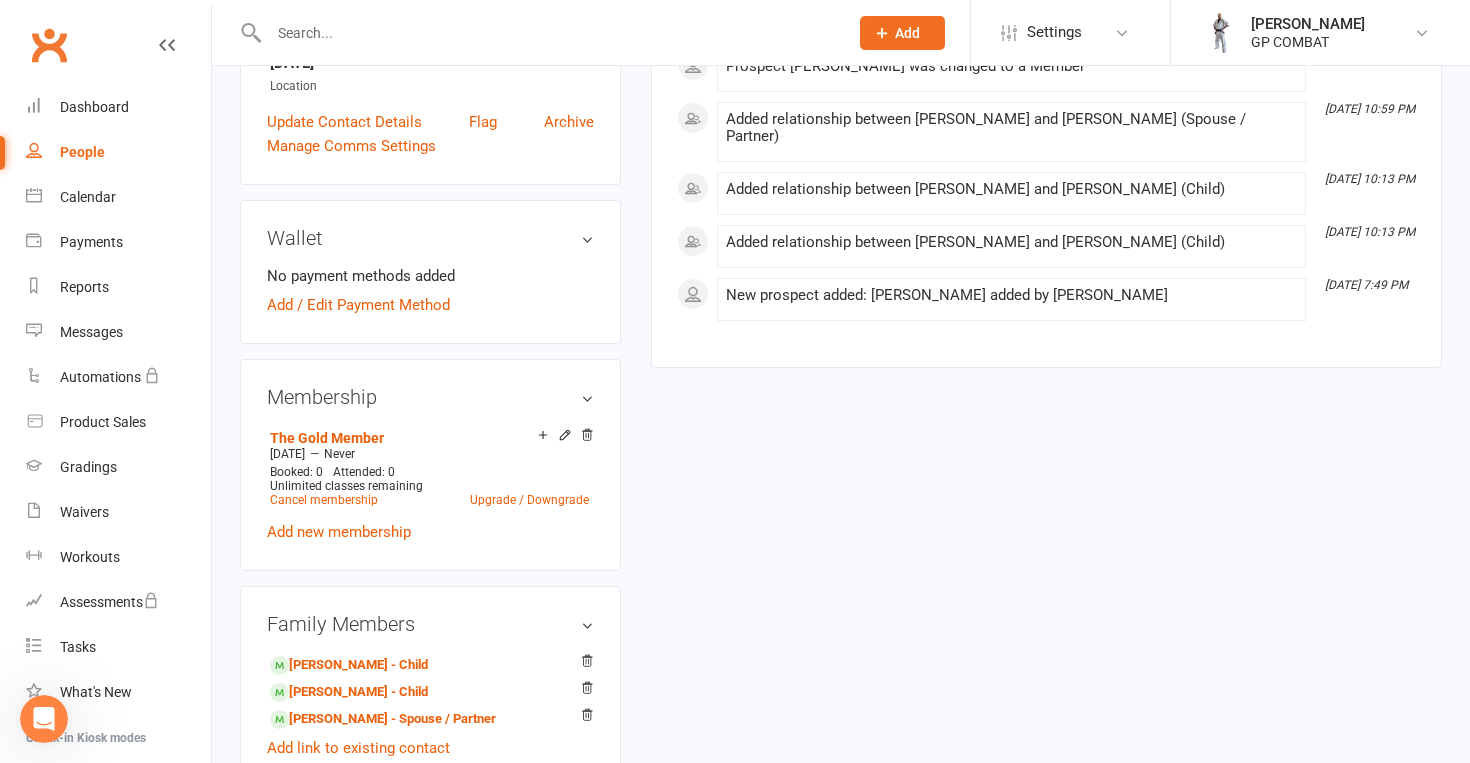 scroll, scrollTop: 515, scrollLeft: 0, axis: vertical 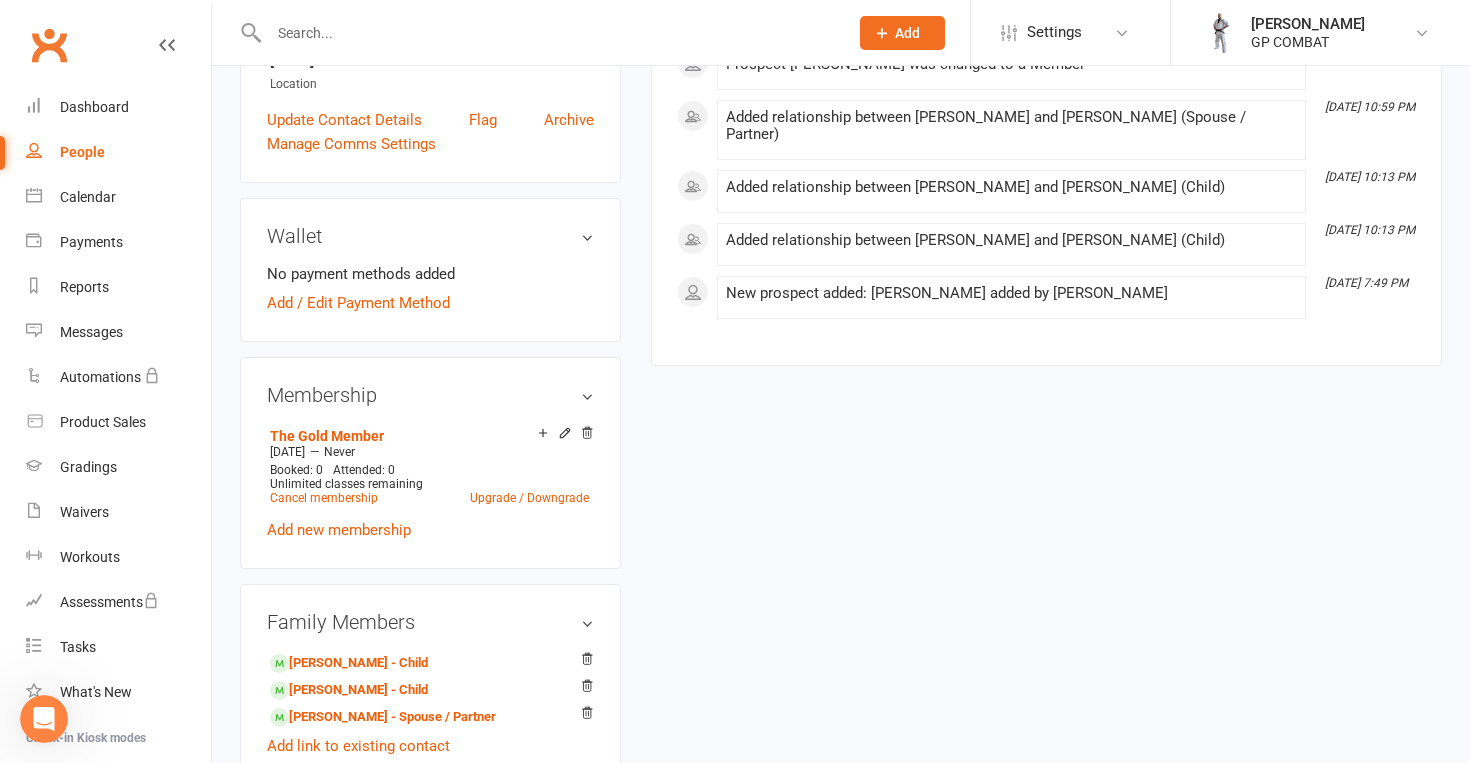 click on "People" at bounding box center (82, 152) 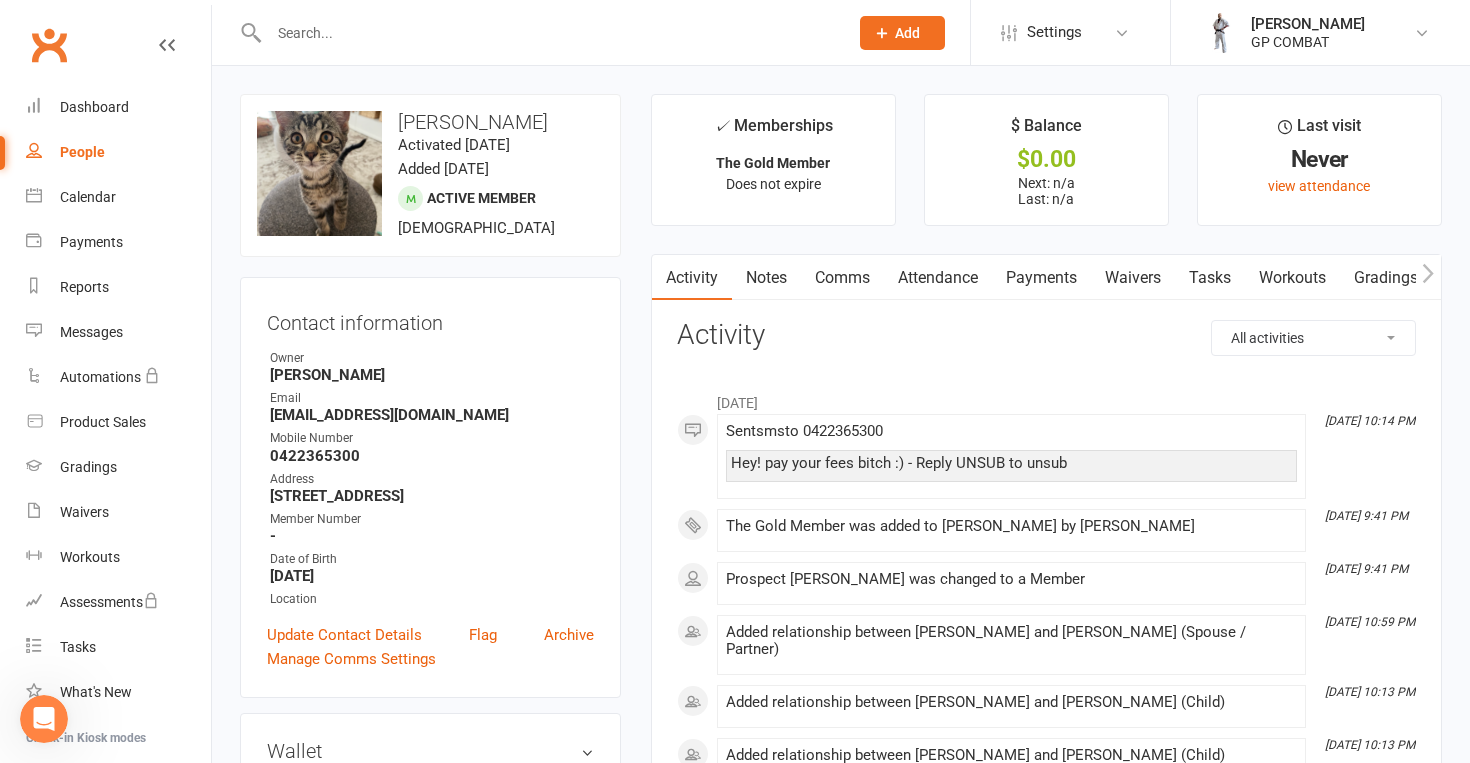select on "50" 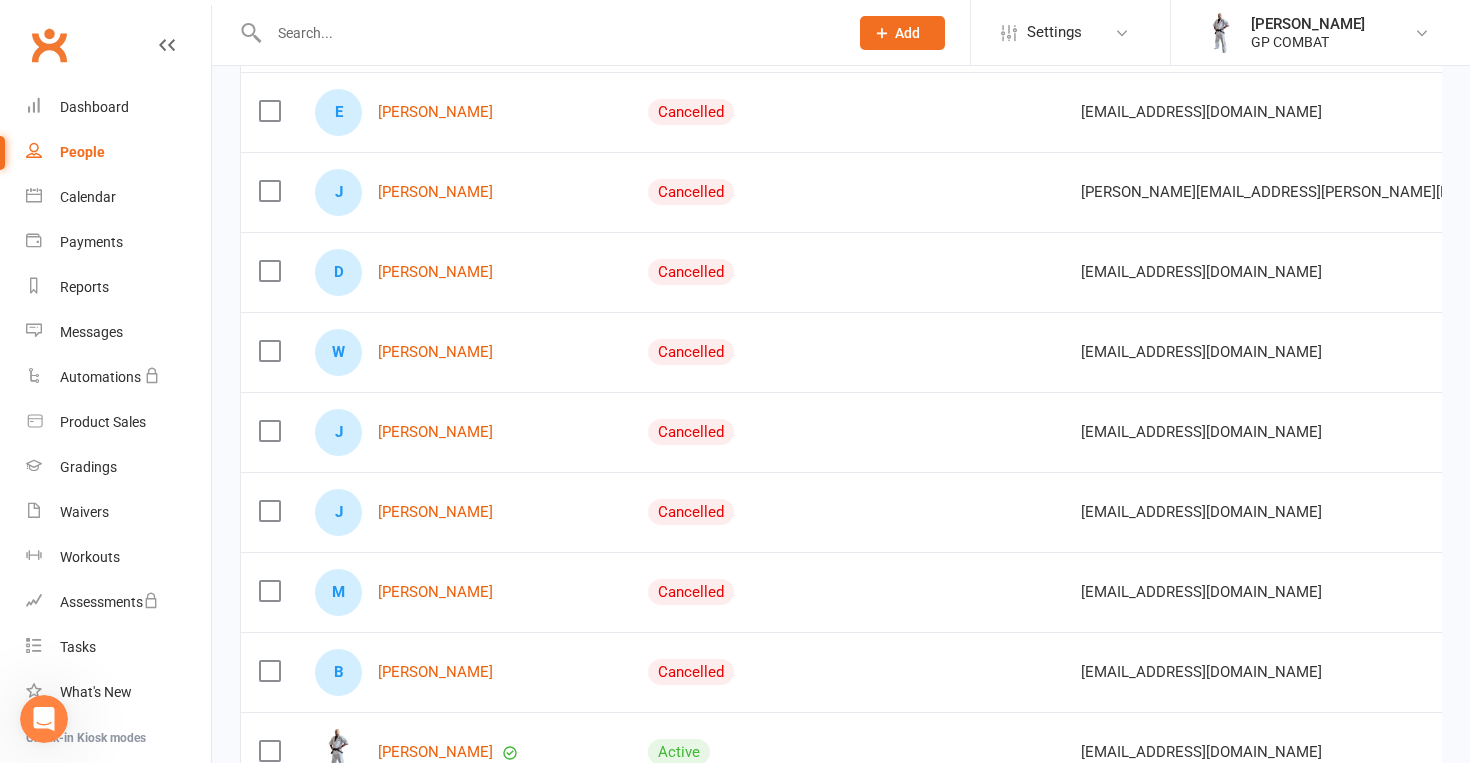 scroll, scrollTop: 1330, scrollLeft: 0, axis: vertical 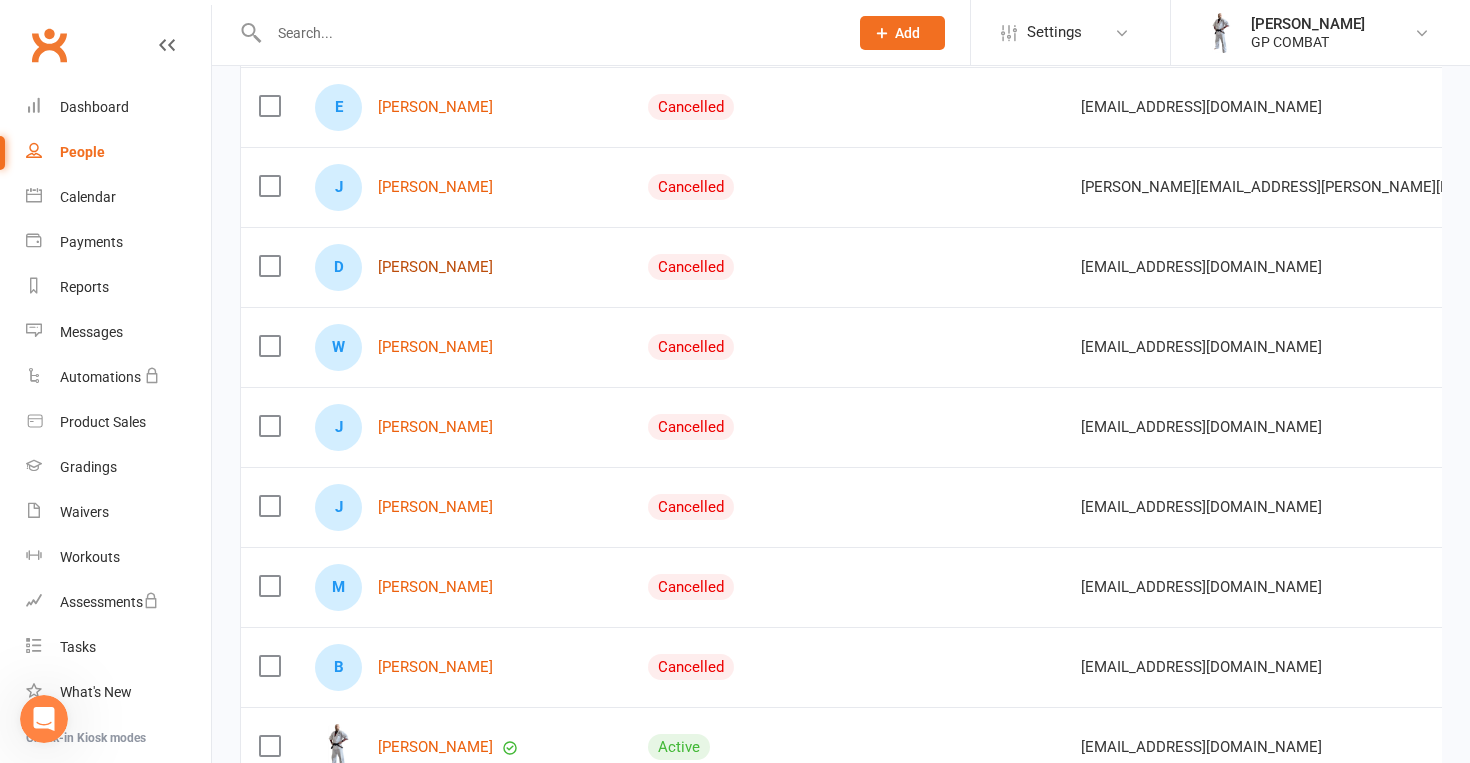 click on "Damien Spolding" at bounding box center [435, 267] 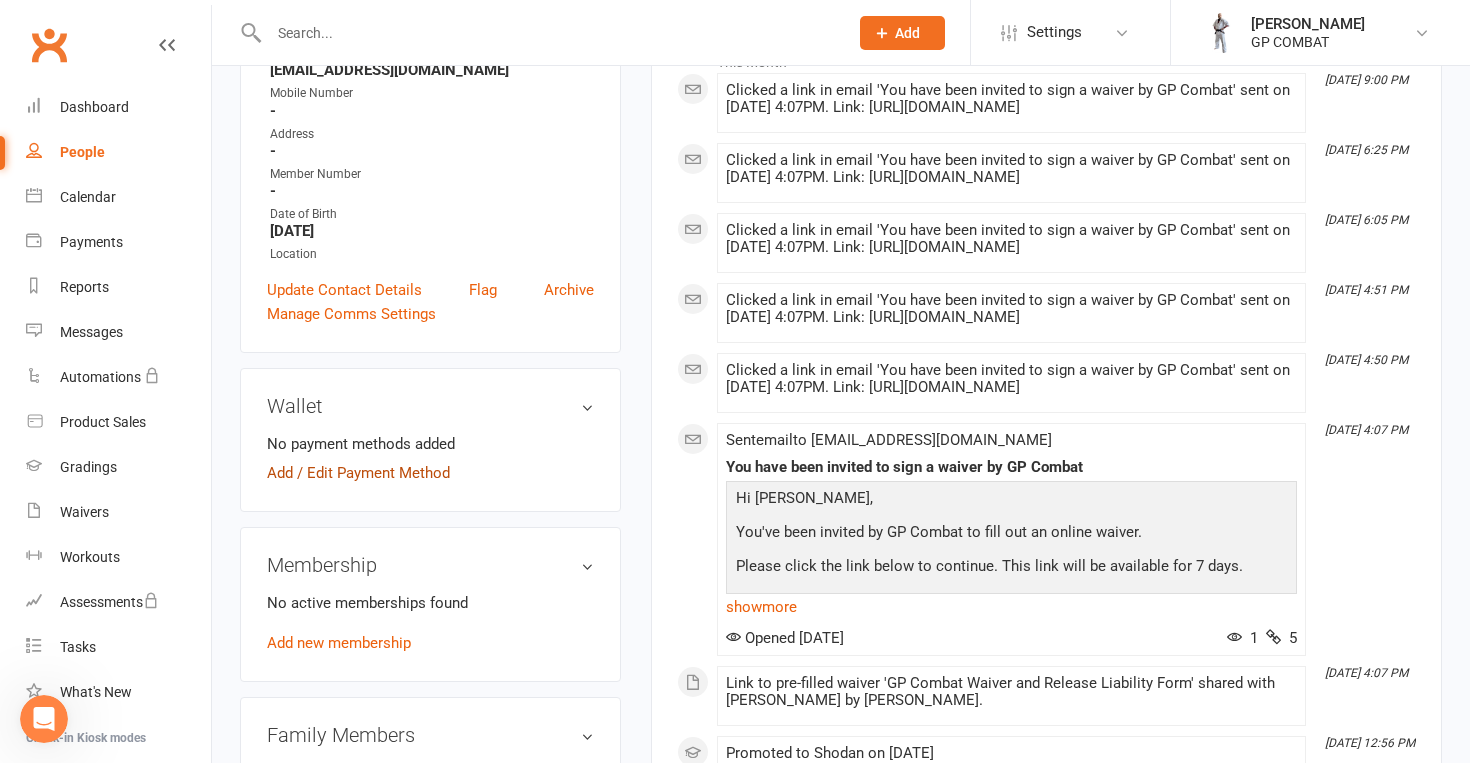 scroll, scrollTop: 354, scrollLeft: 0, axis: vertical 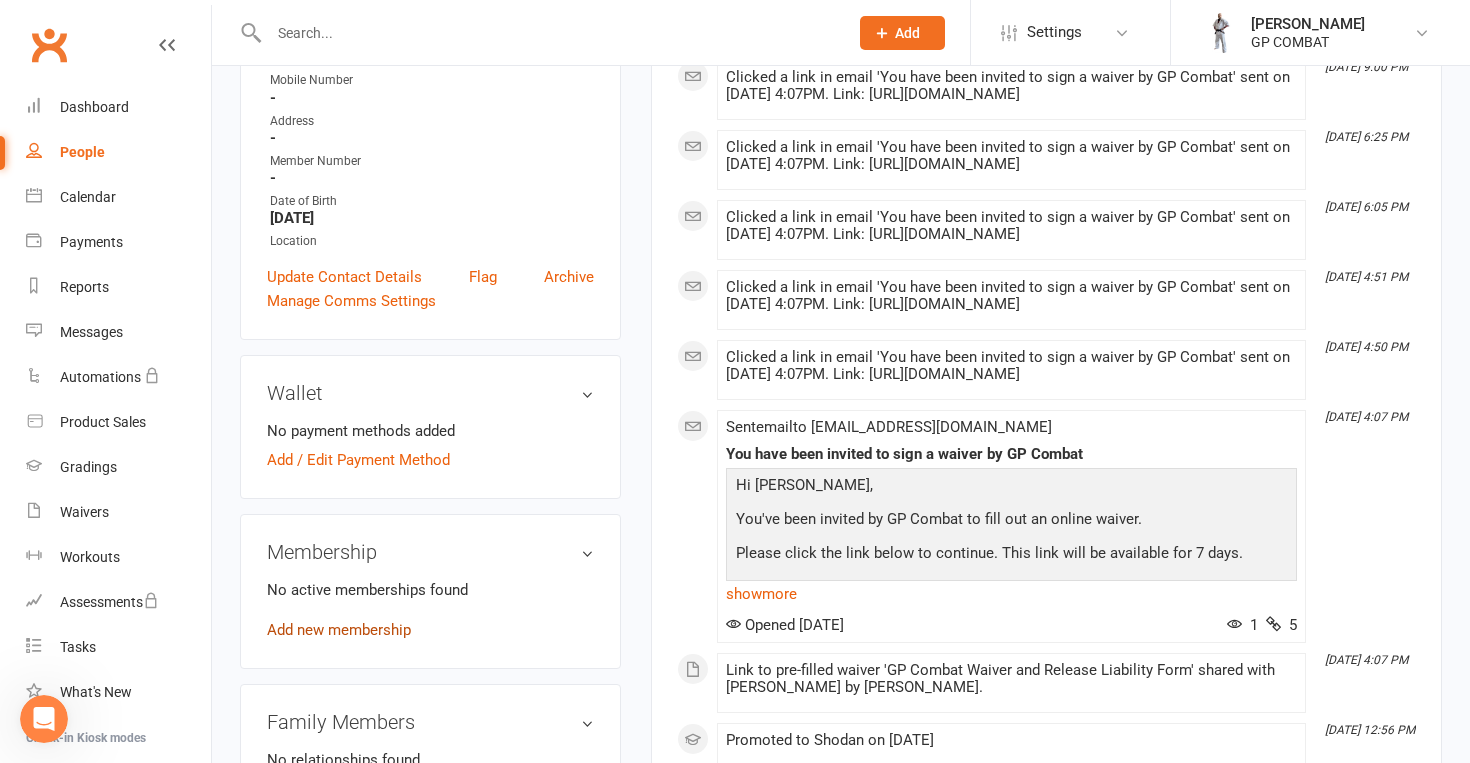 click on "Add new membership" at bounding box center [339, 630] 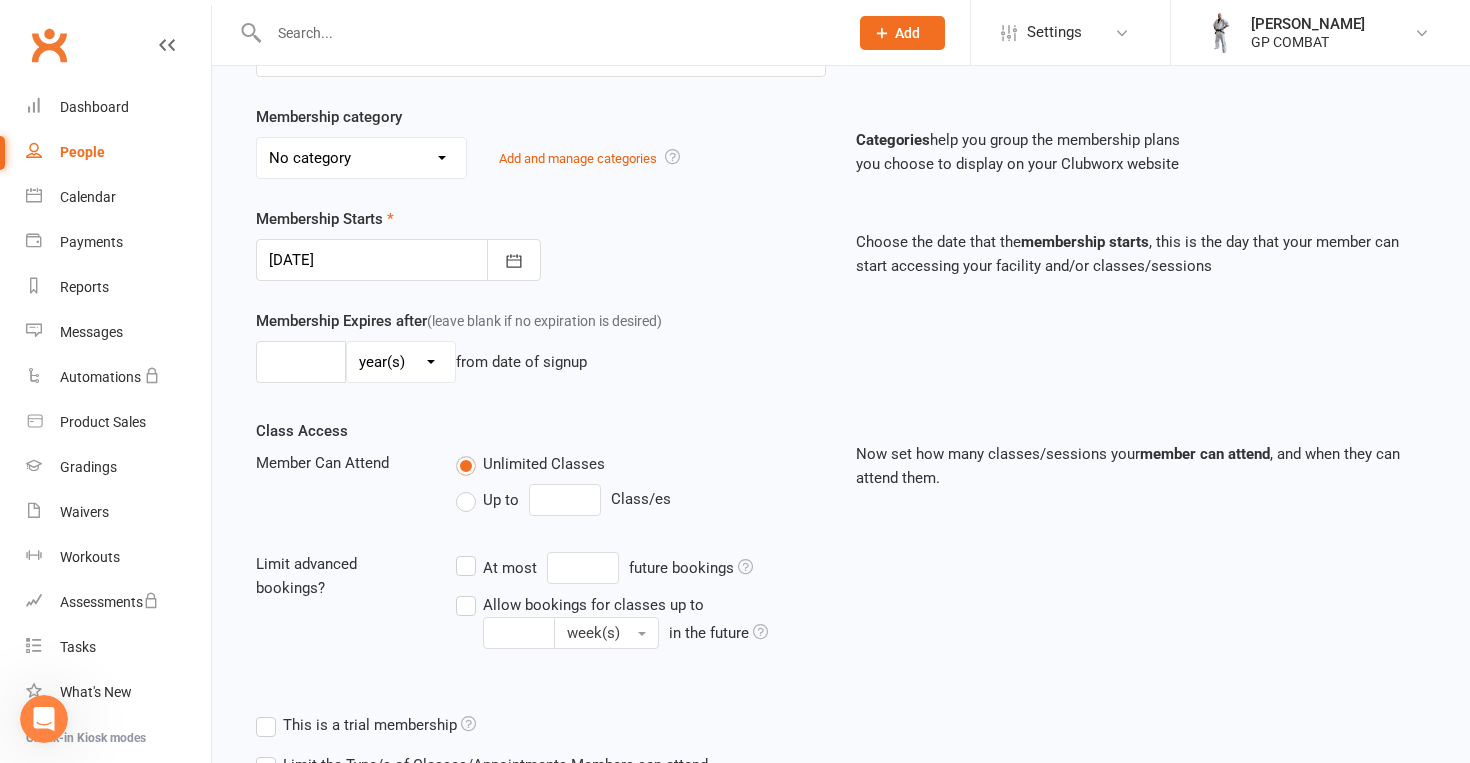 scroll, scrollTop: 0, scrollLeft: 0, axis: both 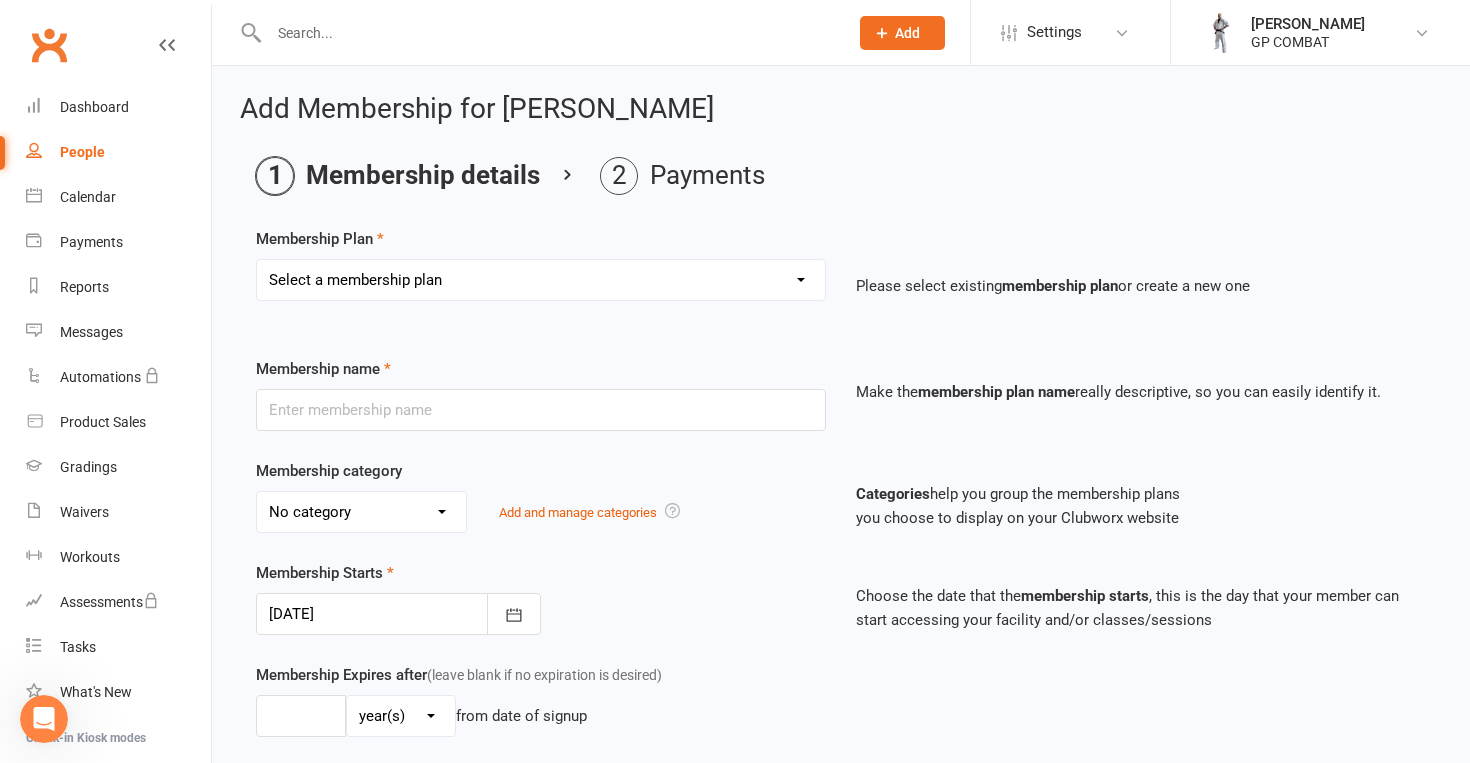 click on "People" at bounding box center [82, 152] 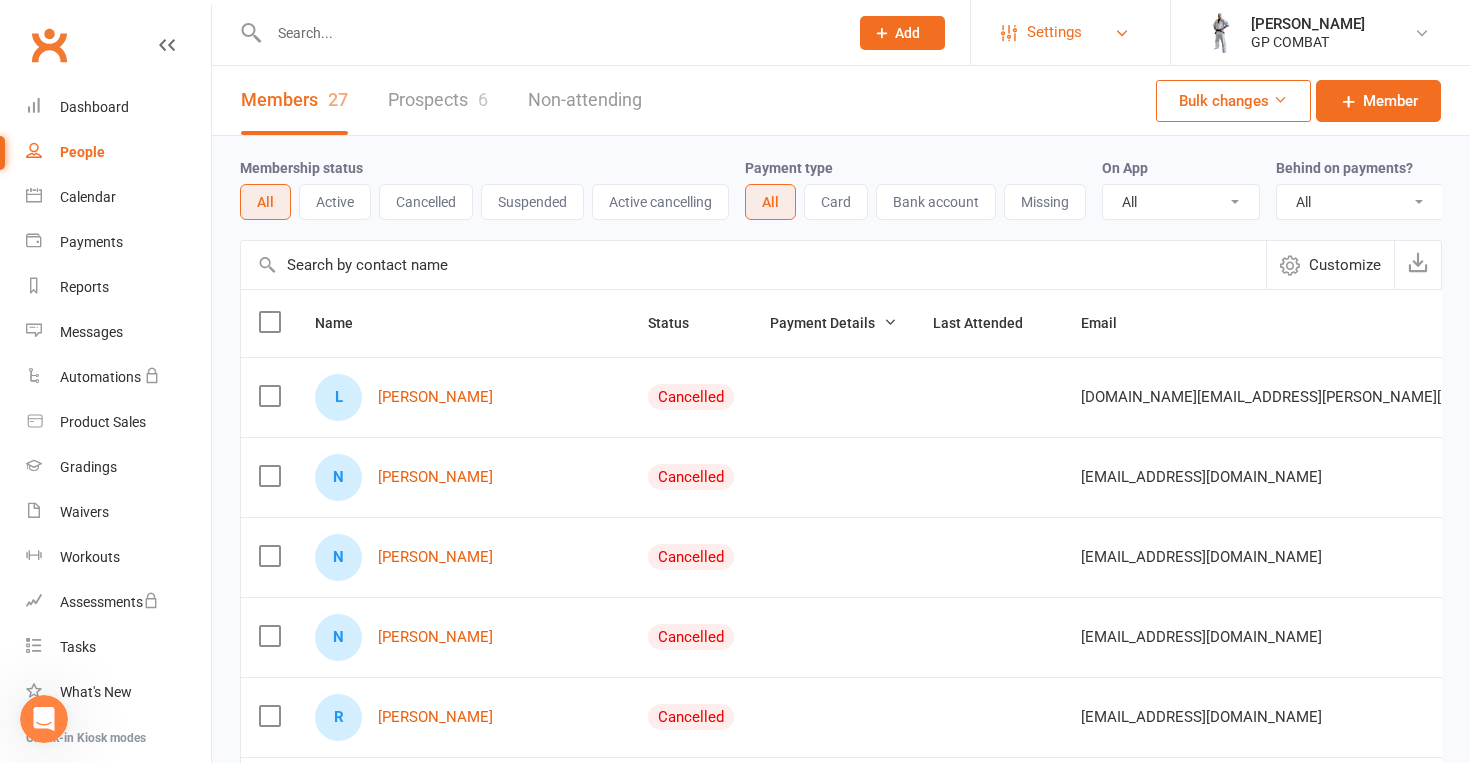 click on "Settings" at bounding box center [1054, 32] 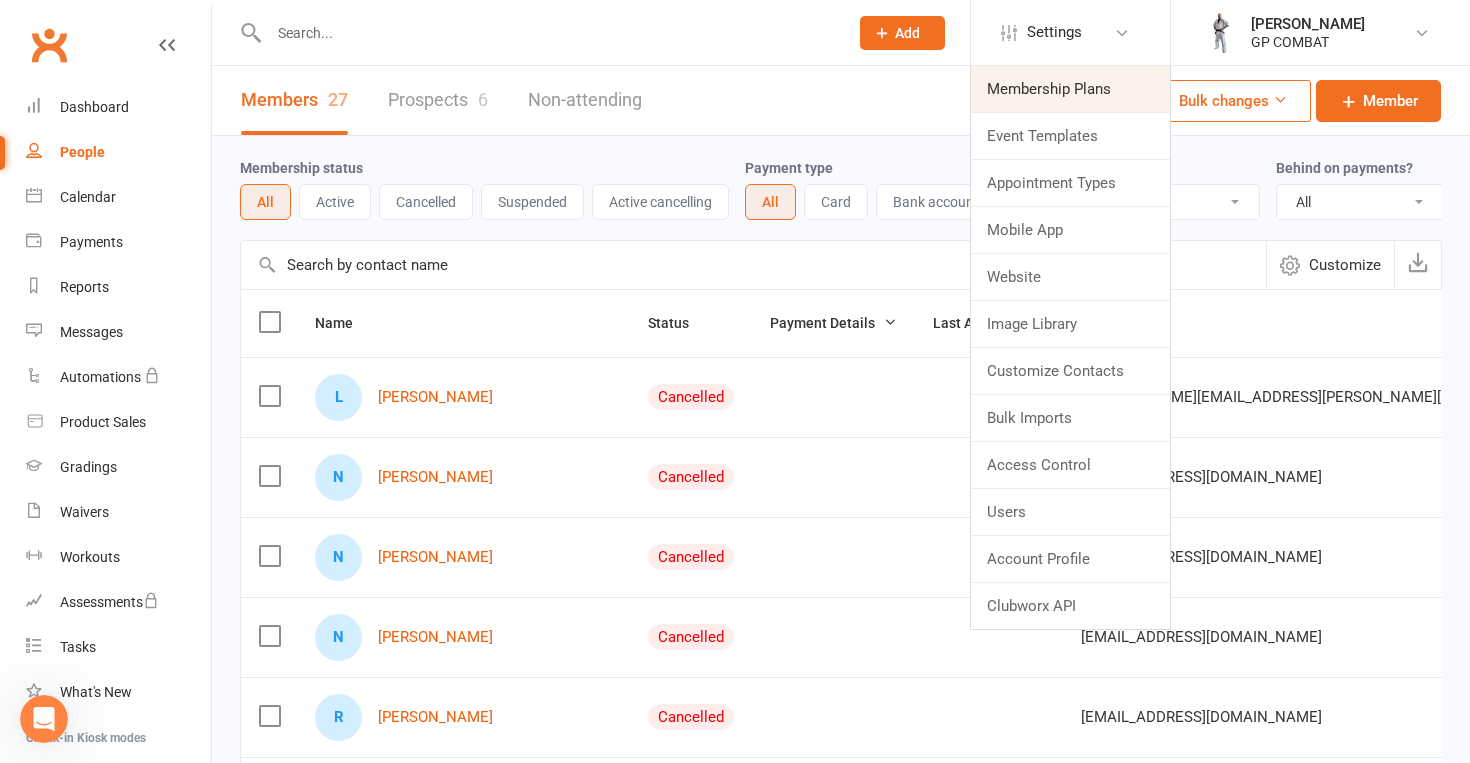 click on "Membership Plans" at bounding box center [1070, 89] 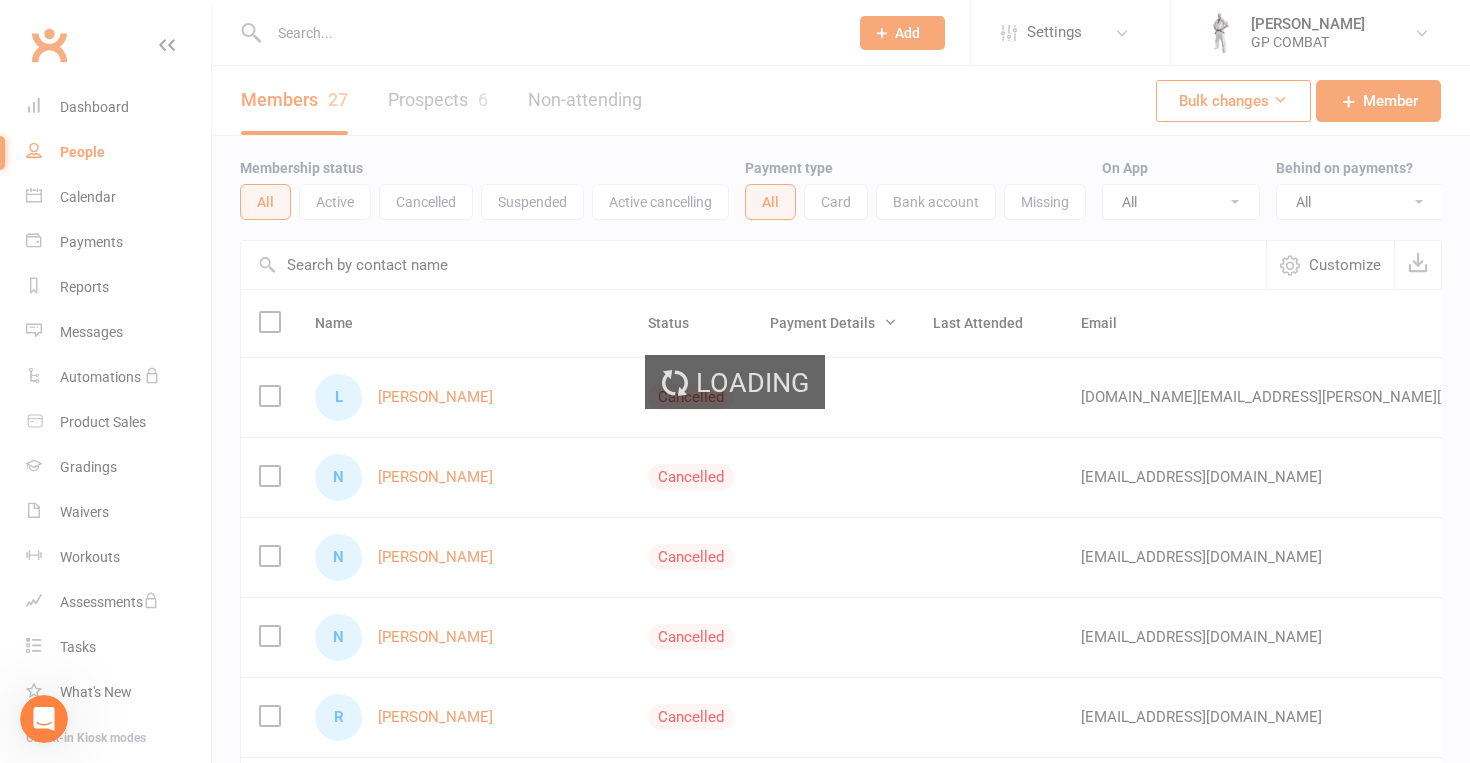 select on "25" 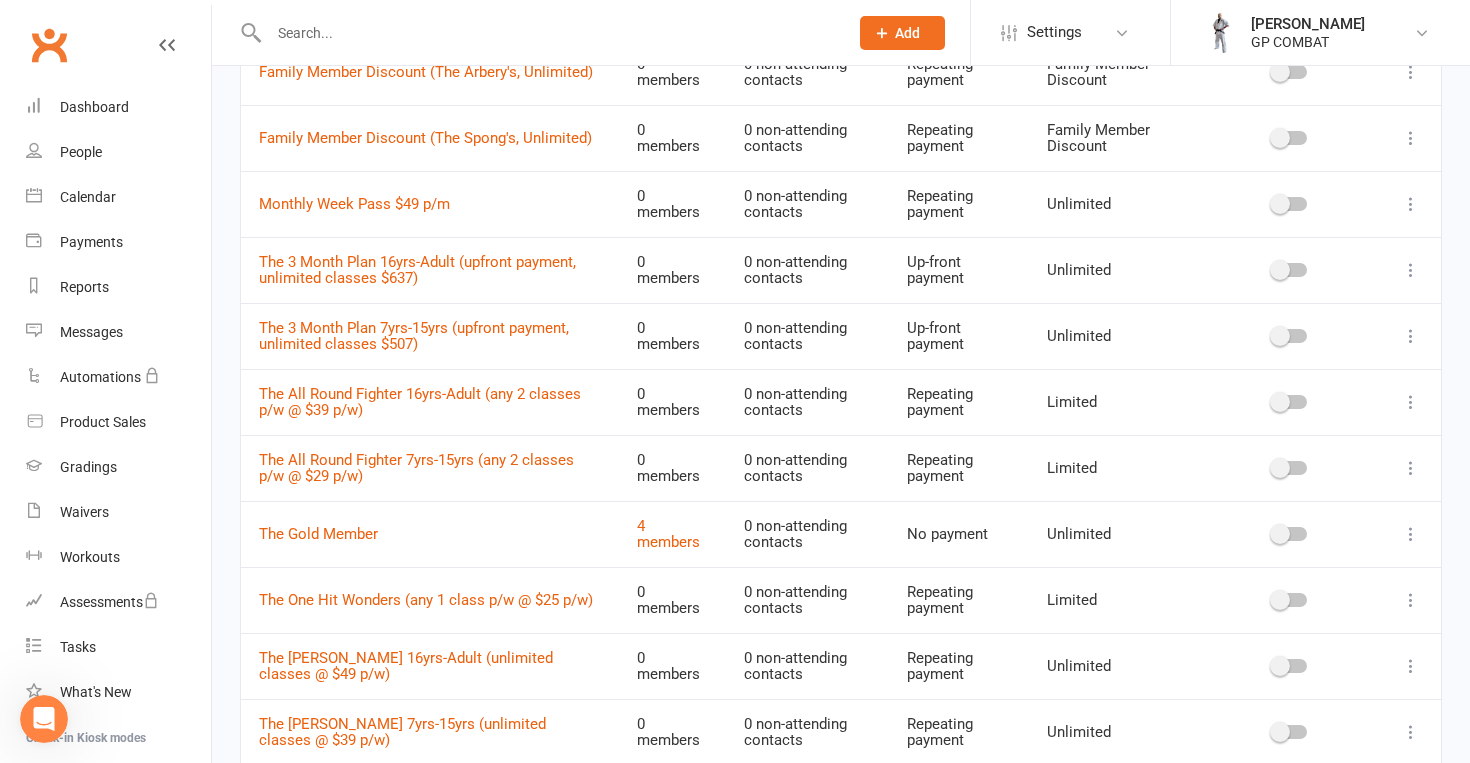 scroll, scrollTop: 311, scrollLeft: 0, axis: vertical 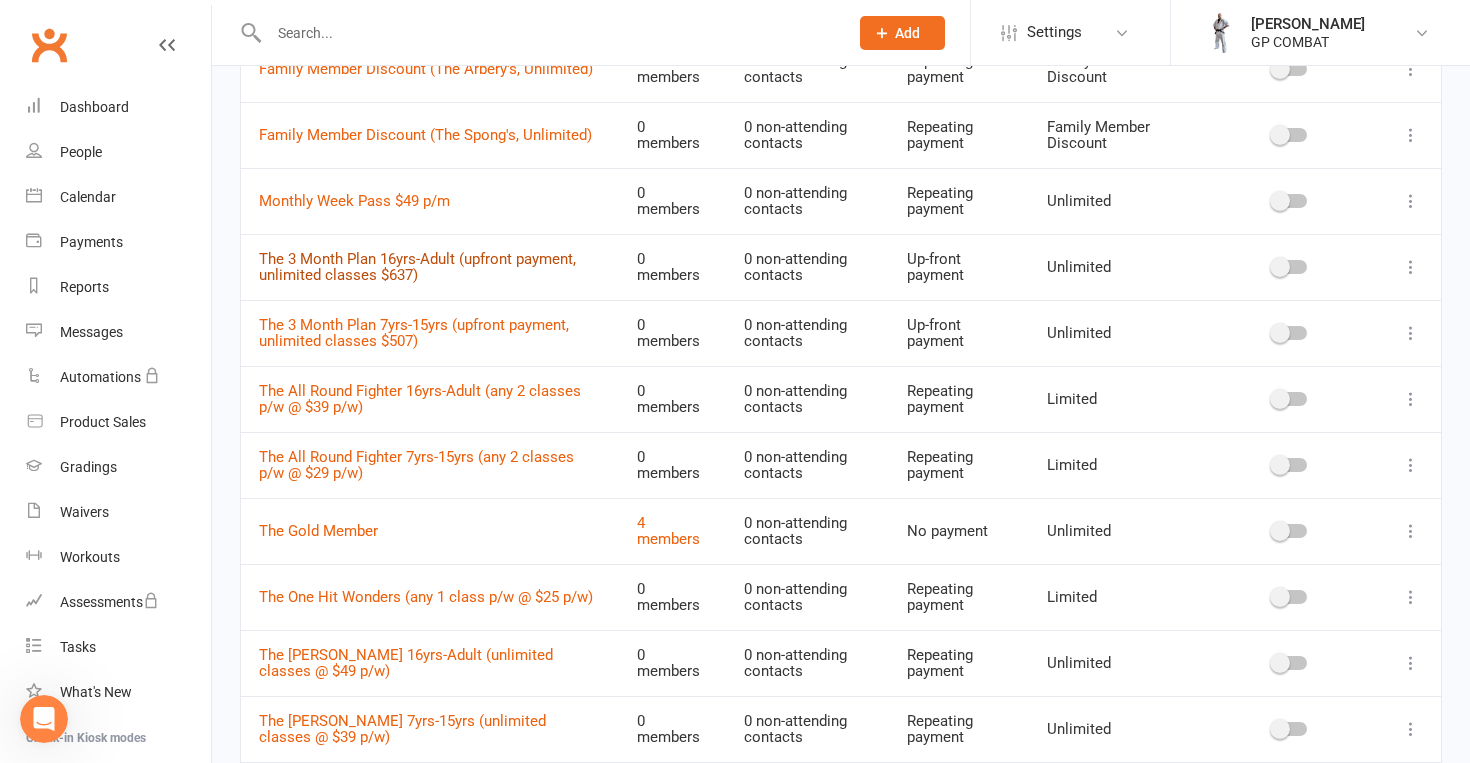 click on "The 3 Month Plan 16yrs-Adult (upfront payment, unlimited classes $637)" at bounding box center [417, 267] 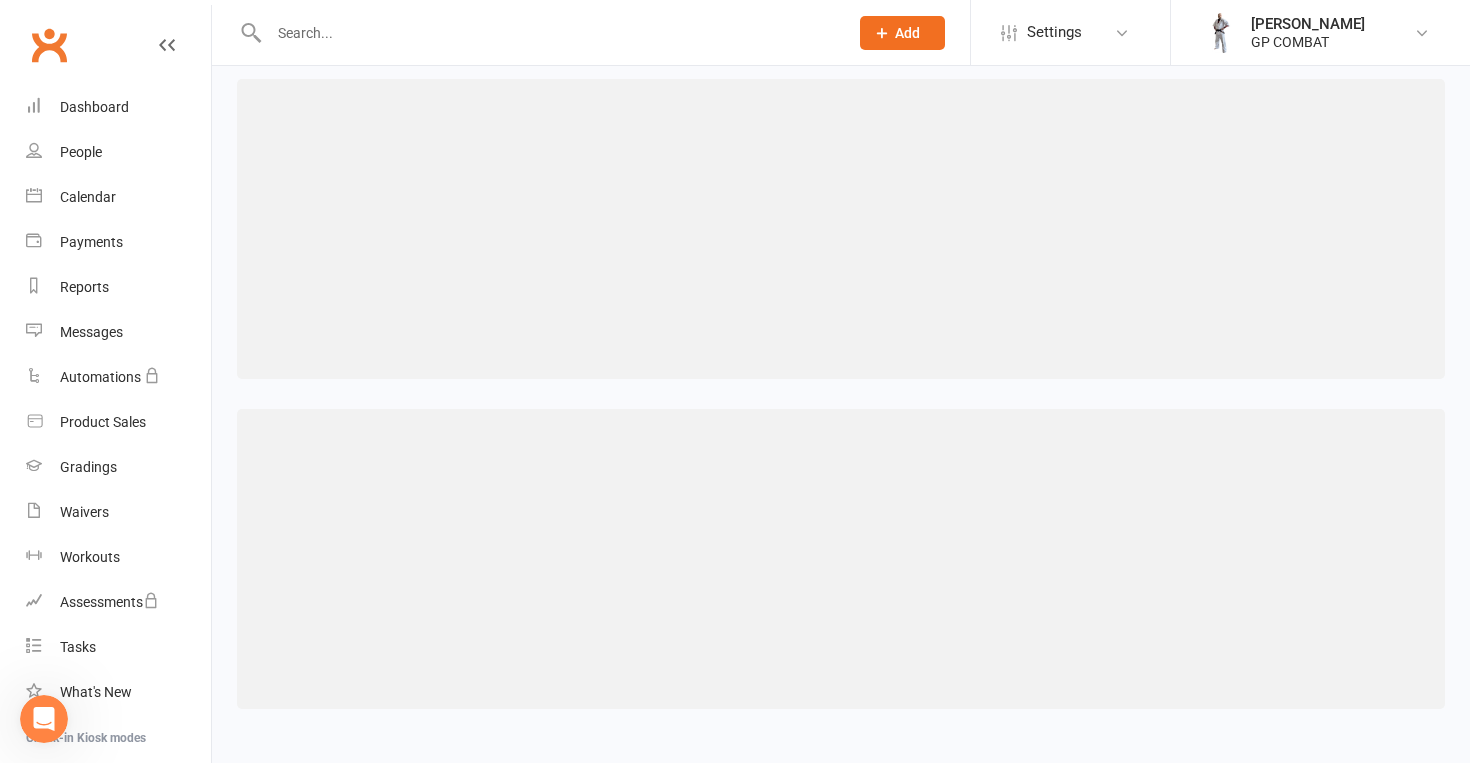 scroll, scrollTop: 0, scrollLeft: 0, axis: both 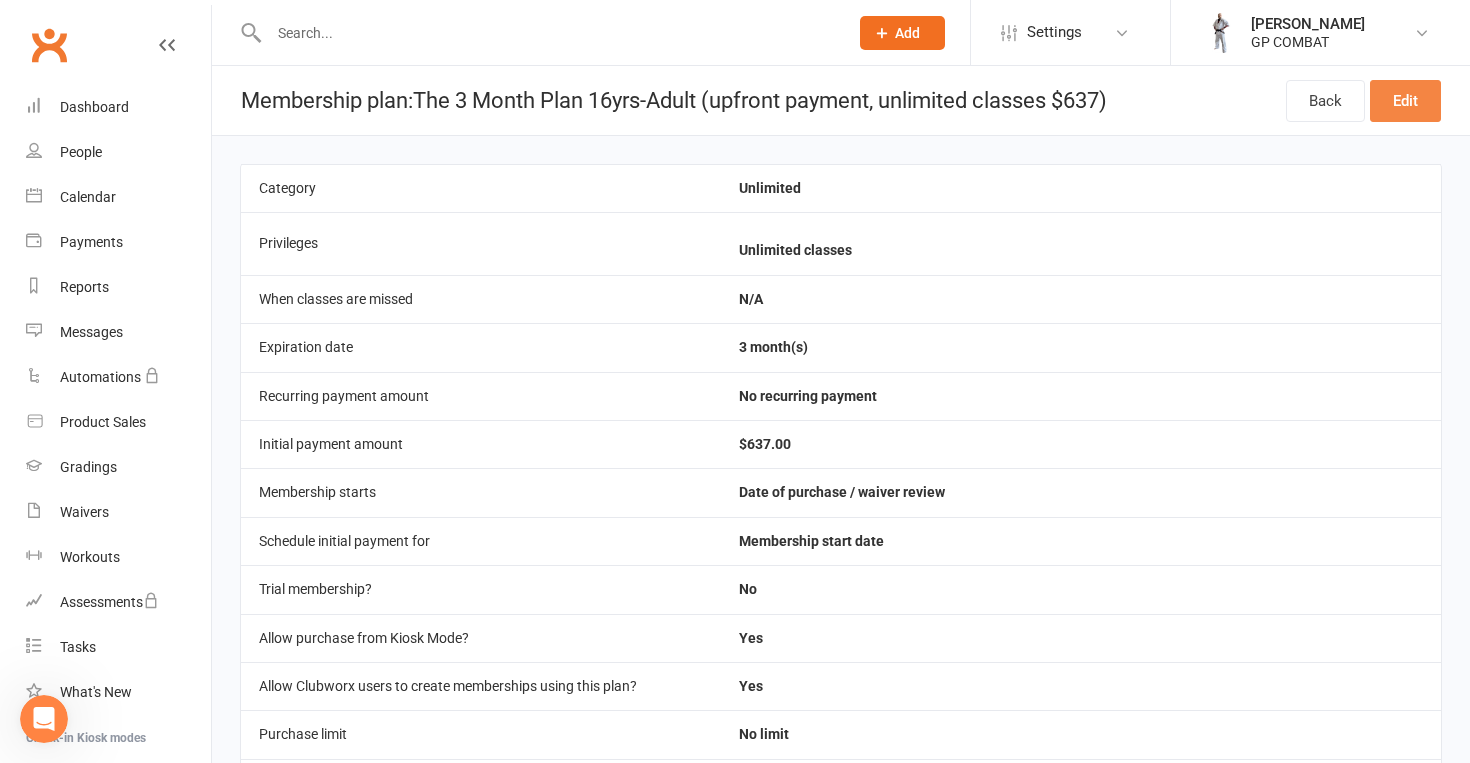 click on "Edit" at bounding box center [1405, 101] 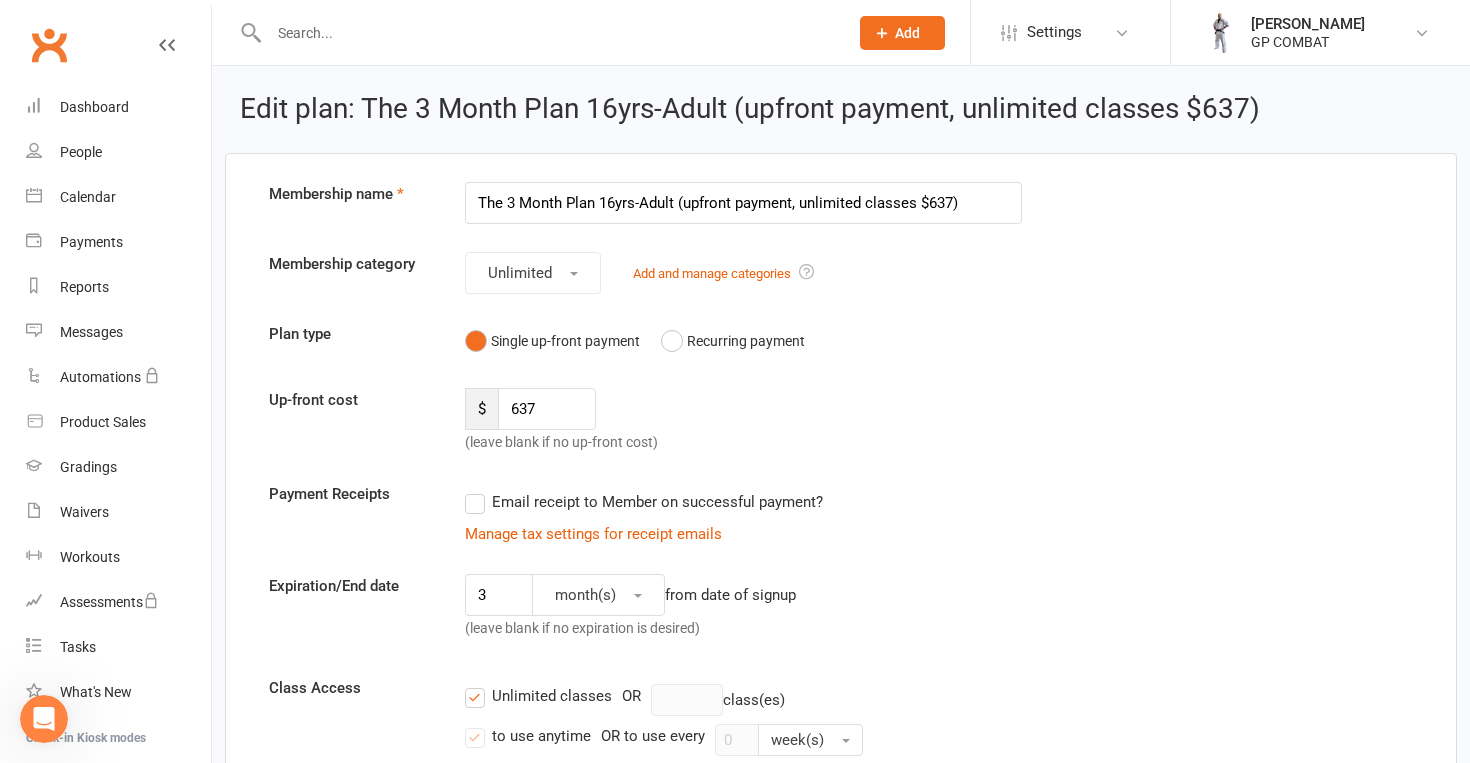 click on "The 3 Month Plan 16yrs-Adult (upfront payment, unlimited classes $637)" at bounding box center [743, 203] 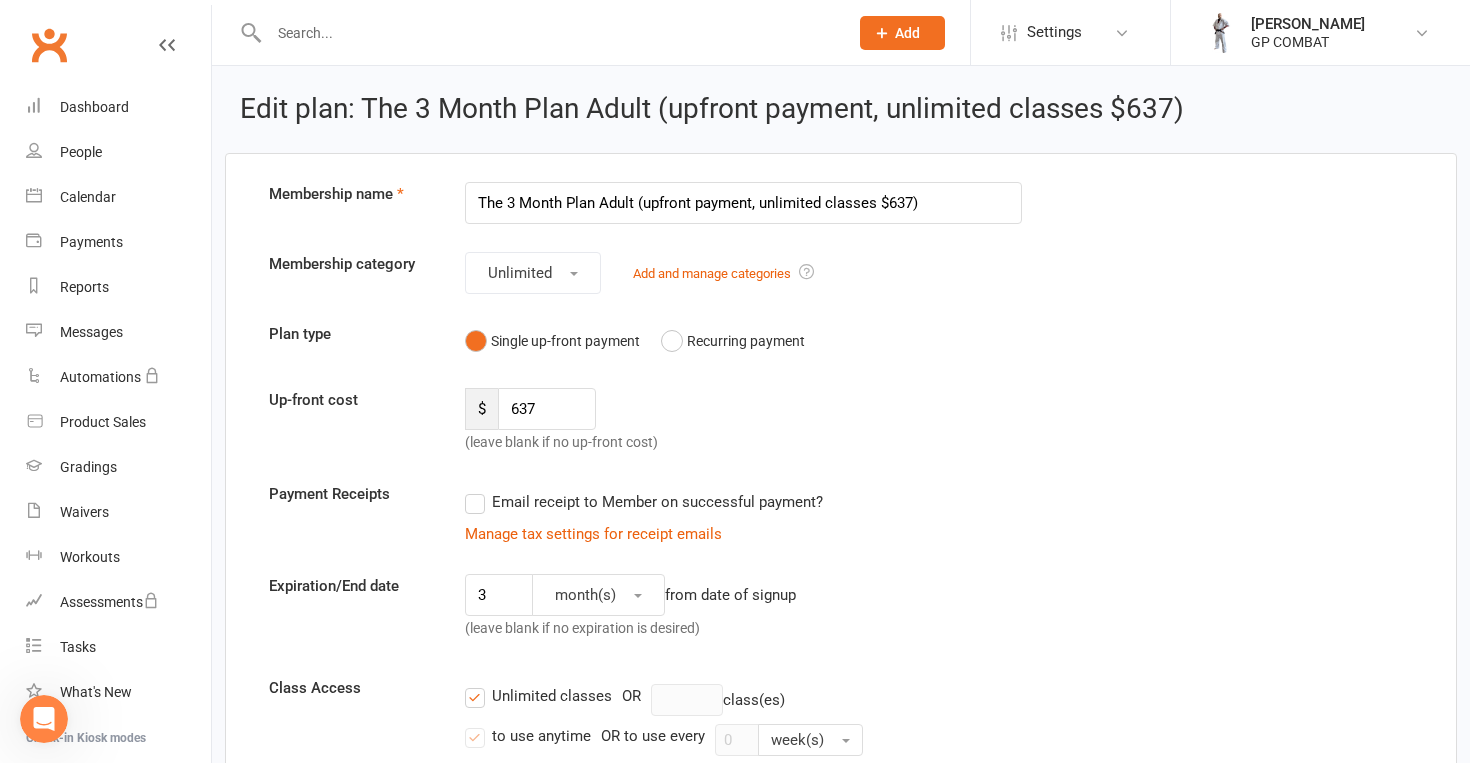 click on "The 3 Month Plan Adult (upfront payment, unlimited classes $637)" at bounding box center [743, 203] 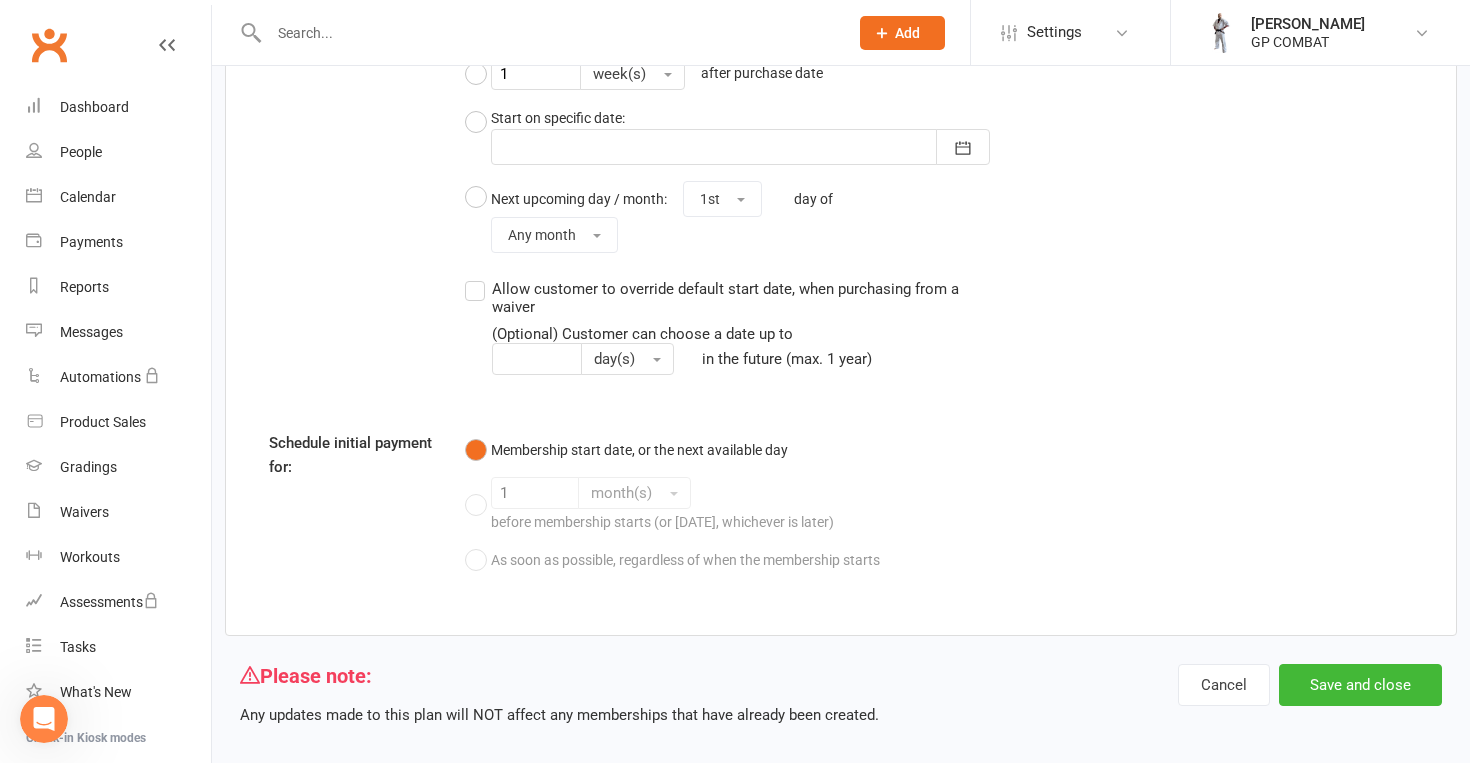 scroll, scrollTop: 1662, scrollLeft: 0, axis: vertical 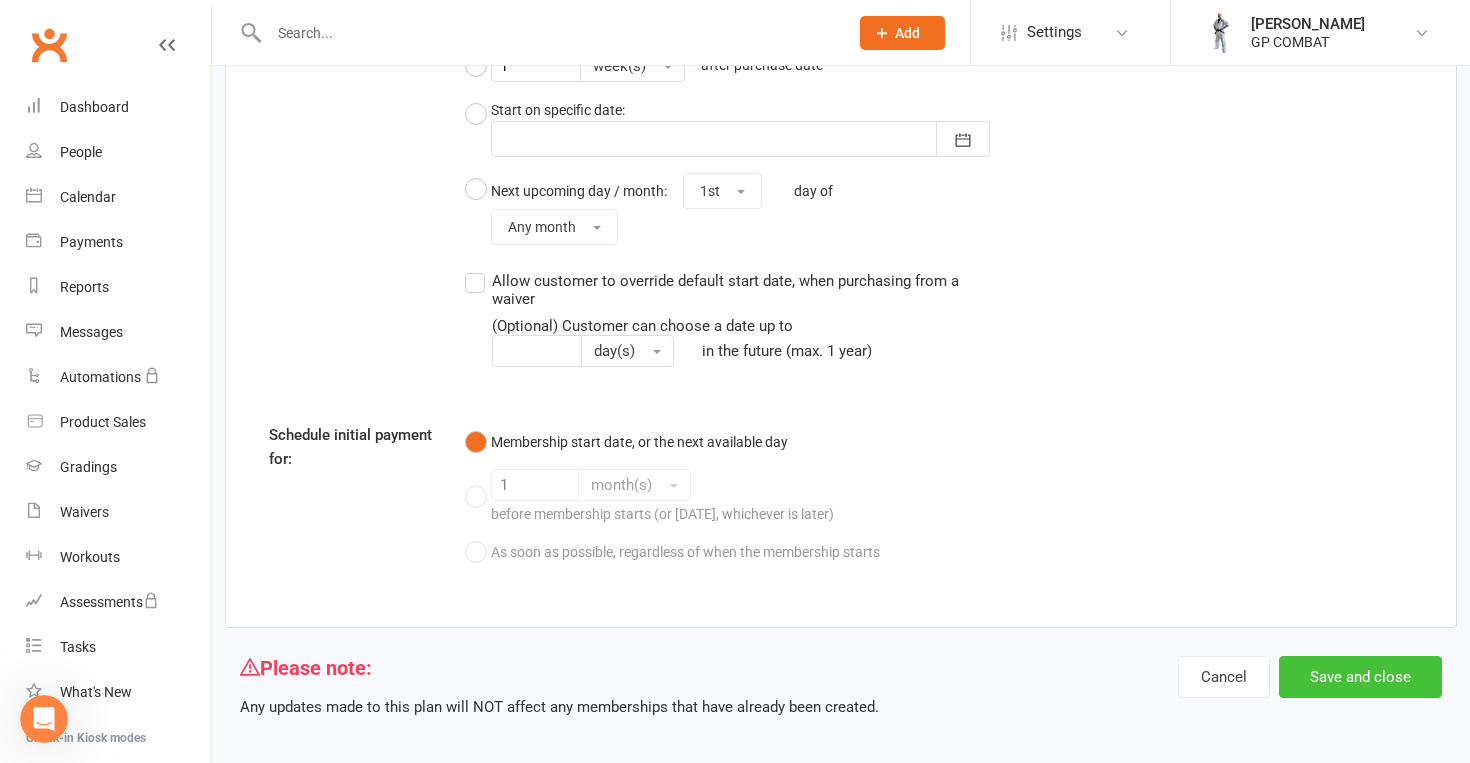 type on "The 3 Month Plan Adult 16+ (upfront payment, unlimited classes $637)" 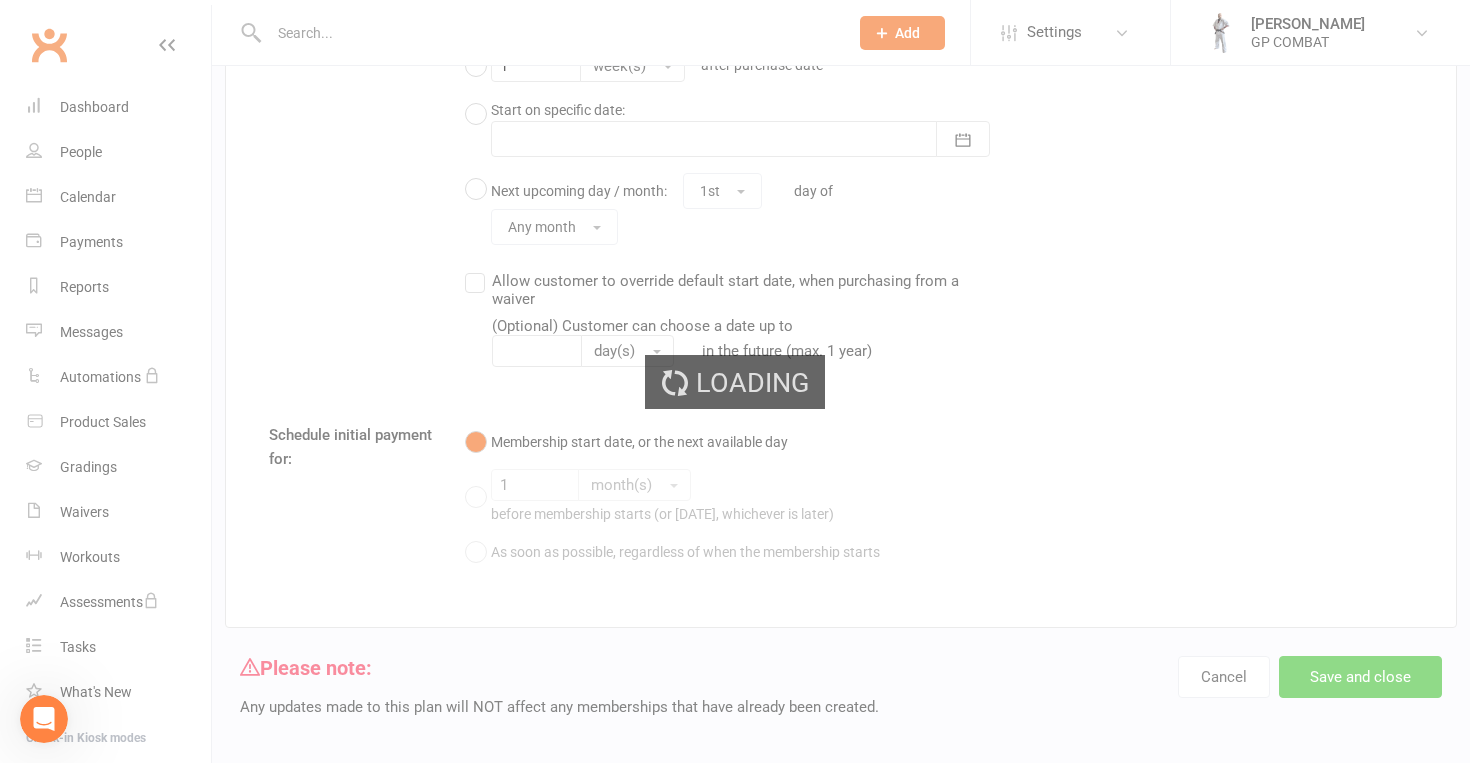 scroll, scrollTop: 0, scrollLeft: 0, axis: both 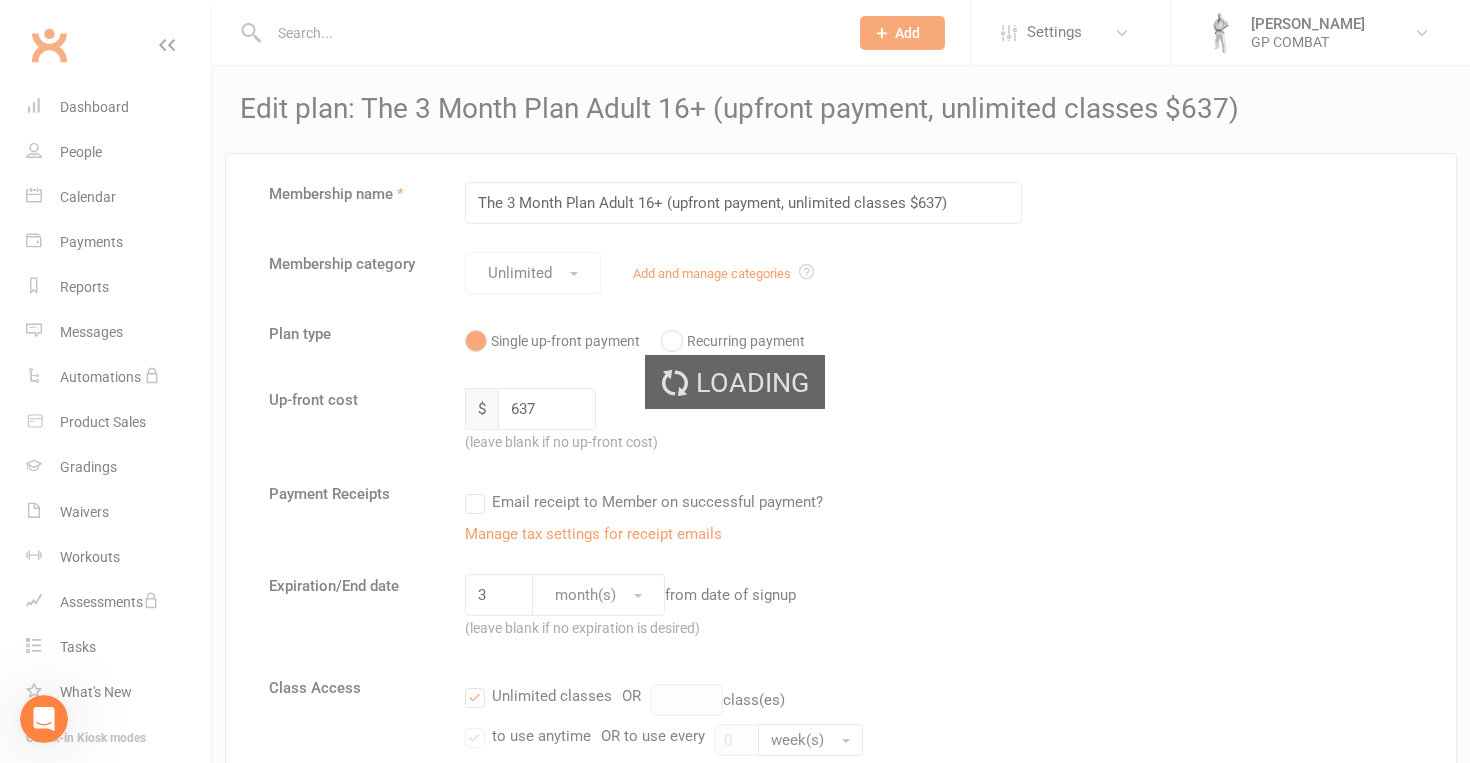 select on "25" 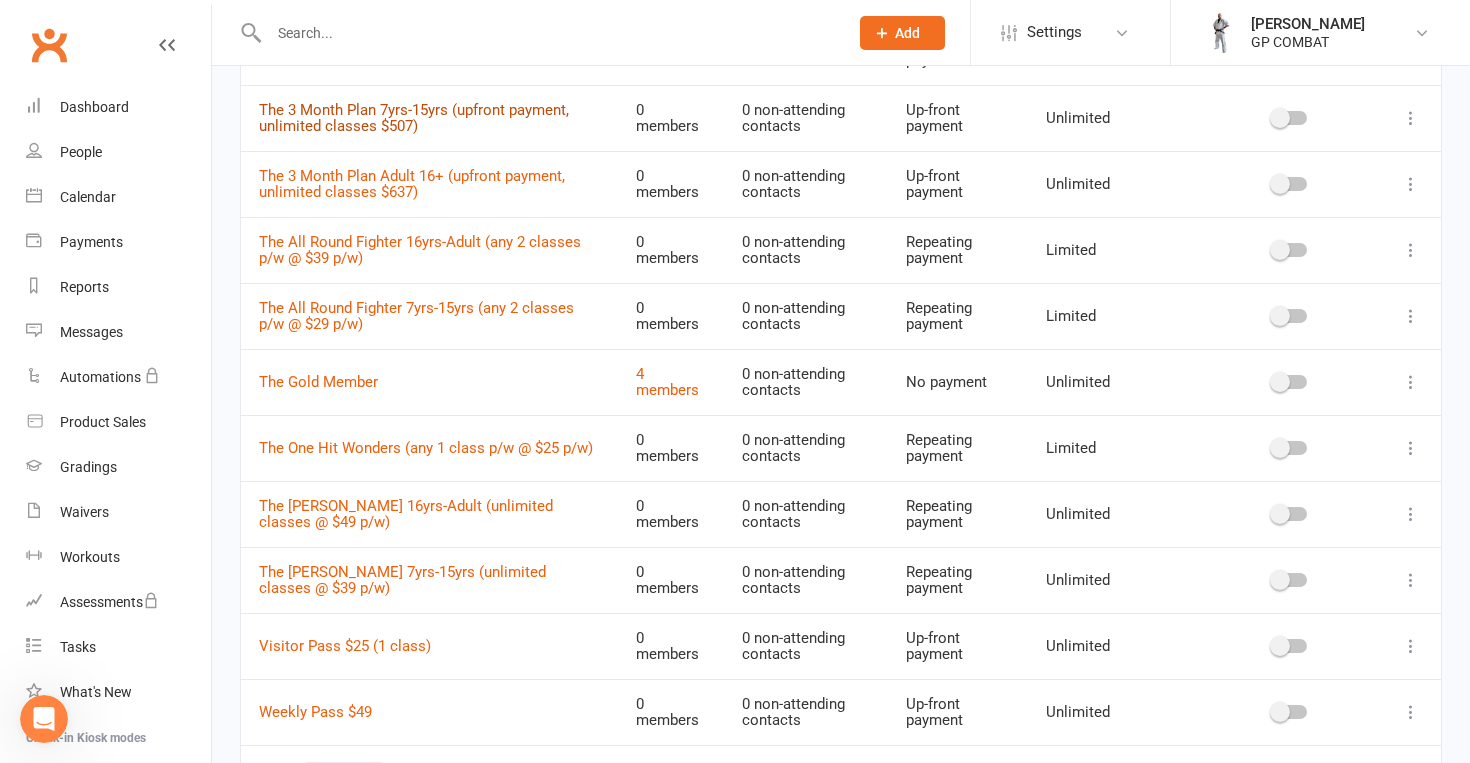 scroll, scrollTop: 474, scrollLeft: 0, axis: vertical 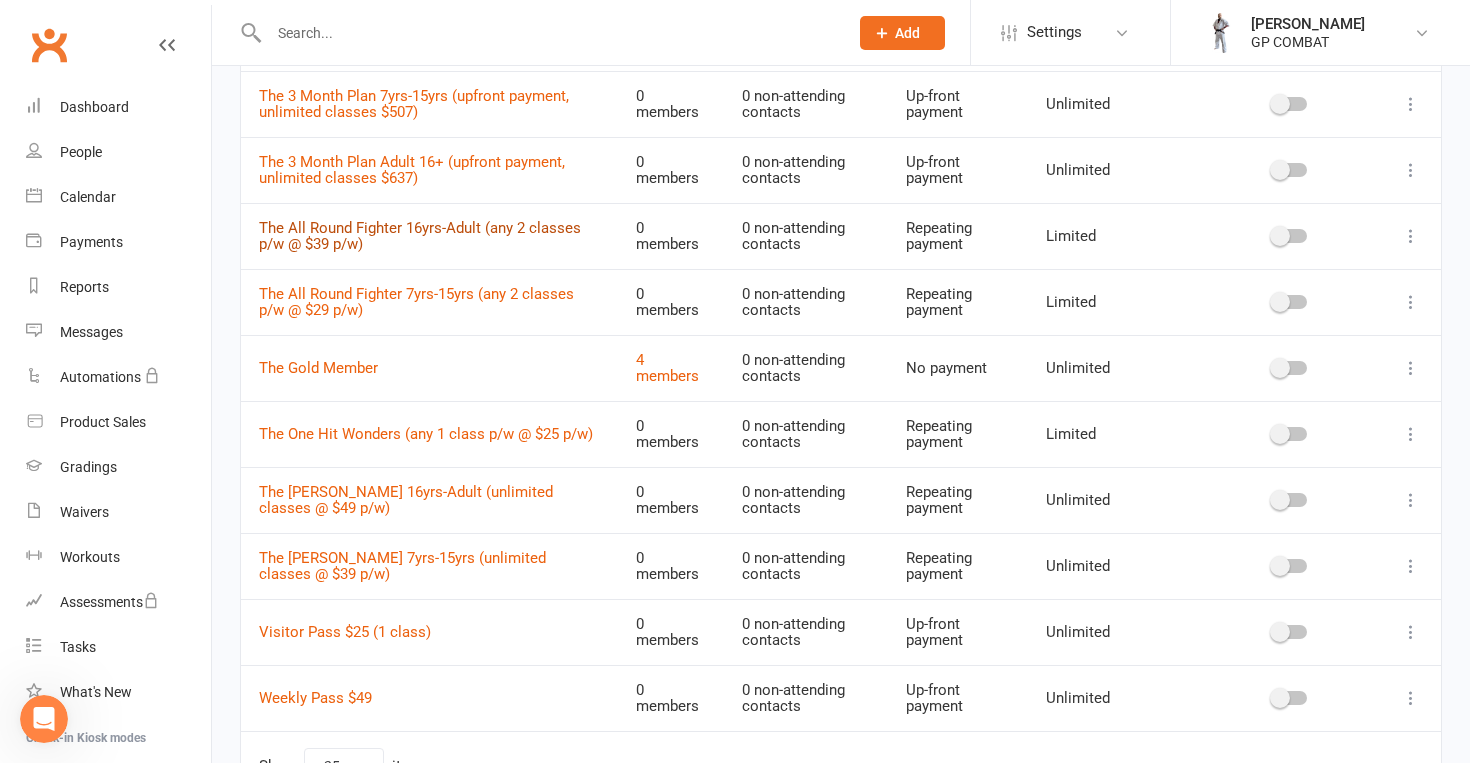 click on "The All Round Fighter 16yrs-Adult (any 2 classes p/w @ $39 p/w)" at bounding box center [420, 236] 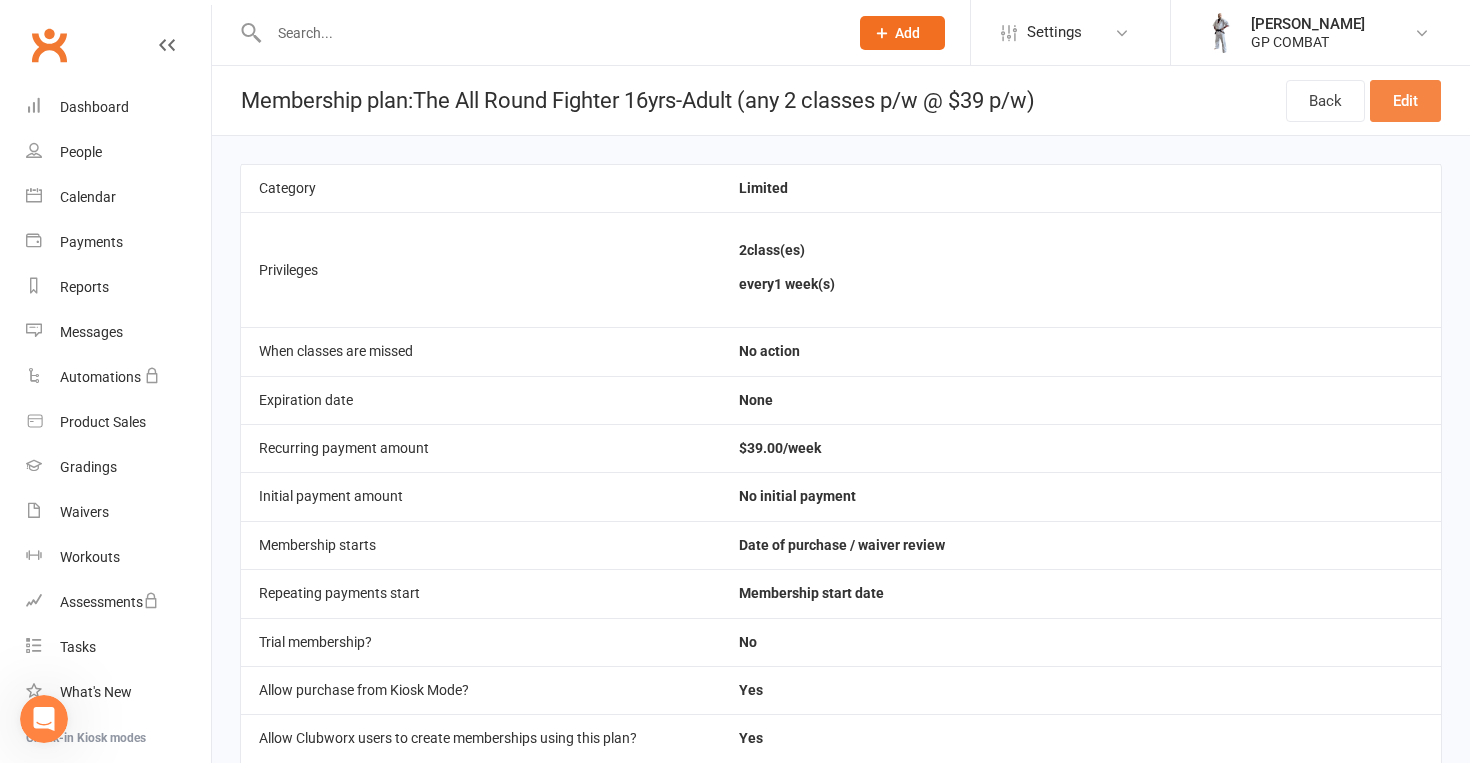 click on "Edit" at bounding box center [1405, 101] 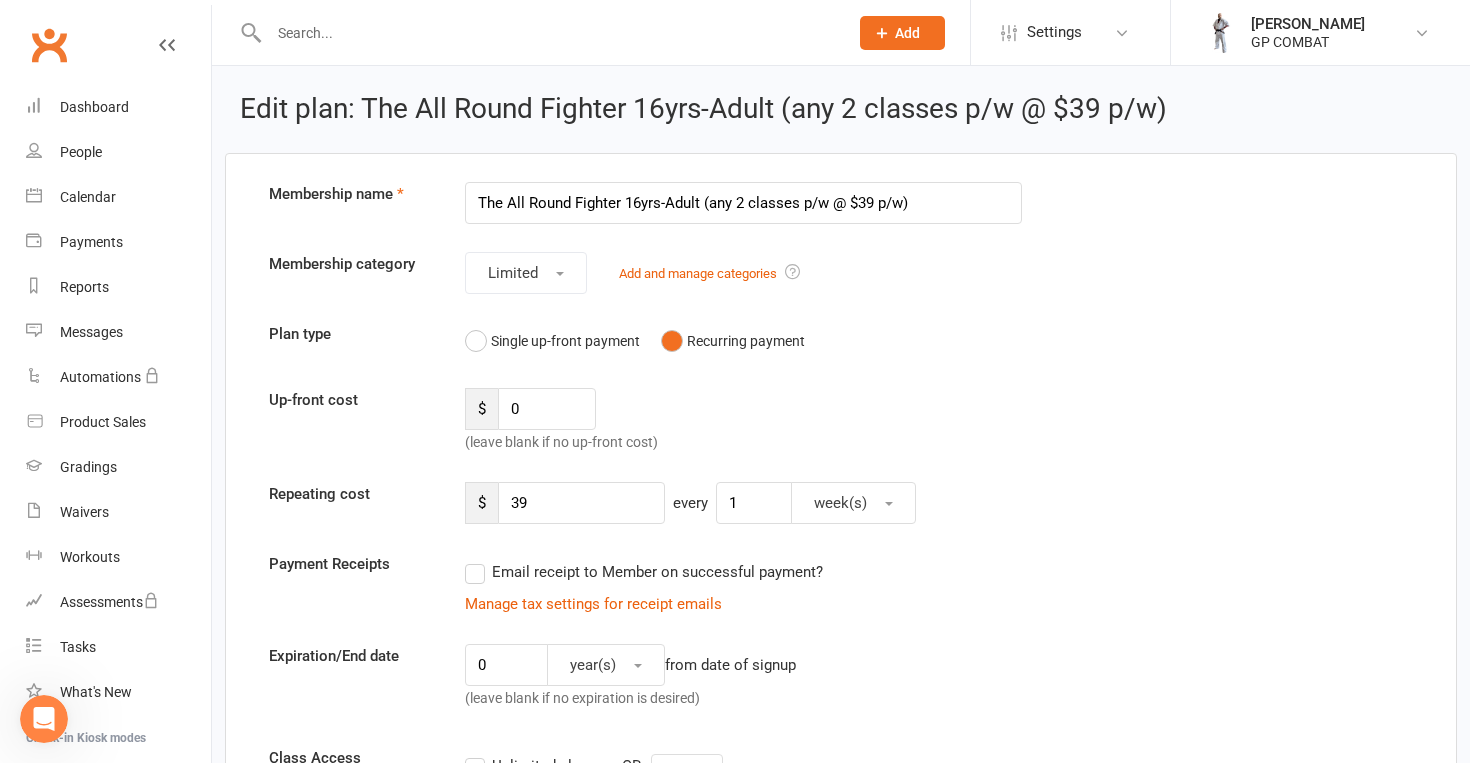 click on "The All Round Fighter 16yrs-Adult (any 2 classes p/w @ $39 p/w)" at bounding box center (743, 203) 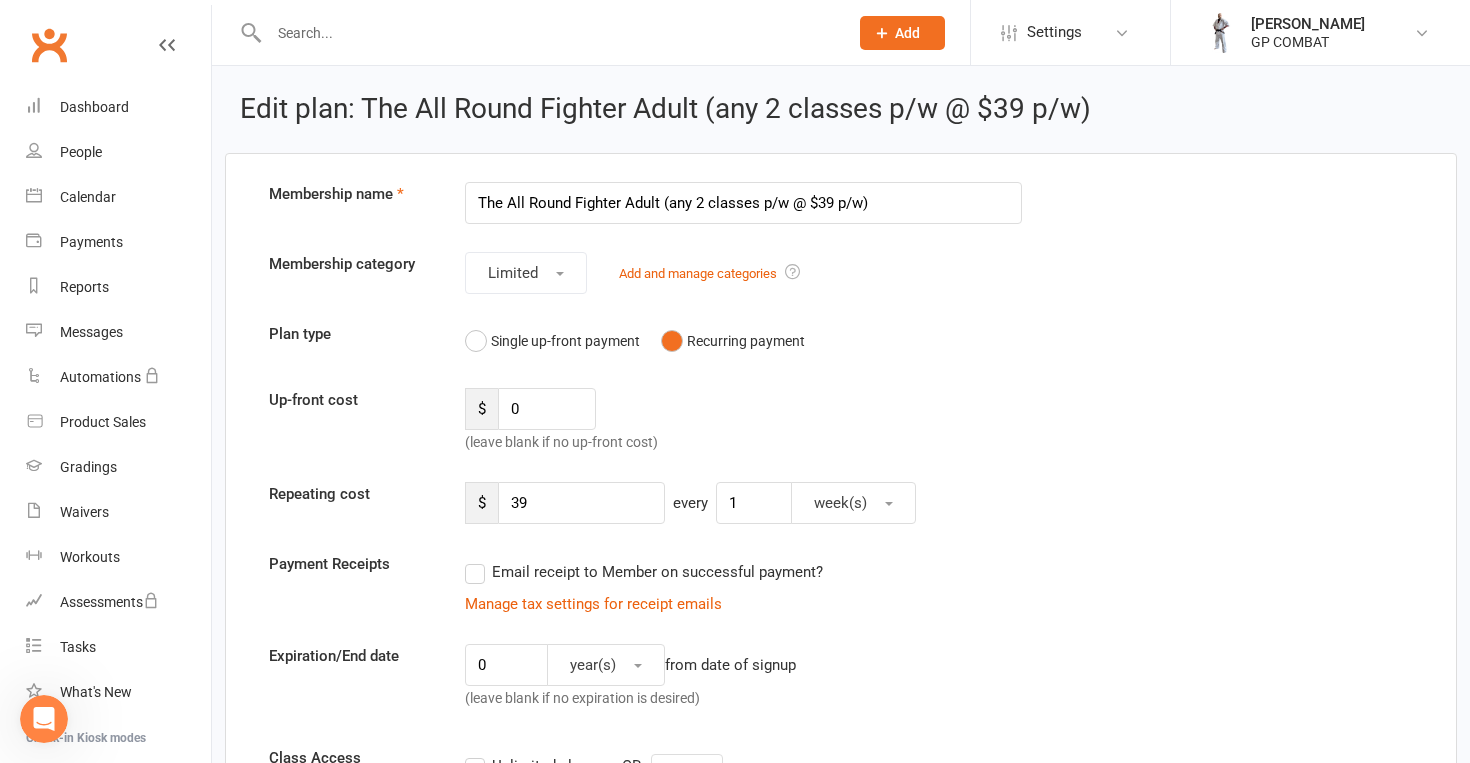 click on "The All Round Fighter Adult (any 2 classes p/w @ $39 p/w)" at bounding box center (743, 203) 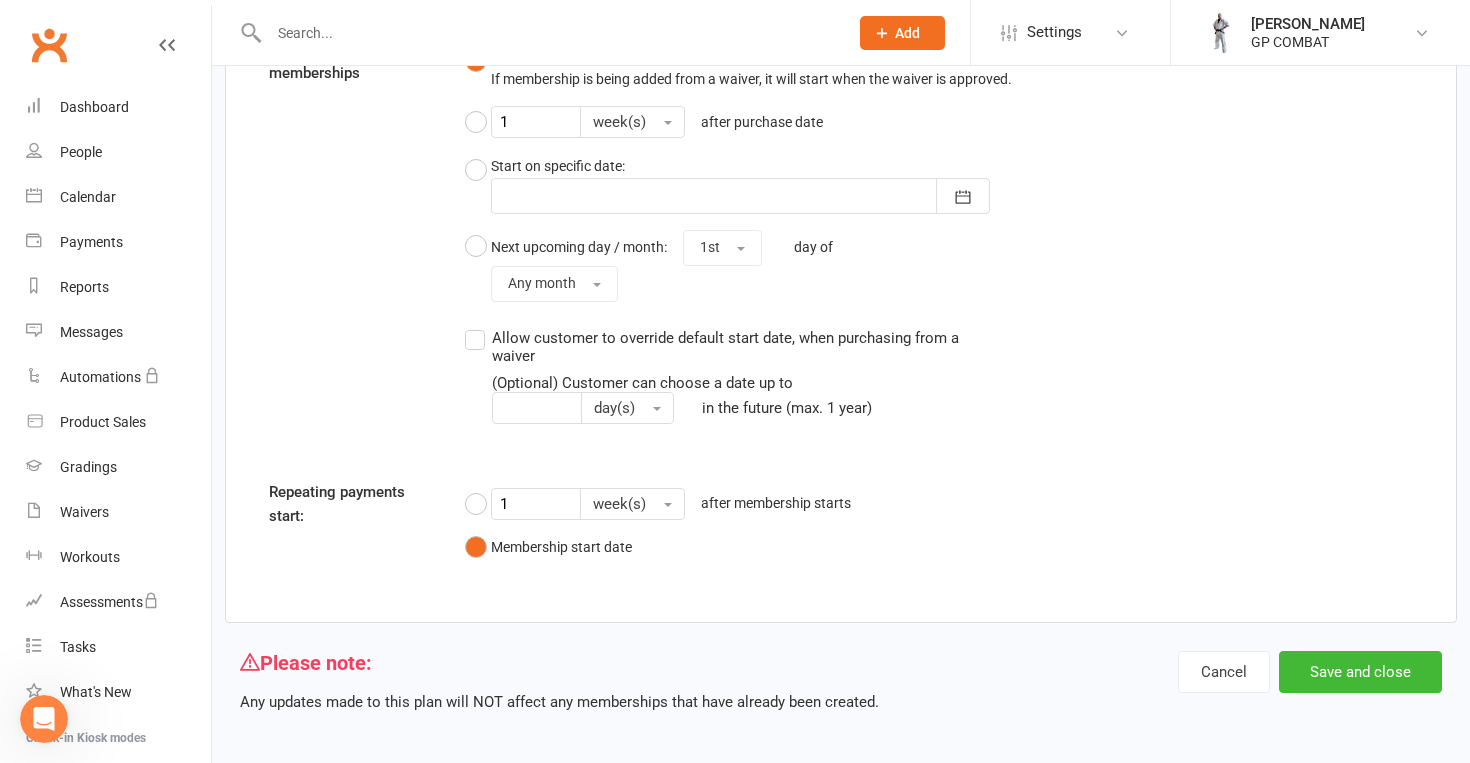 scroll, scrollTop: 2600, scrollLeft: 0, axis: vertical 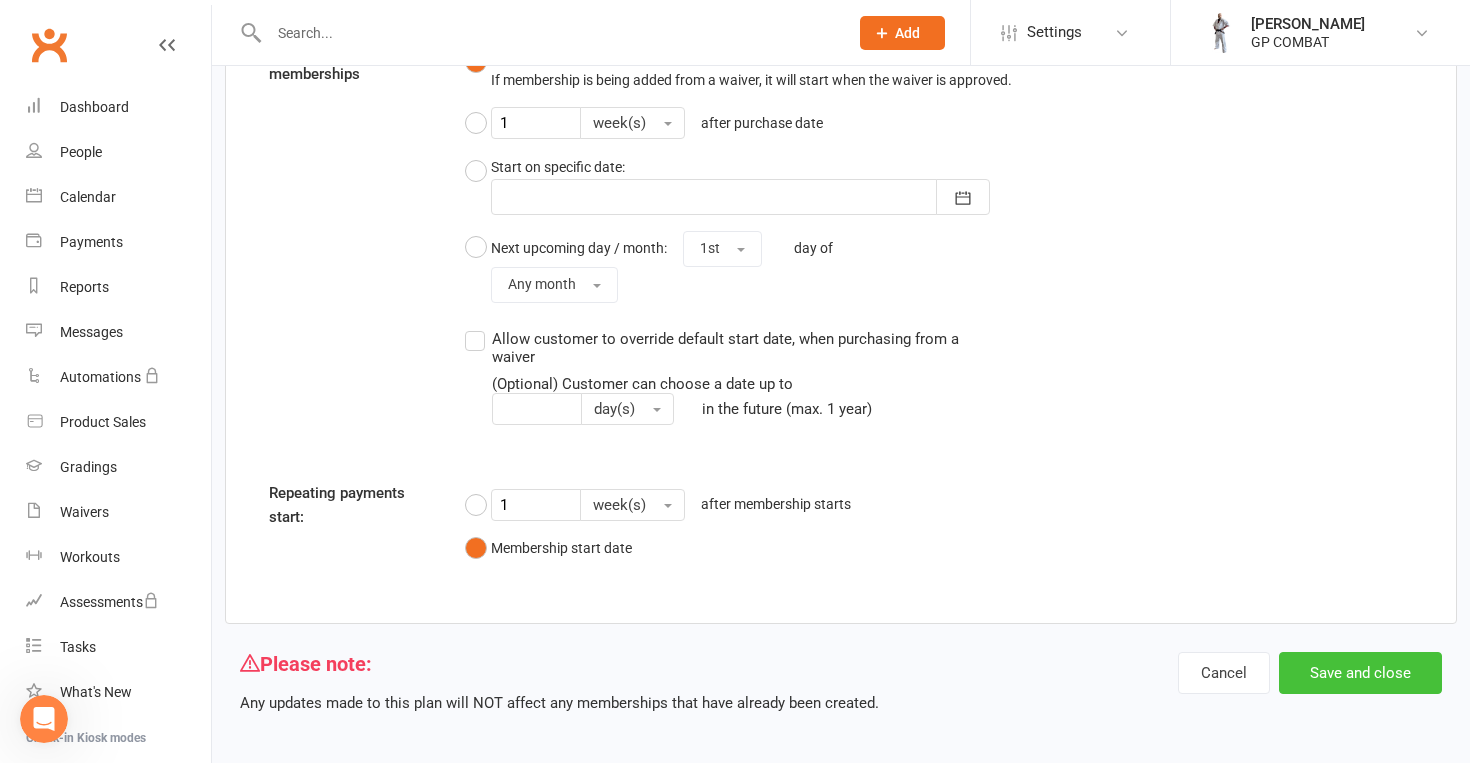 type on "The All Round Fighter Adult 16+ (any 2 classes p/w @ $39 p/w)" 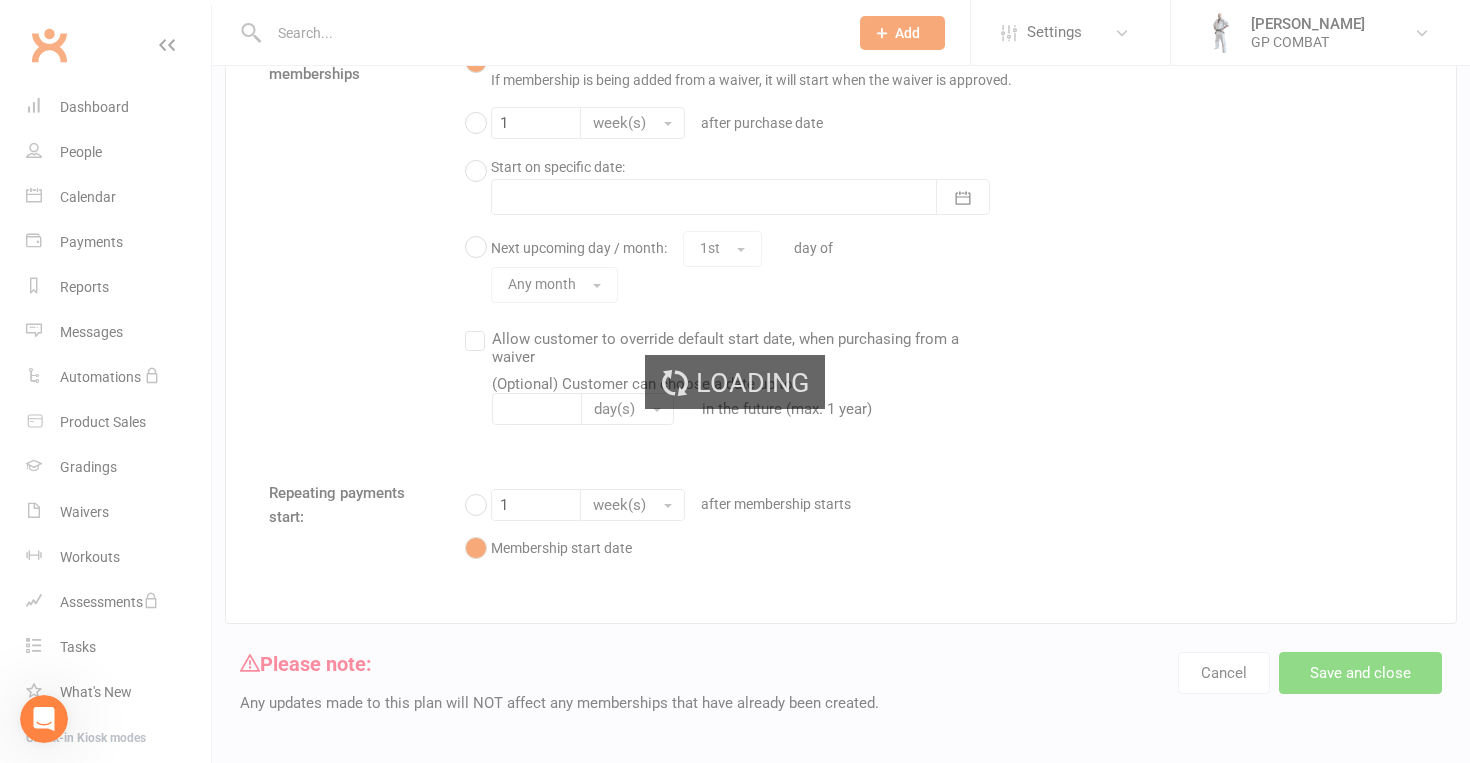 select on "25" 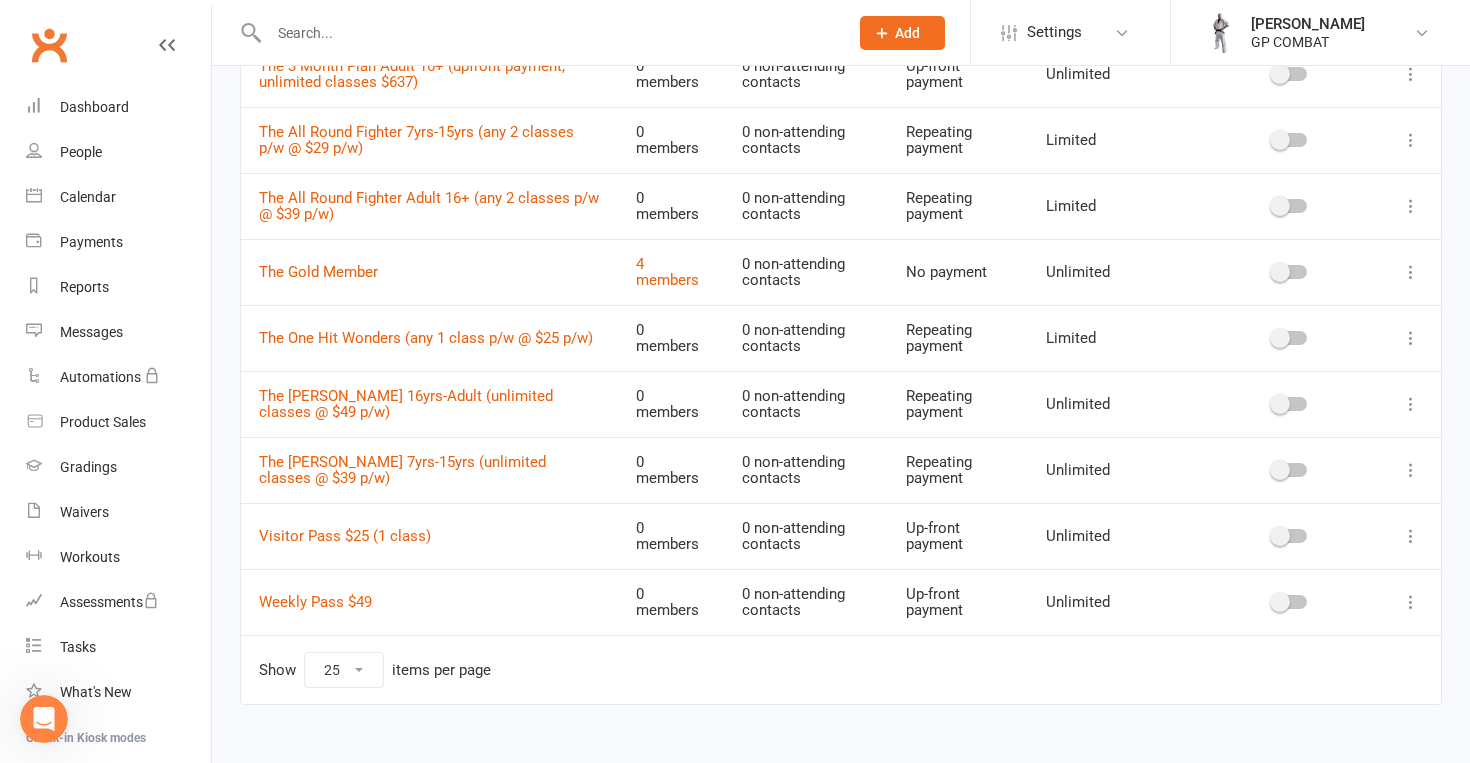scroll, scrollTop: 574, scrollLeft: 0, axis: vertical 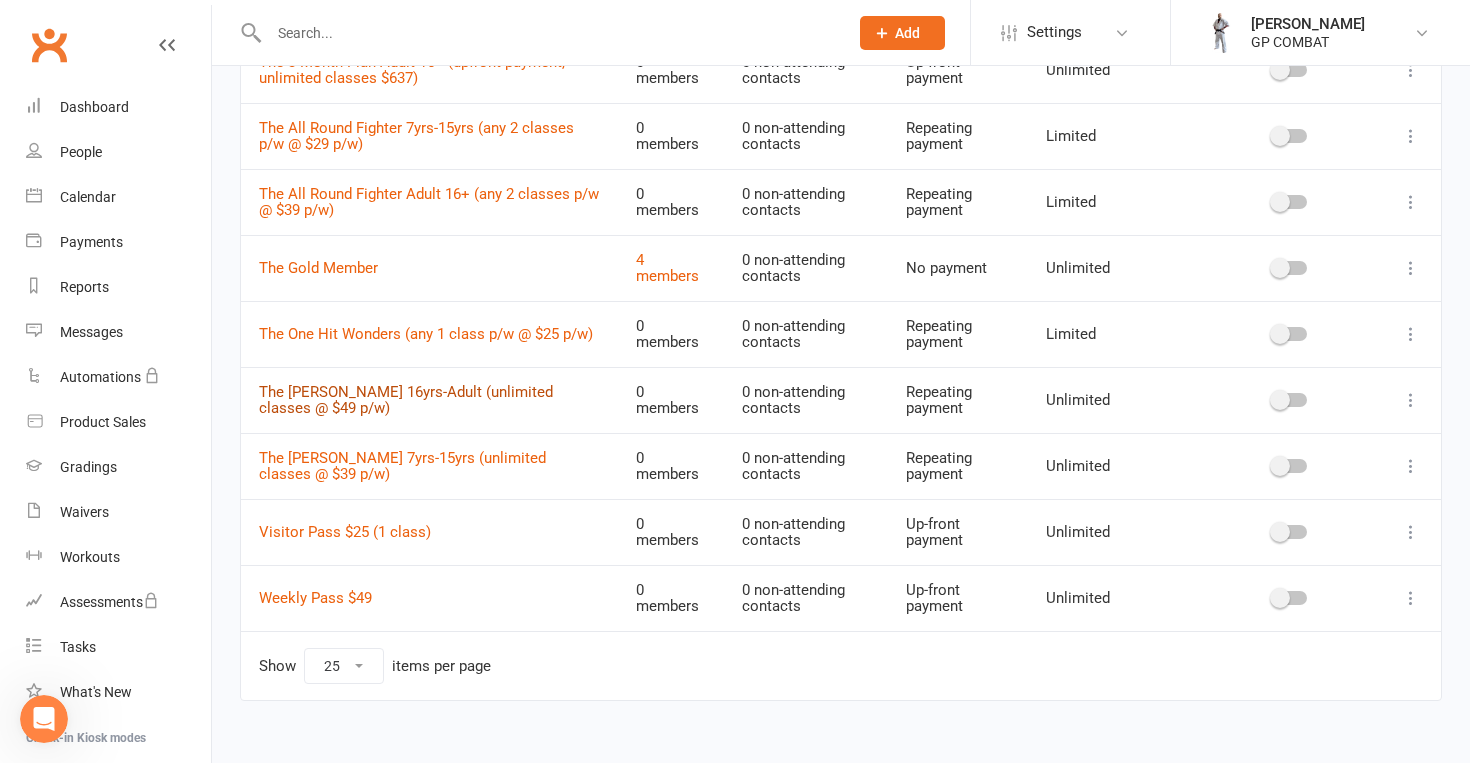 click on "The Ultimate Warrior 16yrs-Adult (unlimited classes @ $49 p/w)" at bounding box center [406, 400] 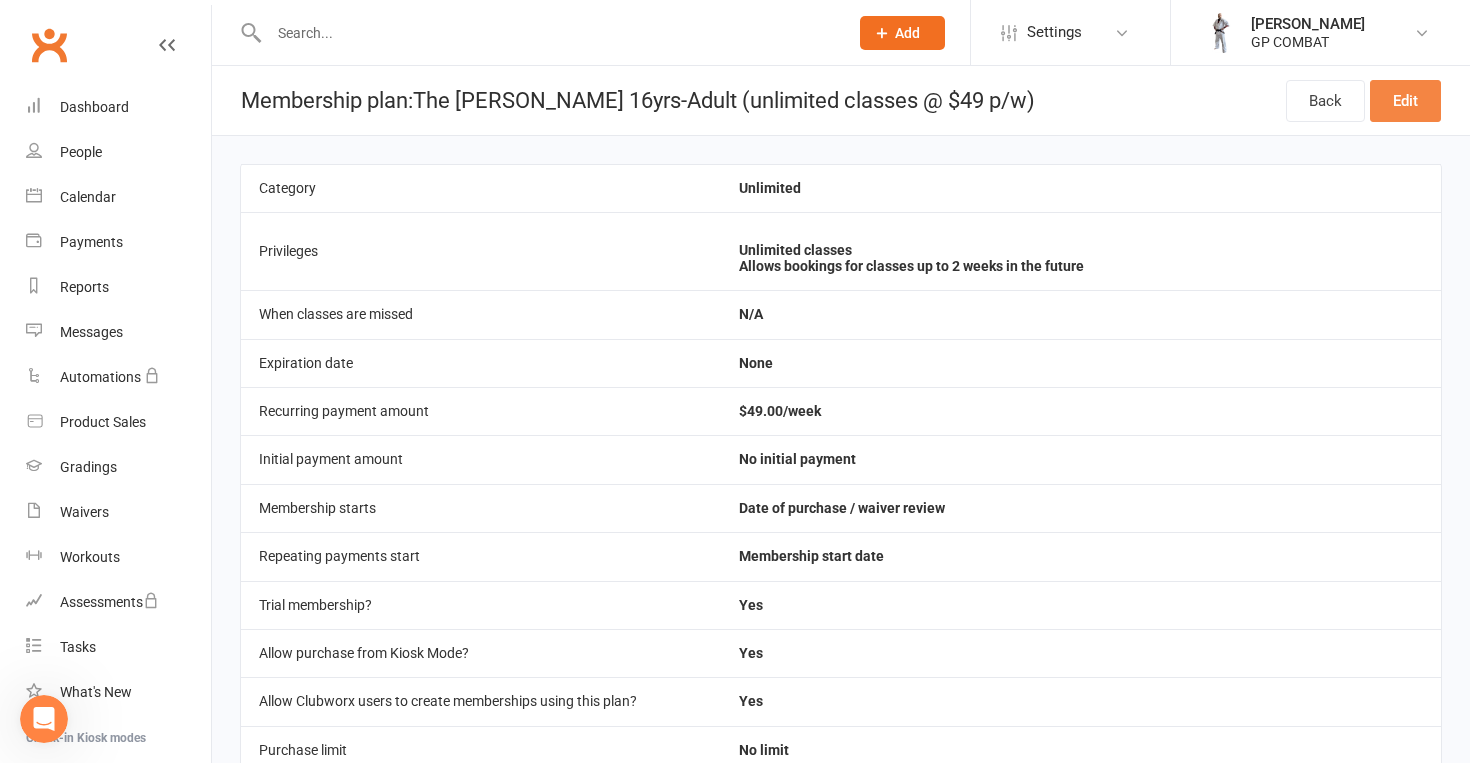 click on "Edit" at bounding box center (1405, 101) 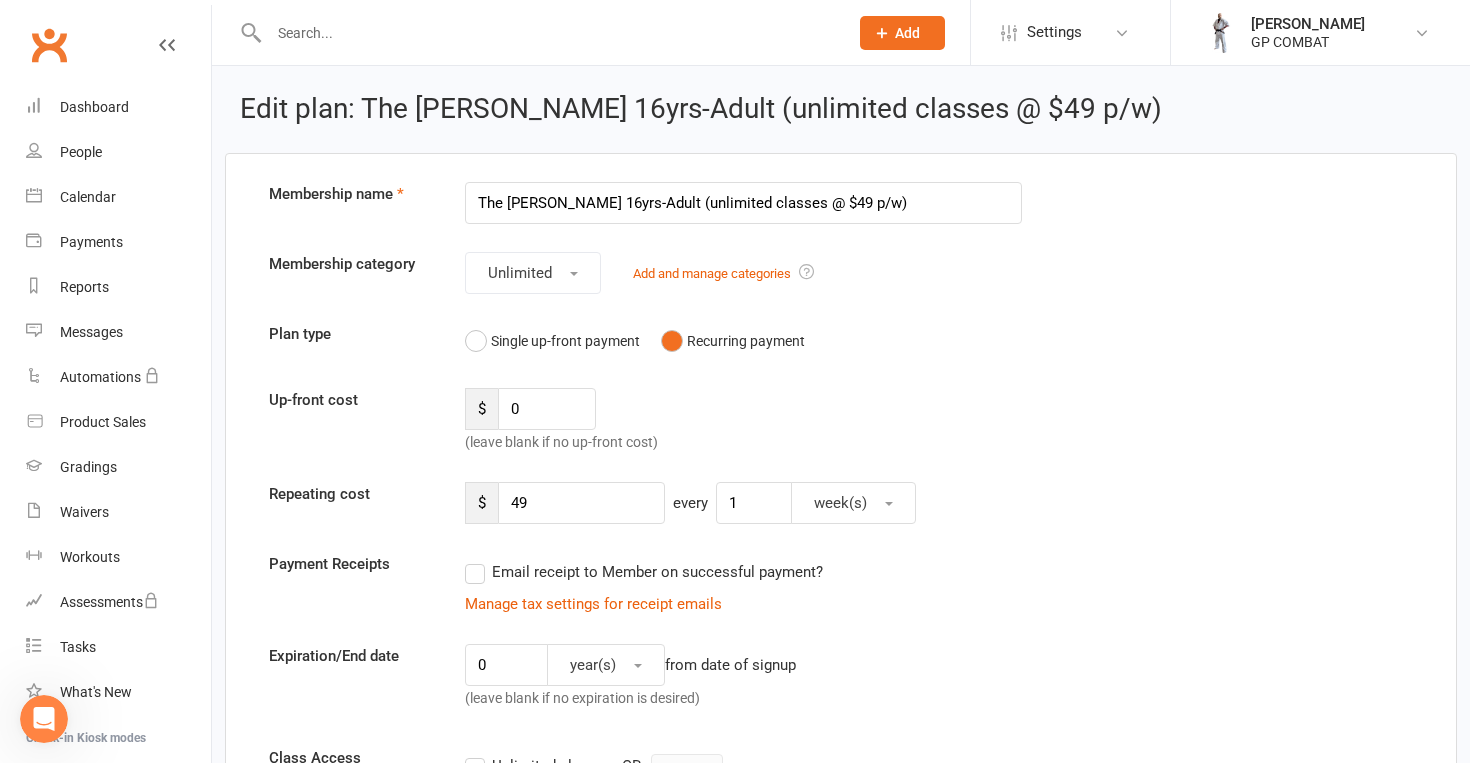 click on "The Ultimate Warrior 16yrs-Adult (unlimited classes @ $49 p/w)" at bounding box center (743, 203) 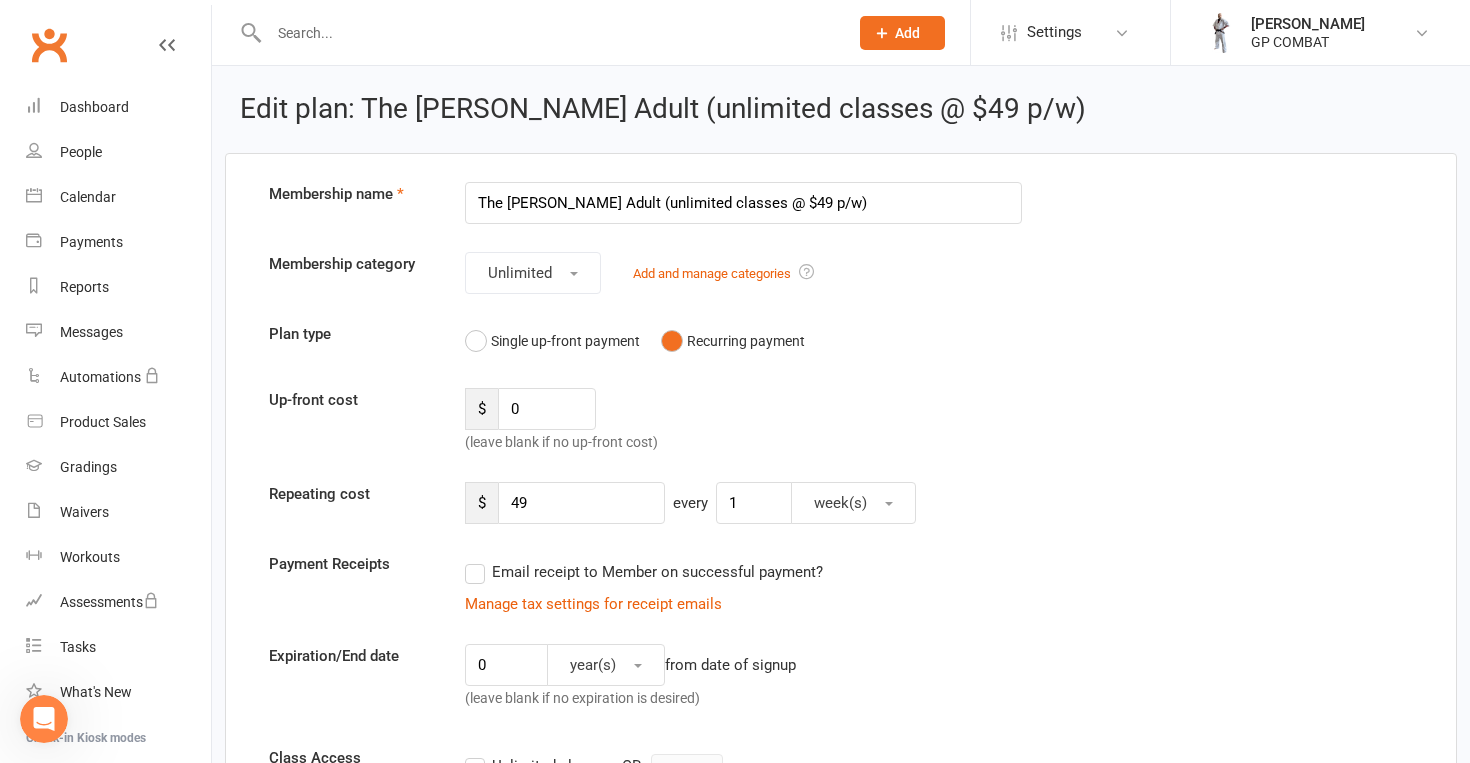 click on "The Ultimate Warrior Adult (unlimited classes @ $49 p/w)" at bounding box center (743, 203) 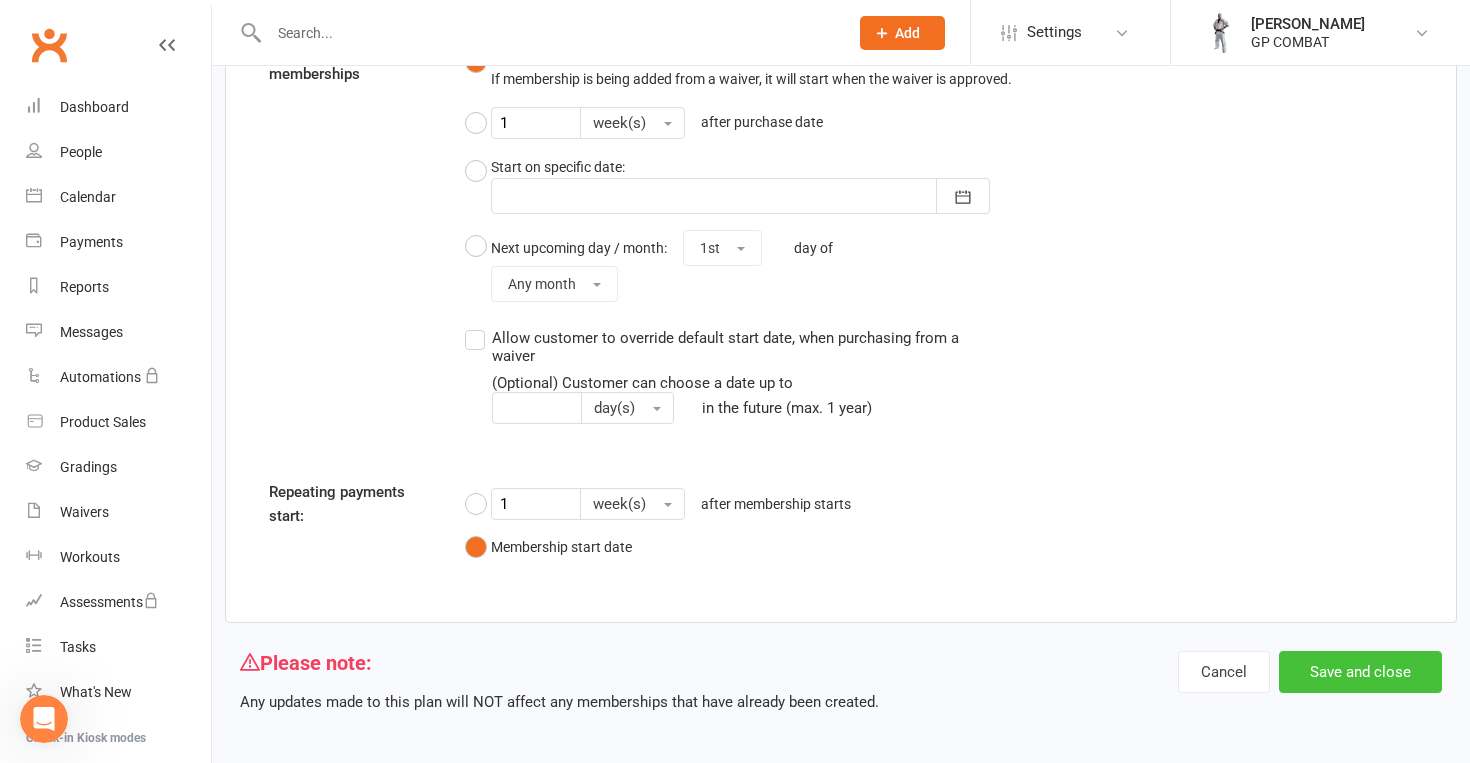 scroll, scrollTop: 1738, scrollLeft: 0, axis: vertical 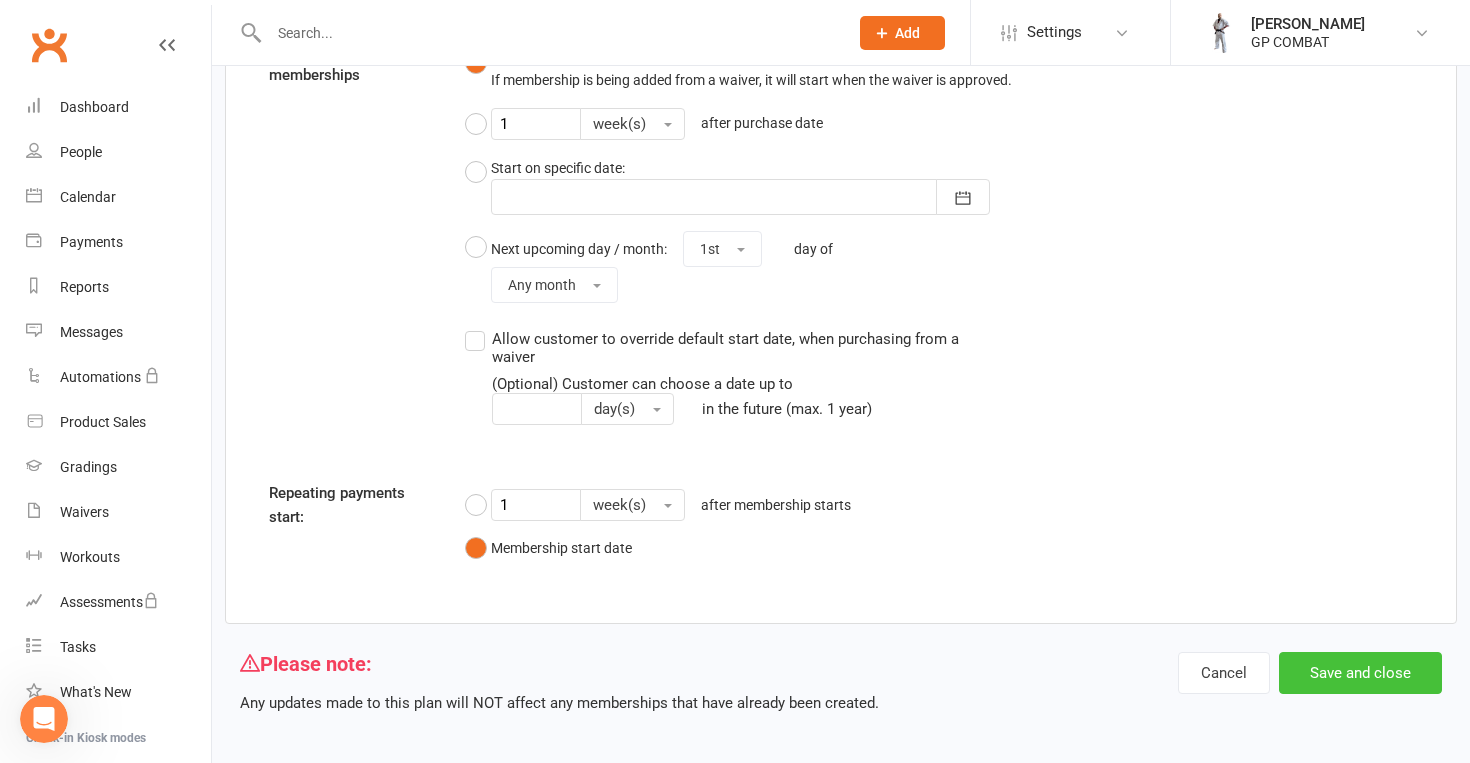 type on "The Ultimate Warrior Adult 16+ (unlimited classes @ $49 p/w)" 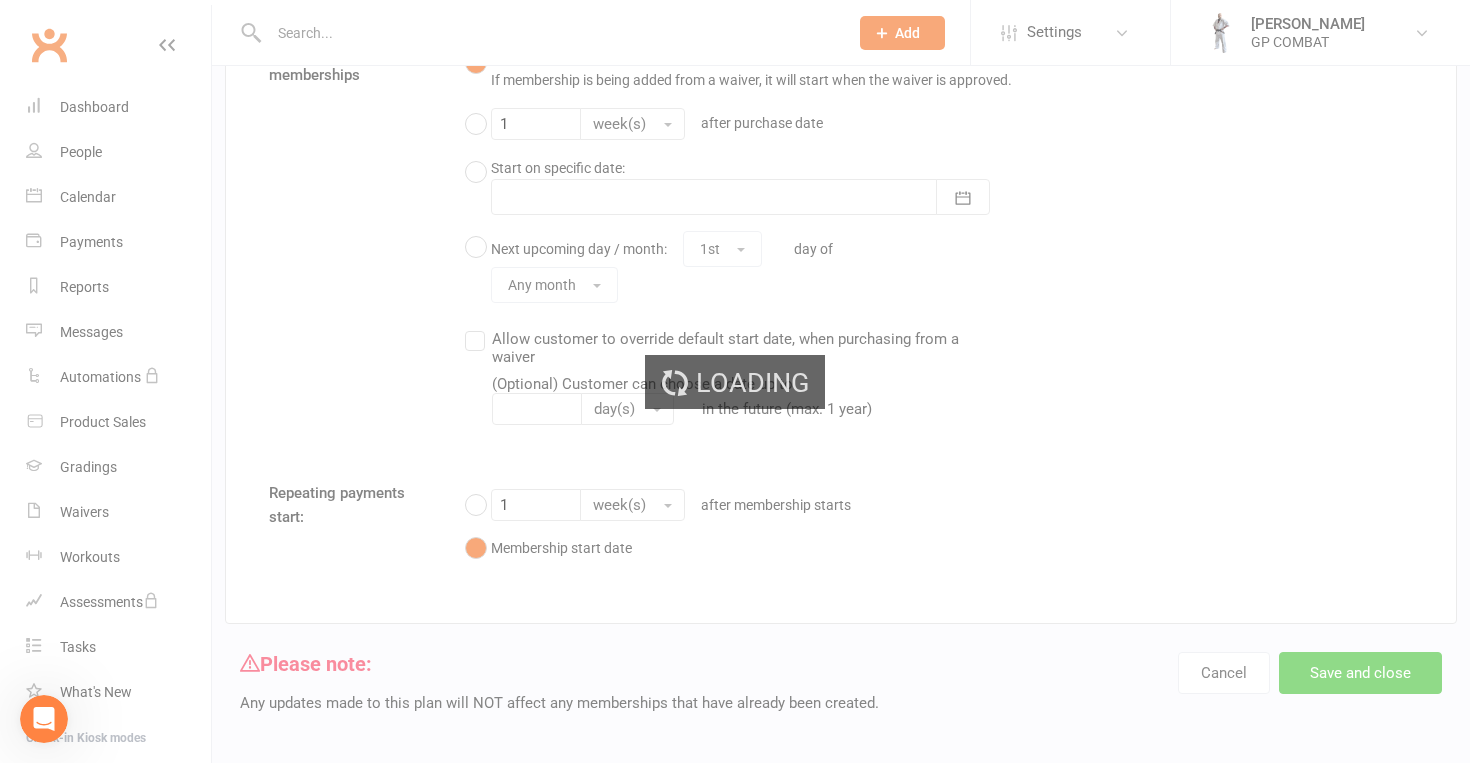 select on "25" 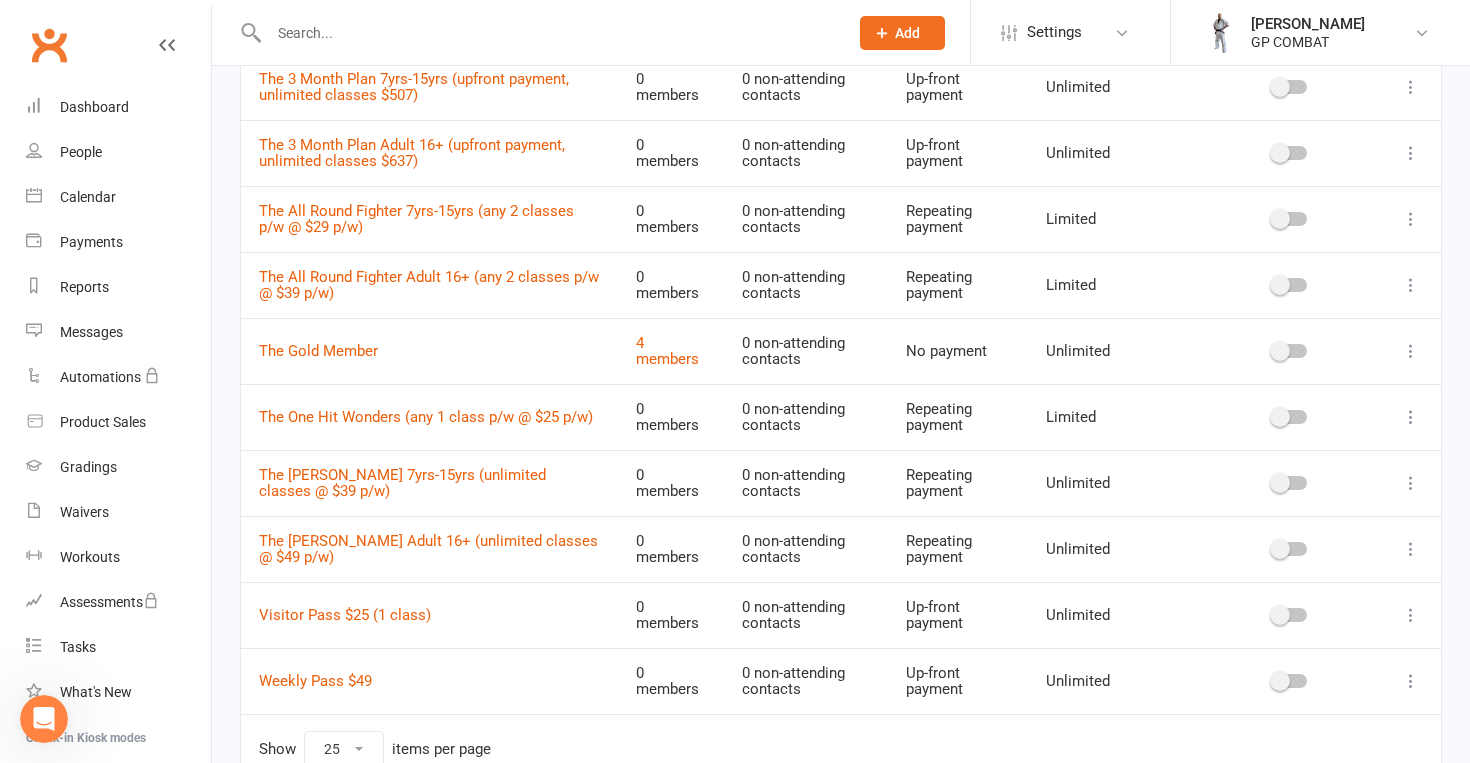 scroll, scrollTop: 499, scrollLeft: 0, axis: vertical 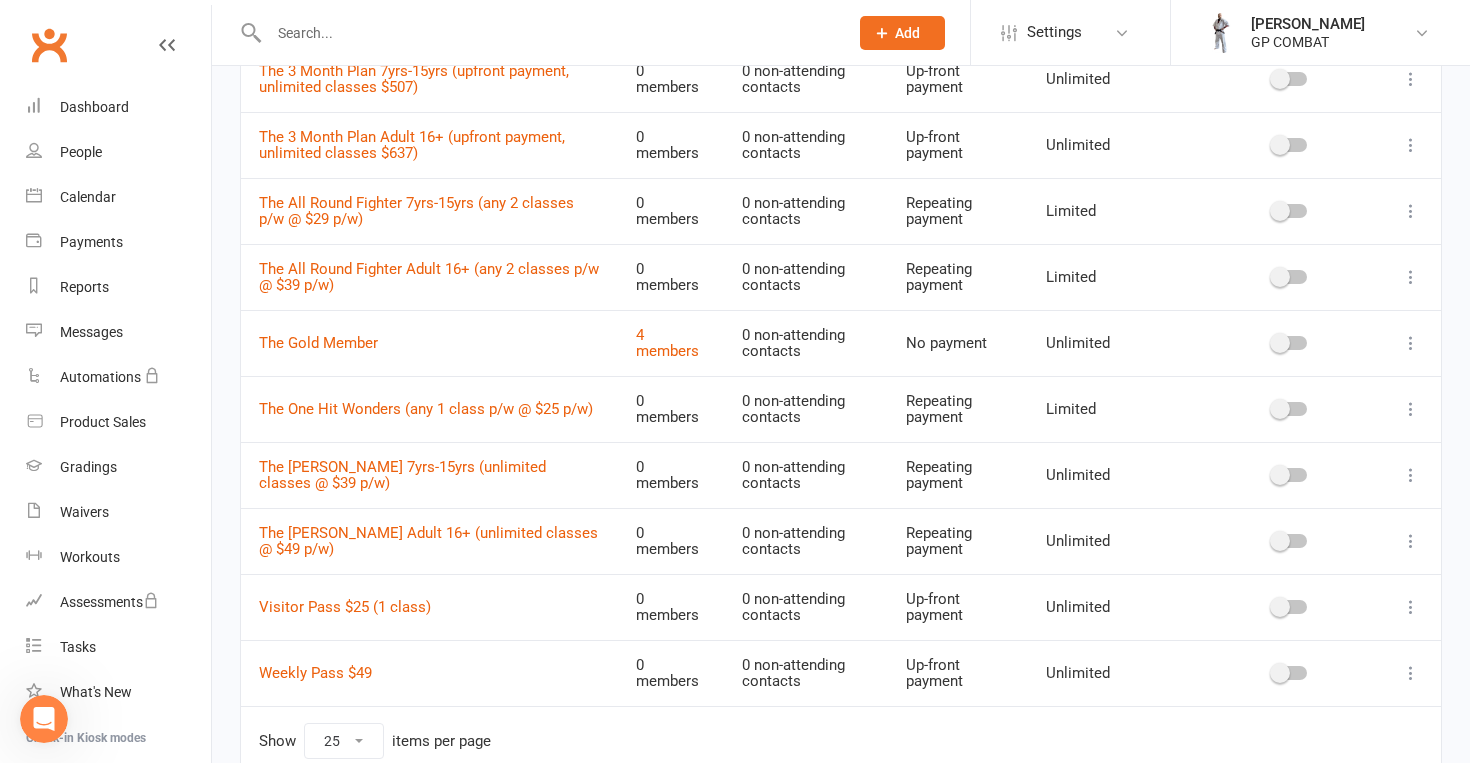click at bounding box center (1411, 541) 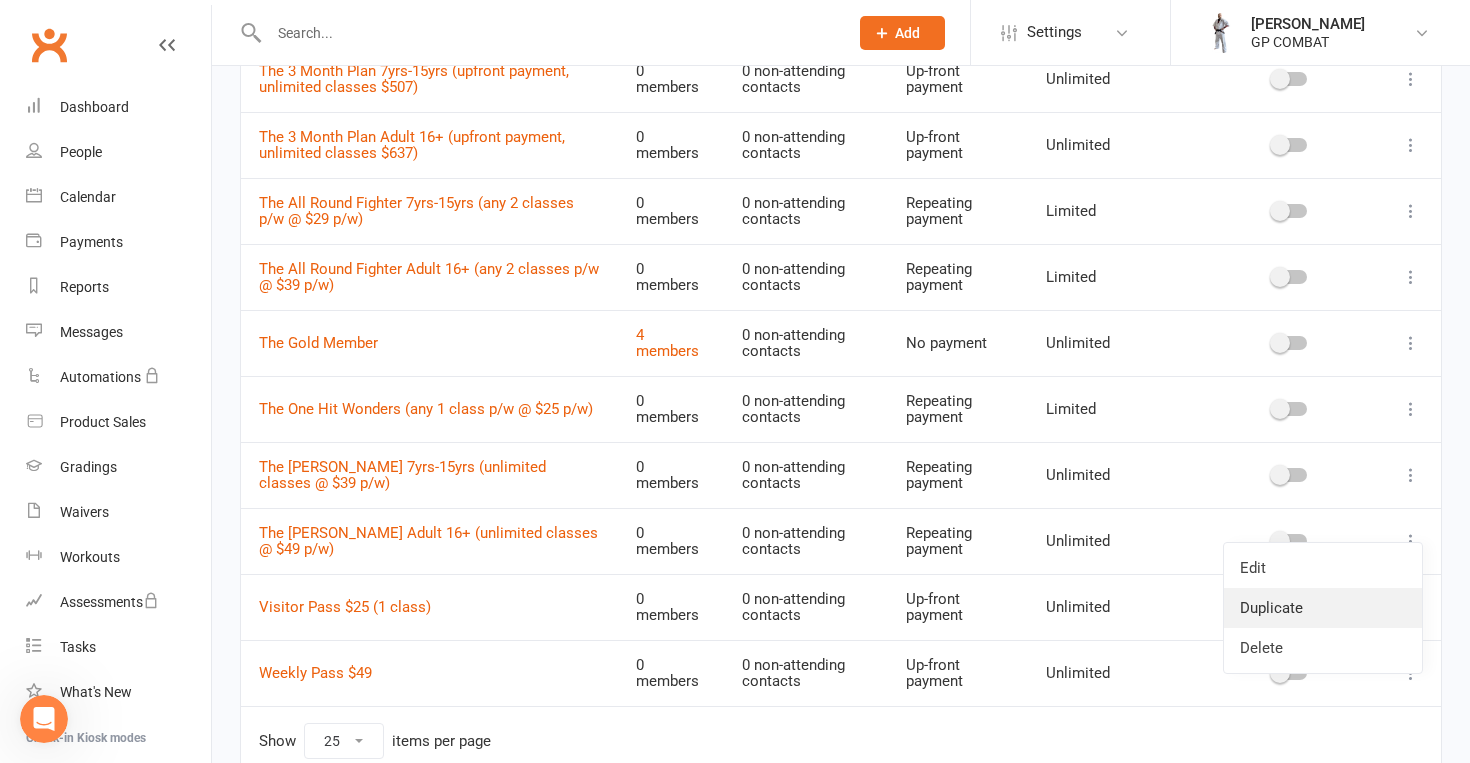 click on "Duplicate" at bounding box center [1323, 608] 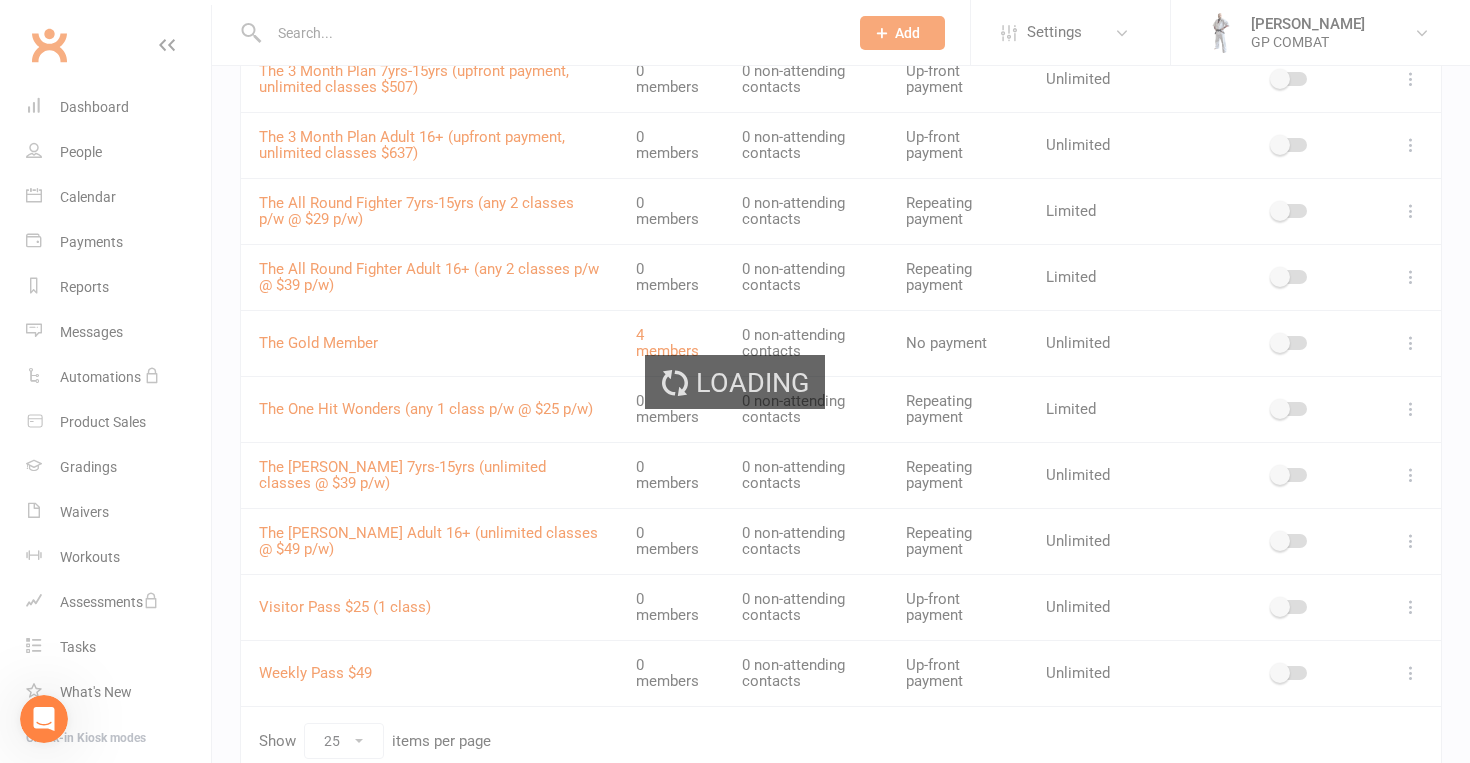 scroll, scrollTop: 0, scrollLeft: 0, axis: both 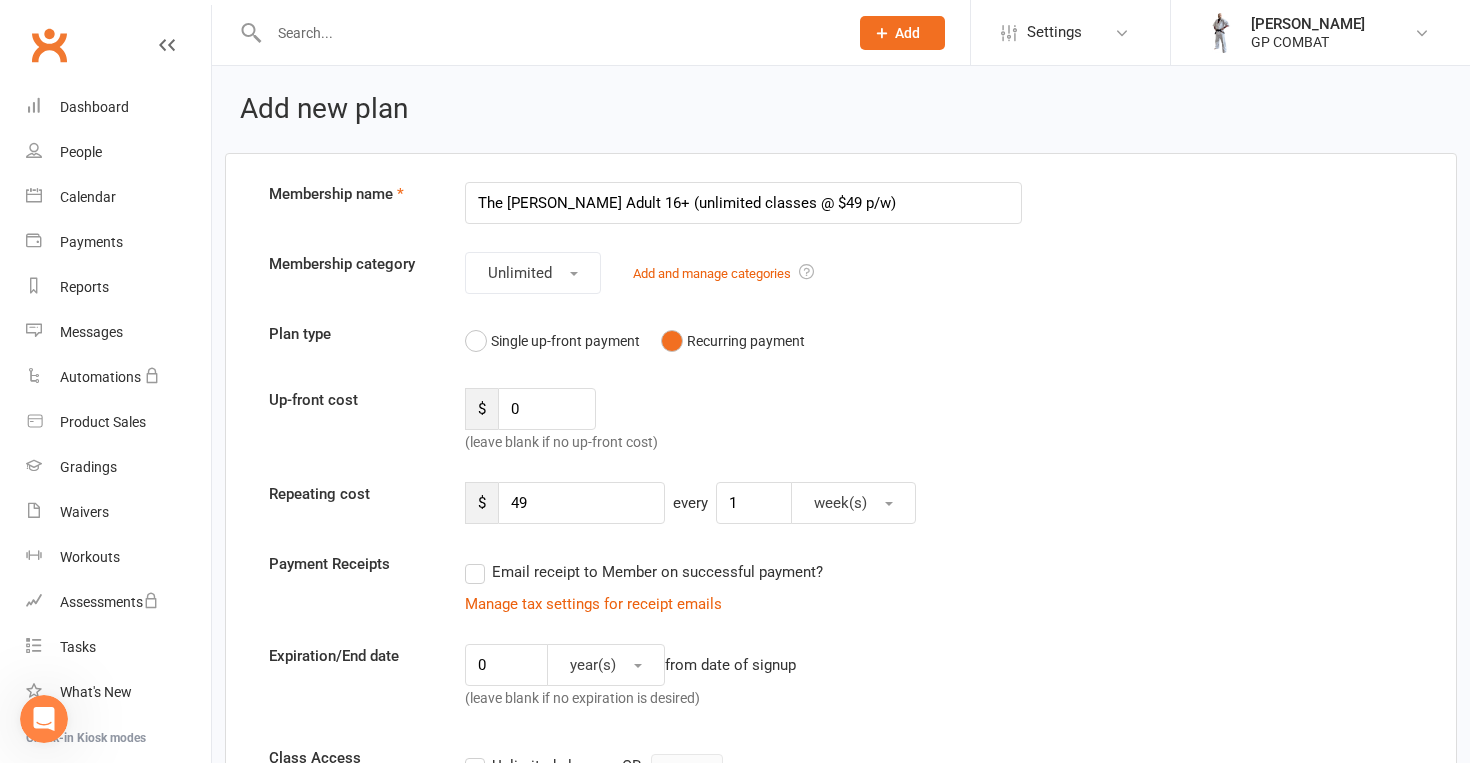 click on "The Ultimate Warrior Adult 16+ (unlimited classes @ $49 p/w)" at bounding box center (743, 203) 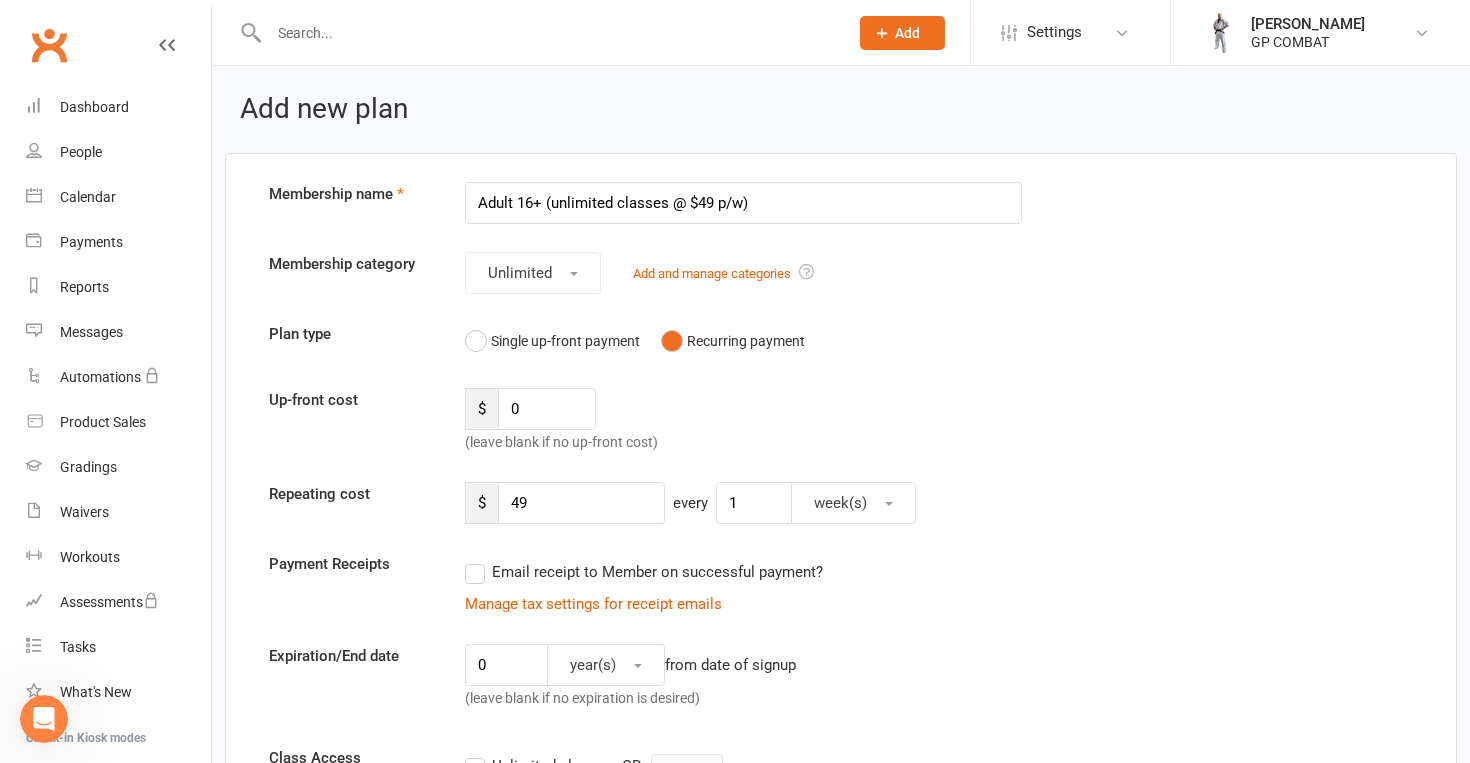 click on "Adult 16+ (unlimited classes @ $49 p/w)" at bounding box center (743, 203) 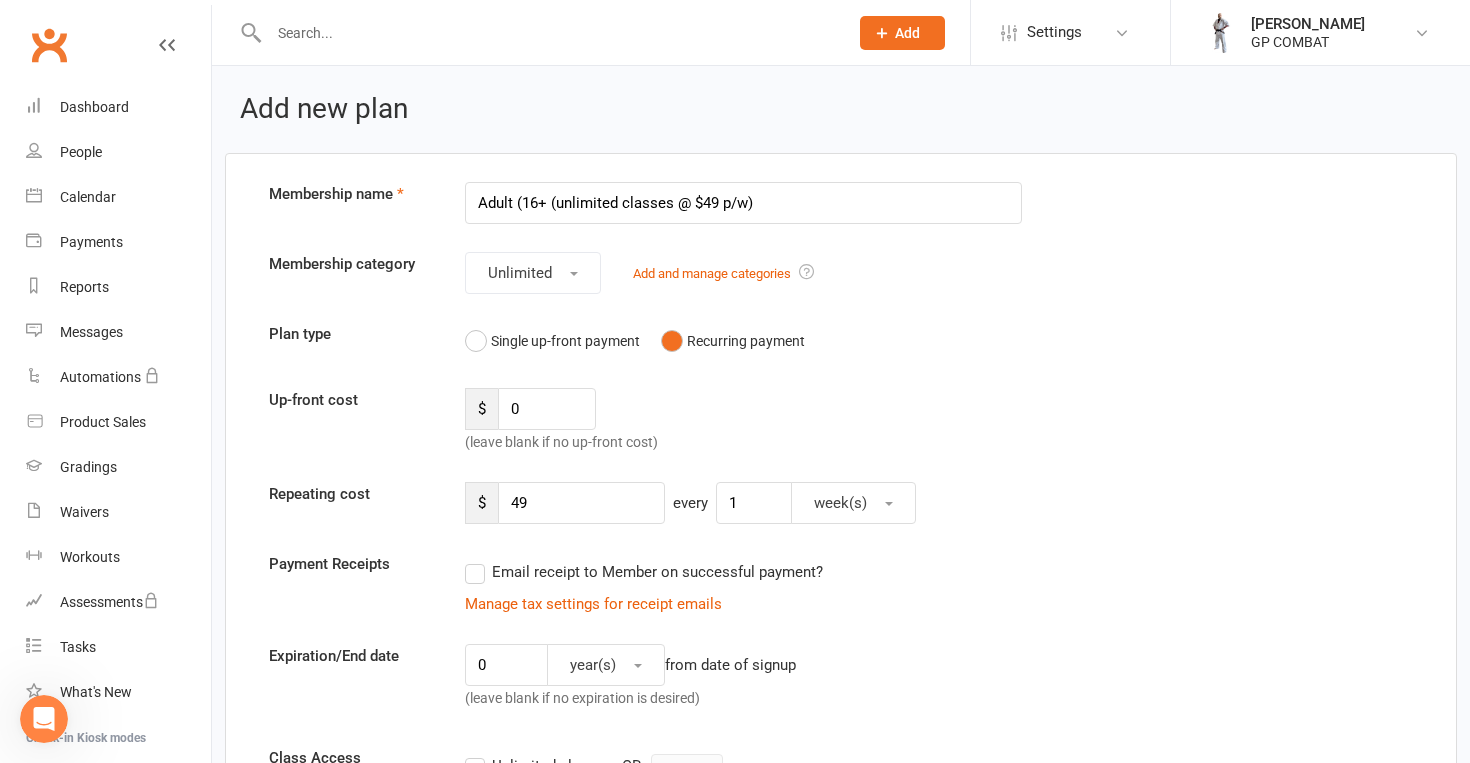 click on "Adult (16+ (unlimited classes @ $49 p/w)" at bounding box center [743, 203] 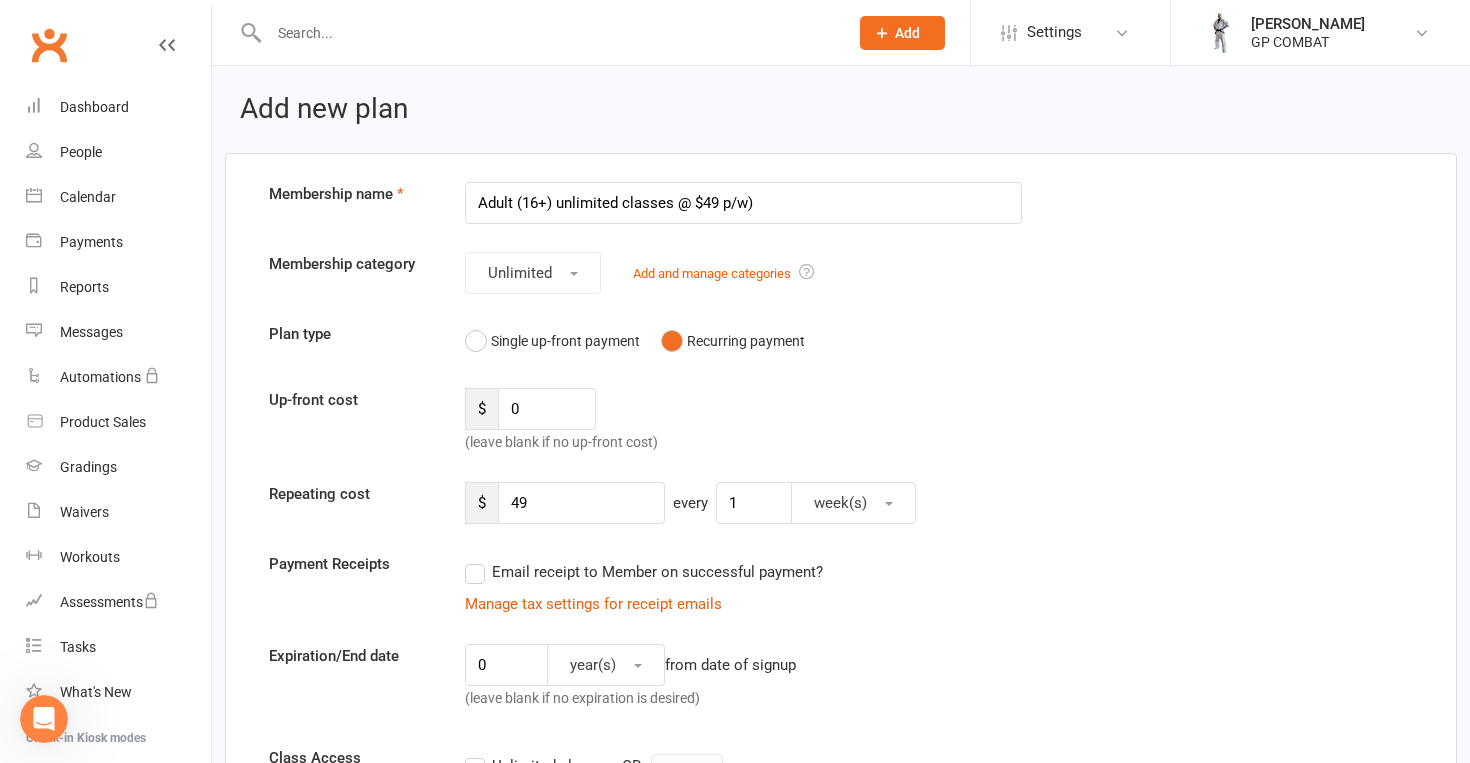 click on "Adult (16+) unlimited classes @ $49 p/w)" at bounding box center (743, 203) 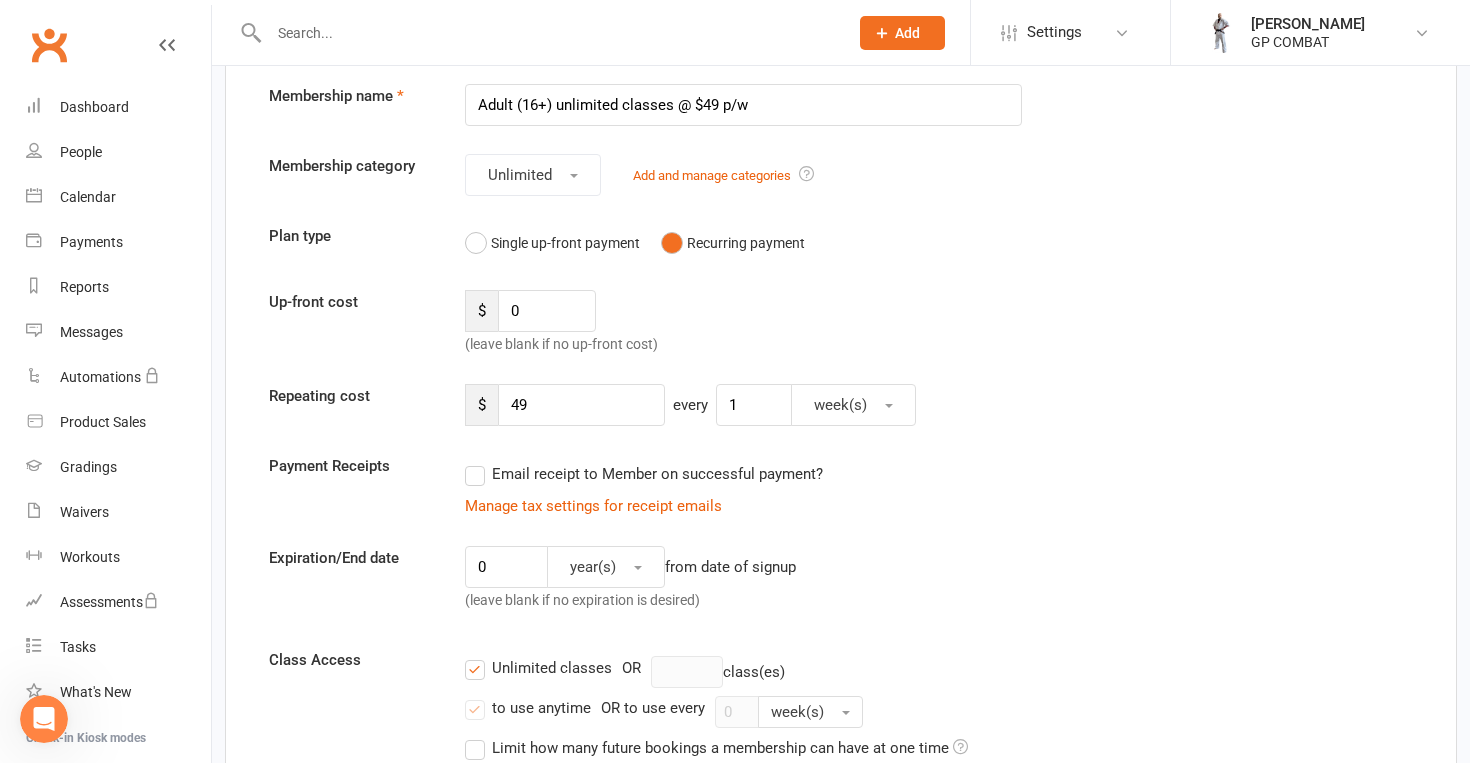 scroll, scrollTop: 102, scrollLeft: 0, axis: vertical 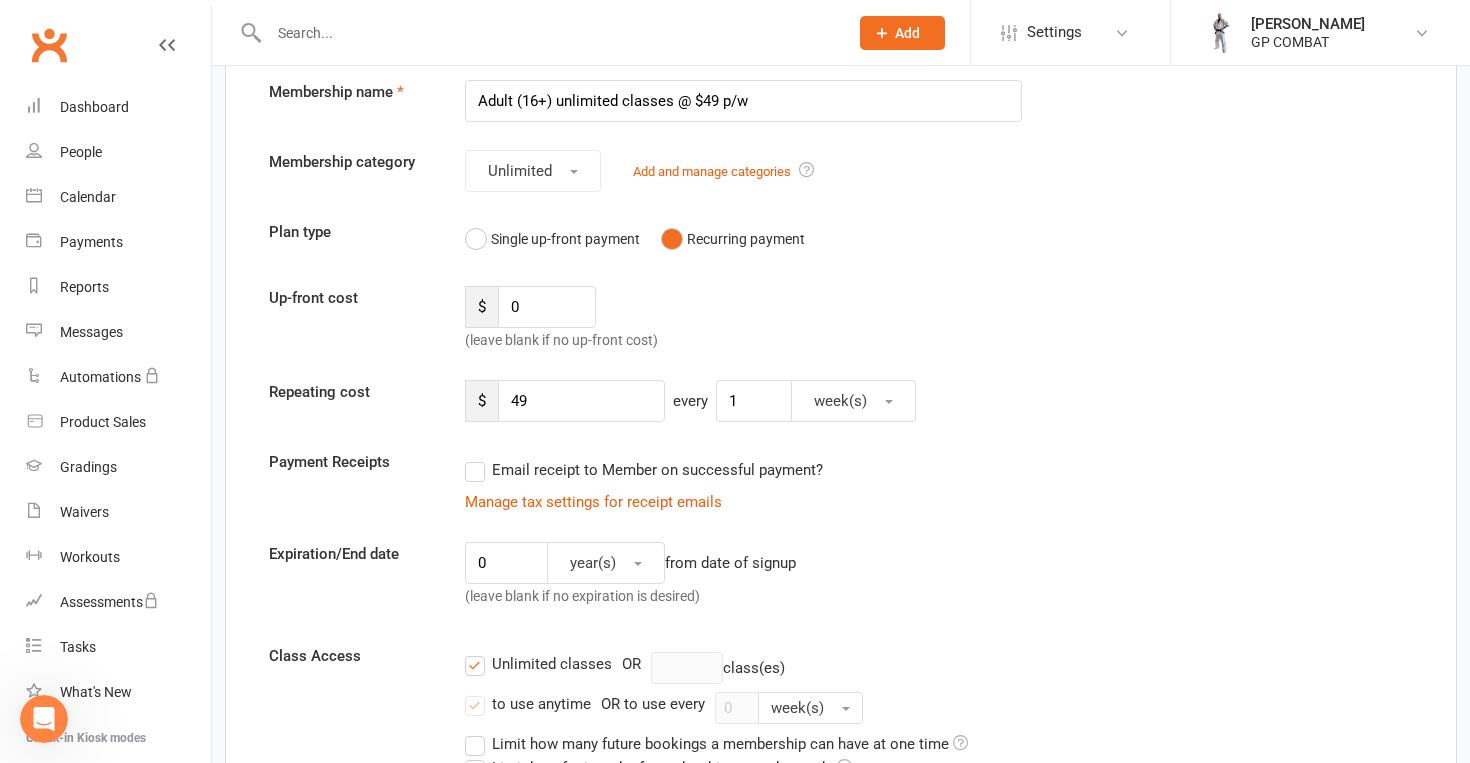 click on "Adult (16+) unlimited classes @ $49 p/w" at bounding box center (743, 101) 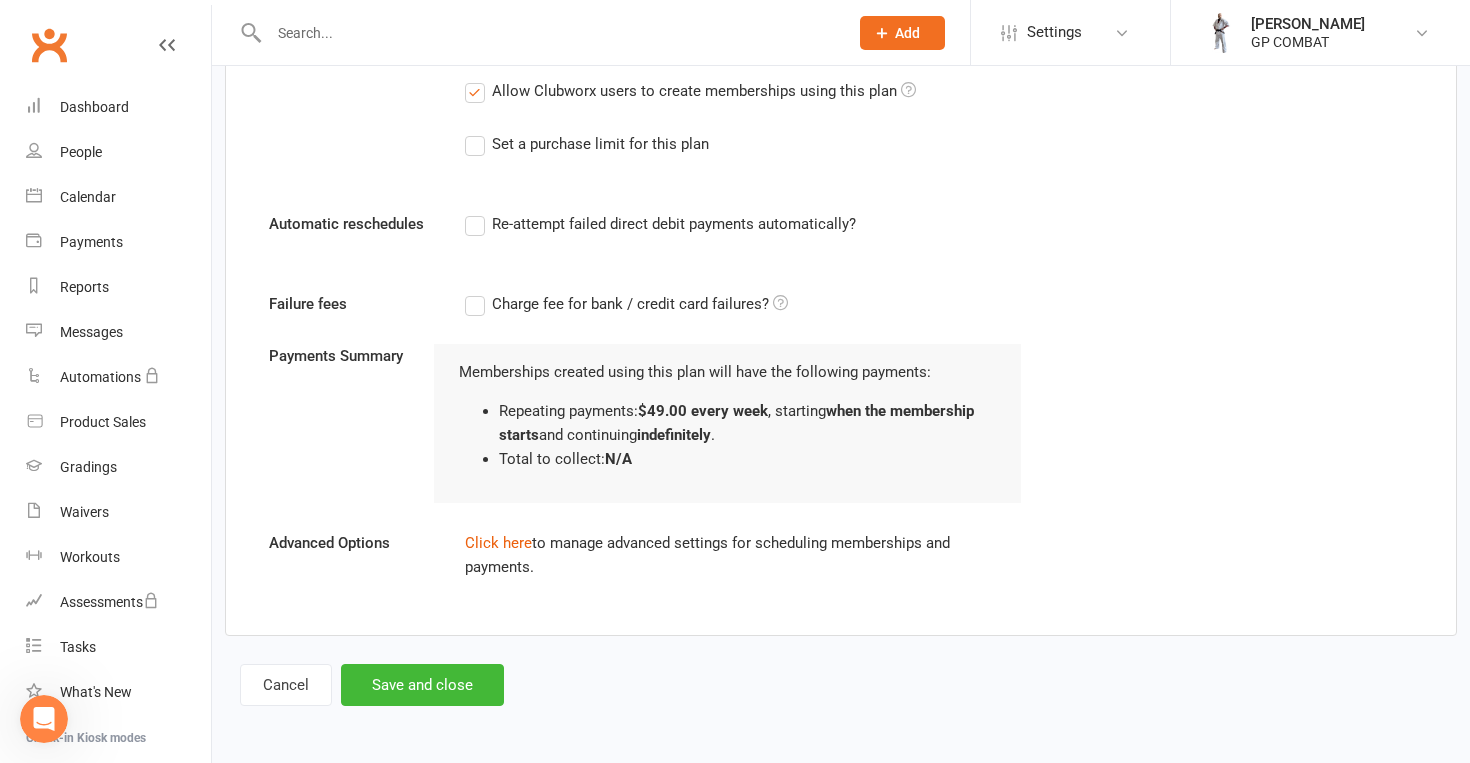 scroll, scrollTop: 1261, scrollLeft: 0, axis: vertical 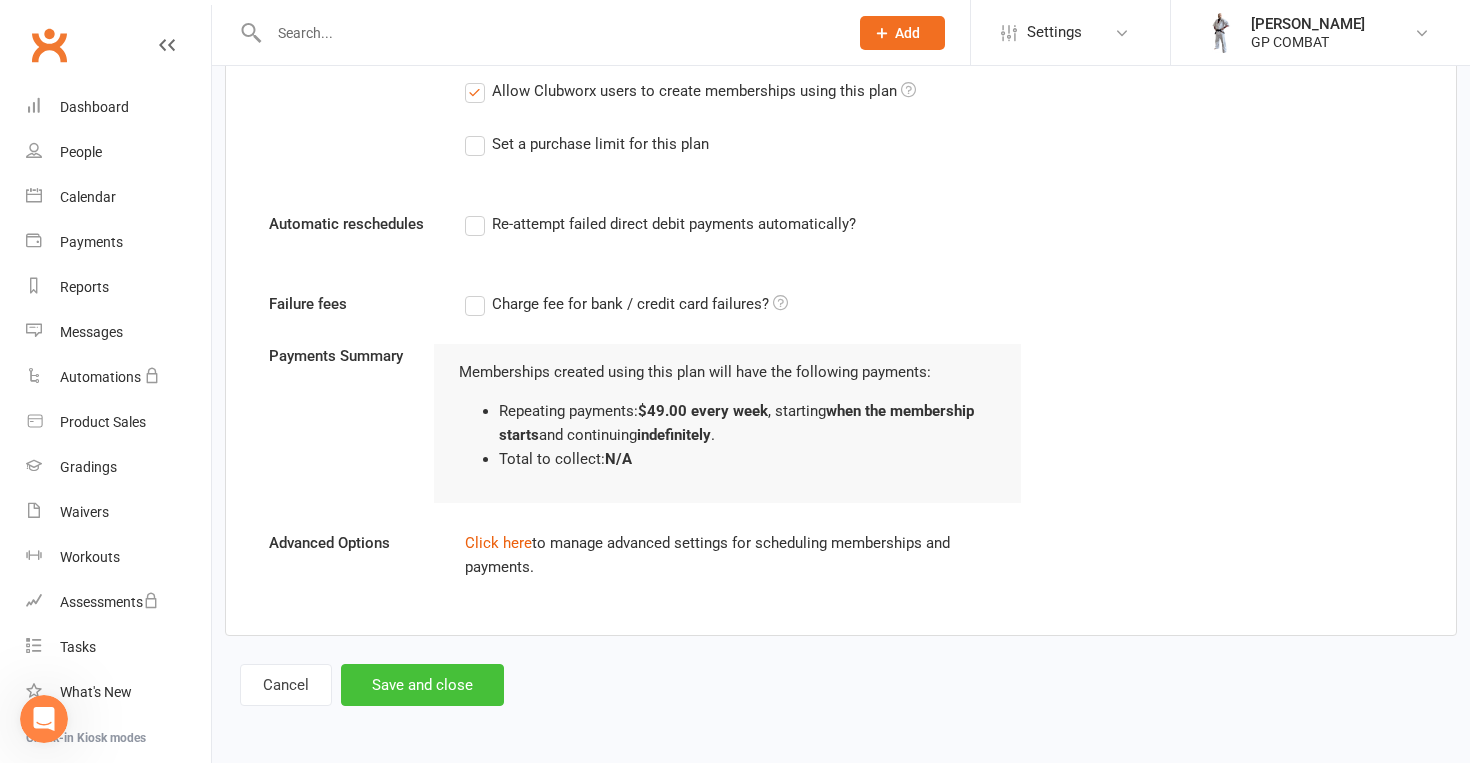 type on "Adult (16+) unlimited classes - $49 p/w" 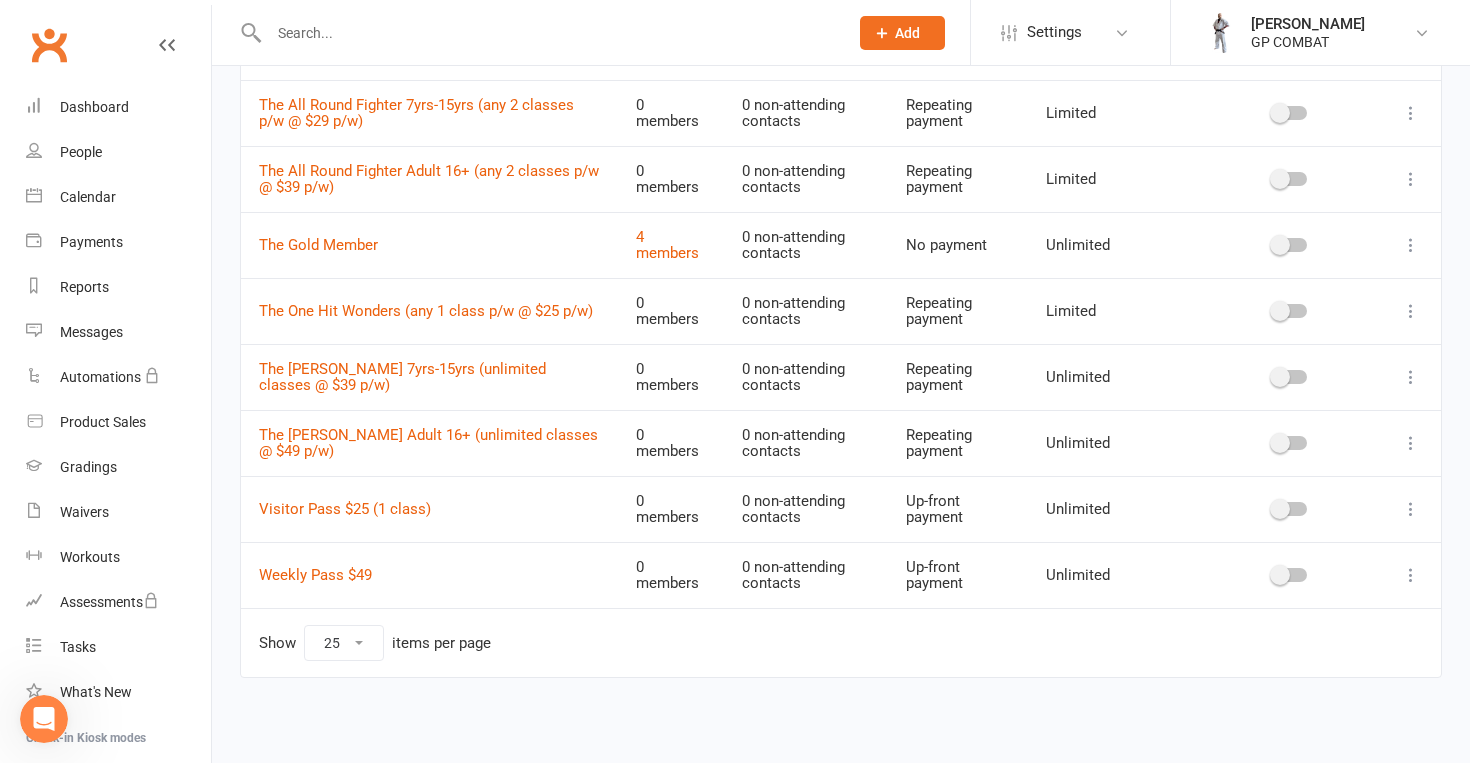 scroll, scrollTop: 664, scrollLeft: 0, axis: vertical 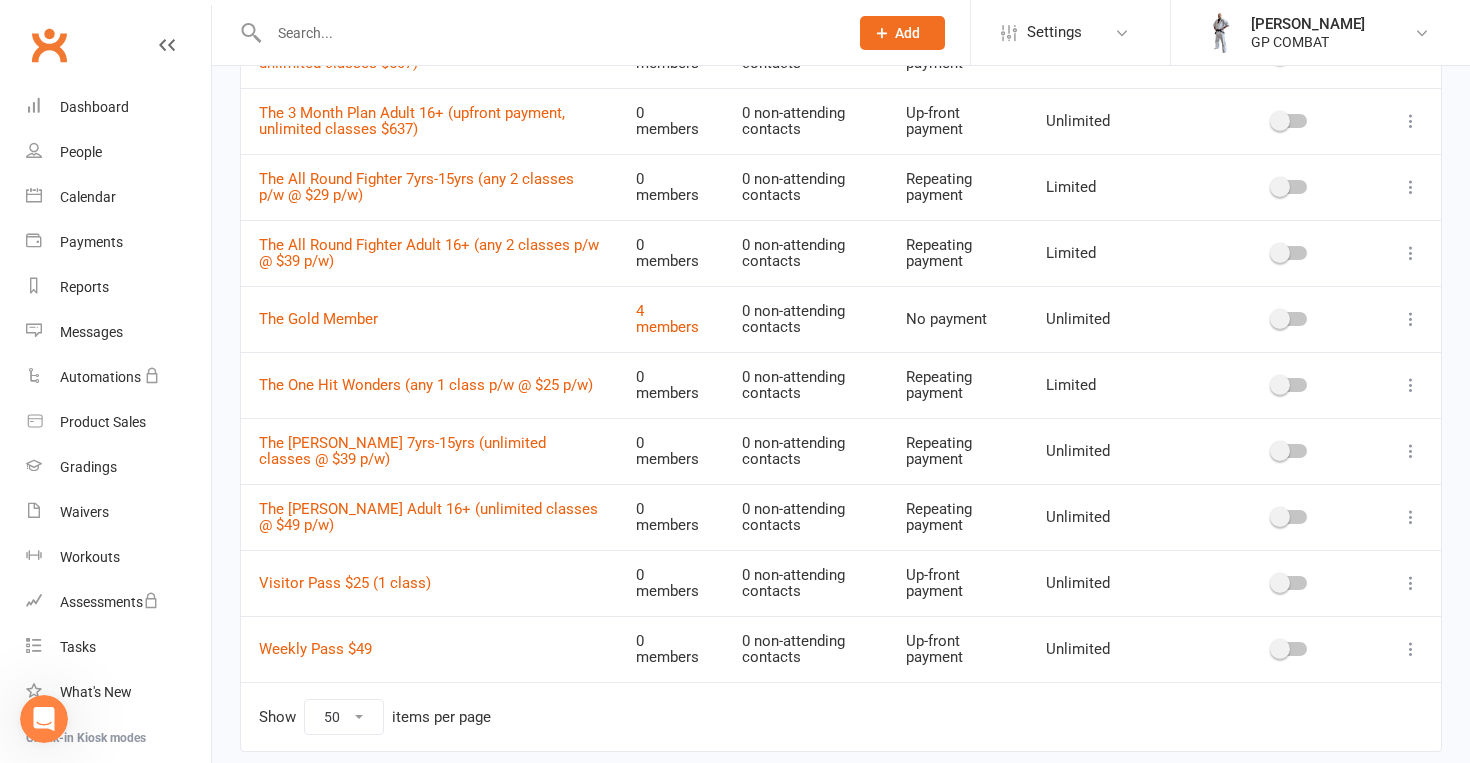click at bounding box center (1411, 451) 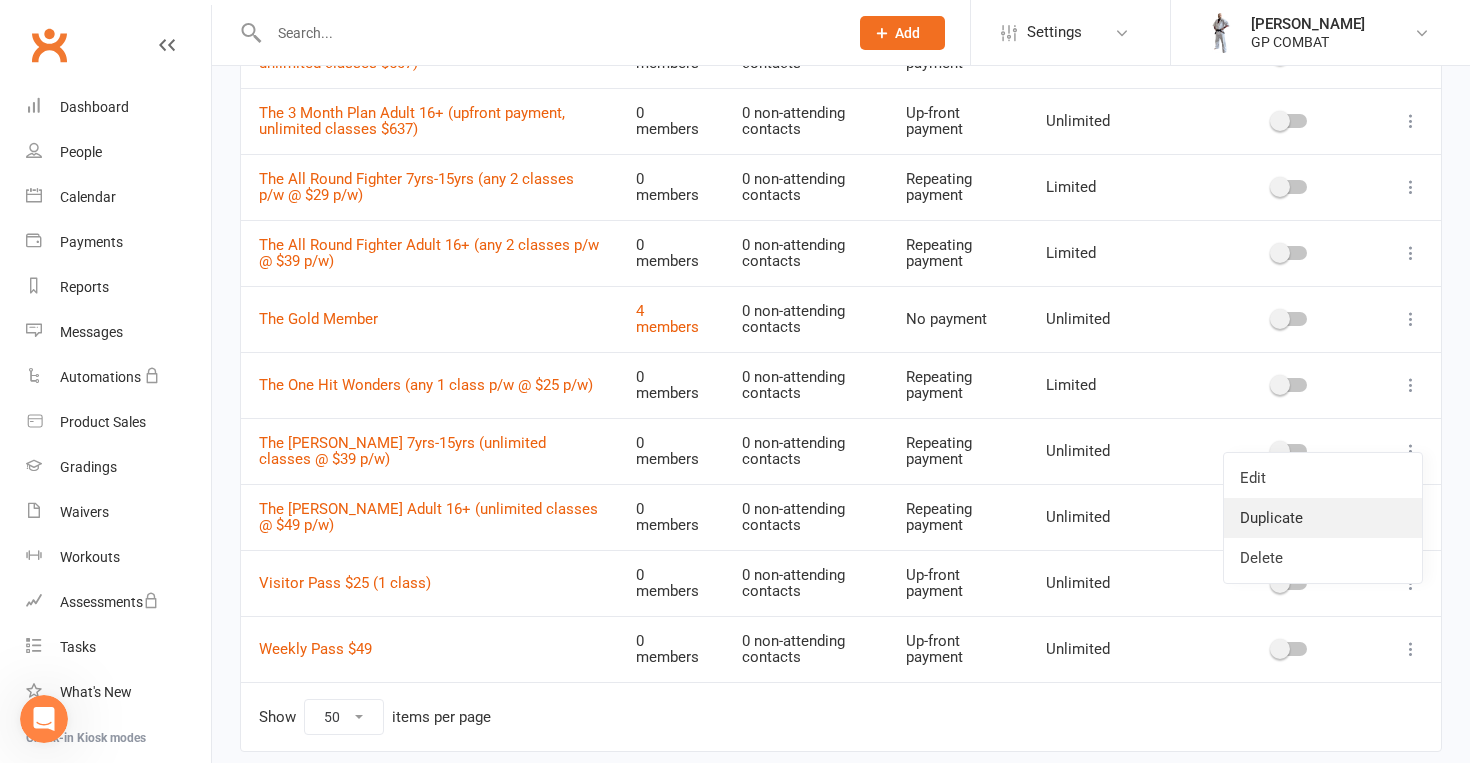 click on "Duplicate" at bounding box center [1323, 518] 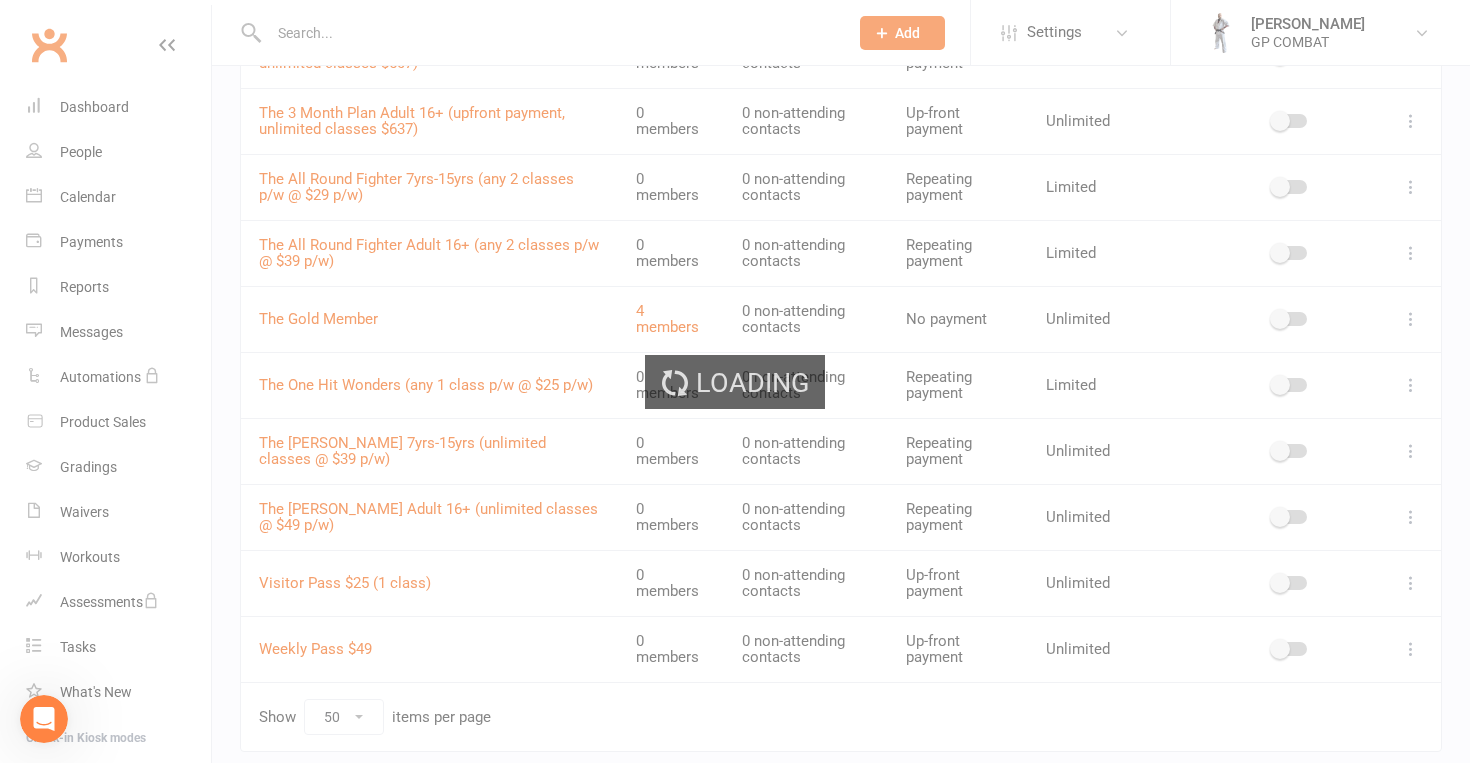 scroll, scrollTop: 0, scrollLeft: 0, axis: both 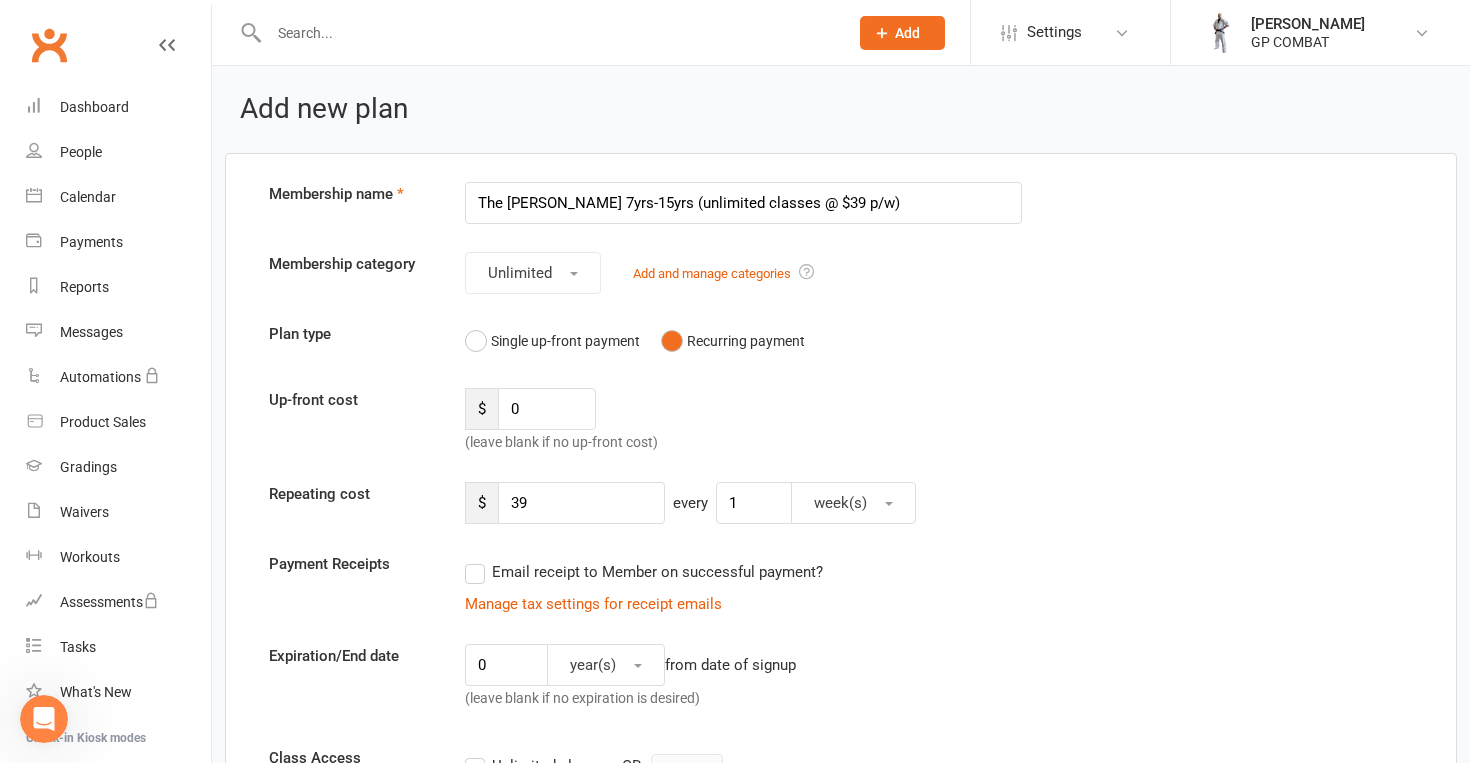 click on "The Ultimate Warrior 7yrs-15yrs (unlimited classes @ $39 p/w)" at bounding box center (743, 203) 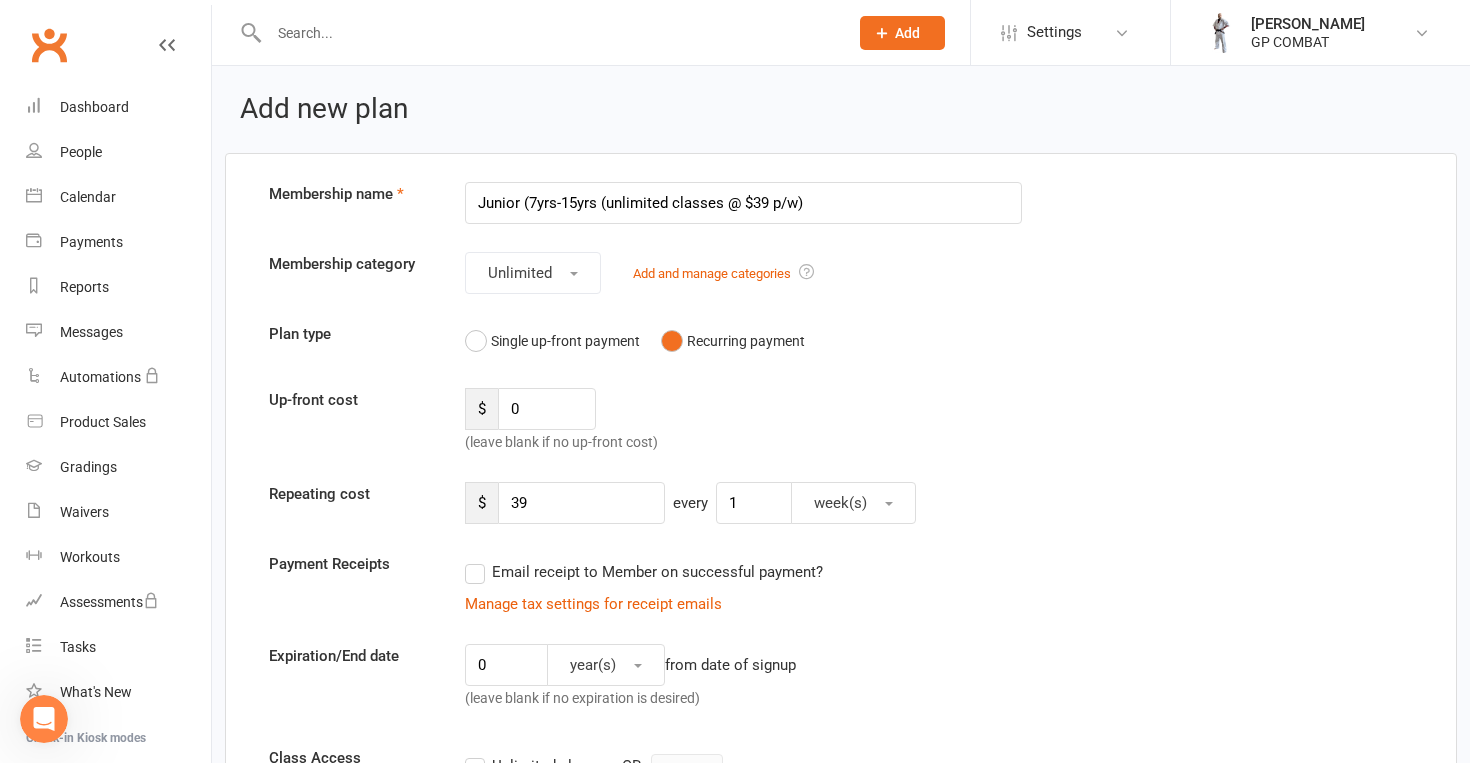 click on "Junior (7yrs-15yrs (unlimited classes @ $39 p/w)" at bounding box center [743, 203] 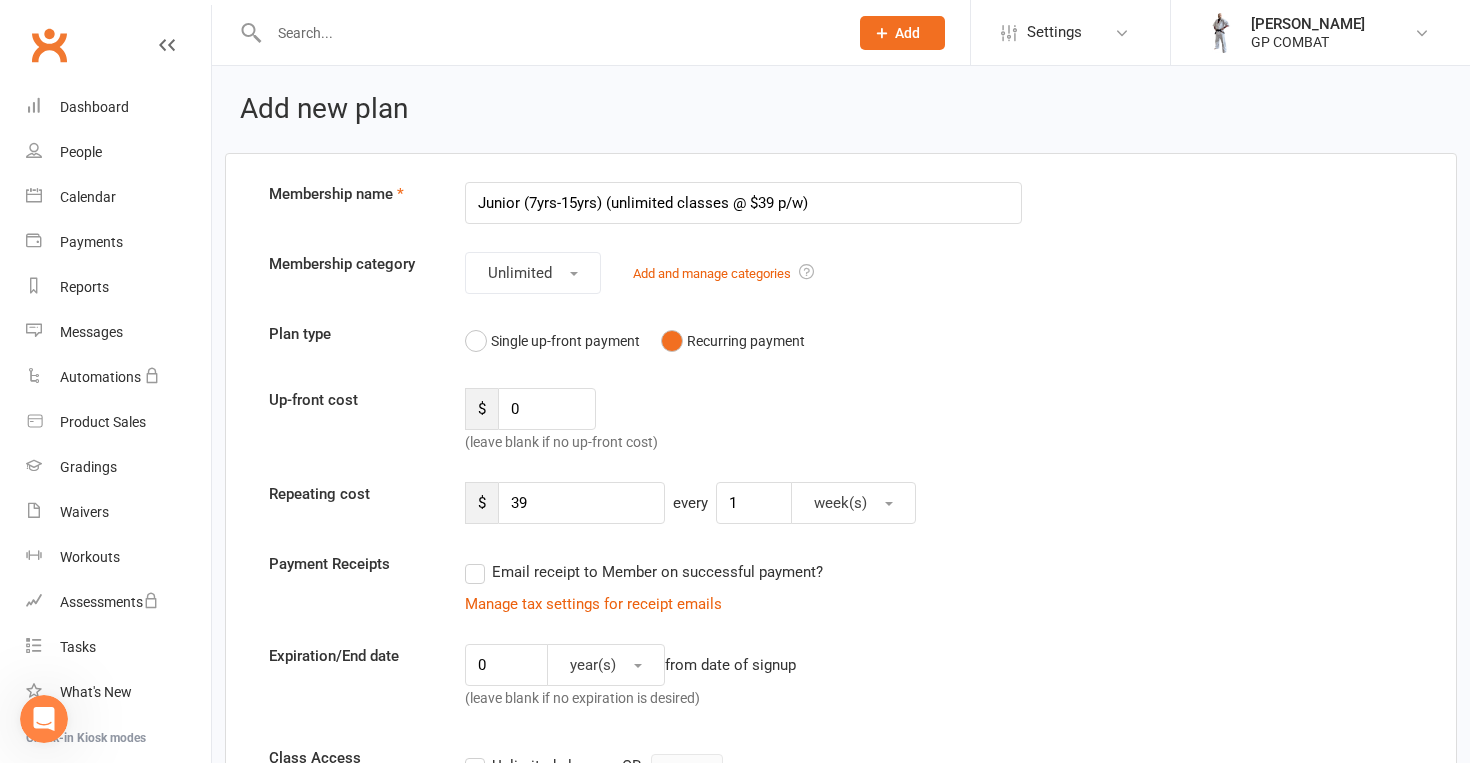 click on "Junior (7yrs-15yrs) (unlimited classes @ $39 p/w)" at bounding box center (743, 203) 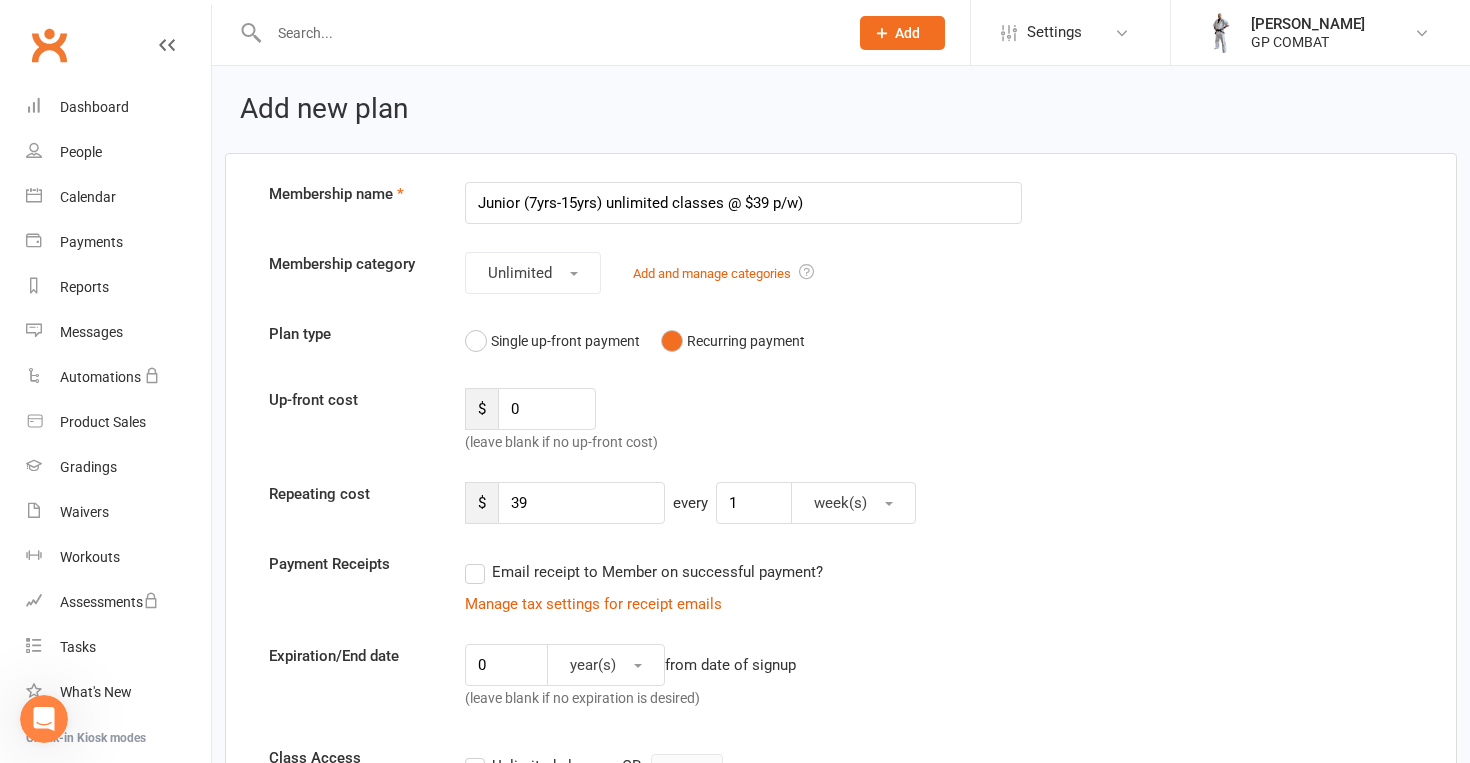 click on "Junior (7yrs-15yrs) unlimited classes @ $39 p/w)" at bounding box center (743, 203) 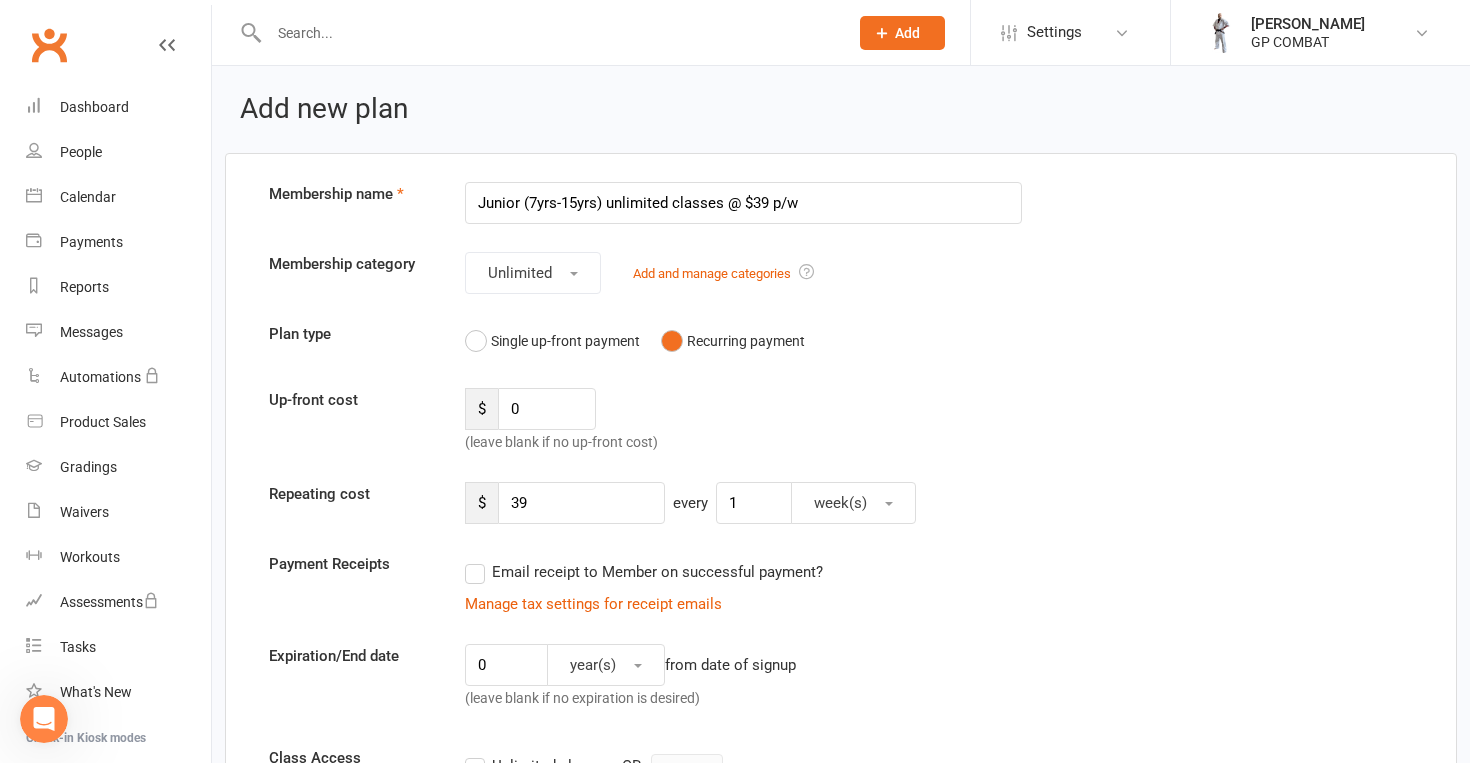 click on "Junior (7yrs-15yrs) unlimited classes @ $39 p/w" at bounding box center (743, 203) 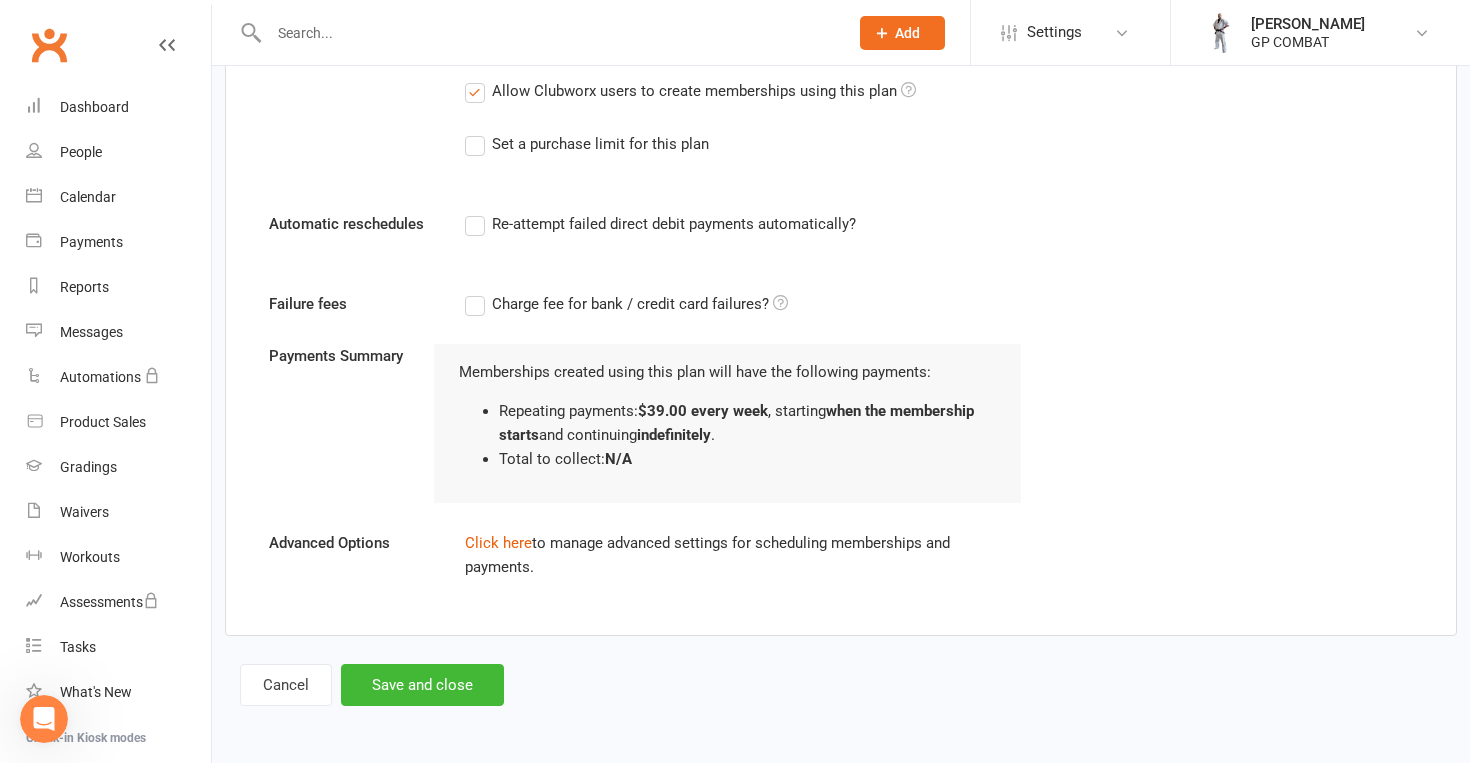 scroll, scrollTop: 1261, scrollLeft: 0, axis: vertical 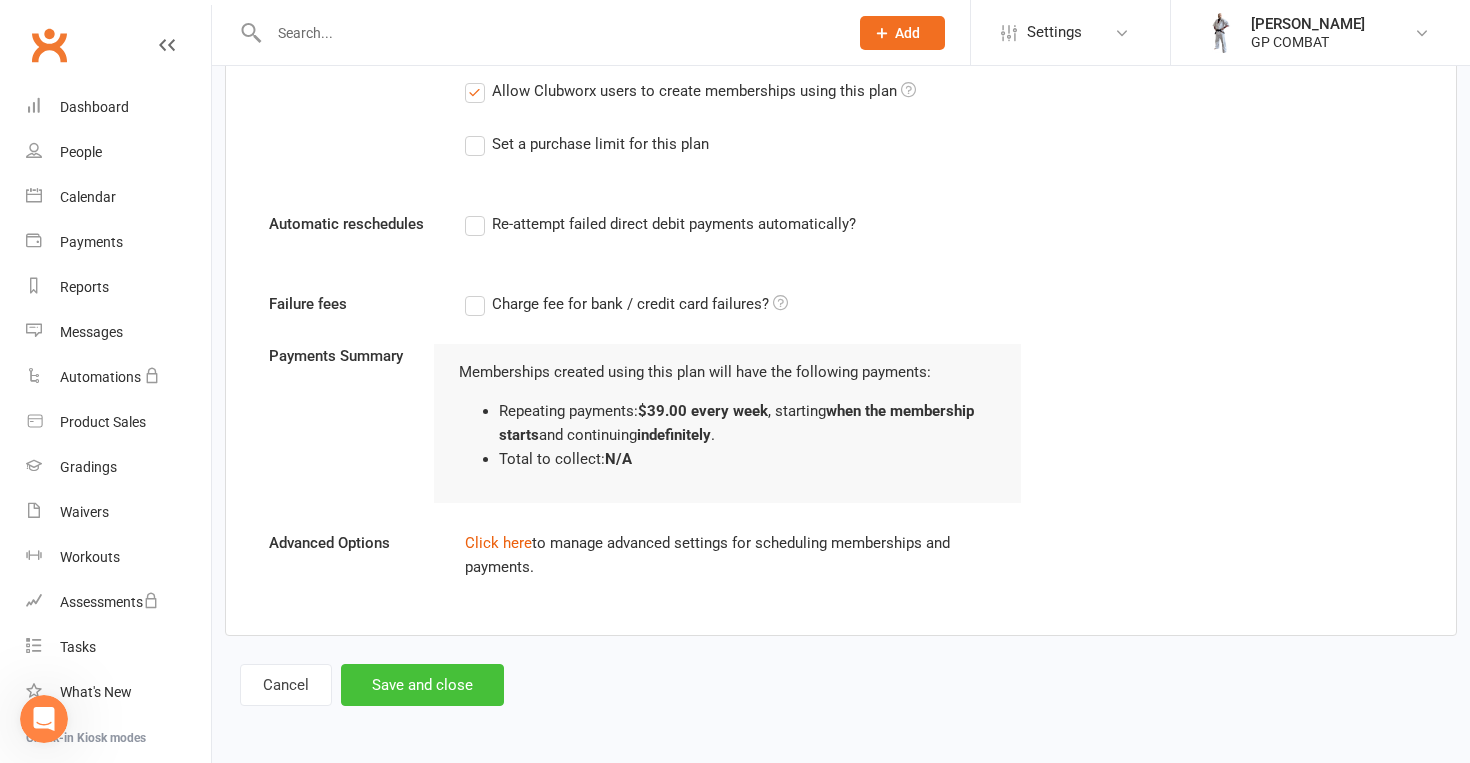 type on "Junior (7yrs-15yrs) unlimited classes - $39 p/w" 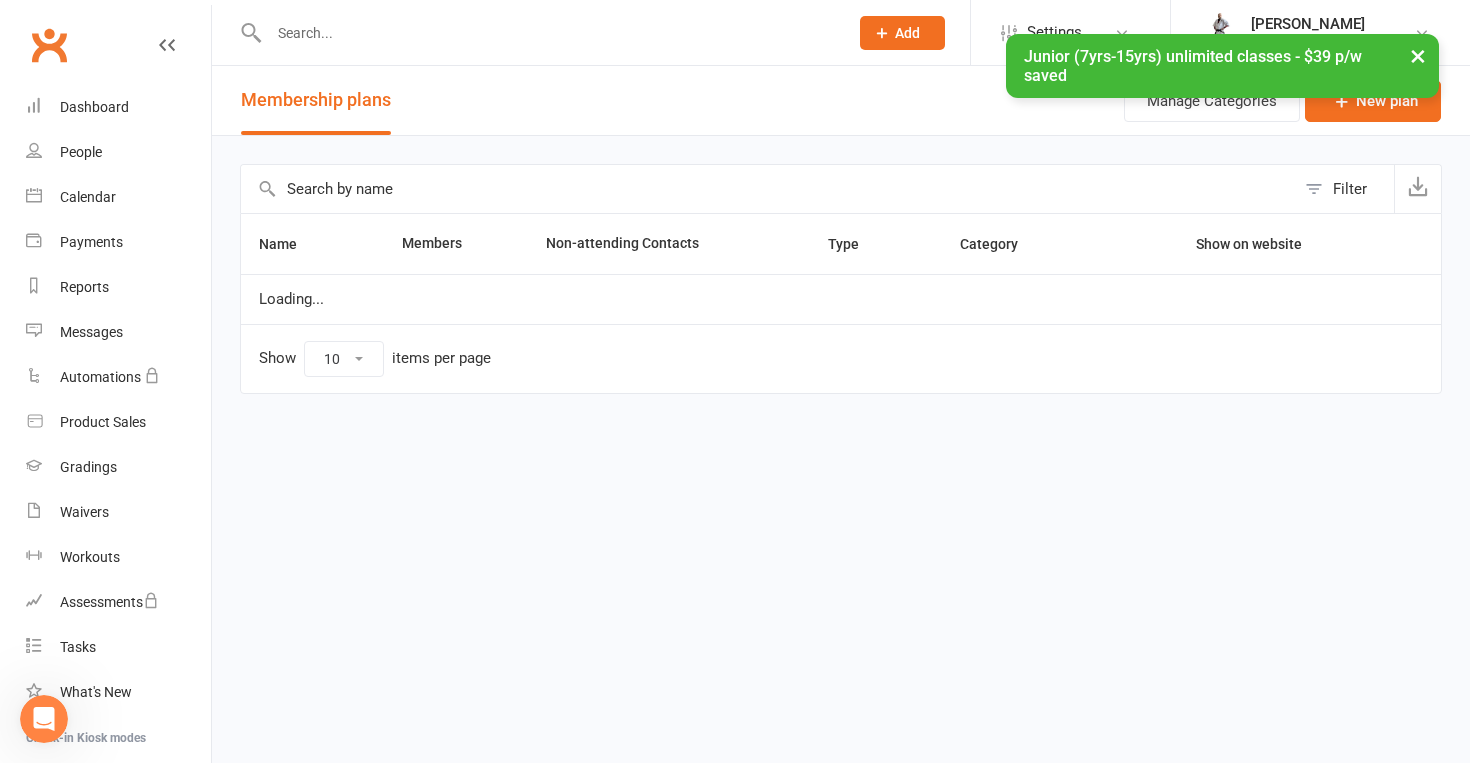select on "50" 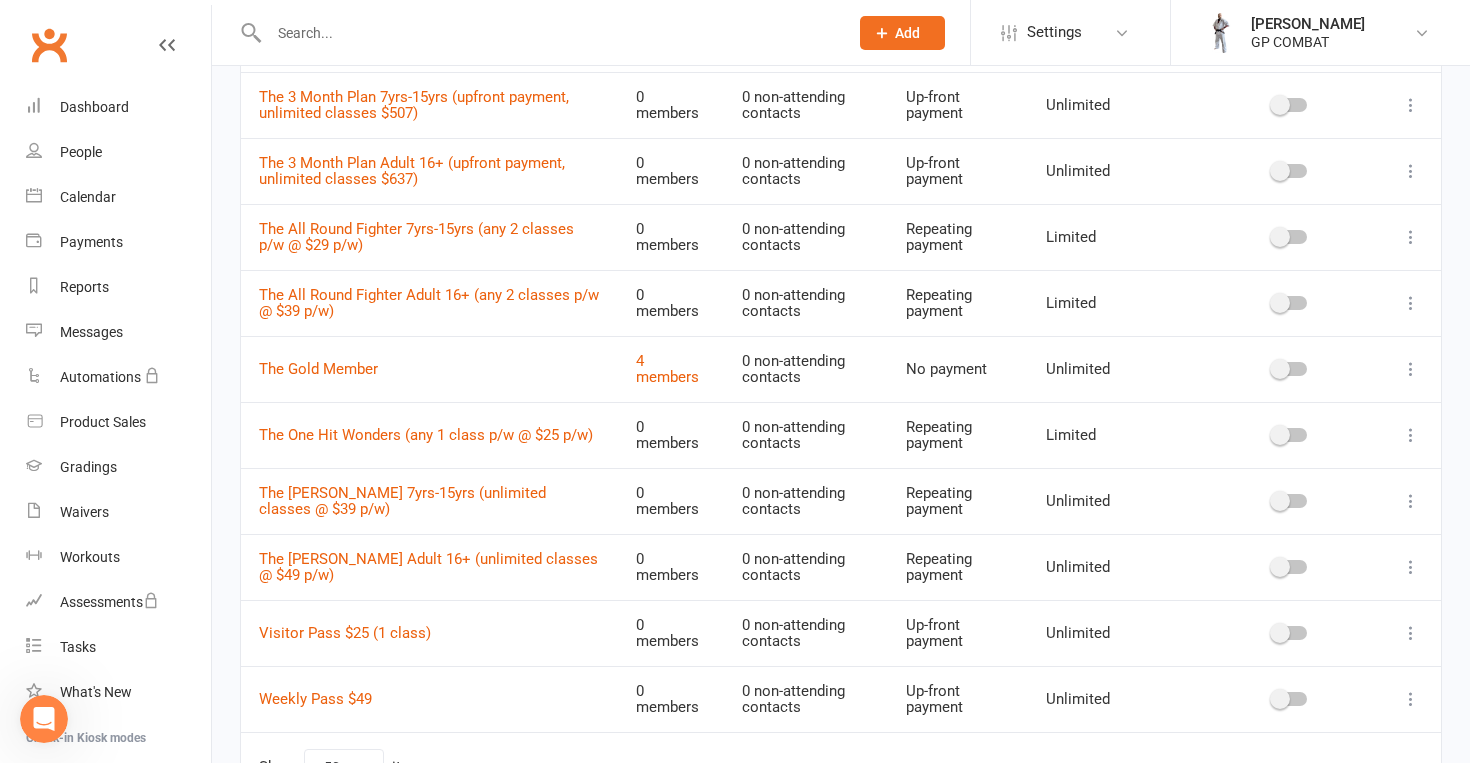 scroll, scrollTop: 612, scrollLeft: 0, axis: vertical 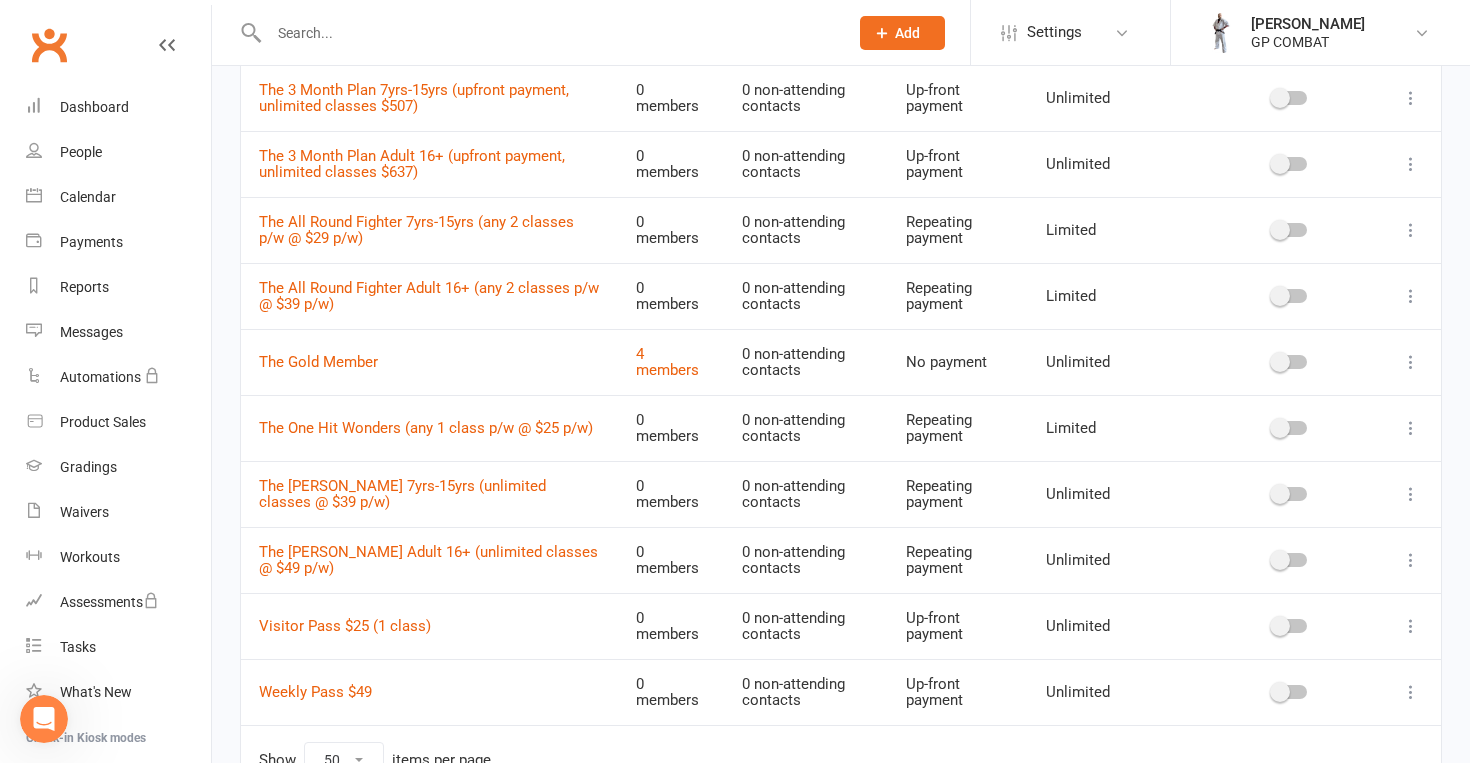 click at bounding box center [1411, 164] 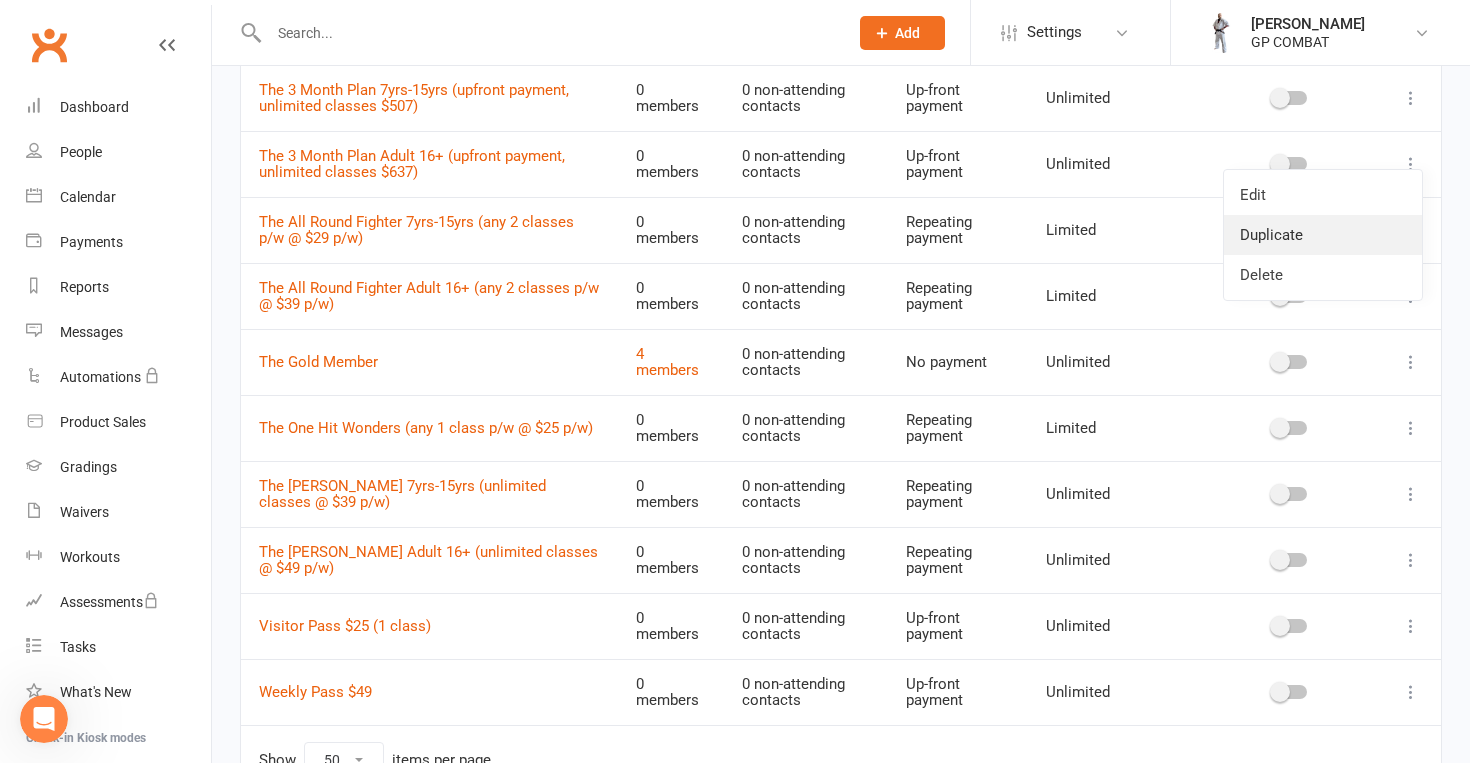 click on "Duplicate" at bounding box center [1323, 235] 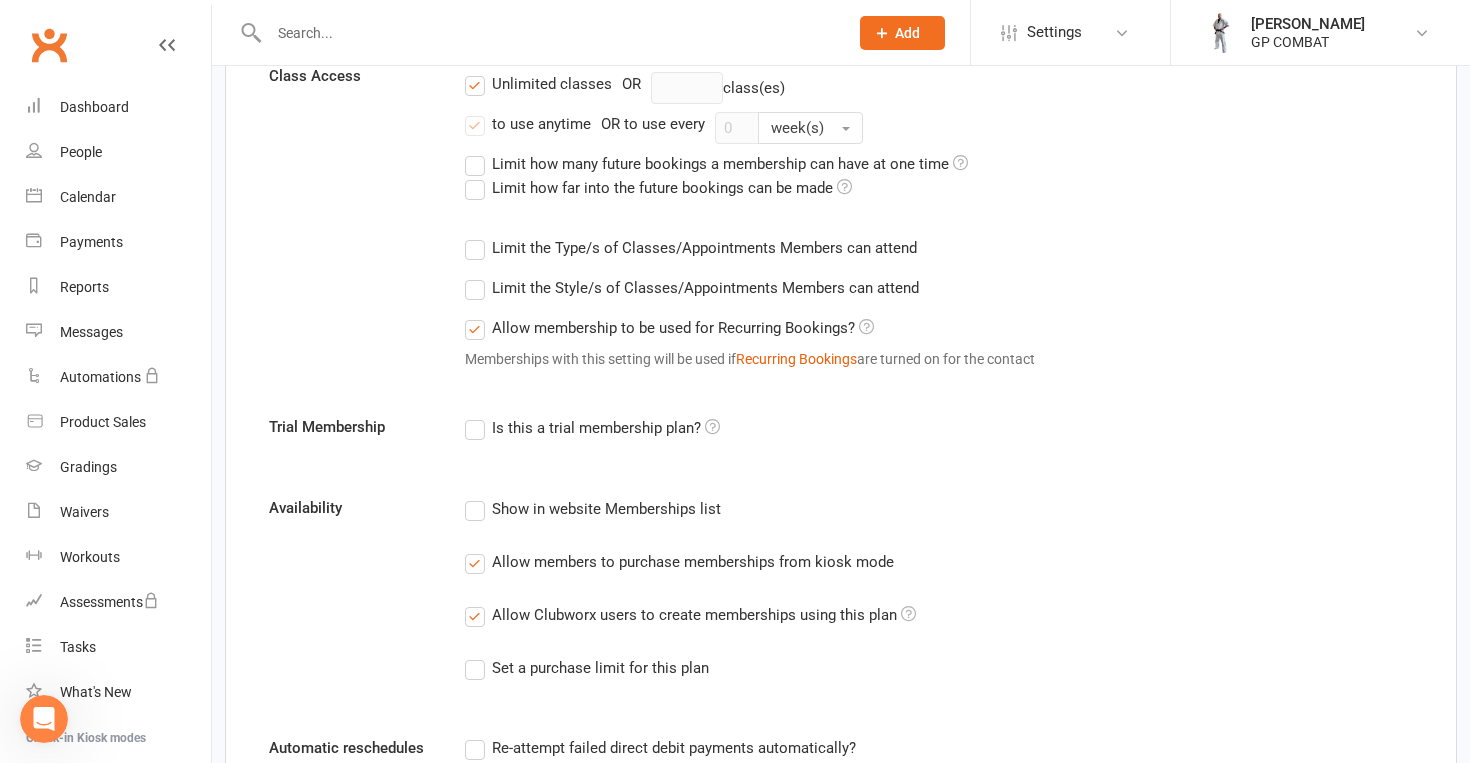 scroll, scrollTop: 0, scrollLeft: 0, axis: both 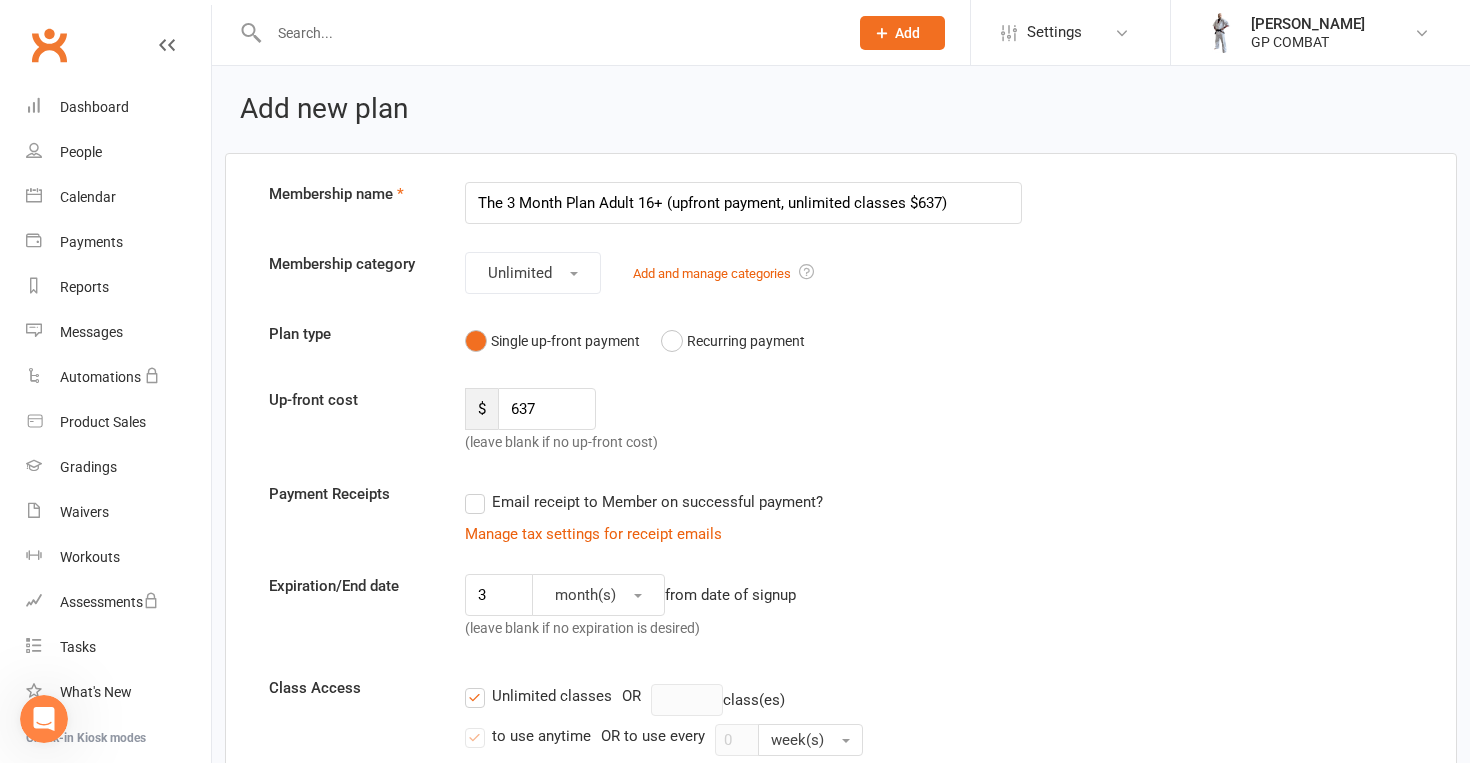 click on "The 3 Month Plan Adult 16+ (upfront payment, unlimited classes $637)" at bounding box center [743, 203] 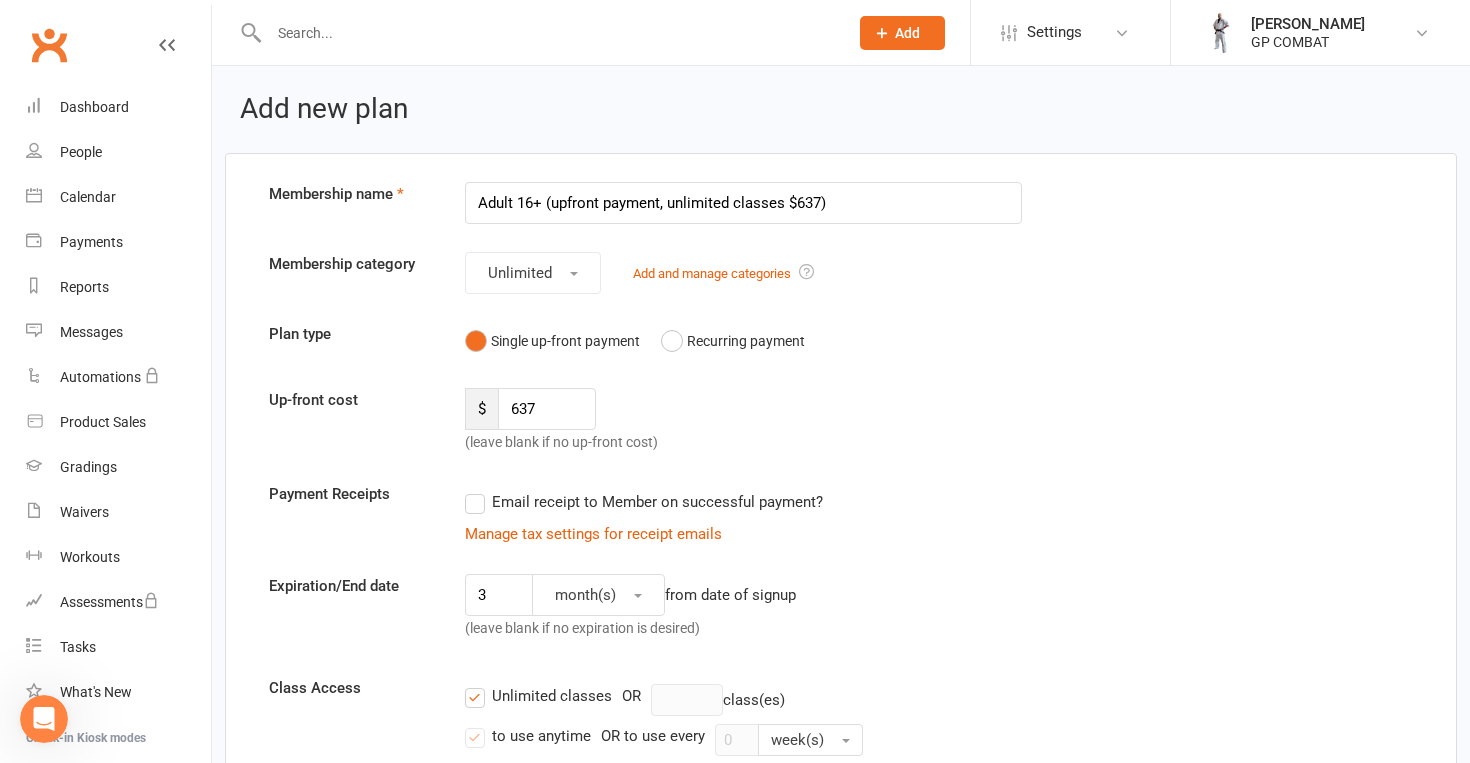 click on "Adult 16+ (upfront payment, unlimited classes $637)" at bounding box center (743, 203) 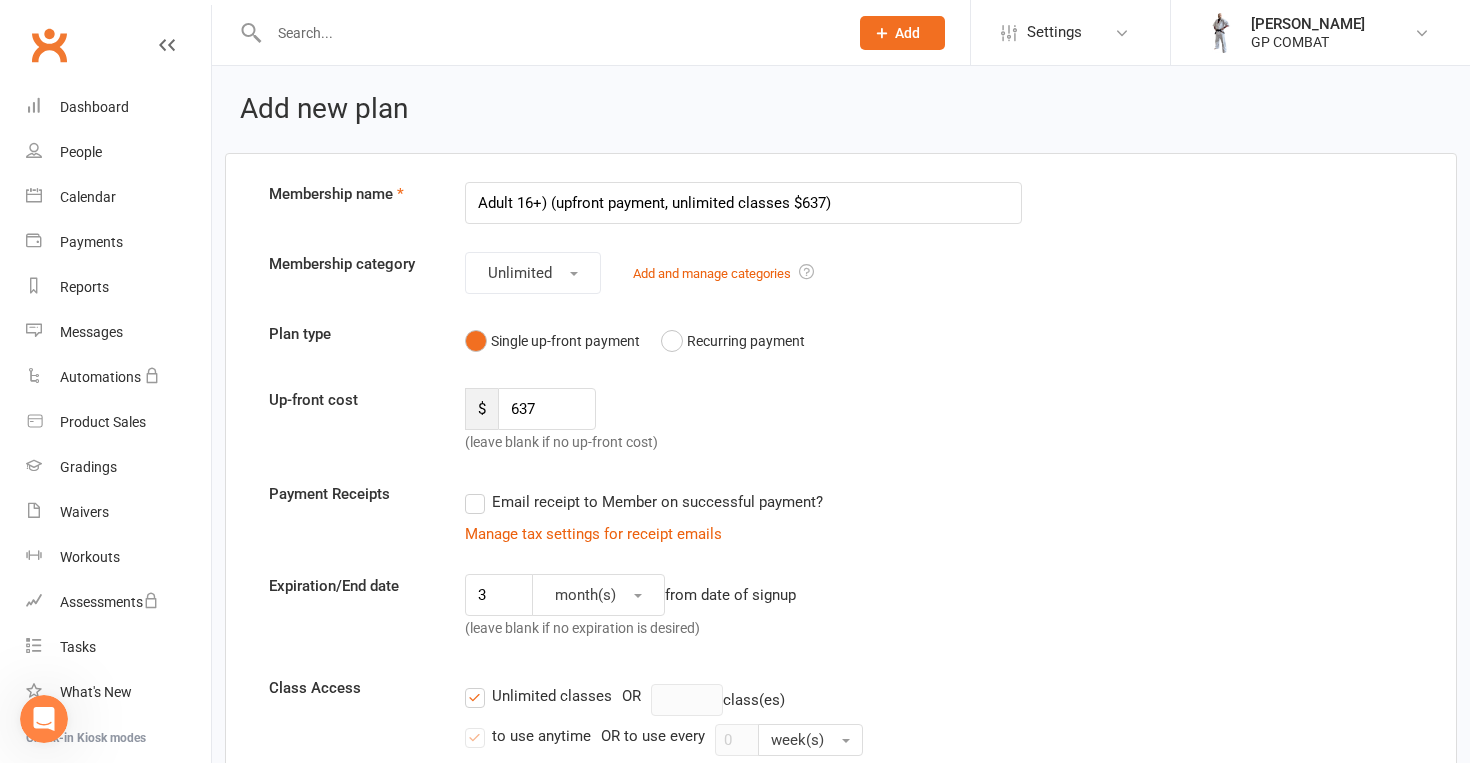 click on "Adult 16+) (upfront payment, unlimited classes $637)" at bounding box center (743, 203) 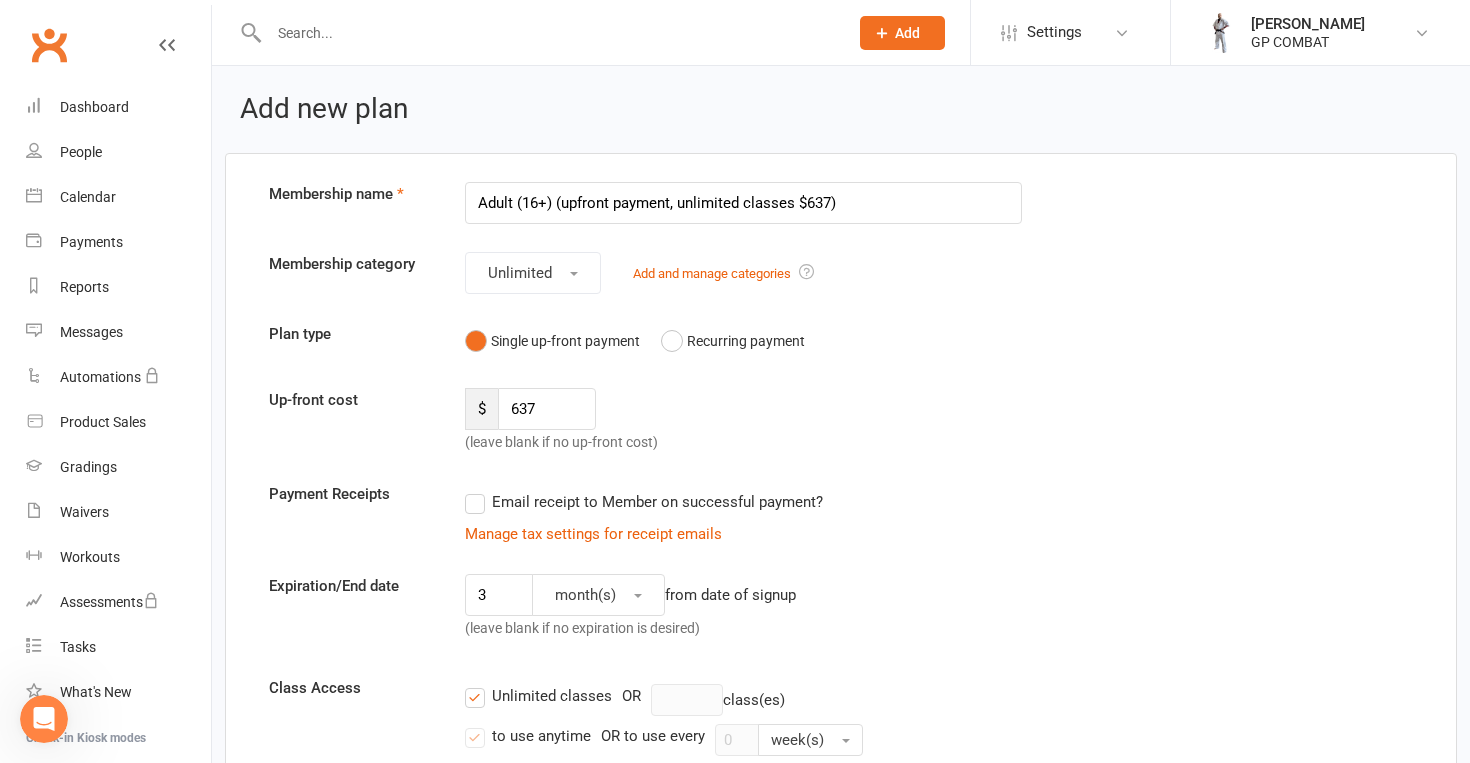 click on "Adult (16+) (upfront payment, unlimited classes $637)" at bounding box center (743, 203) 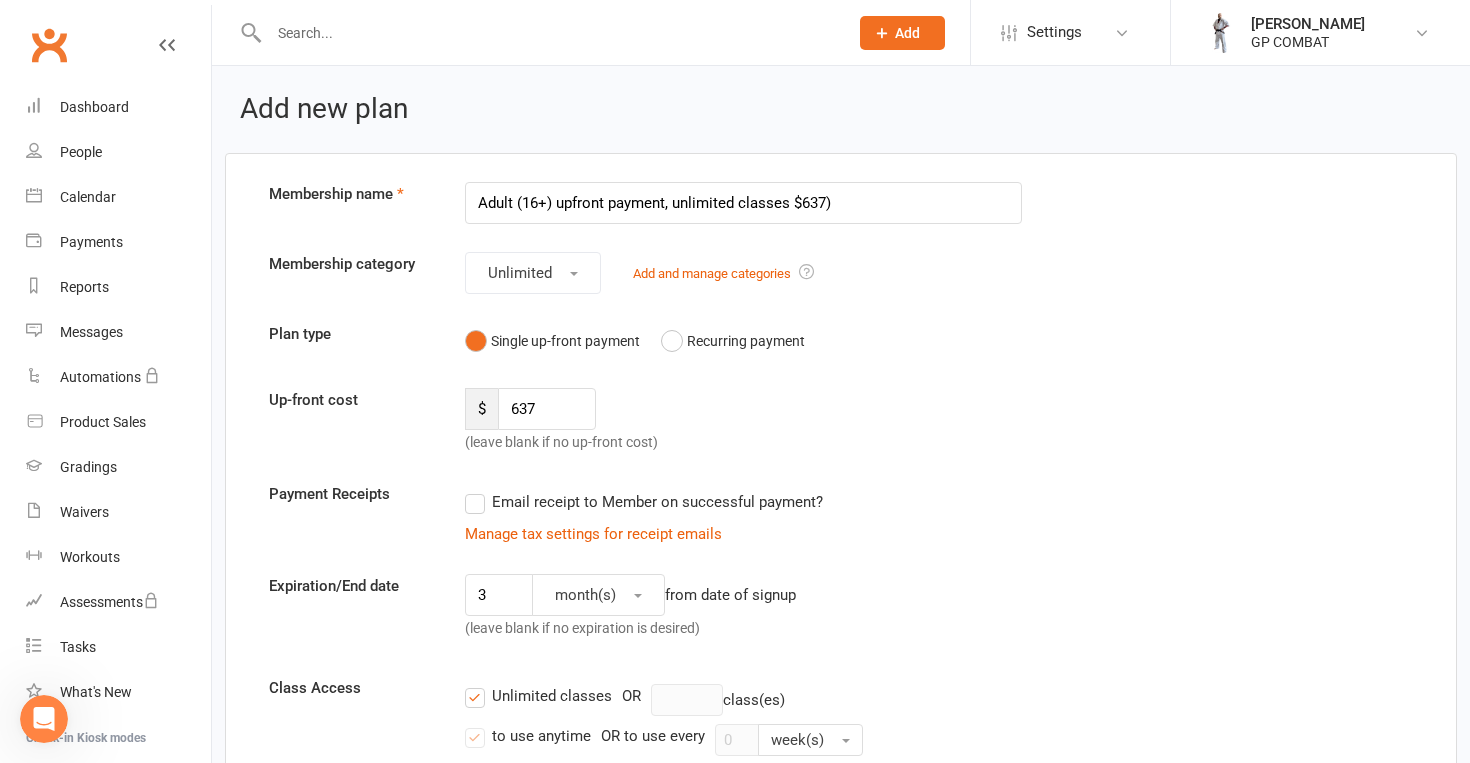 click on "Adult (16+) upfront payment, unlimited classes $637)" at bounding box center [743, 203] 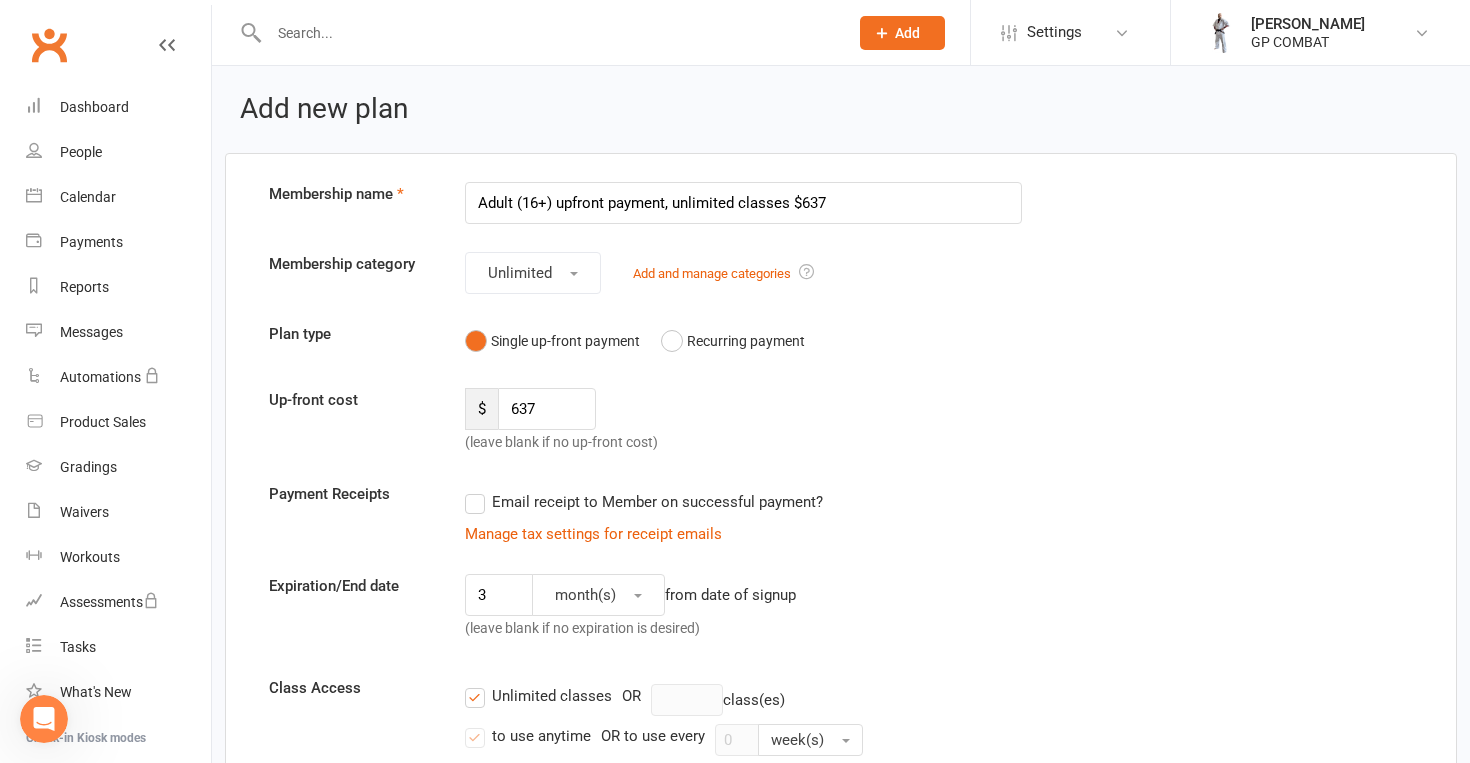 click on "Adult (16+) upfront payment, unlimited classes $637" at bounding box center (743, 203) 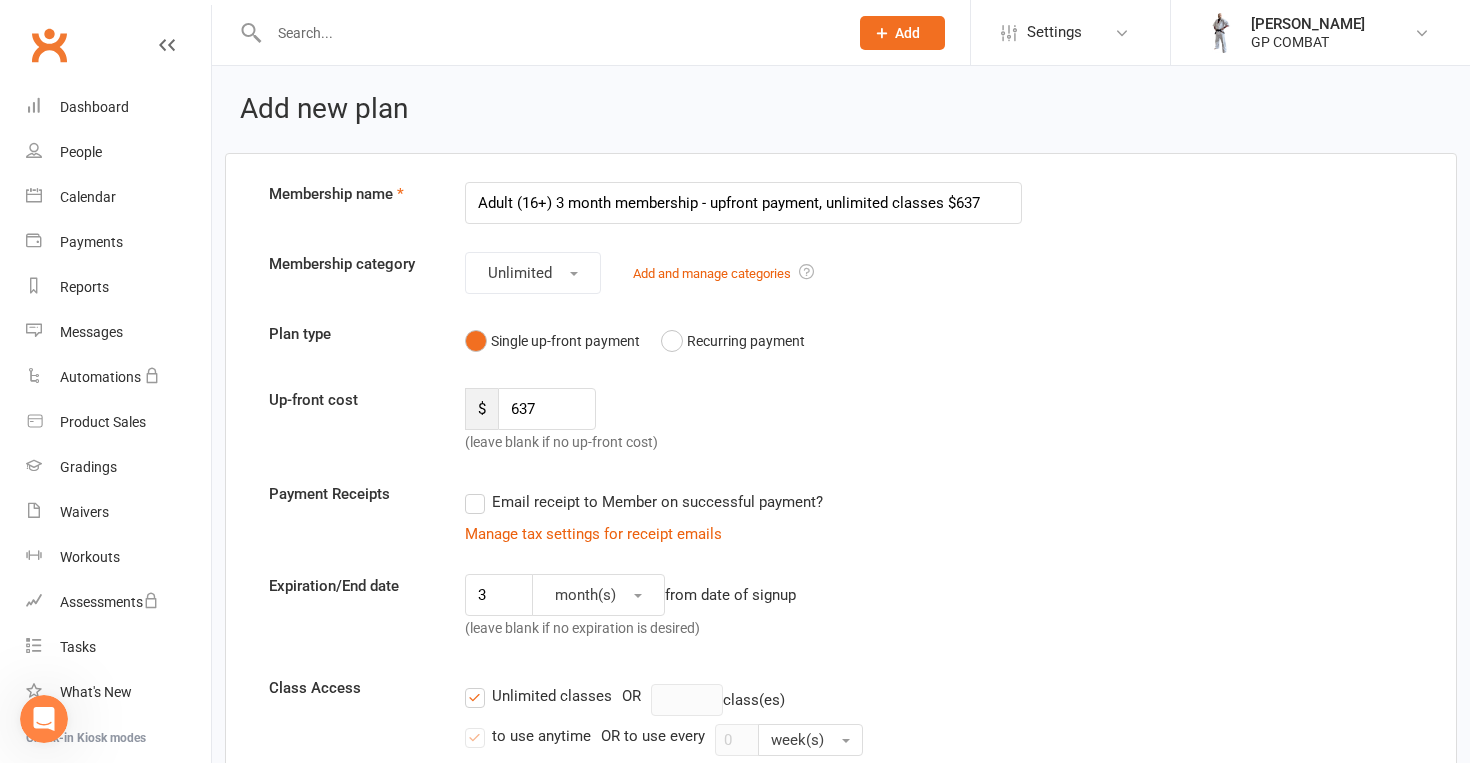 click on "Adult (16+) 3 month membership - upfront payment, unlimited classes $637" at bounding box center [743, 203] 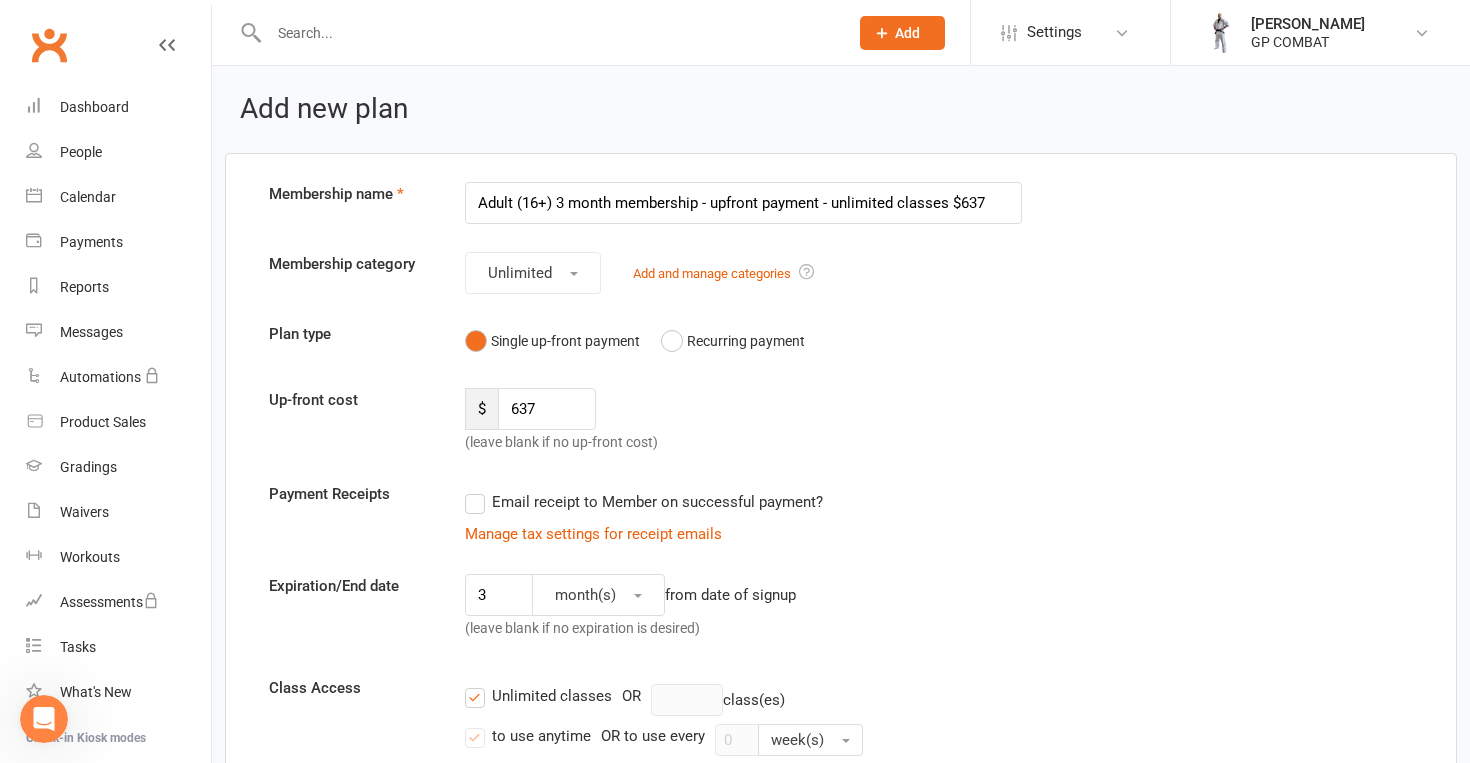 click on "Adult (16+) 3 month membership - upfront payment - unlimited classes $637" at bounding box center (743, 203) 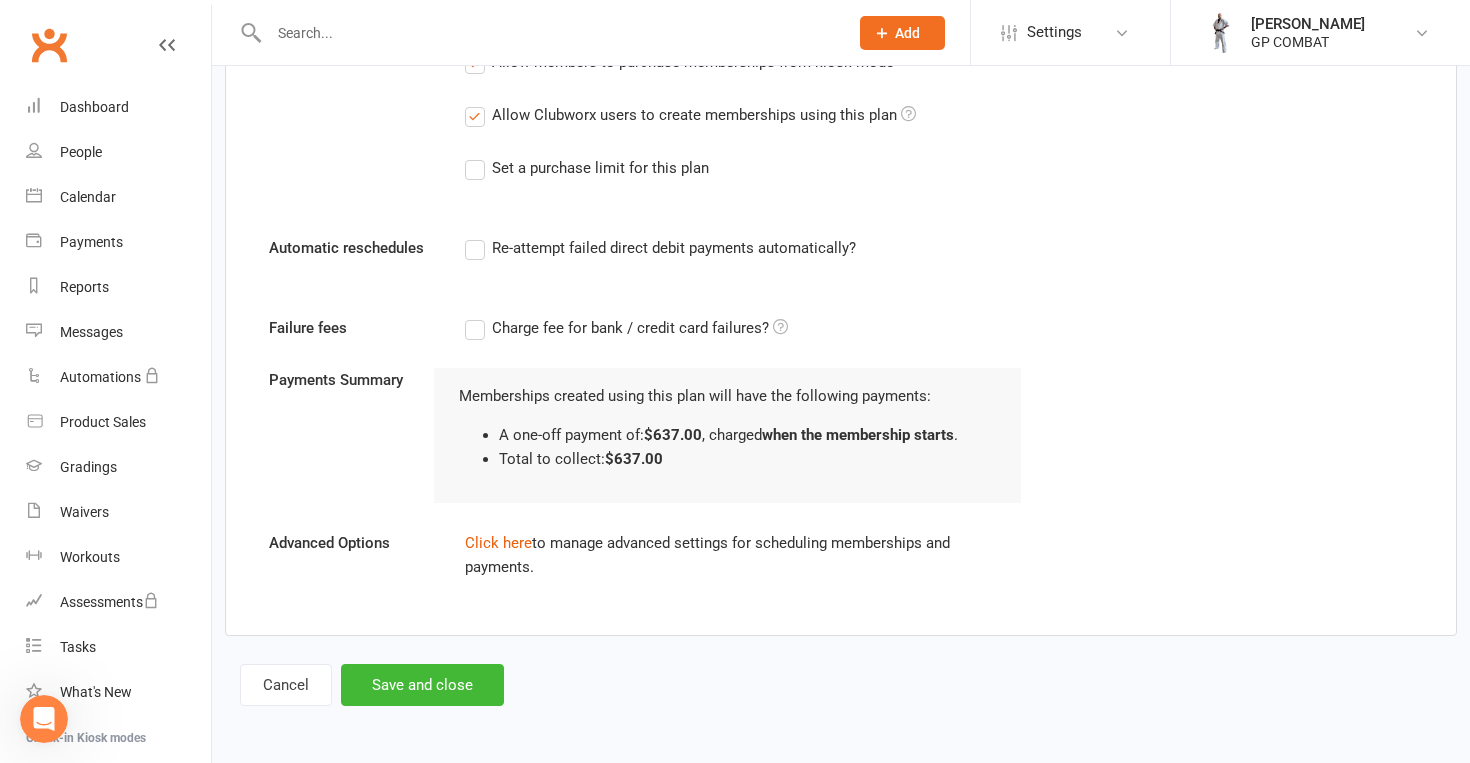 scroll, scrollTop: 1127, scrollLeft: 0, axis: vertical 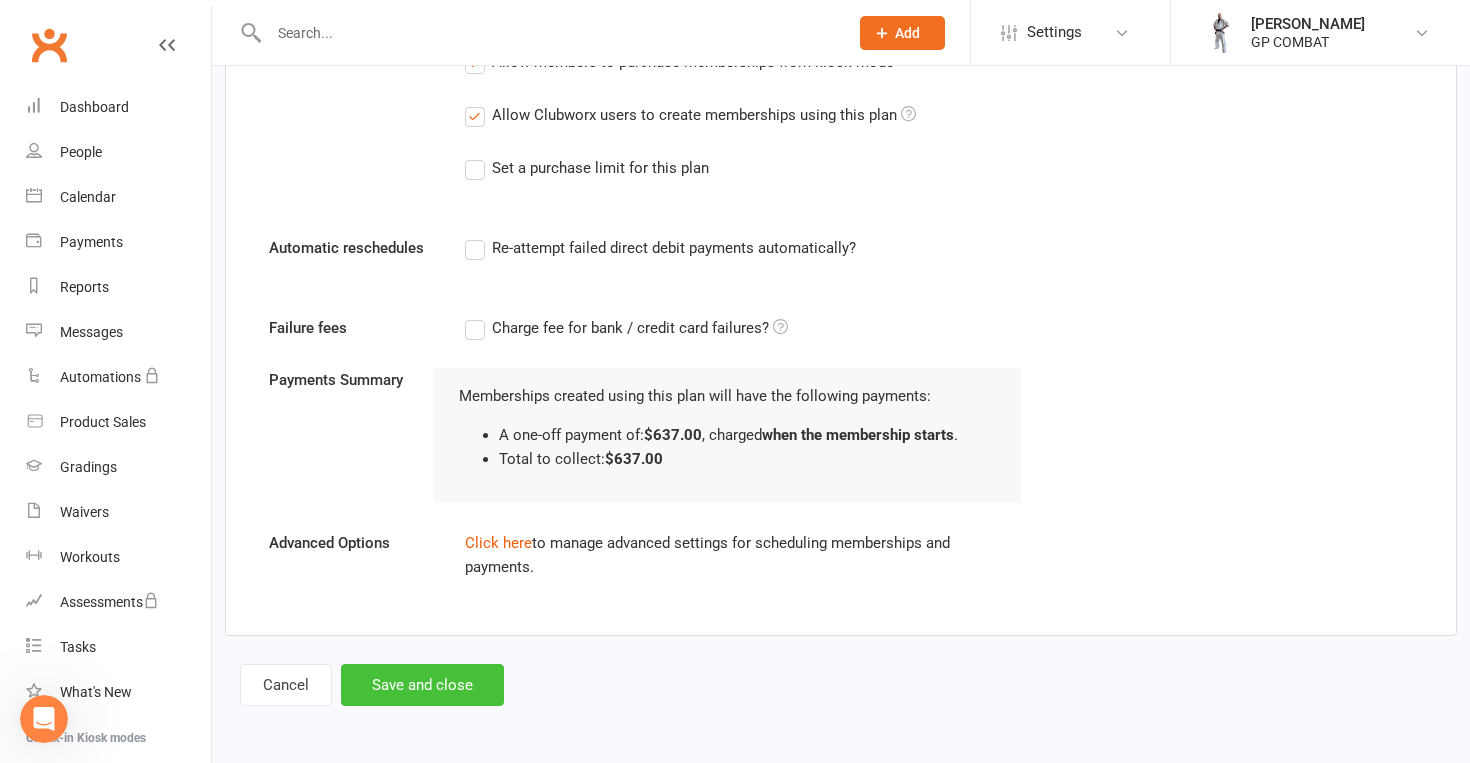 type on "Adult (16+) 3 month membership - upfront payment - unlimited classes - $637" 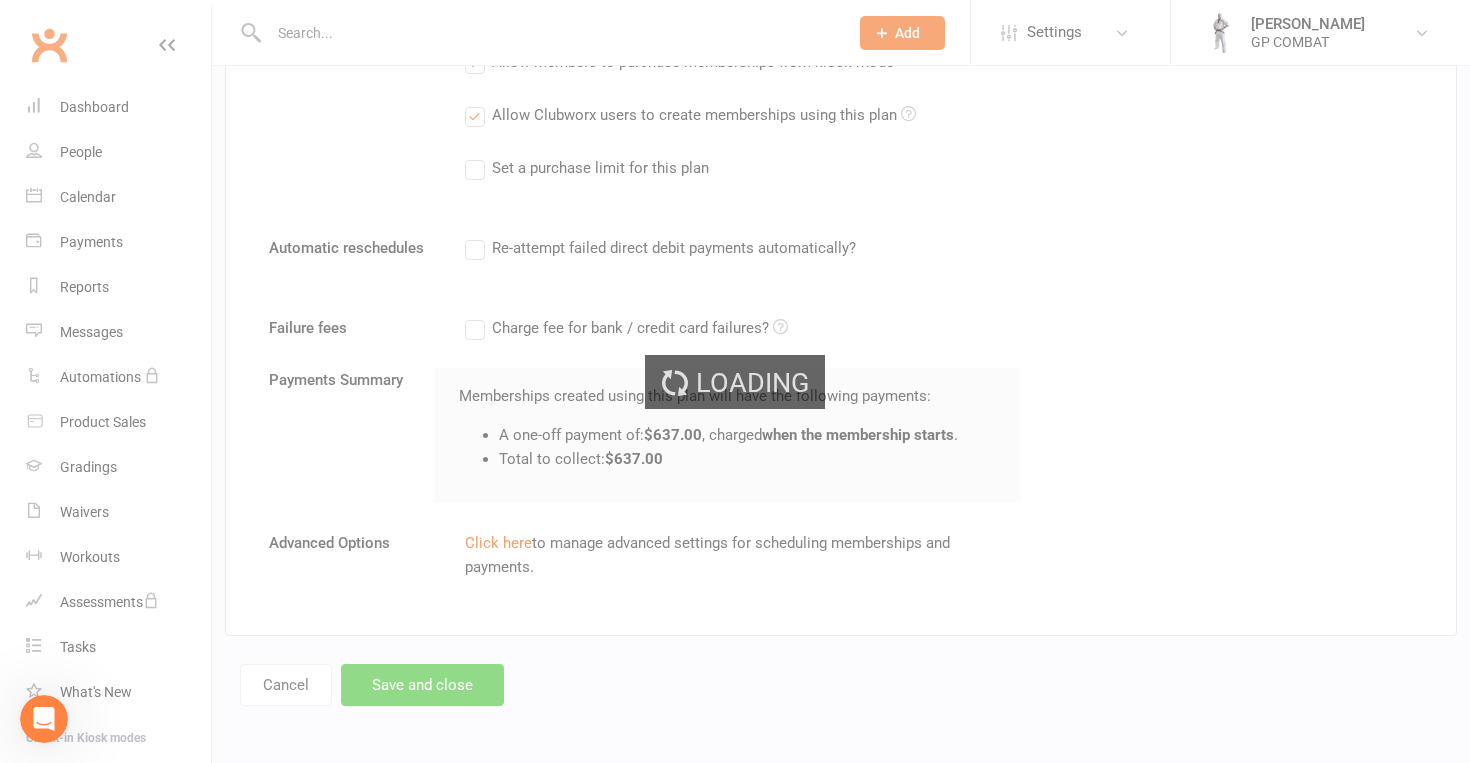 select on "50" 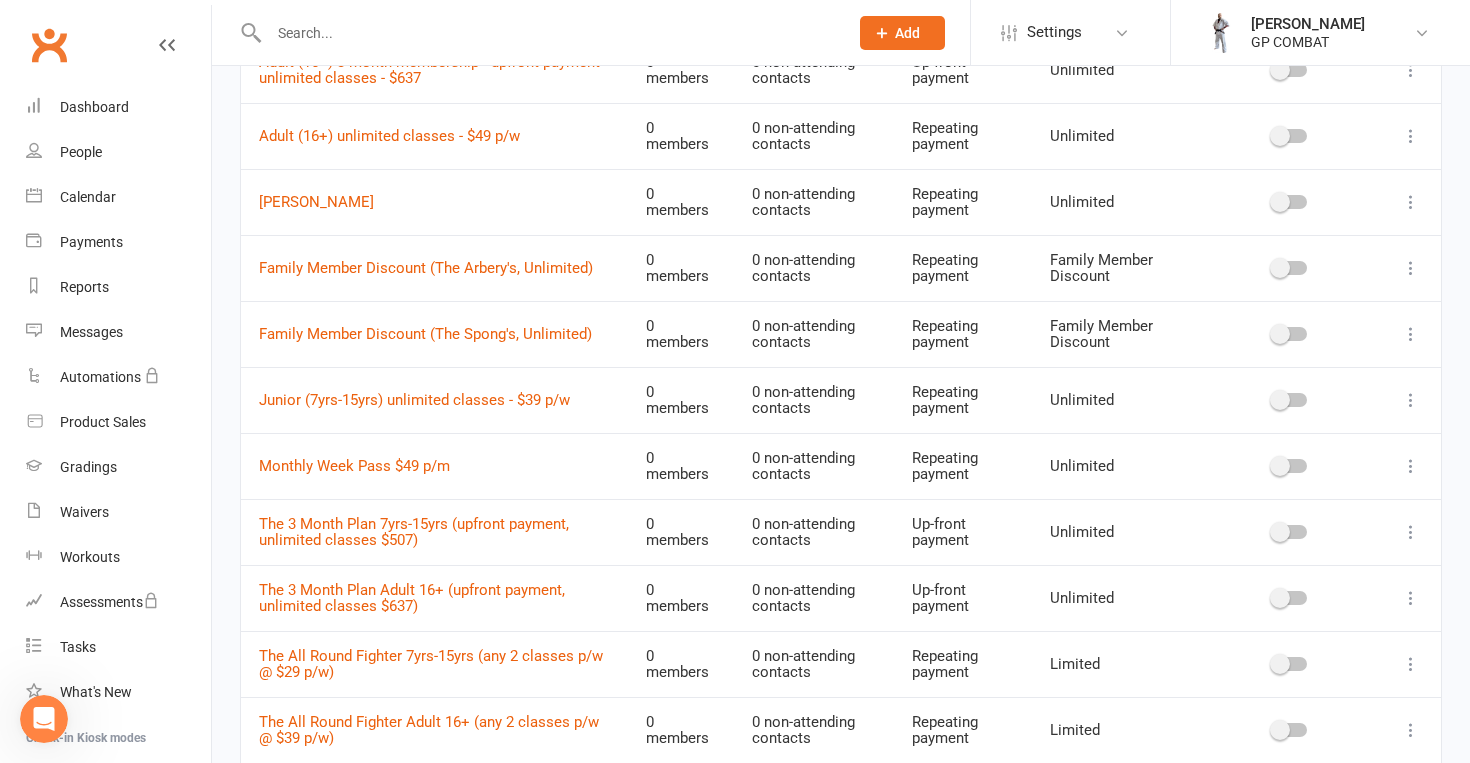 scroll, scrollTop: 248, scrollLeft: 0, axis: vertical 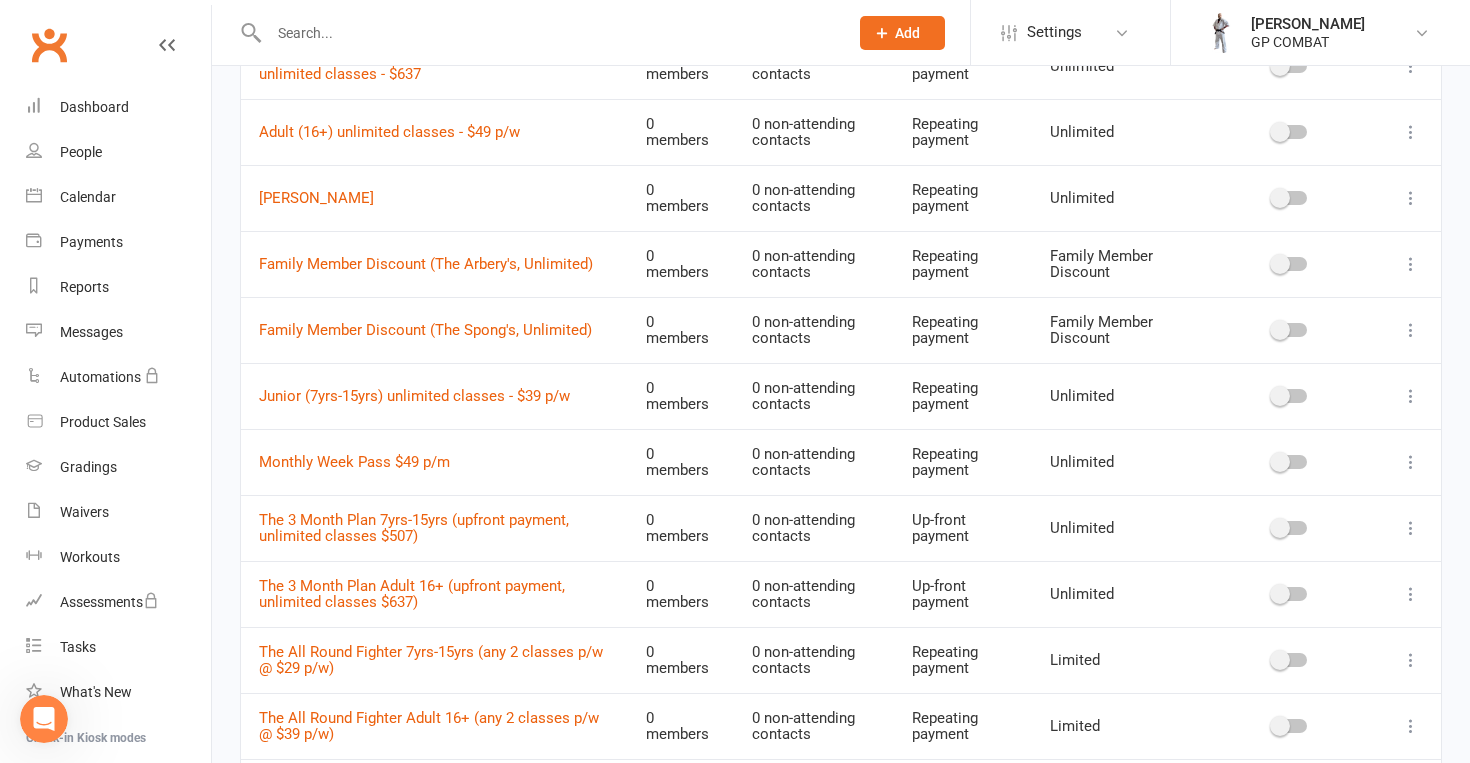 click at bounding box center (1411, 528) 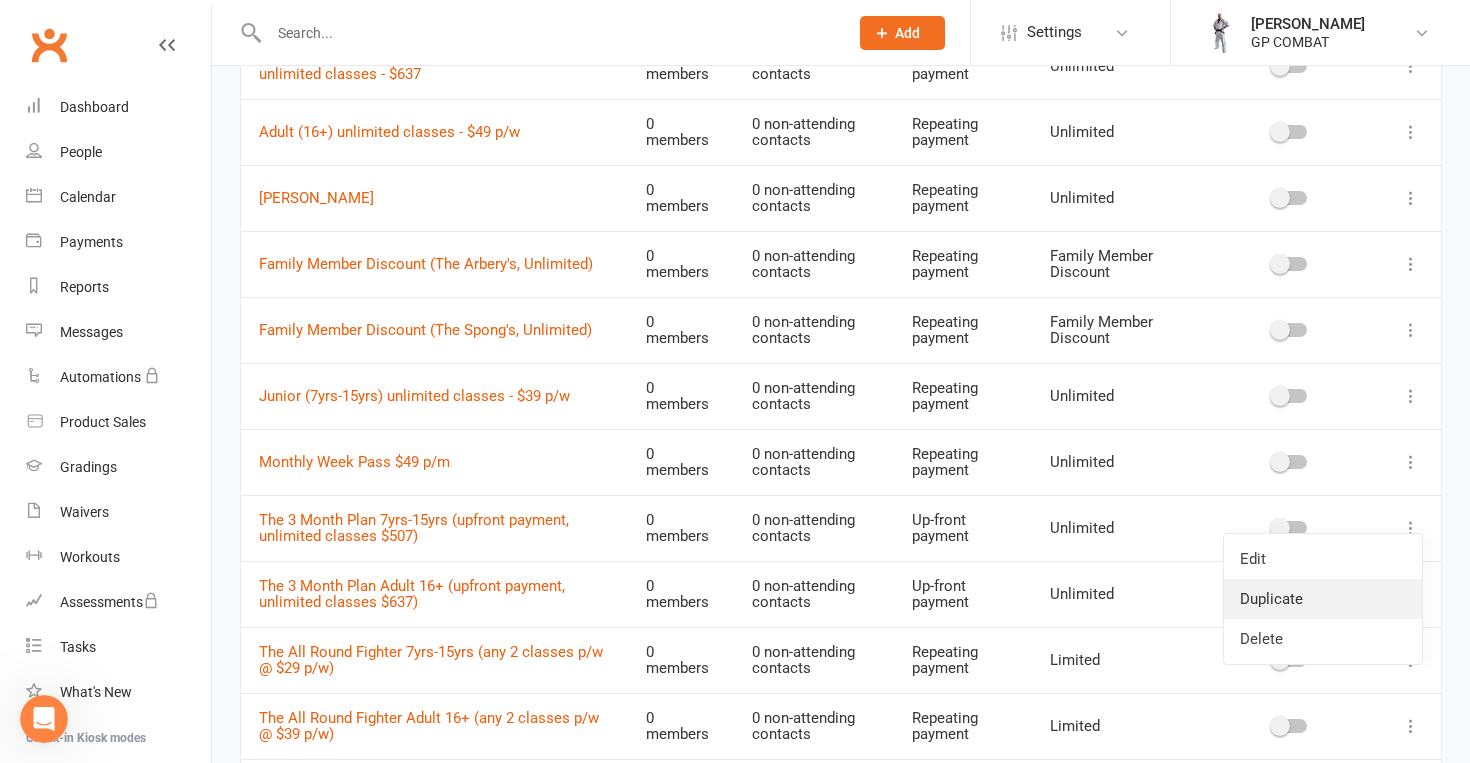 click on "Duplicate" at bounding box center [1323, 599] 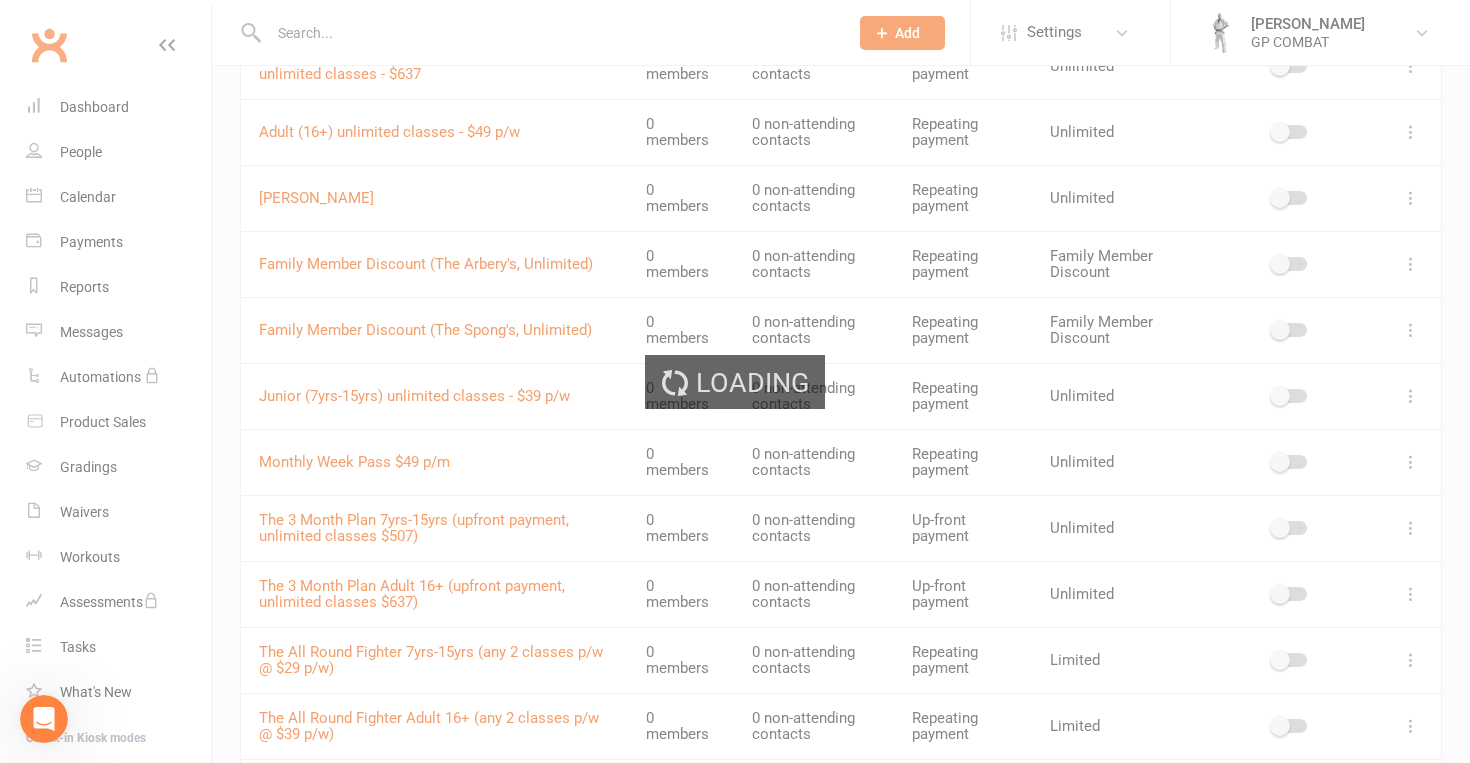 scroll, scrollTop: 0, scrollLeft: 0, axis: both 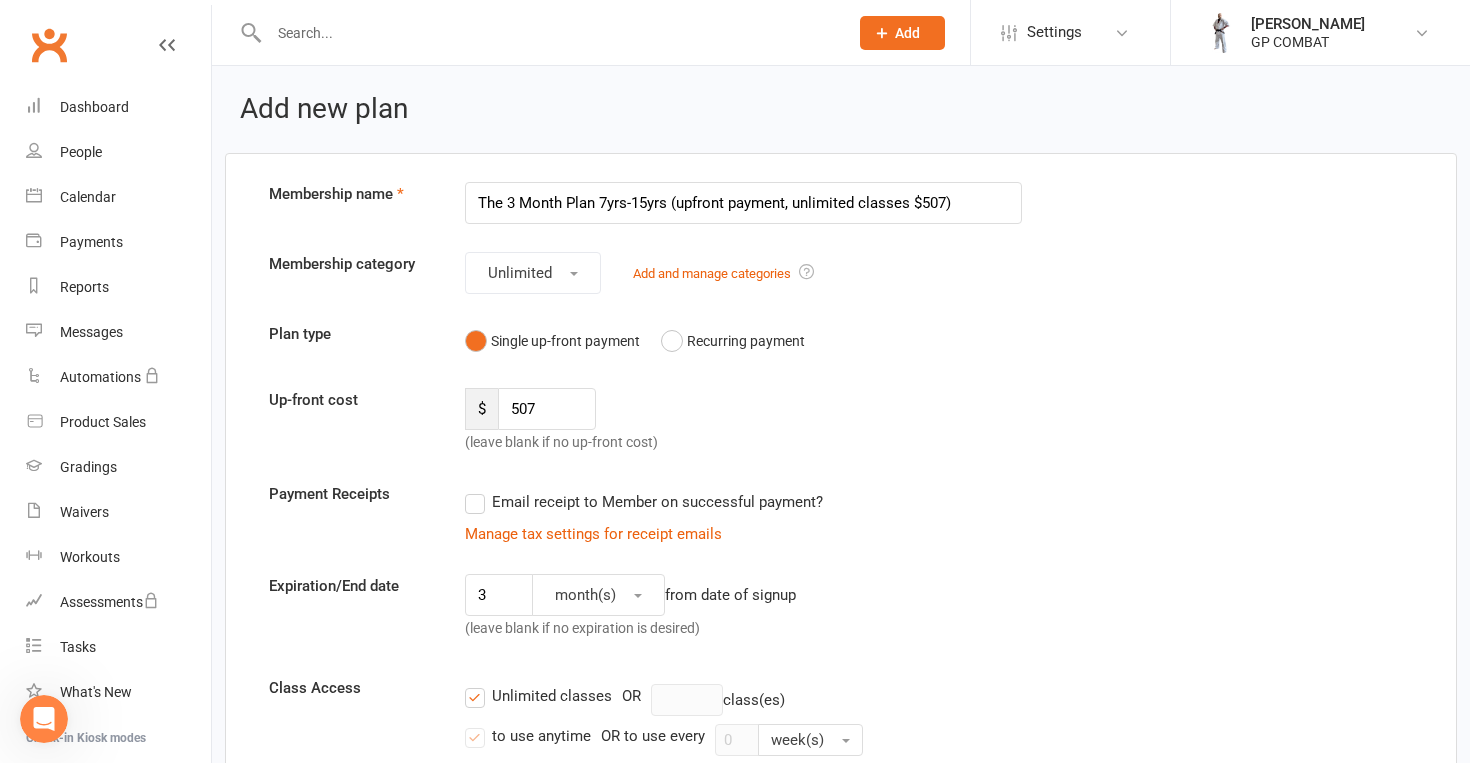 click on "The 3 Month Plan 7yrs-15yrs (upfront payment, unlimited classes $507)" at bounding box center (743, 203) 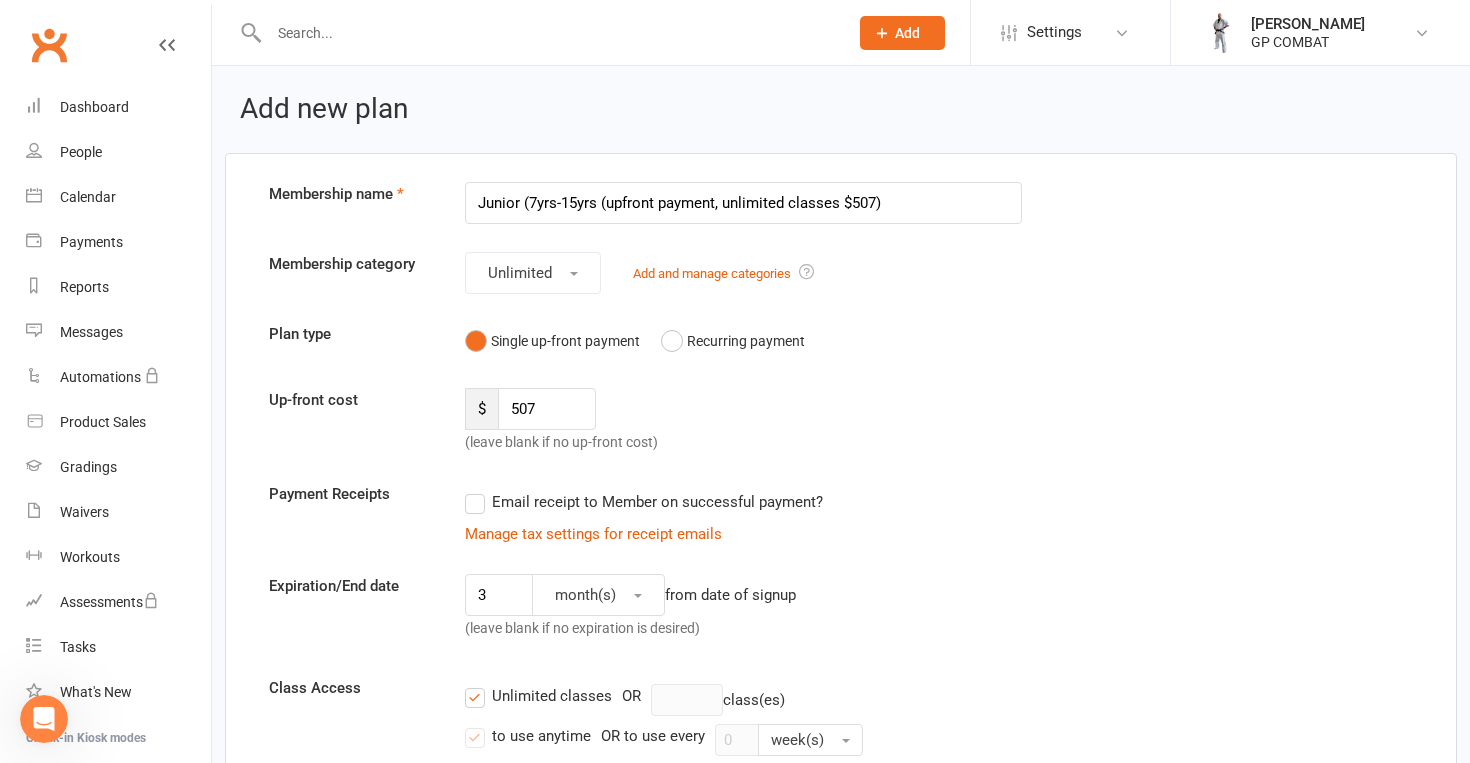 click on "Junior (7yrs-15yrs (upfront payment, unlimited classes $507)" at bounding box center (743, 203) 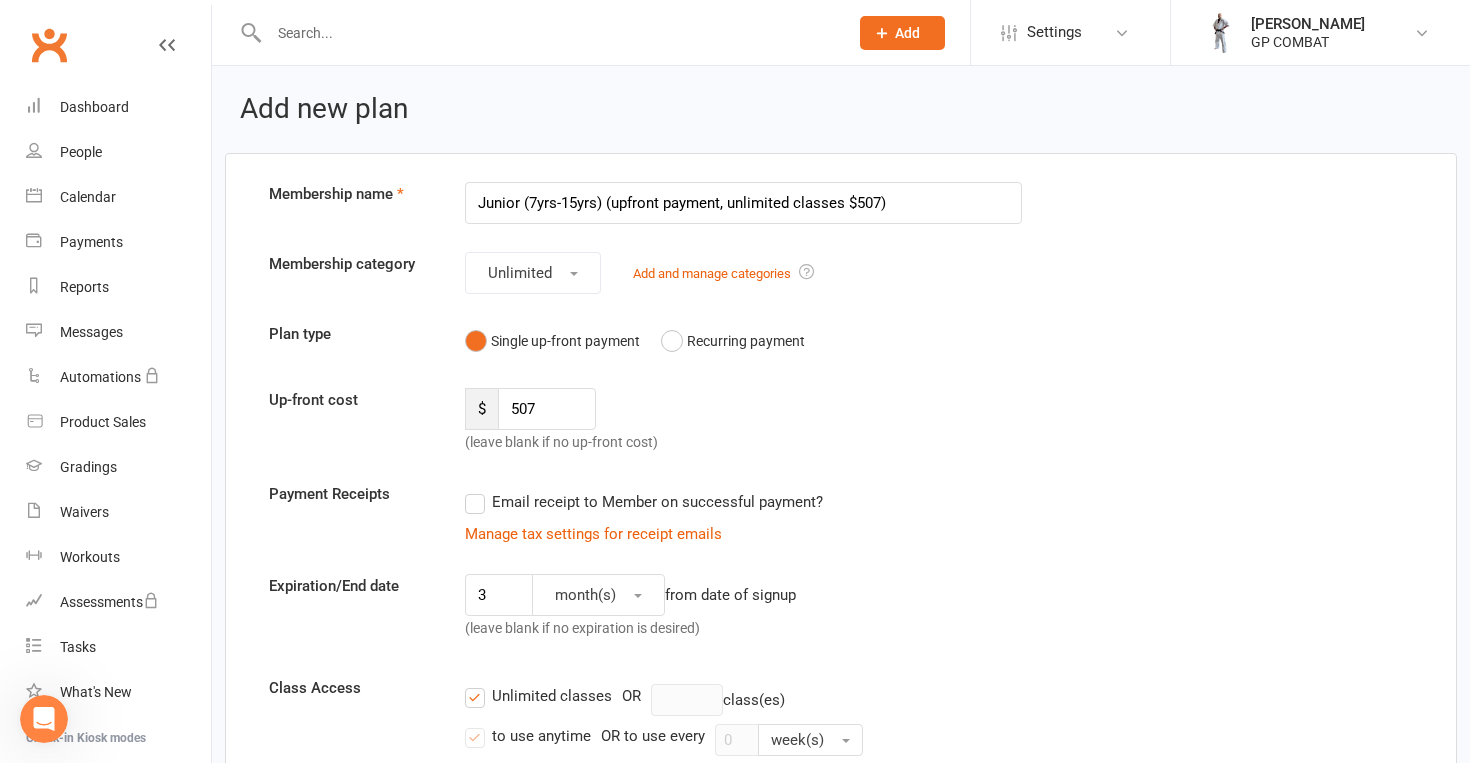 click on "Junior (7yrs-15yrs) (upfront payment, unlimited classes $507)" at bounding box center [743, 203] 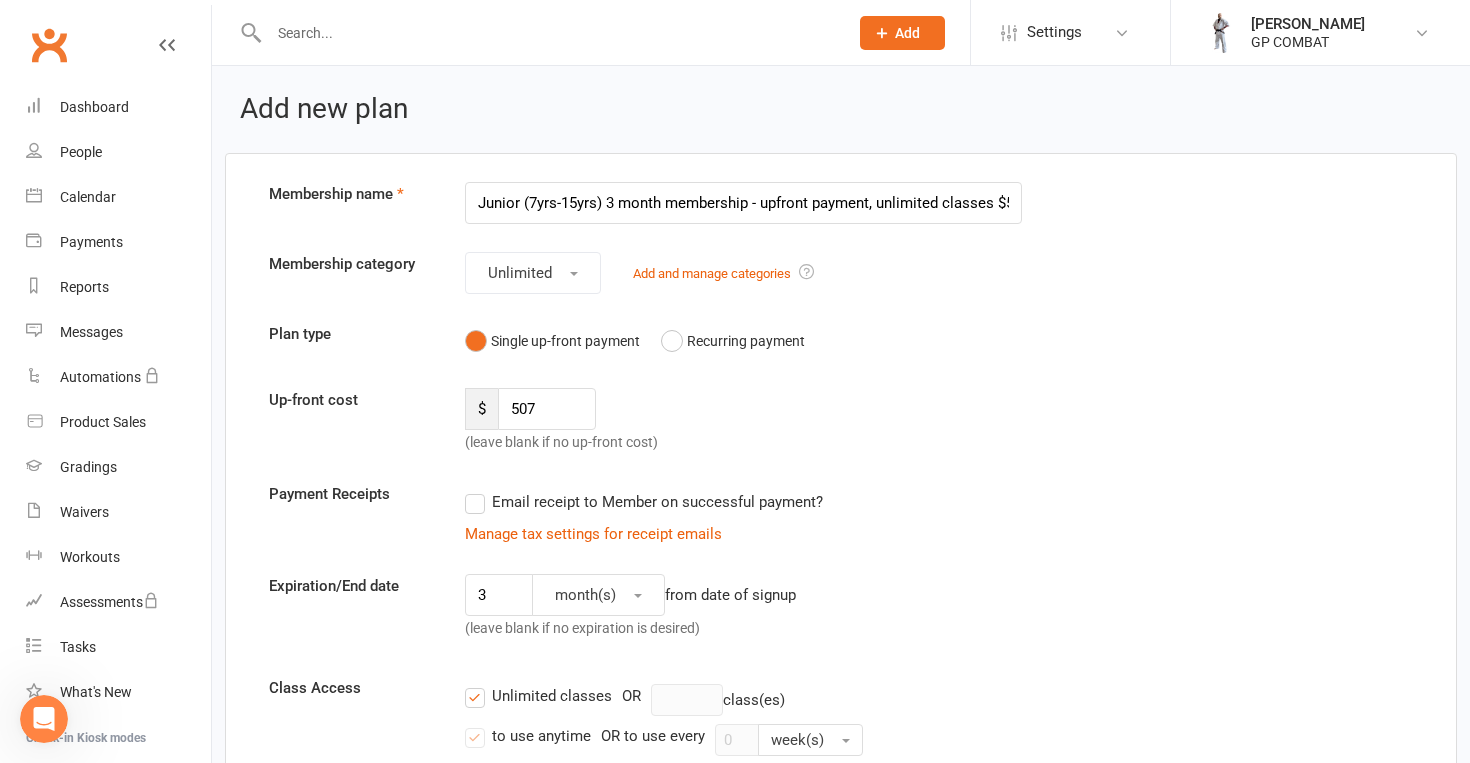 click on "Junior (7yrs-15yrs) 3 month membership - upfront payment, unlimited classes $507)" at bounding box center (743, 203) 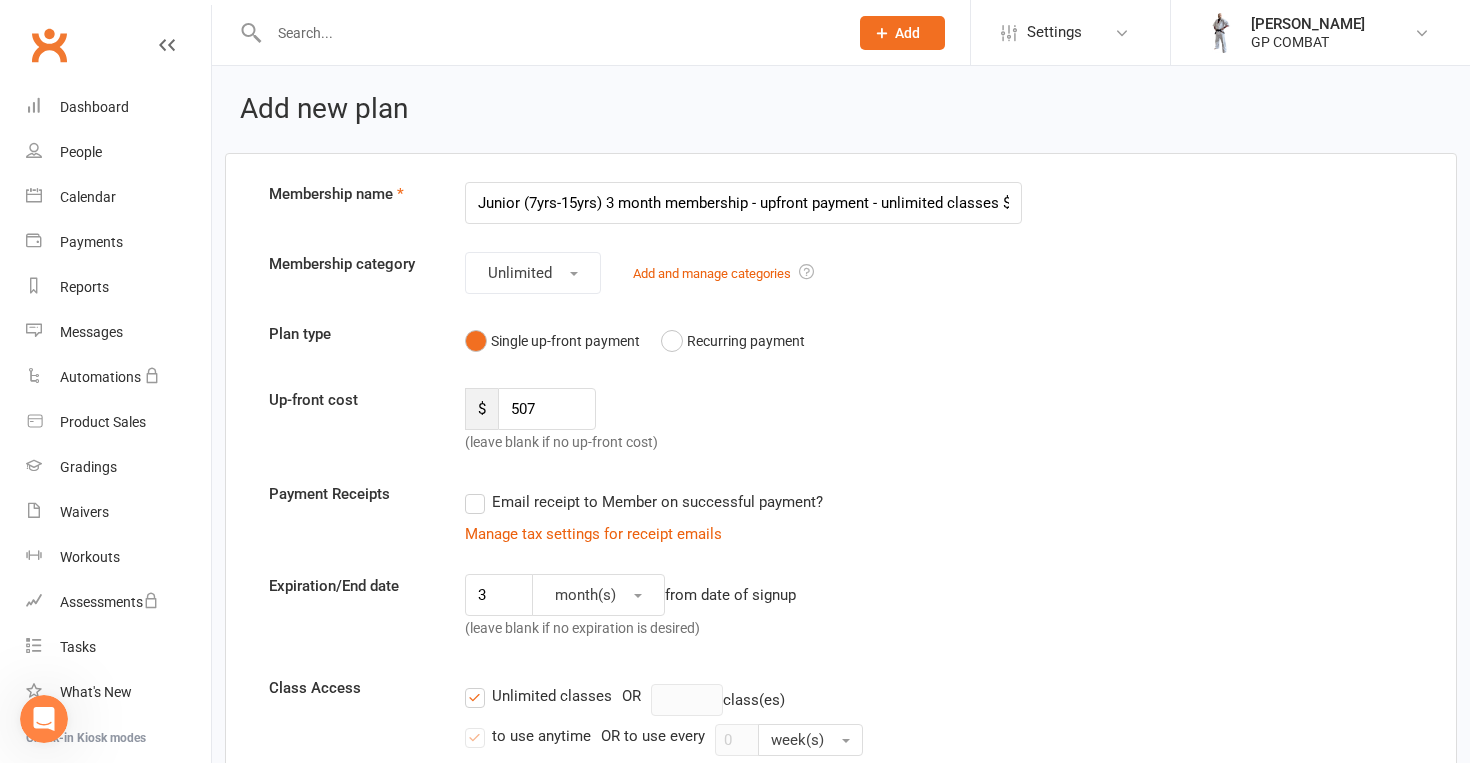 scroll, scrollTop: 0, scrollLeft: 0, axis: both 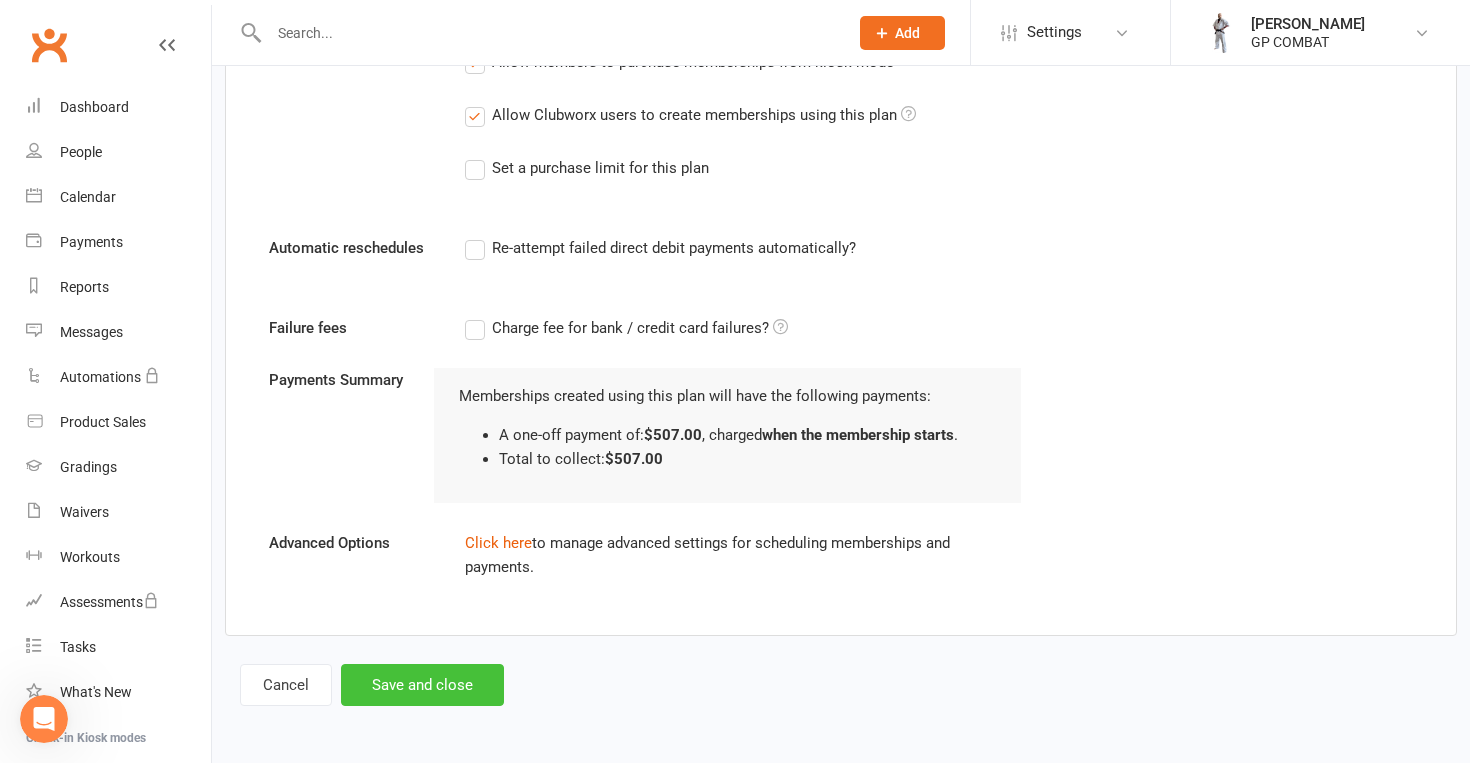type on "Junior (7yrs-15yrs) 3 month membership - upfront payment - unlimited classes - $507)" 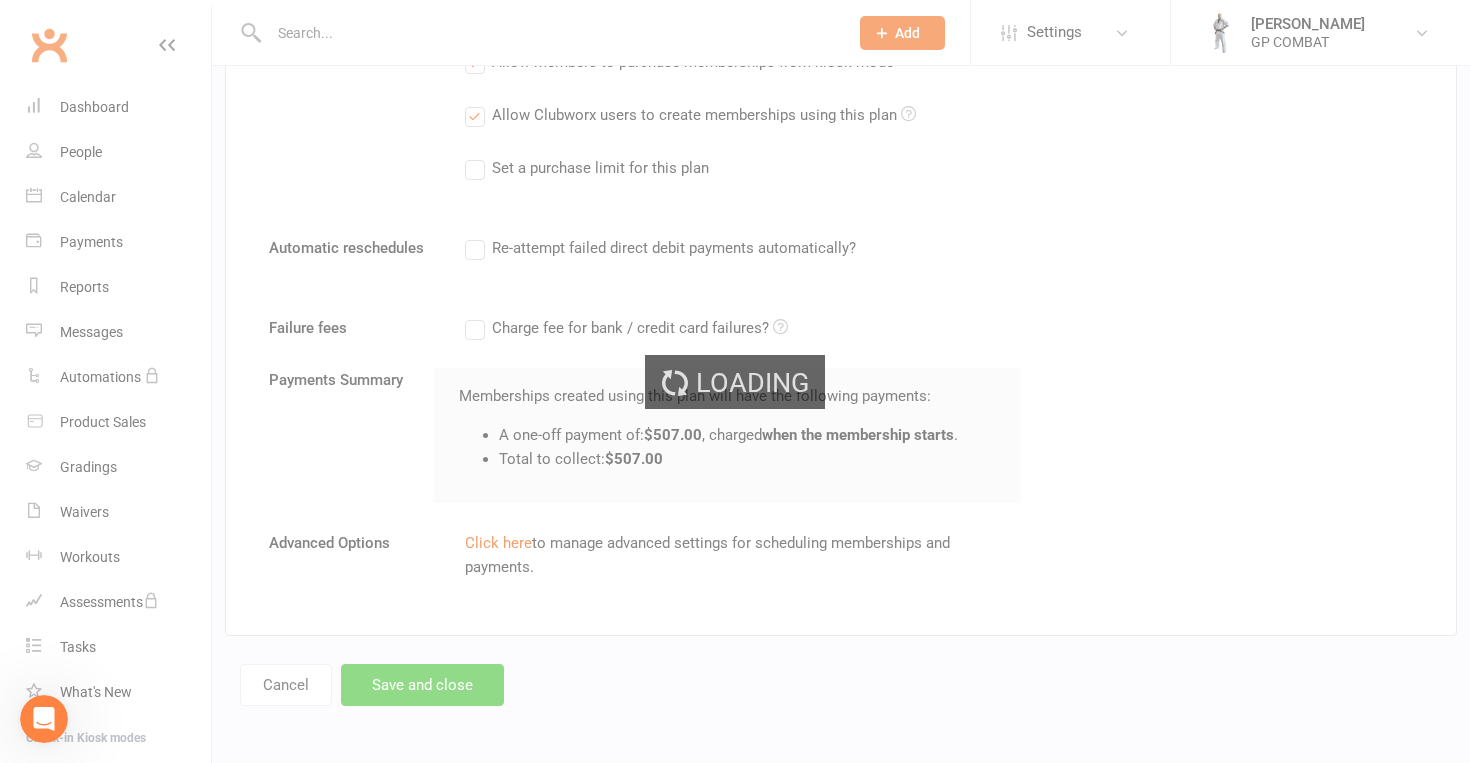 scroll, scrollTop: 0, scrollLeft: 0, axis: both 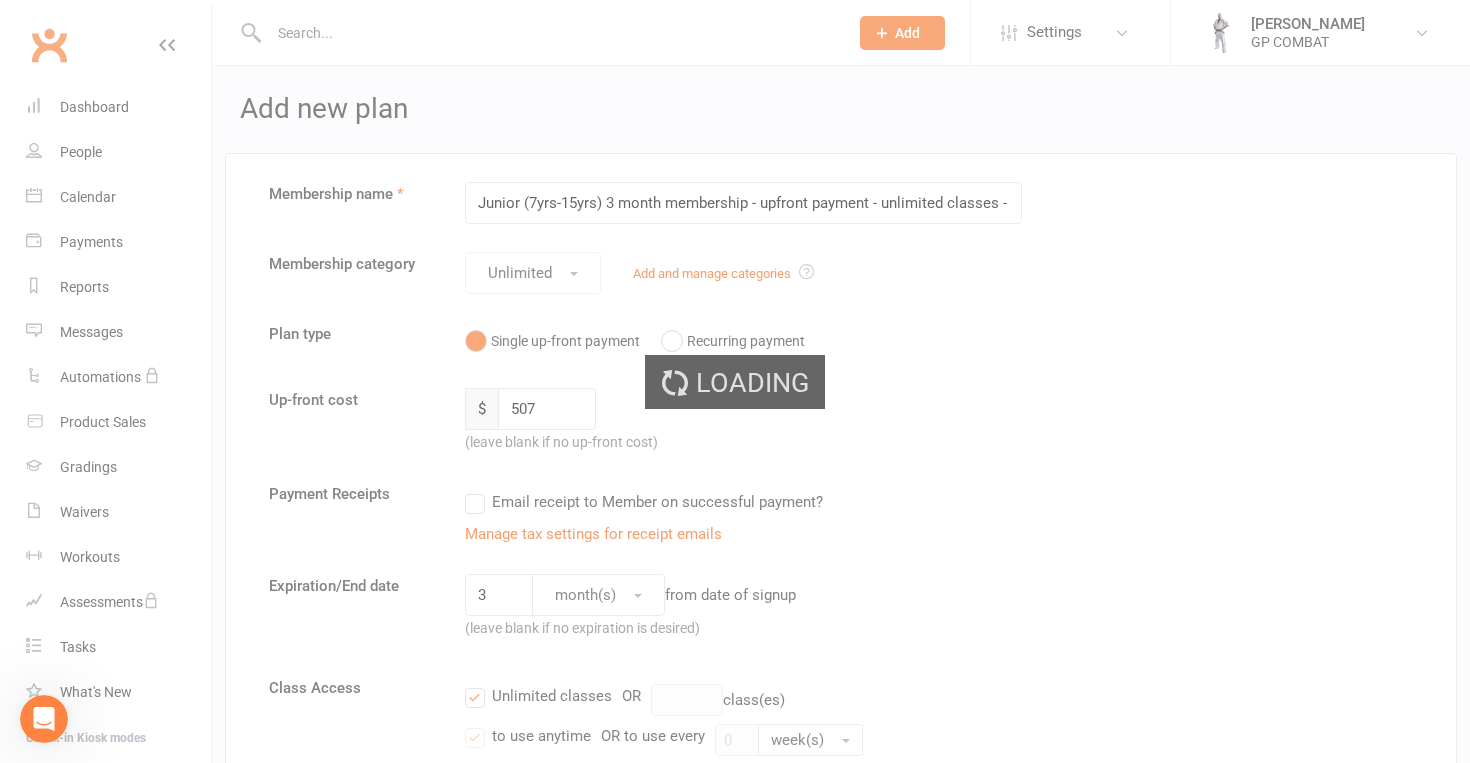 select on "50" 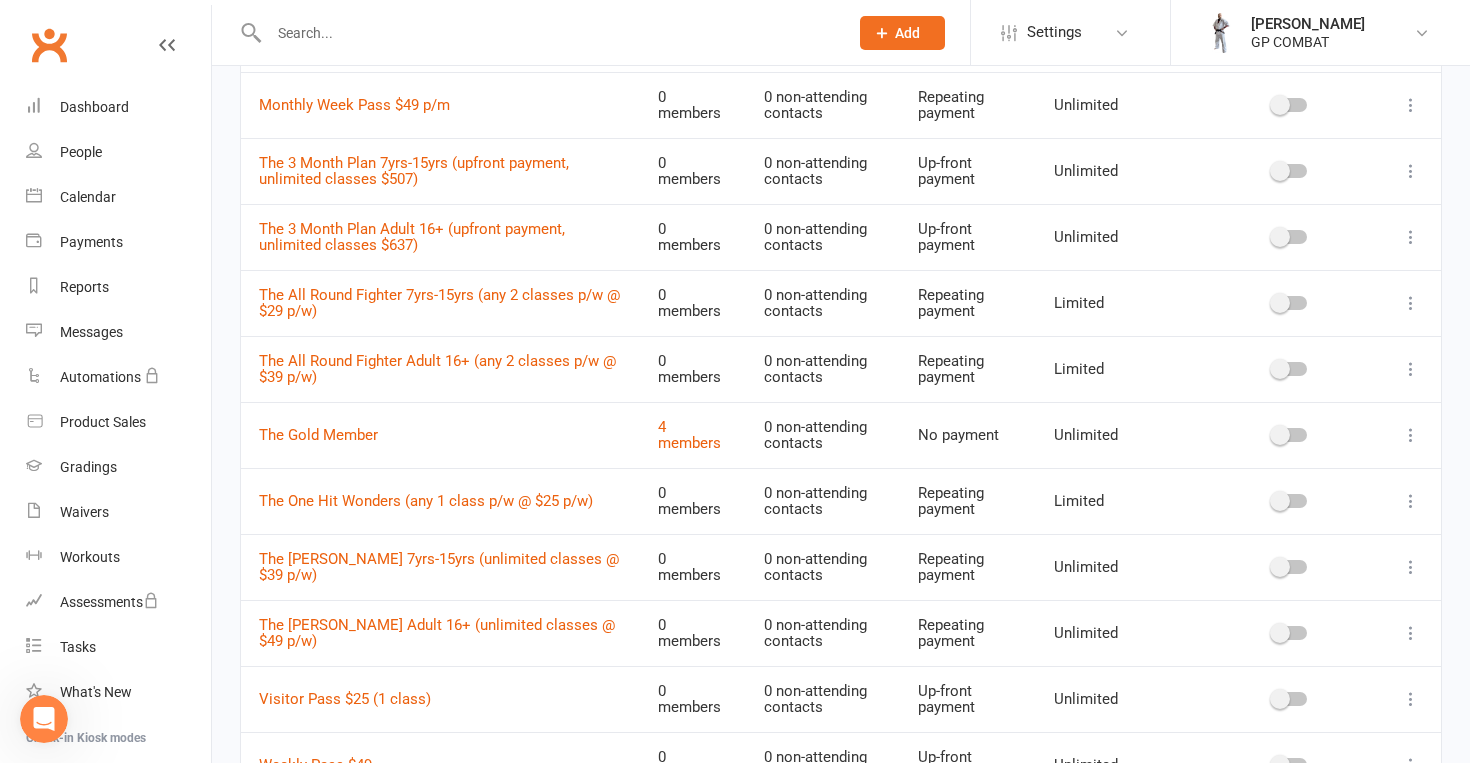 scroll, scrollTop: 672, scrollLeft: 0, axis: vertical 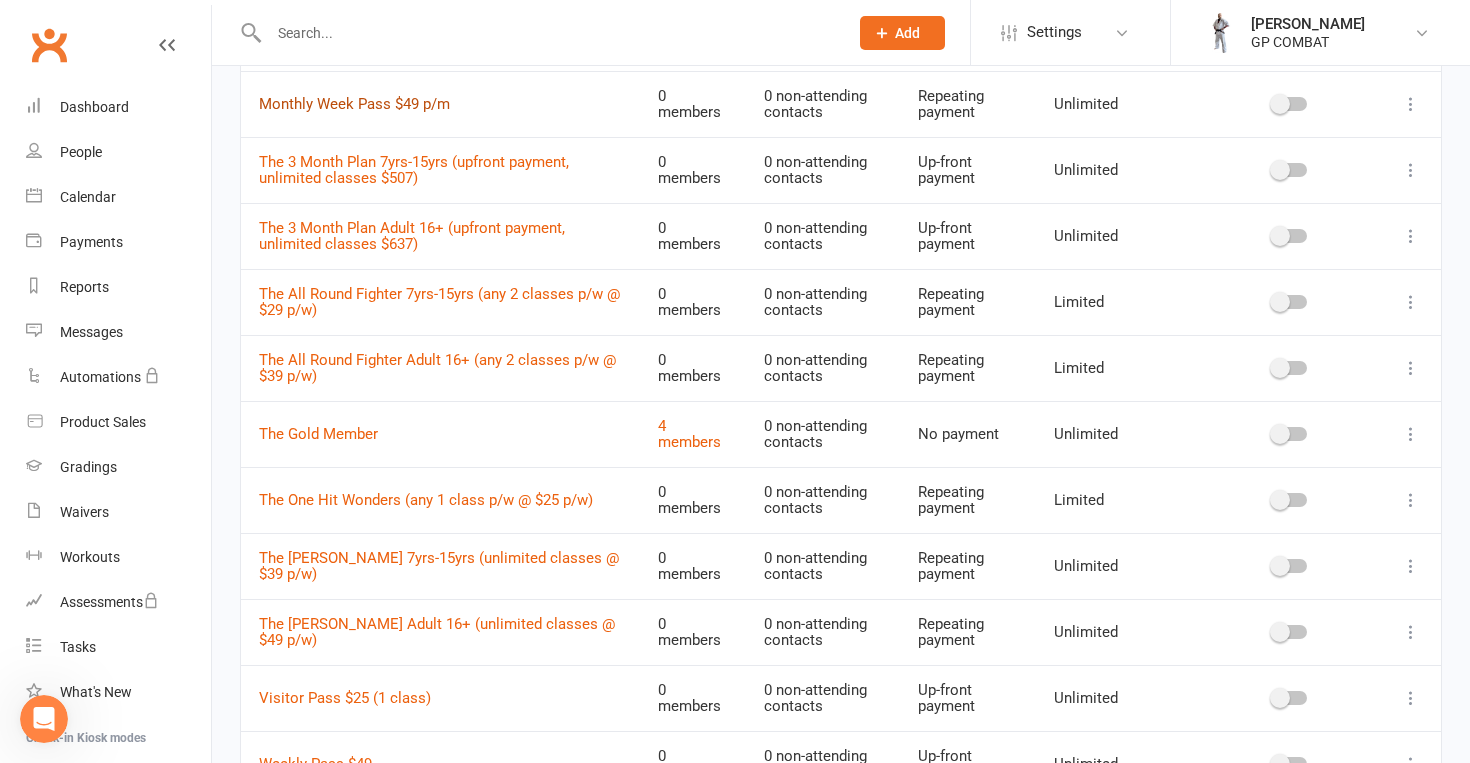 click on "Monthly Week Pass $49 p/m" at bounding box center (354, 104) 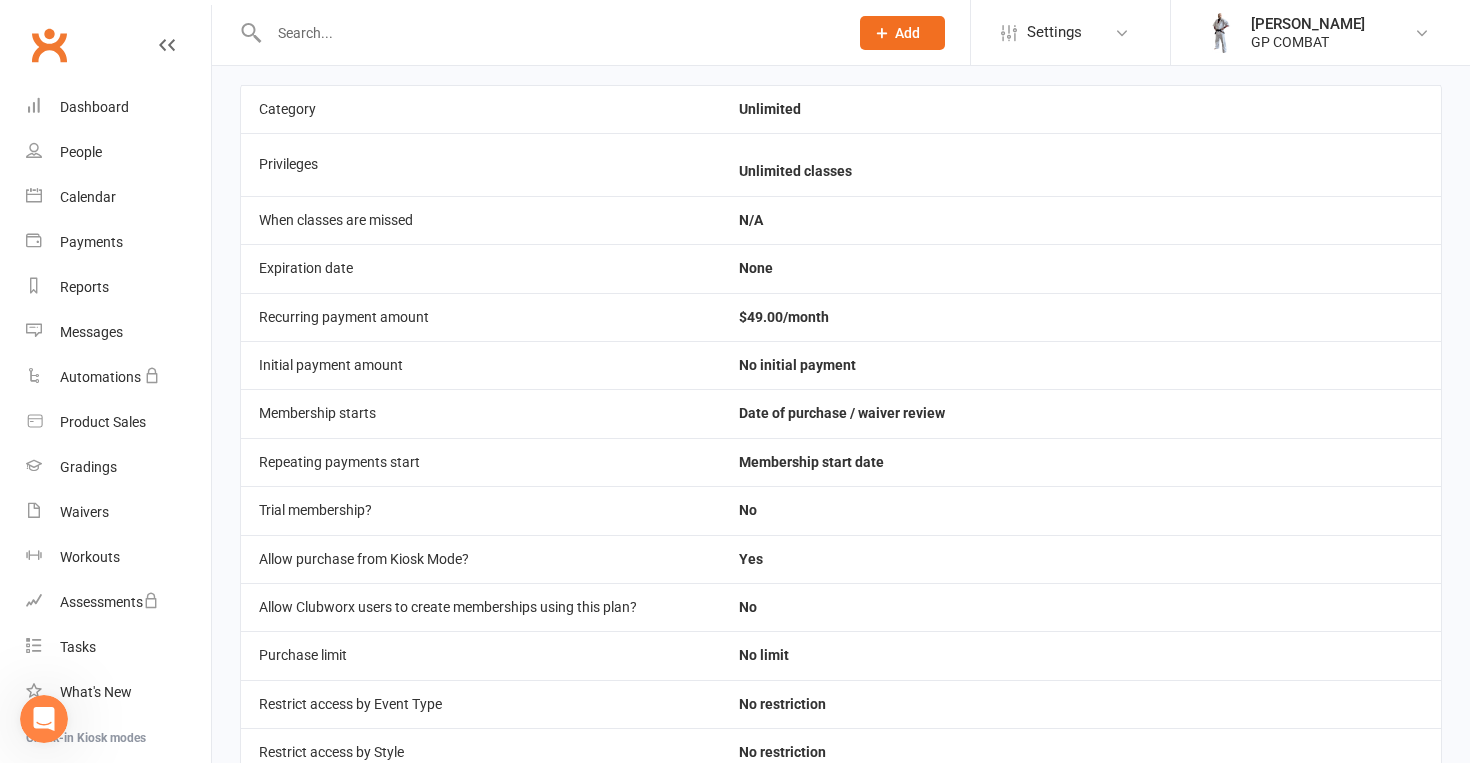 scroll, scrollTop: 0, scrollLeft: 0, axis: both 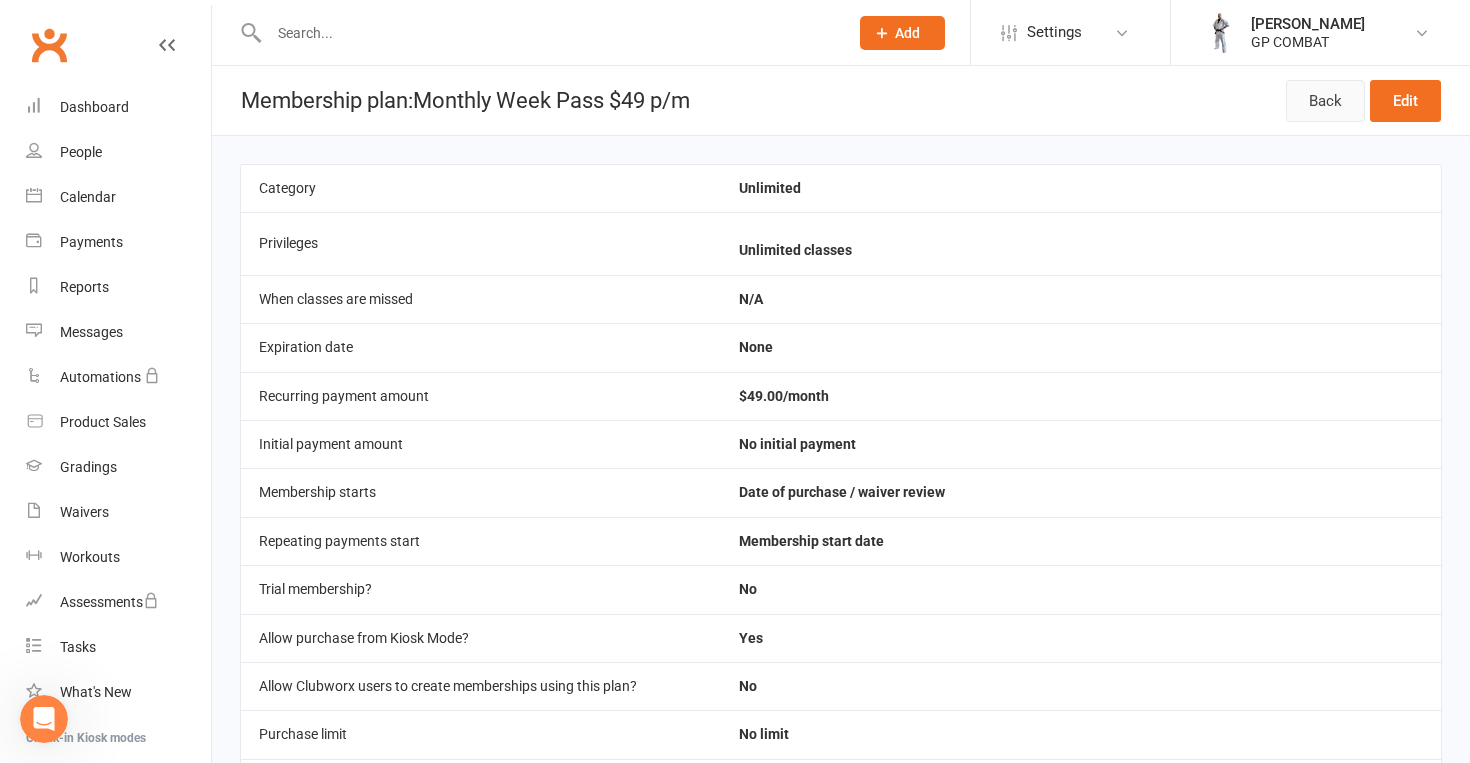 click on "Back" at bounding box center (1325, 101) 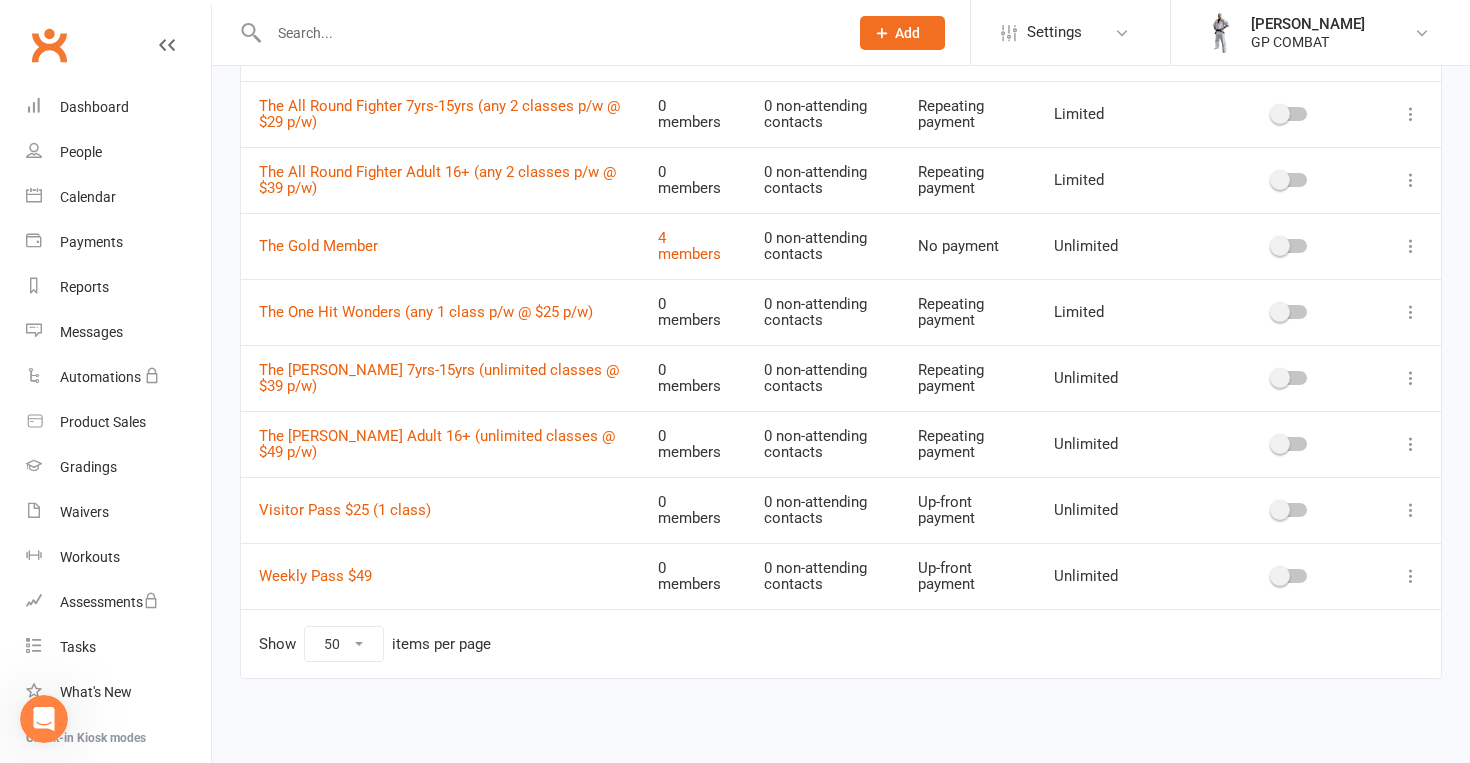 scroll, scrollTop: 859, scrollLeft: 0, axis: vertical 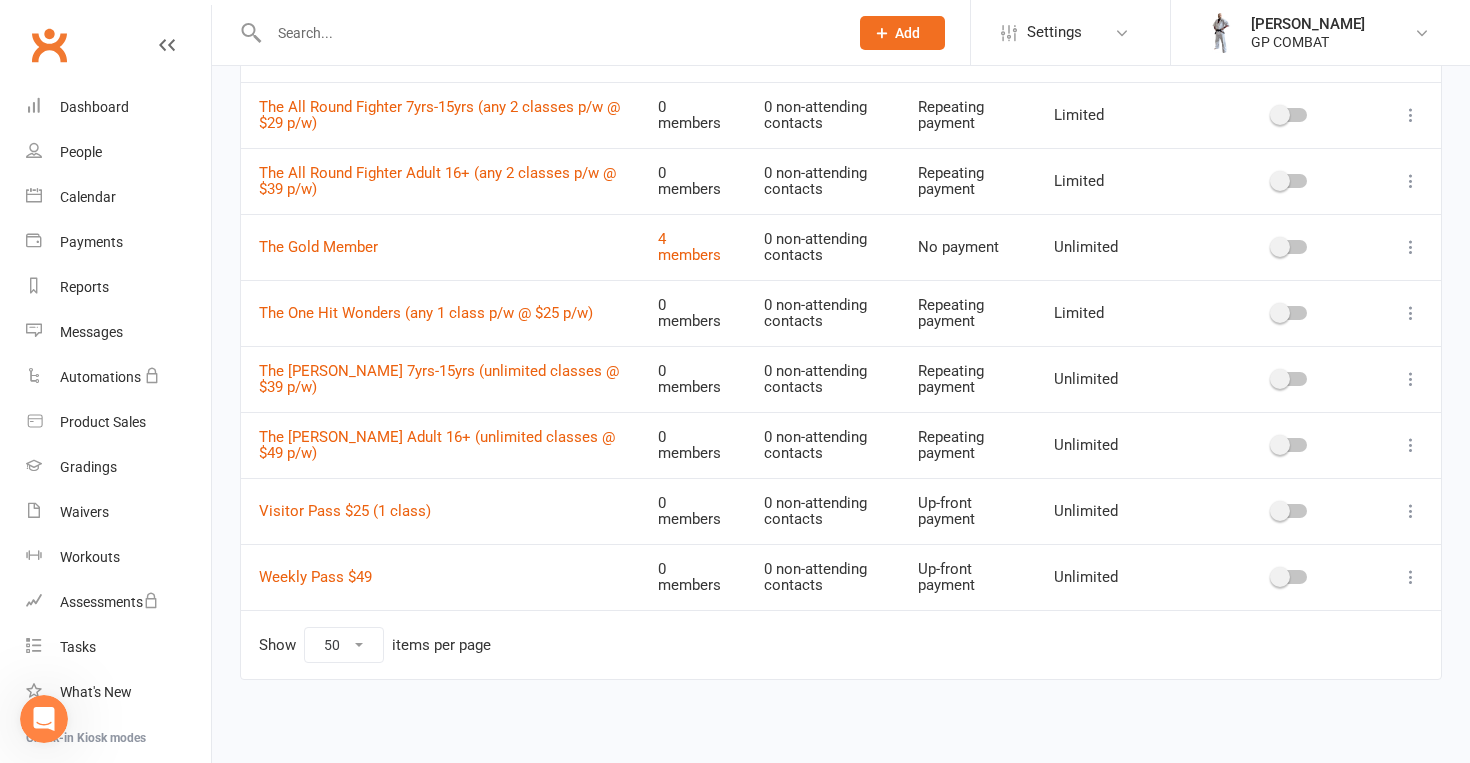 click at bounding box center (1411, 313) 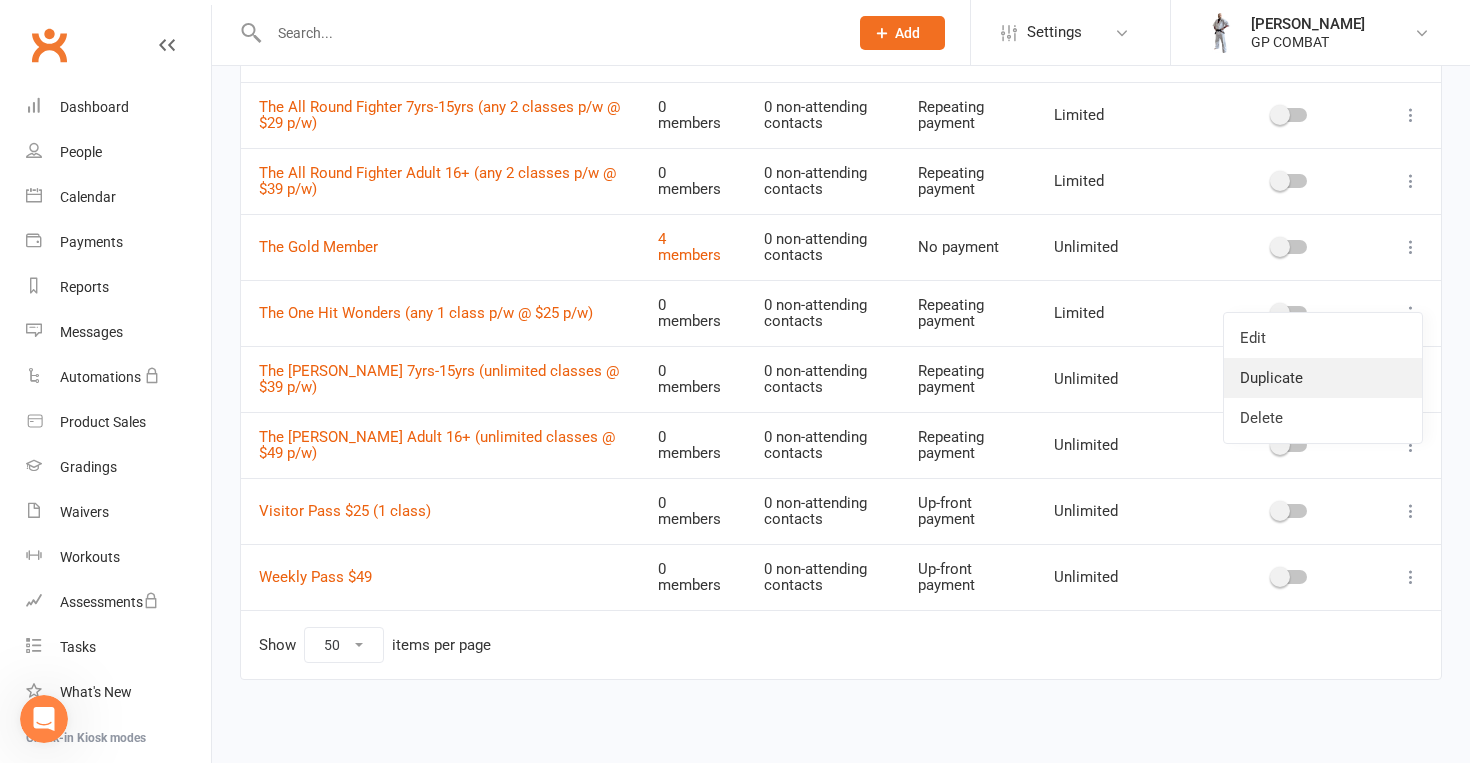 click on "Duplicate" at bounding box center [1323, 378] 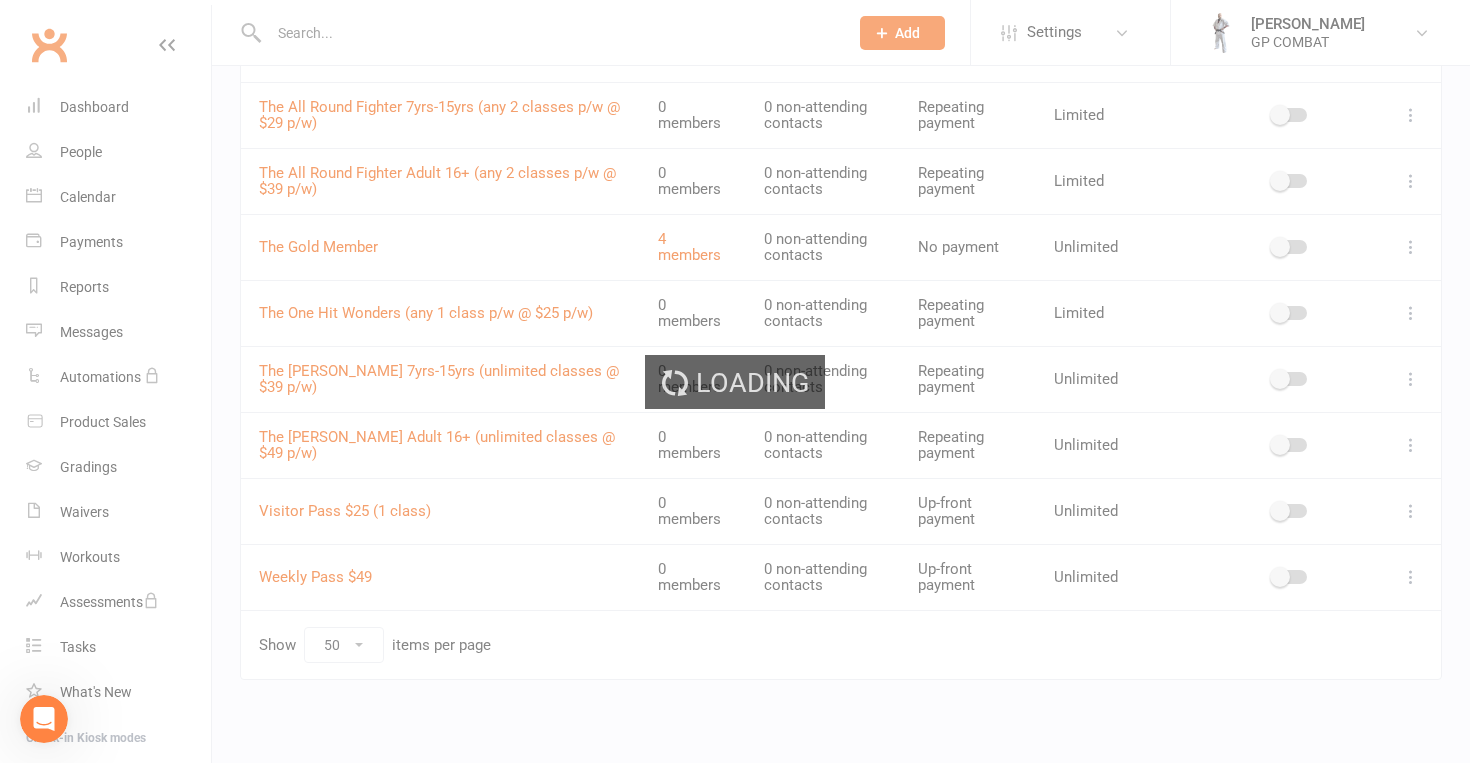 scroll, scrollTop: 0, scrollLeft: 0, axis: both 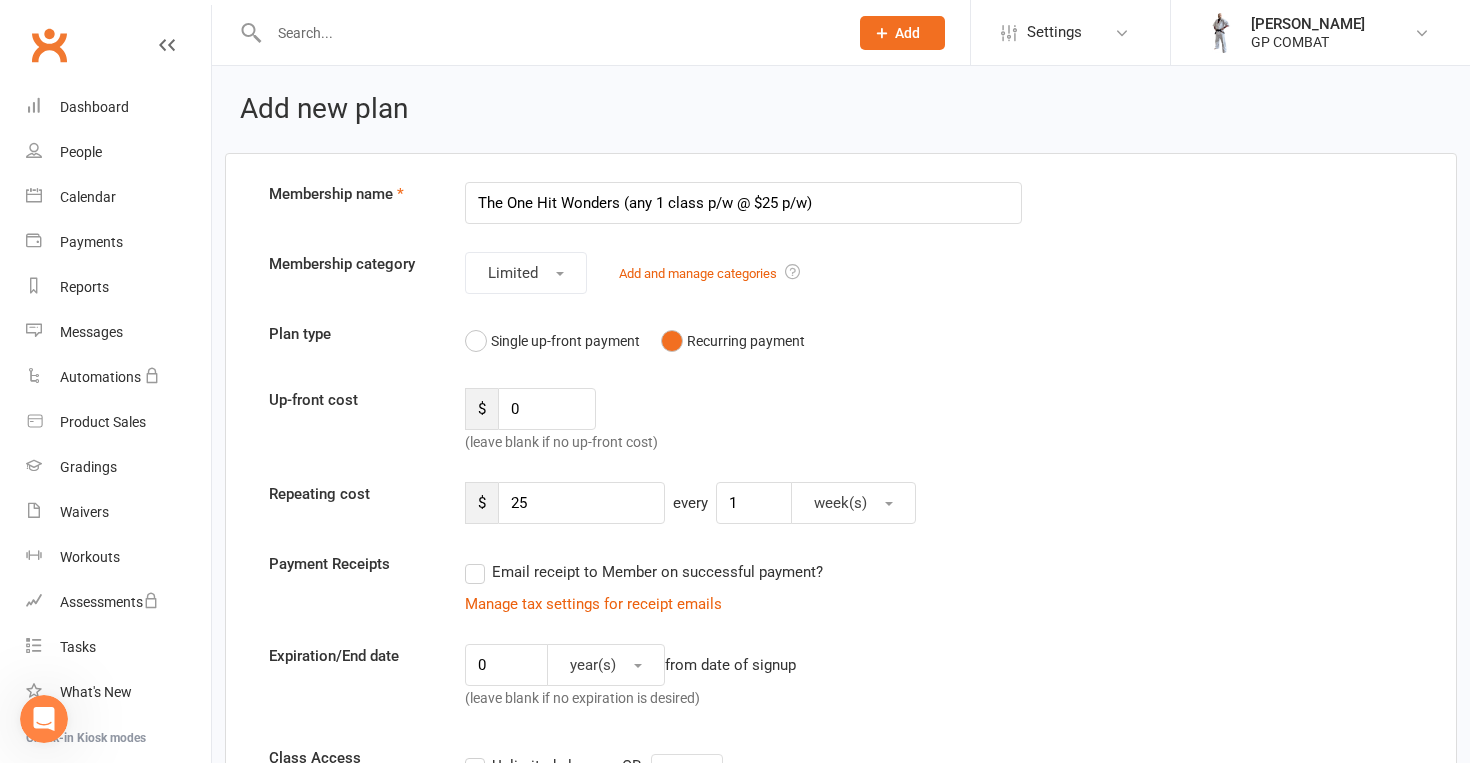 click on "The One Hit Wonders (any 1 class p/w @ $25 p/w)" at bounding box center (743, 203) 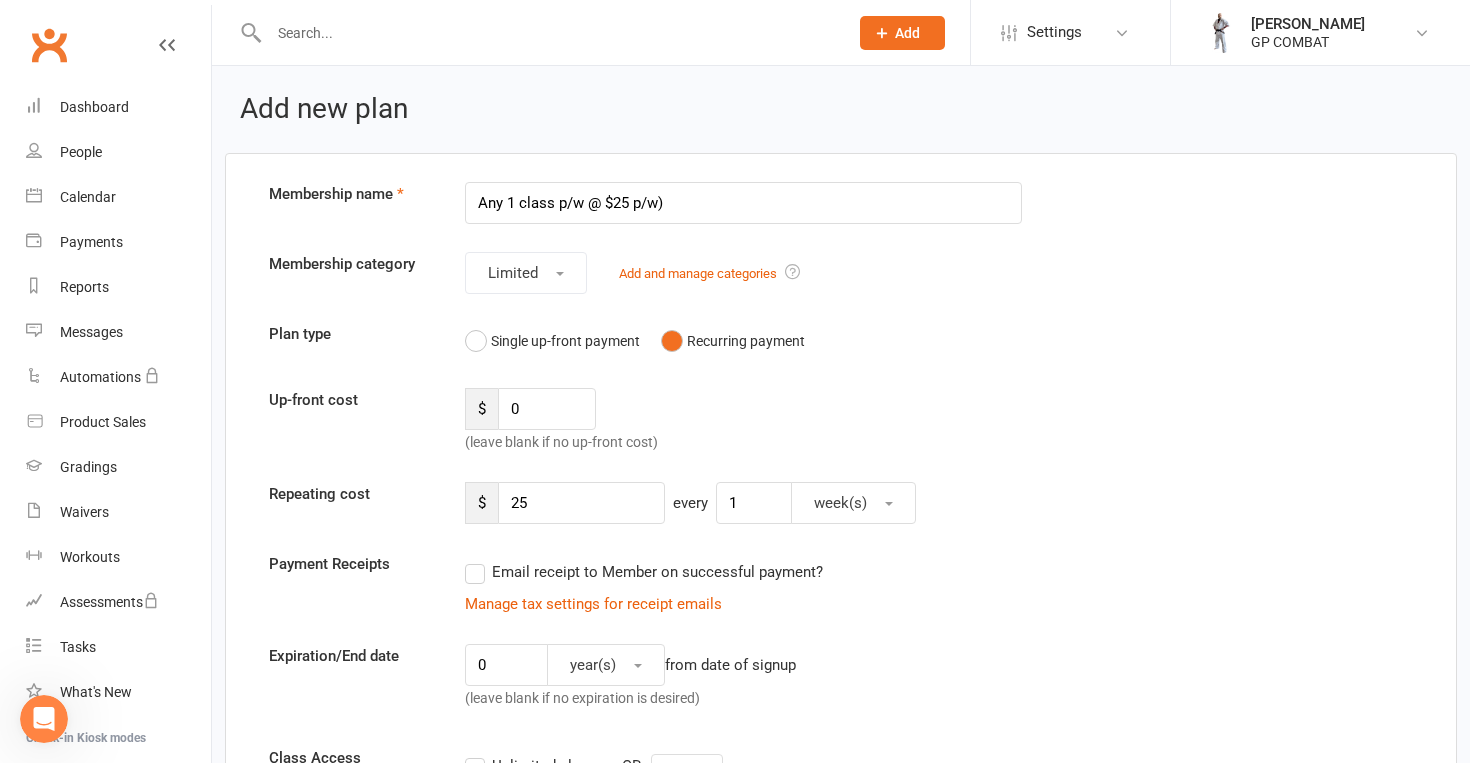 click on "Any 1 class p/w @ $25 p/w)" at bounding box center (743, 203) 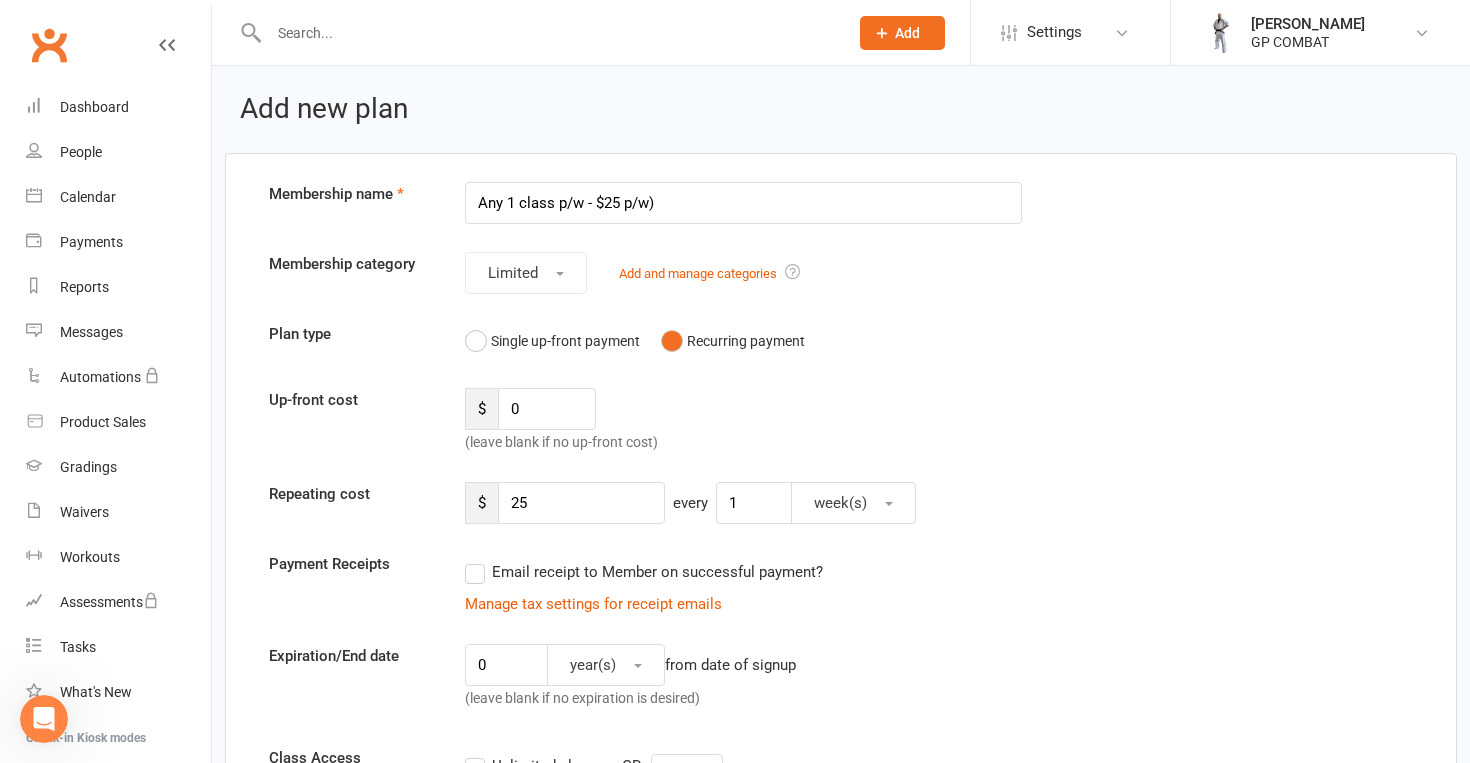 click on "Any 1 class p/w - $25 p/w)" at bounding box center (743, 203) 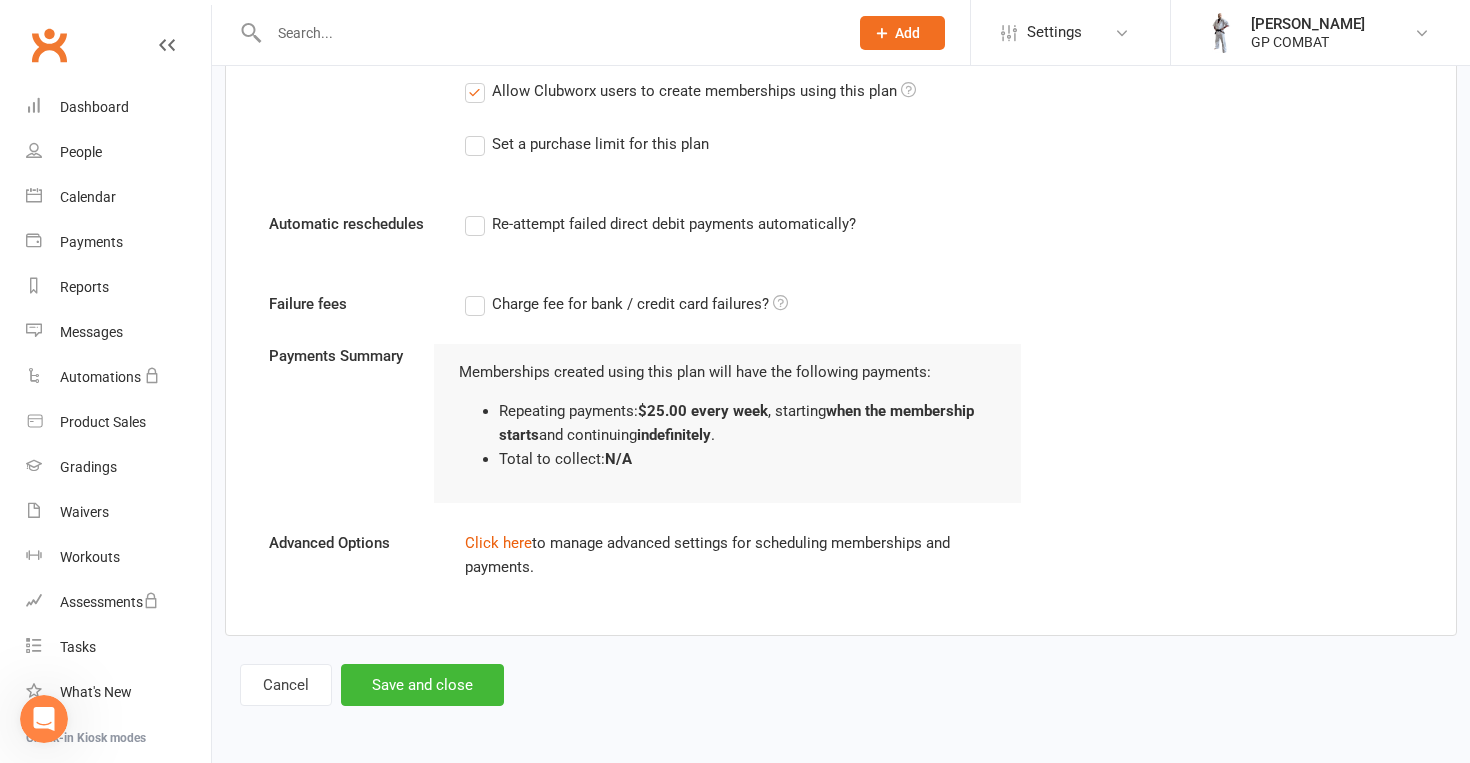 scroll, scrollTop: 1159, scrollLeft: 0, axis: vertical 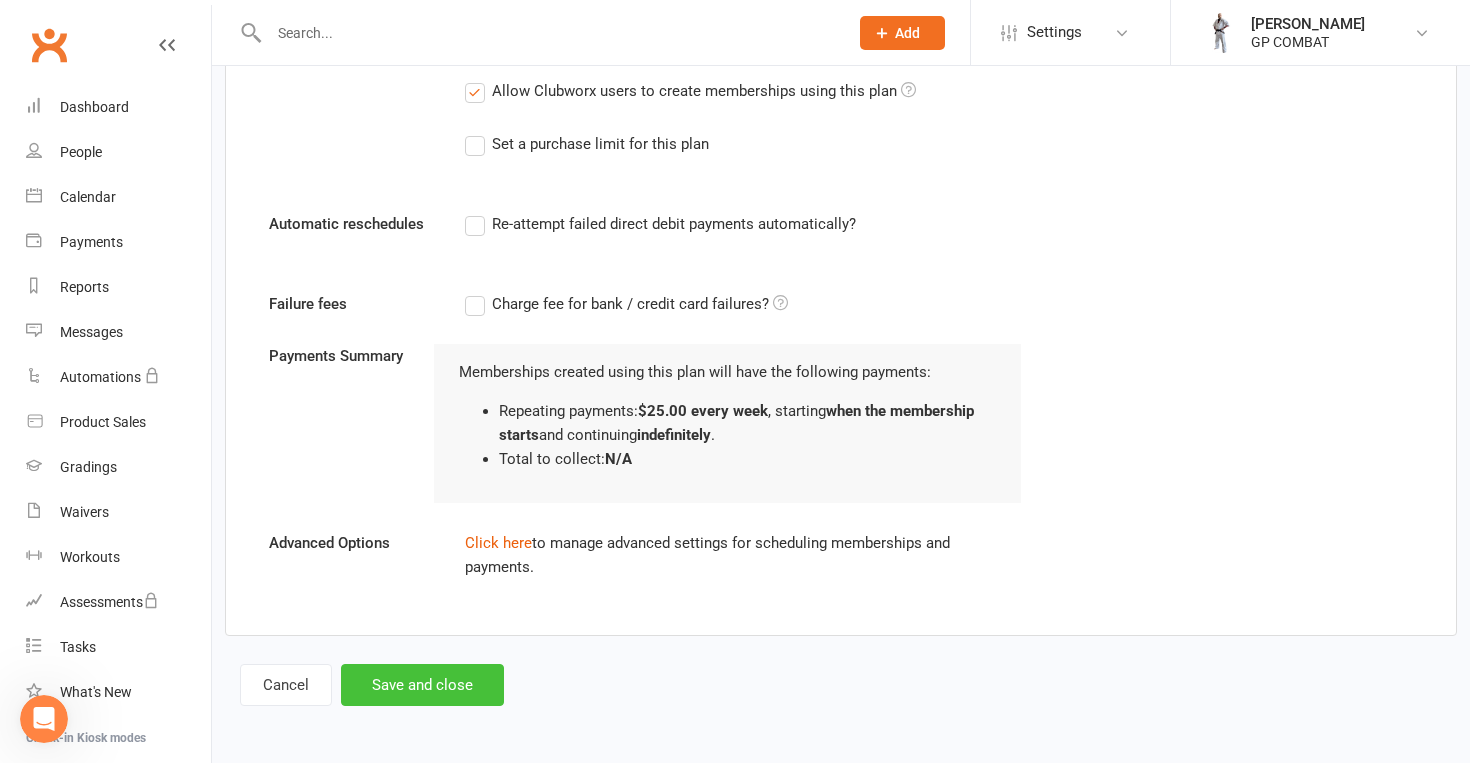 type on "Any 1 class p/w - $25 p/w" 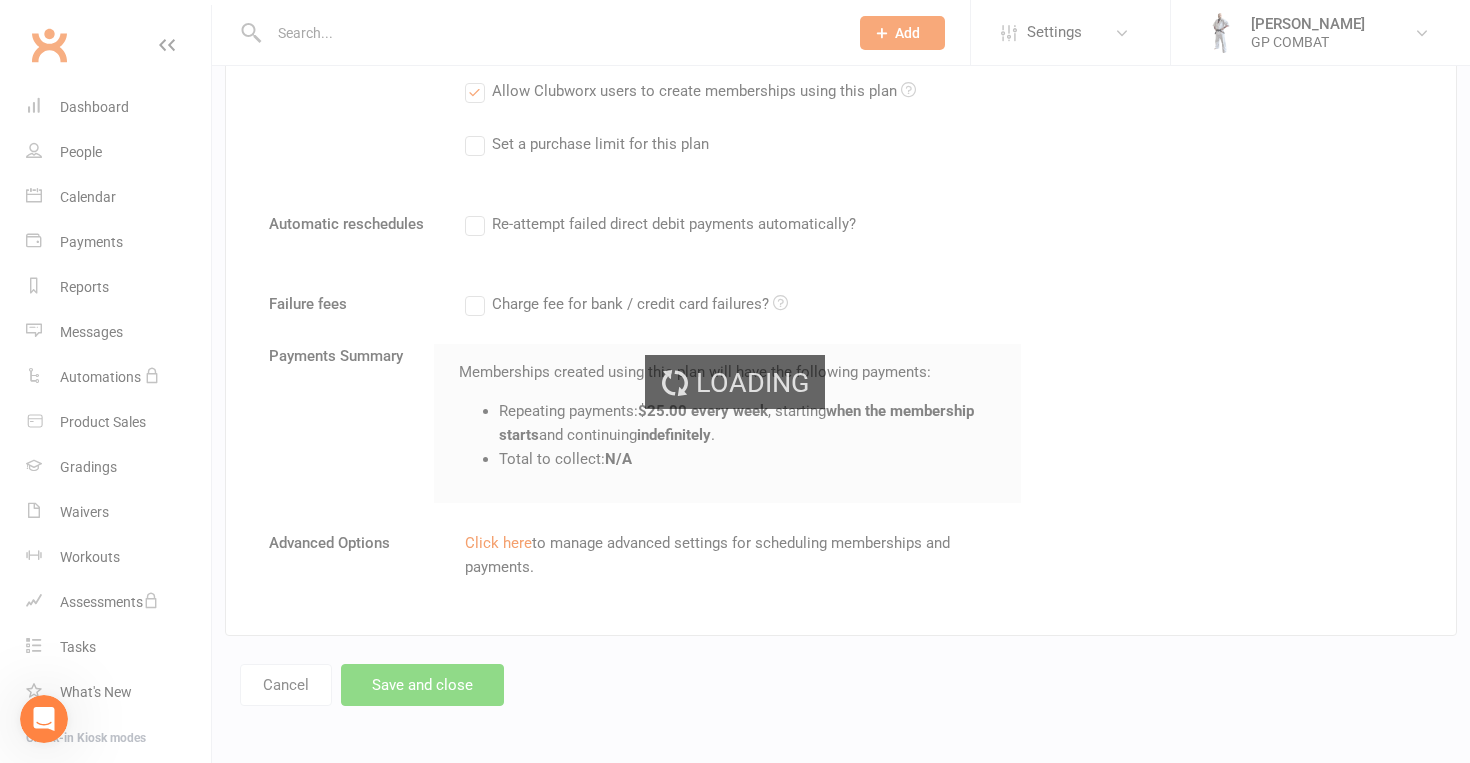select on "50" 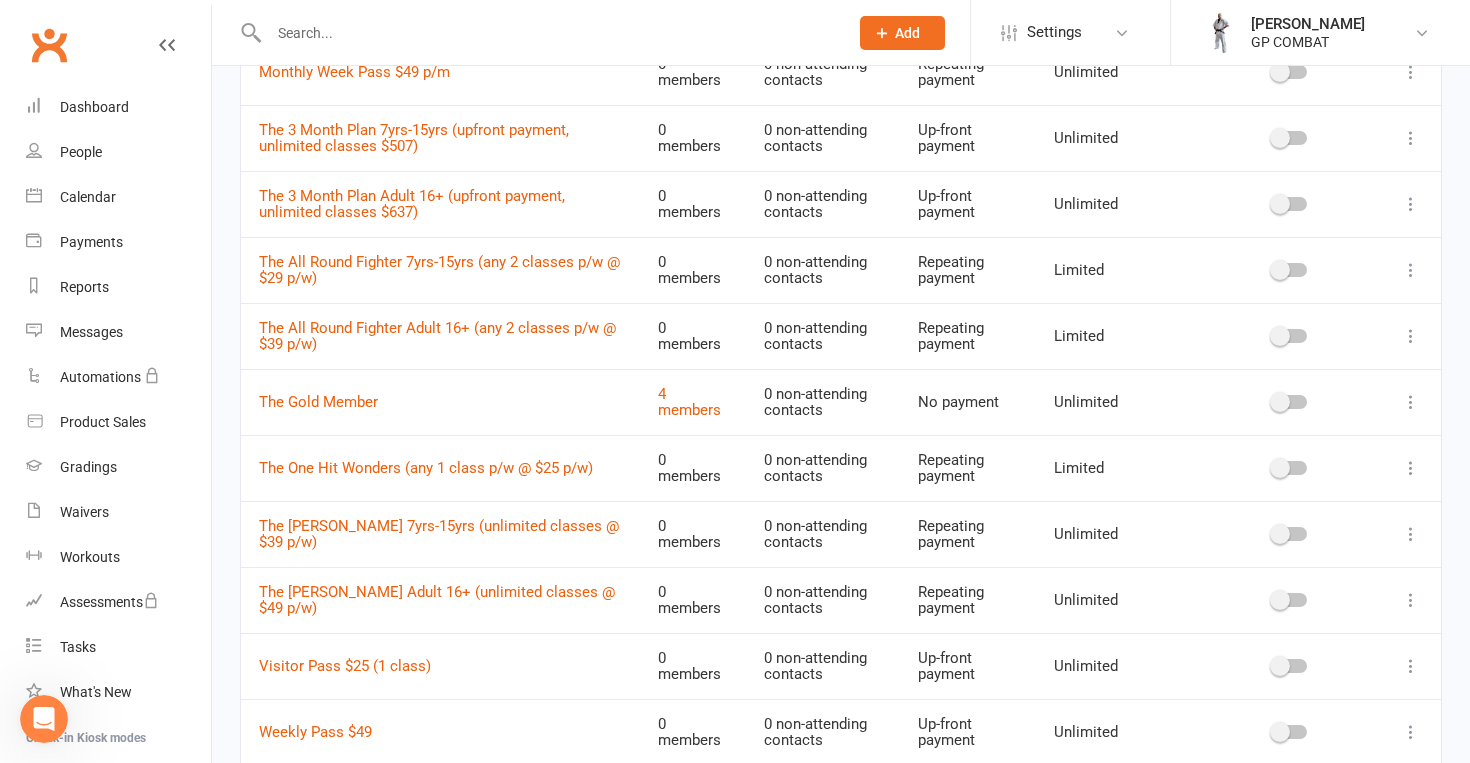 scroll, scrollTop: 770, scrollLeft: 0, axis: vertical 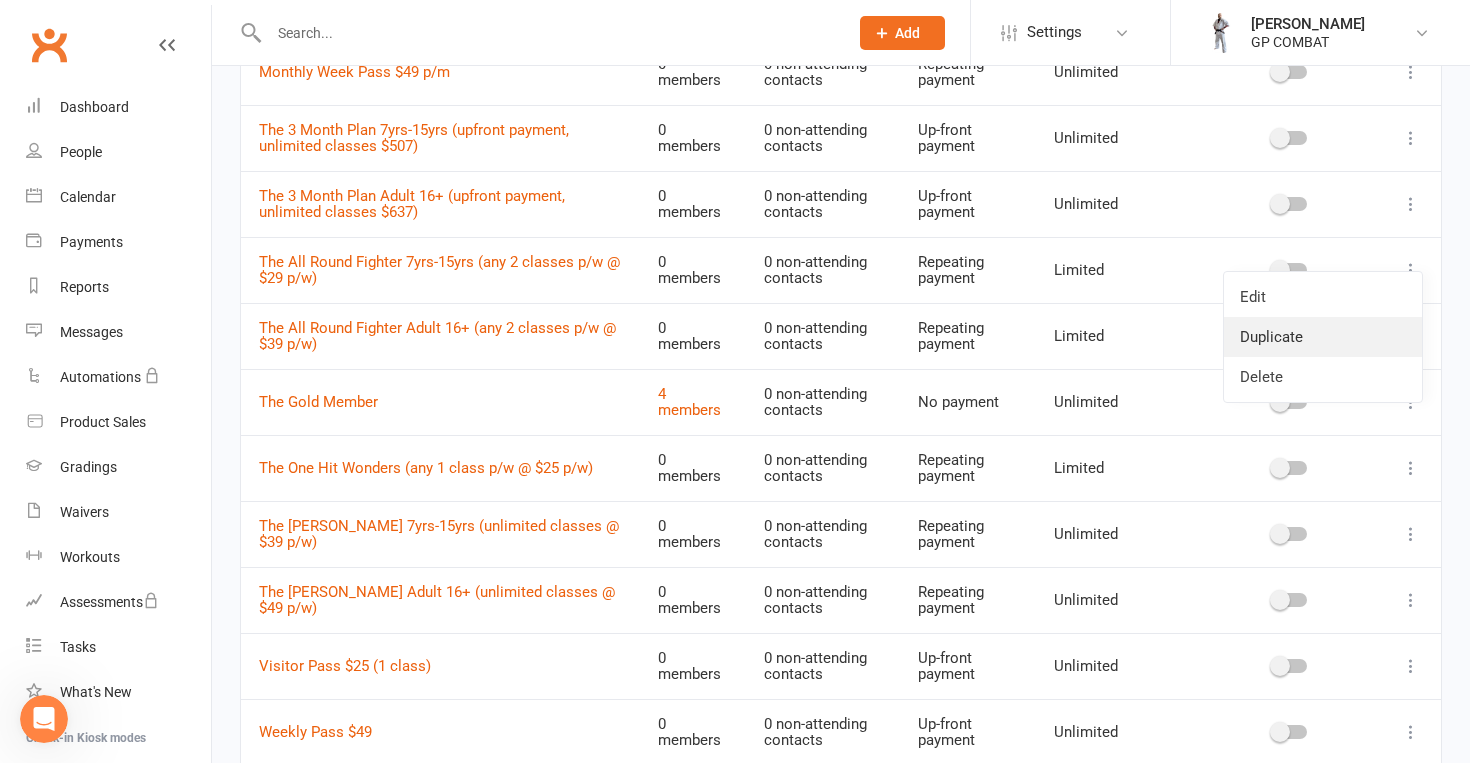 click on "Duplicate" at bounding box center [1323, 337] 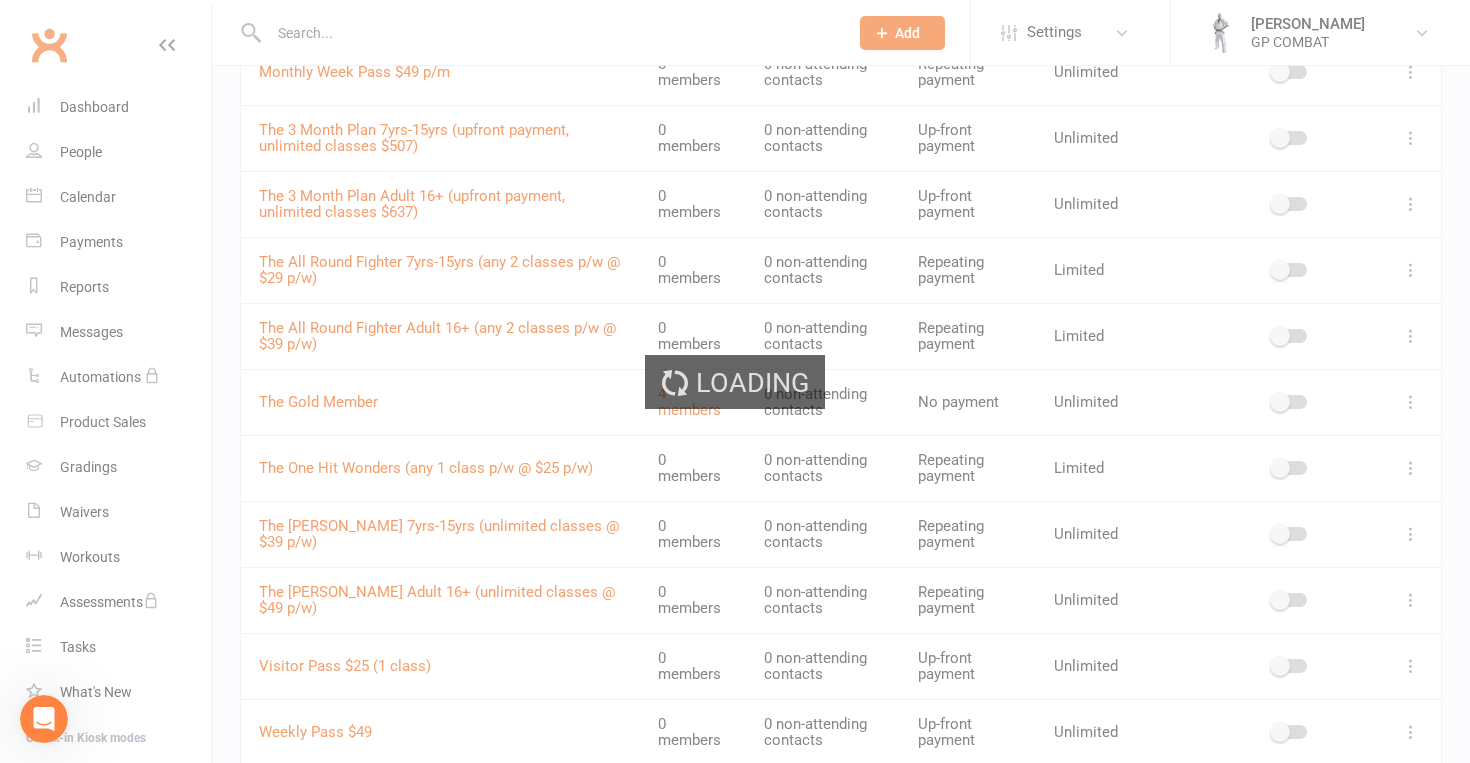 scroll, scrollTop: 0, scrollLeft: 0, axis: both 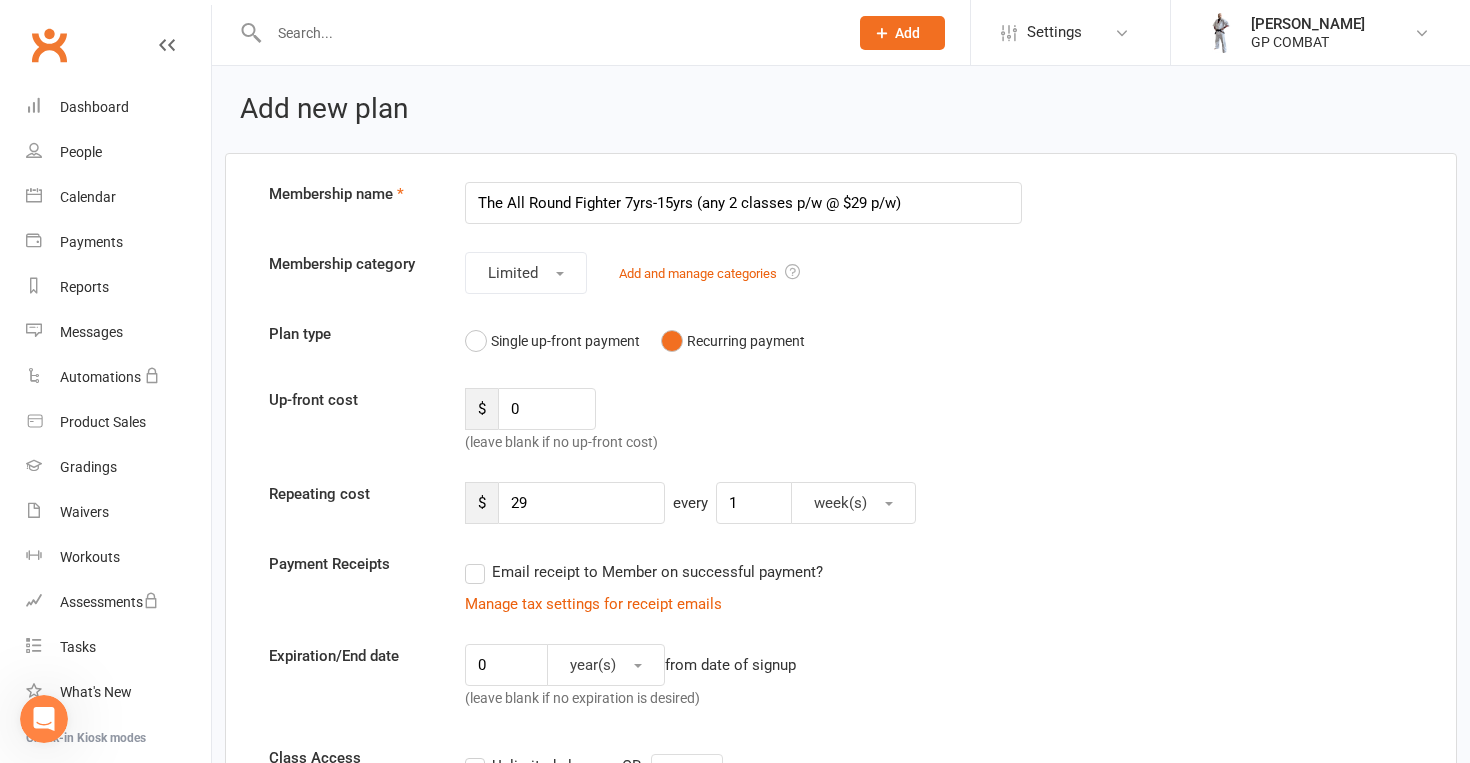 click on "The All Round Fighter 7yrs-15yrs (any 2 classes p/w @ $29 p/w)" at bounding box center (743, 203) 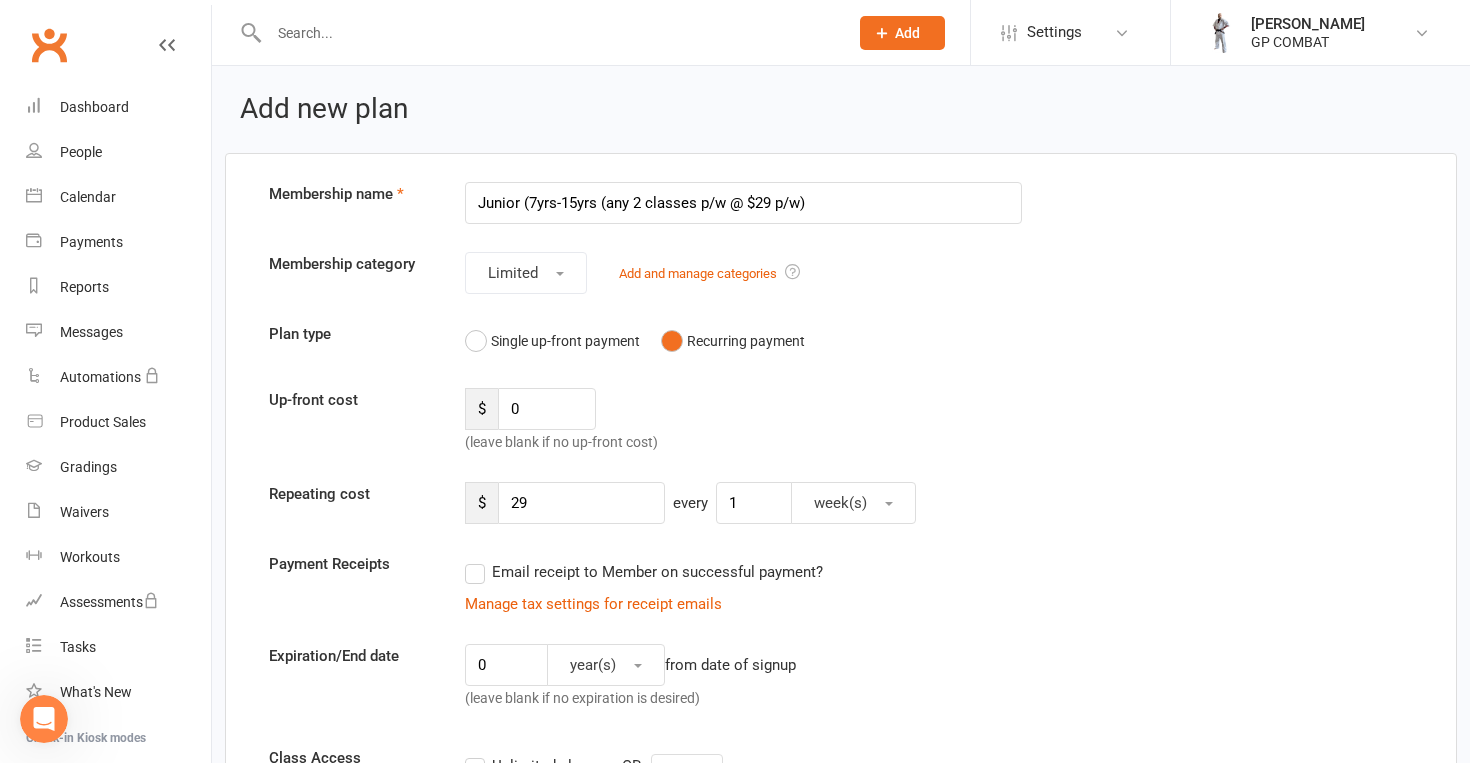 click on "Junior (7yrs-15yrs (any 2 classes p/w @ $29 p/w)" at bounding box center [743, 203] 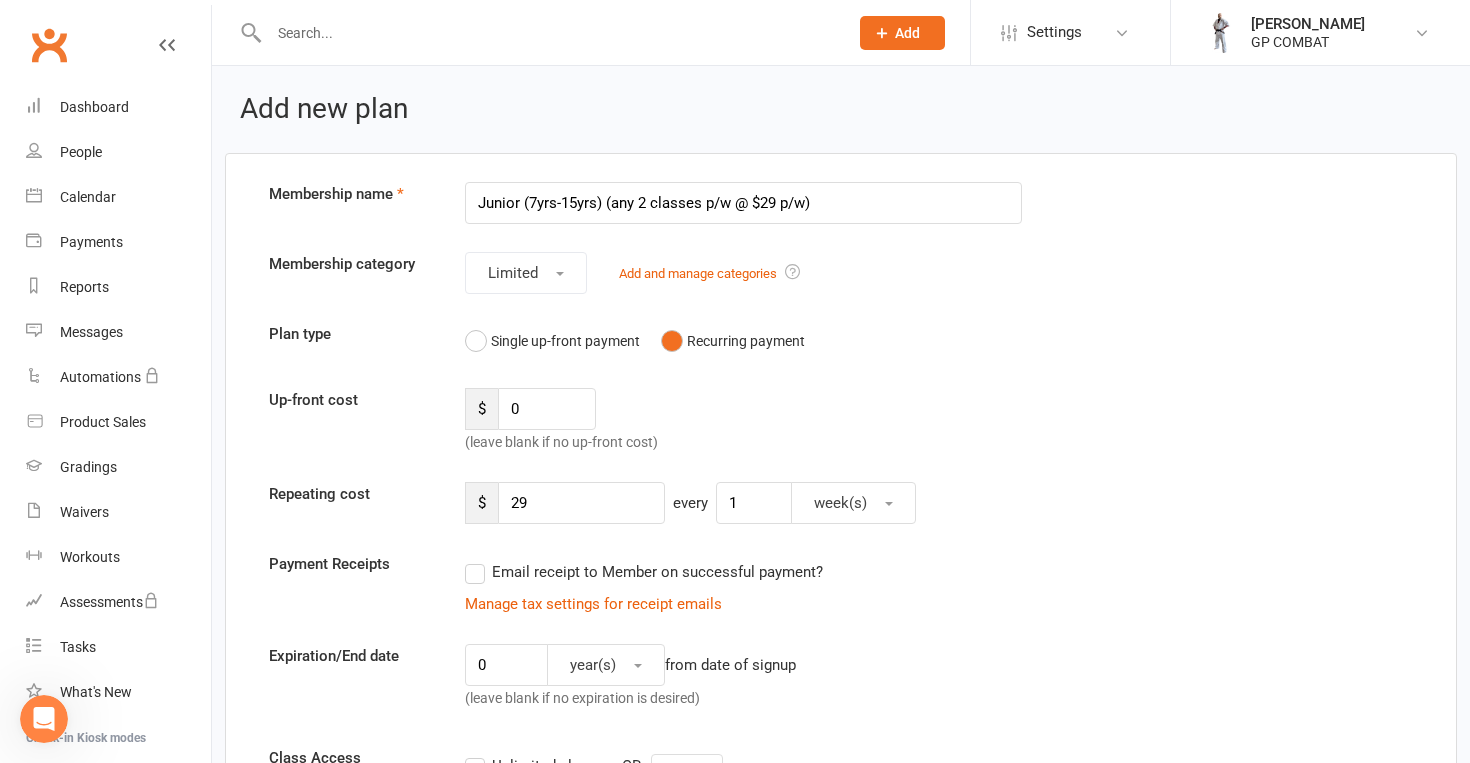 click on "Junior (7yrs-15yrs) (any 2 classes p/w @ $29 p/w)" at bounding box center (743, 203) 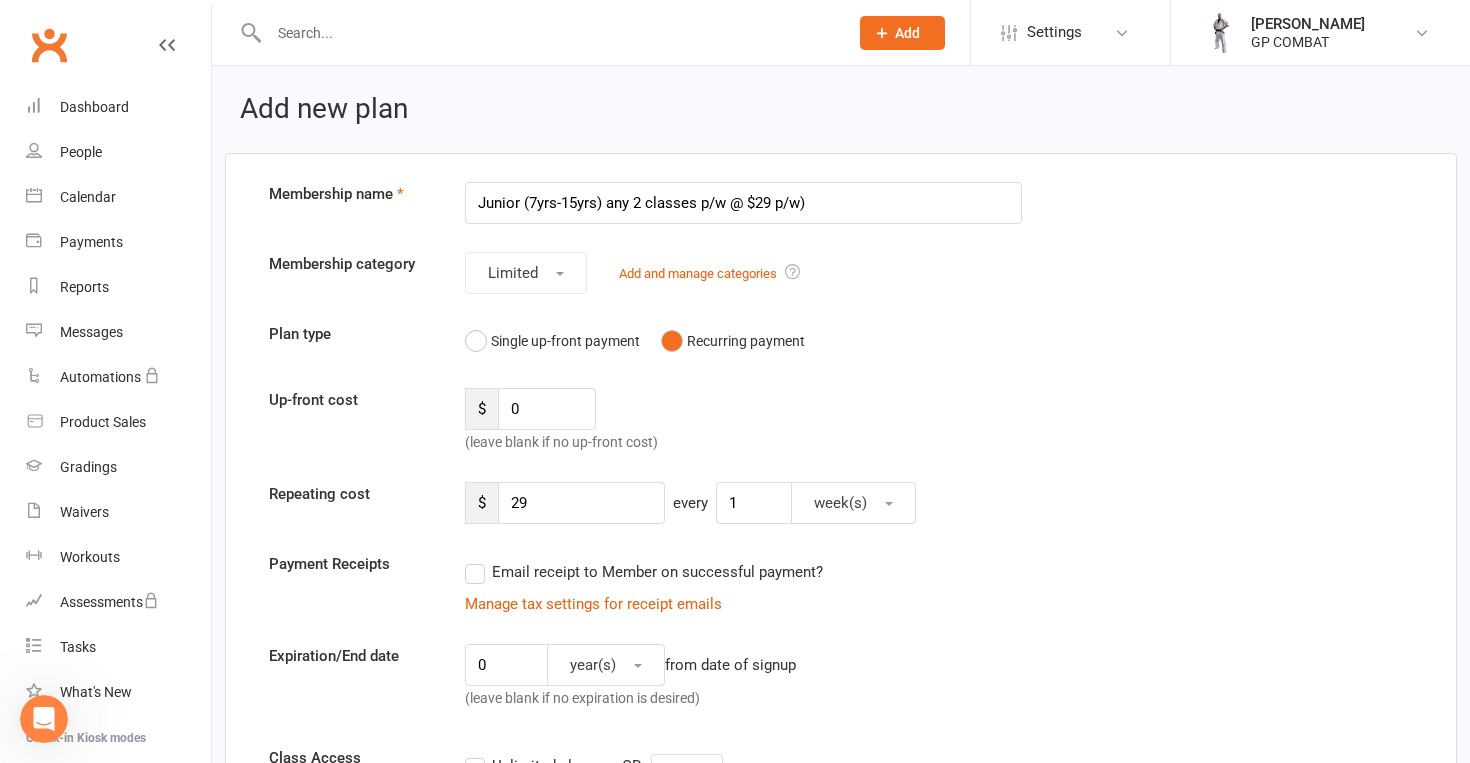 click on "Junior (7yrs-15yrs) any 2 classes p/w @ $29 p/w)" at bounding box center (743, 203) 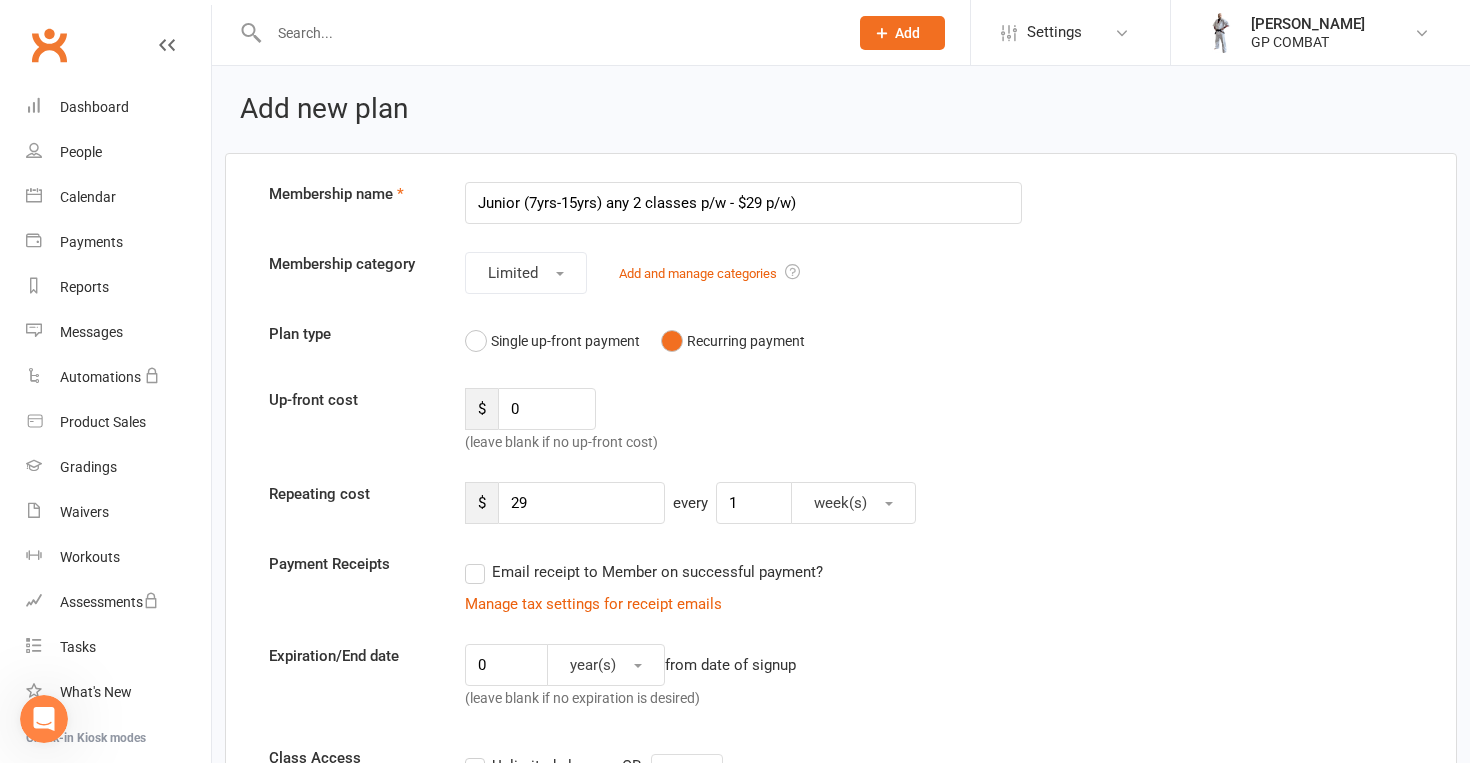 click on "Junior (7yrs-15yrs) any 2 classes p/w - $29 p/w)" at bounding box center (743, 203) 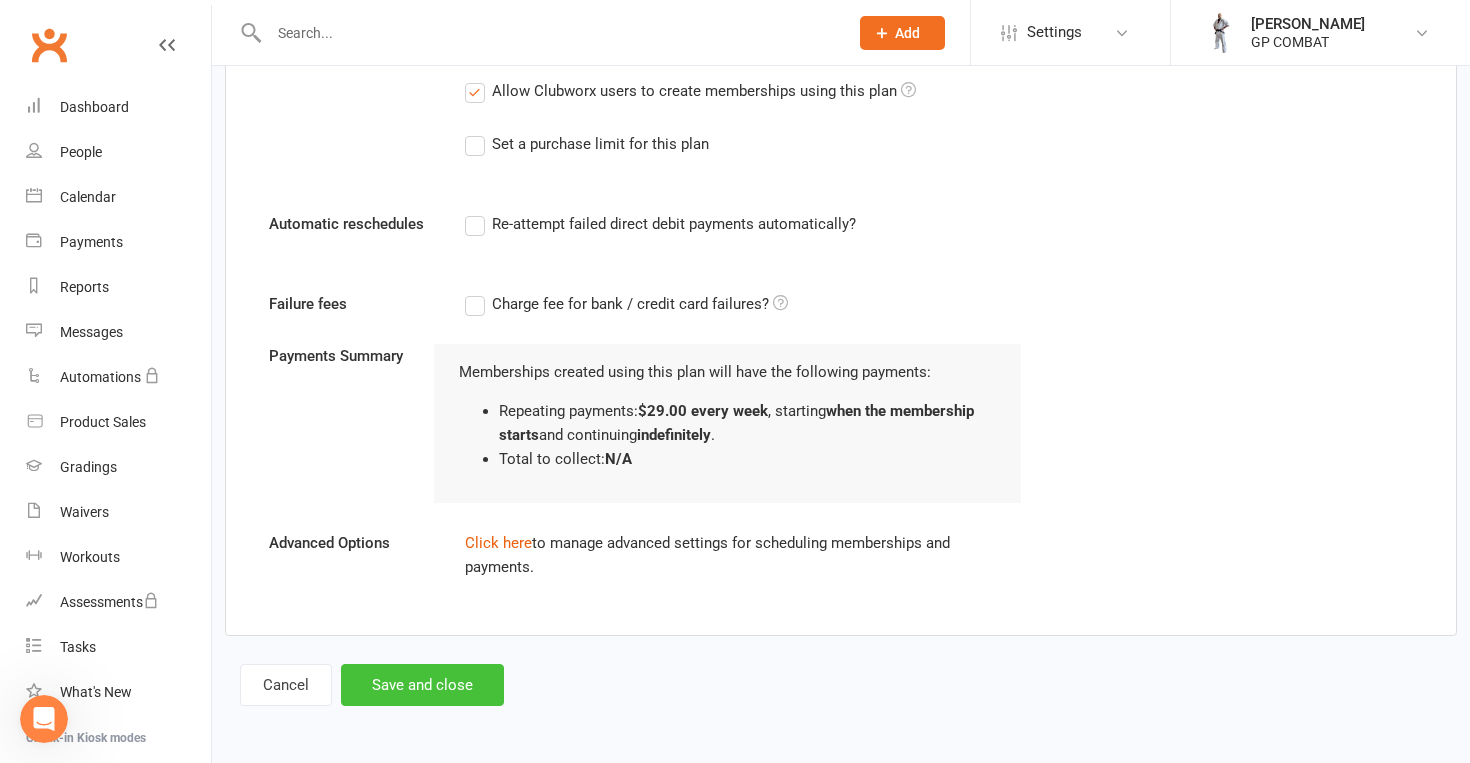 scroll, scrollTop: 2123, scrollLeft: 0, axis: vertical 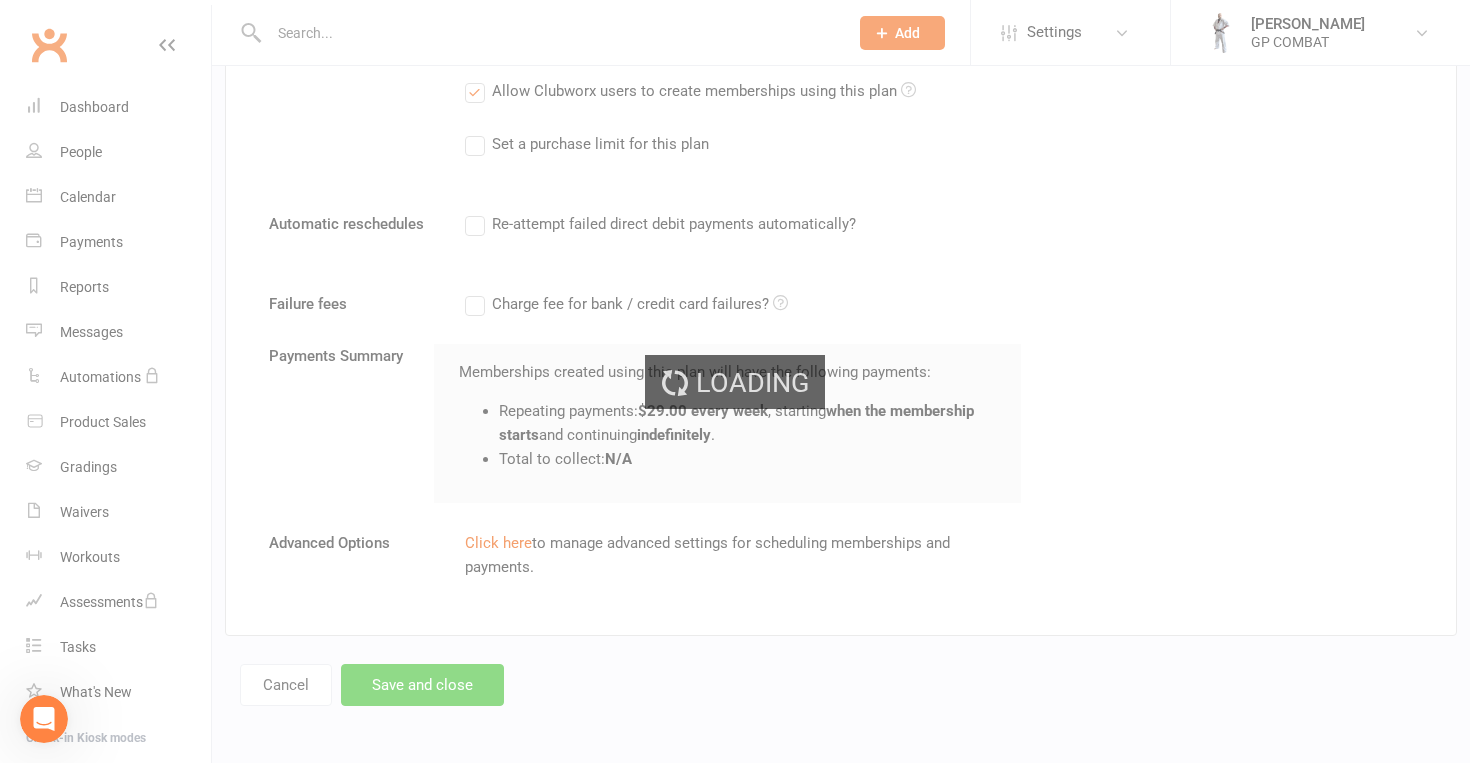 select on "50" 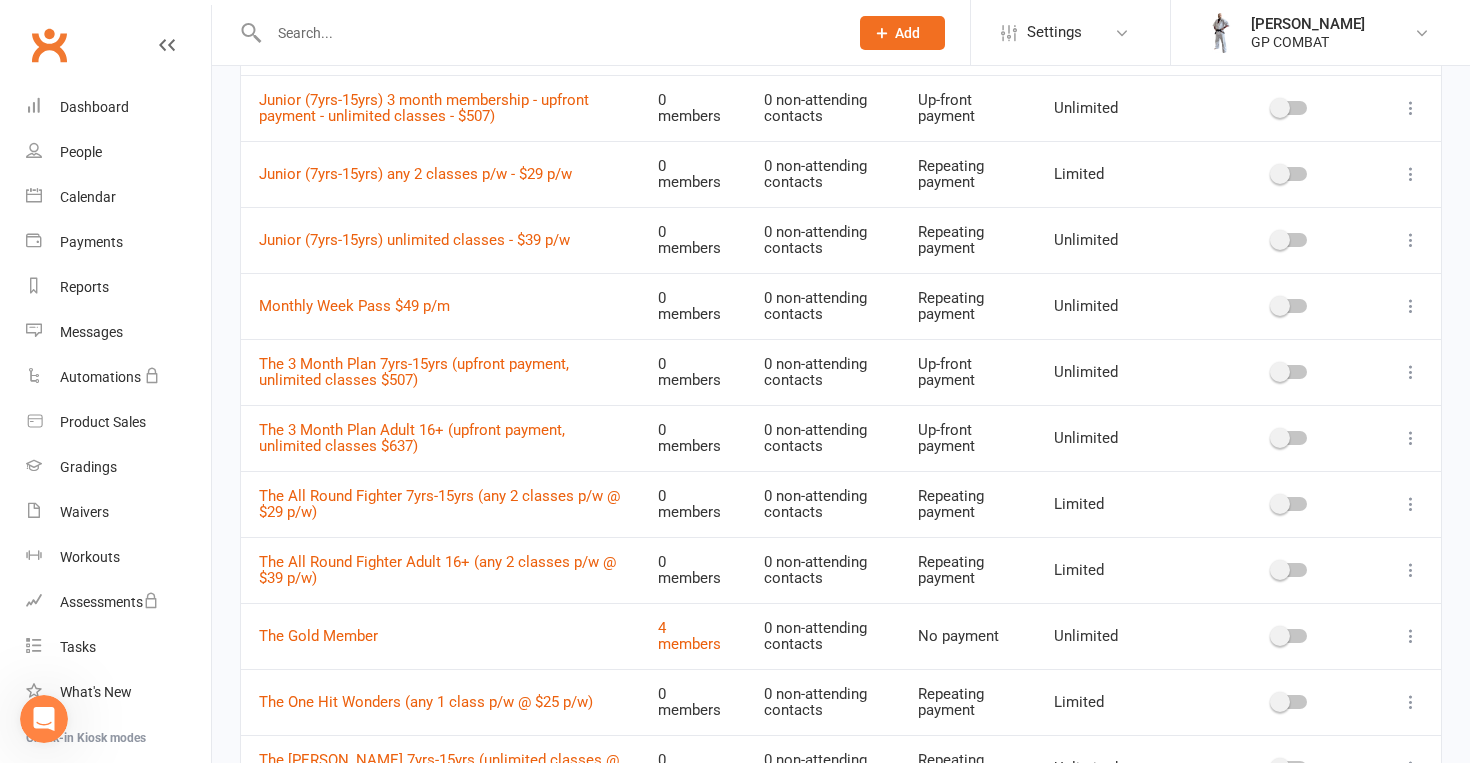 scroll, scrollTop: 626, scrollLeft: 0, axis: vertical 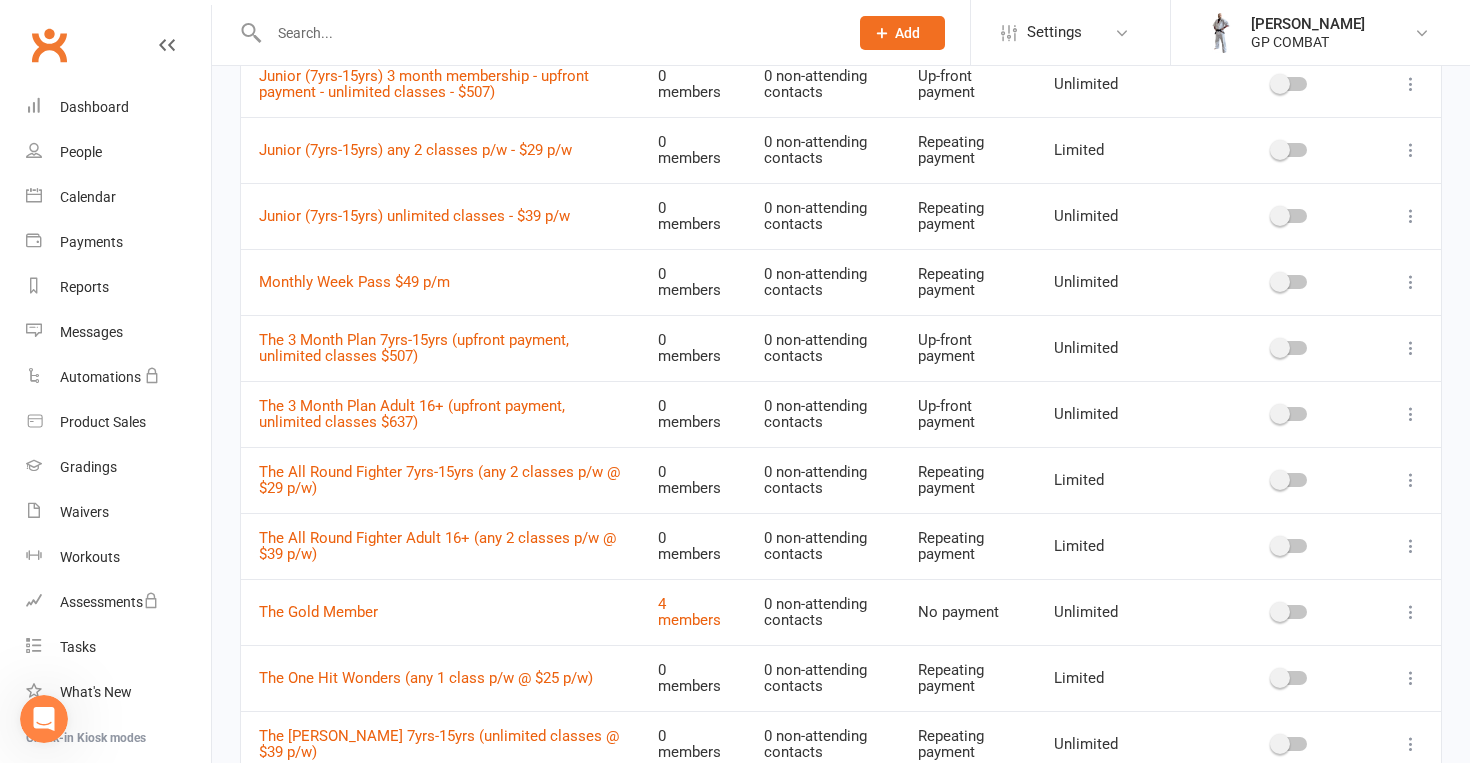 click at bounding box center (1411, 414) 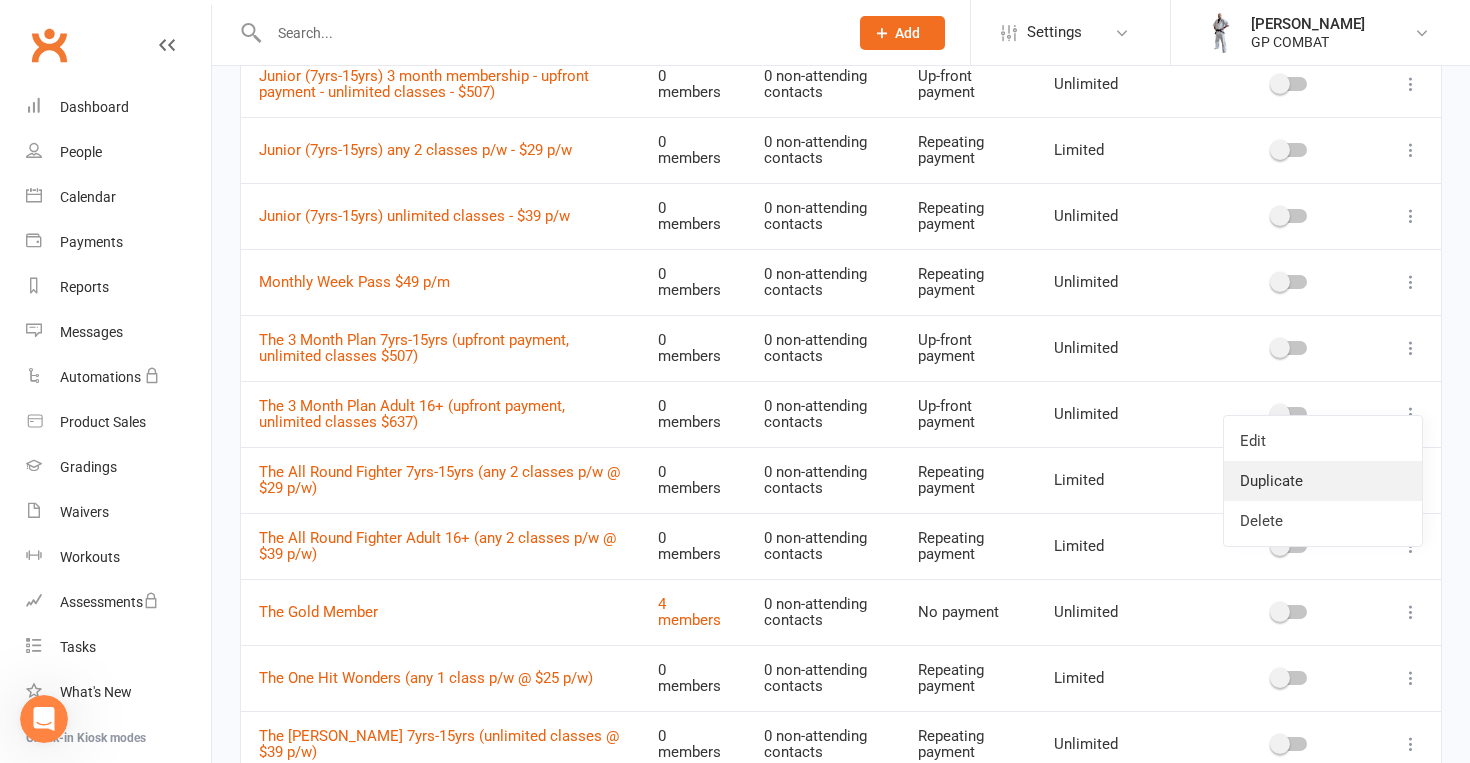 click on "Duplicate" at bounding box center [1323, 481] 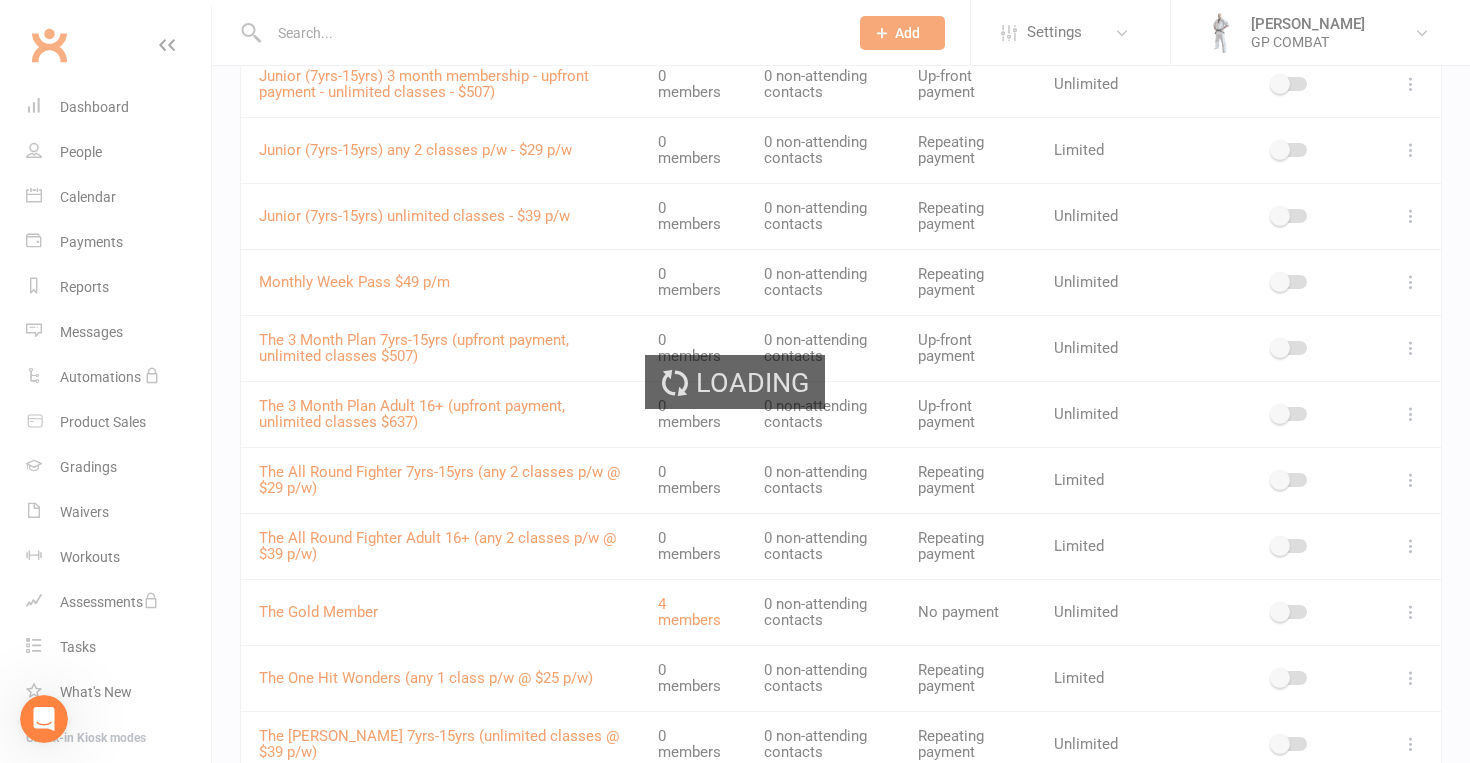 scroll, scrollTop: 0, scrollLeft: 0, axis: both 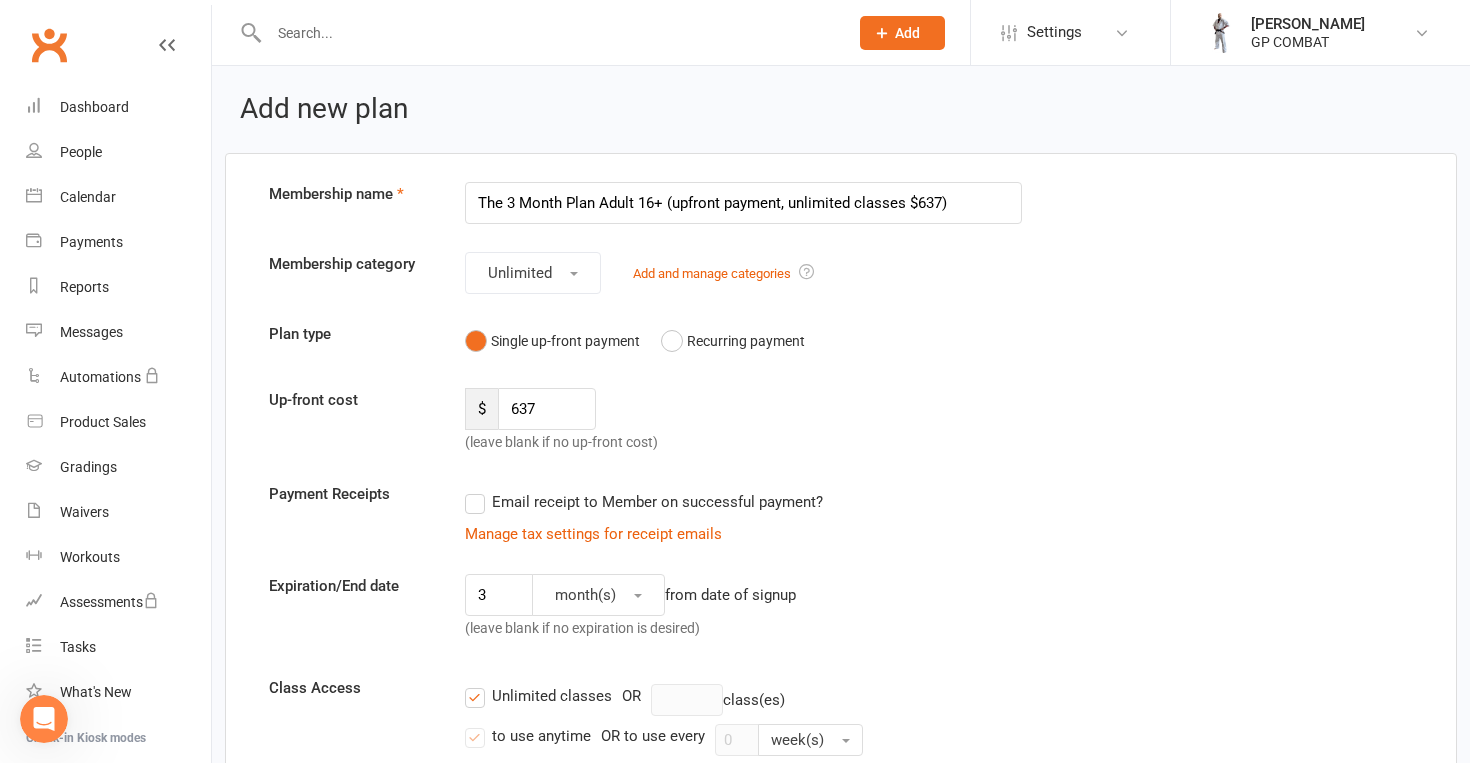 click on "The 3 Month Plan Adult 16+ (upfront payment, unlimited classes $637)" at bounding box center (743, 203) 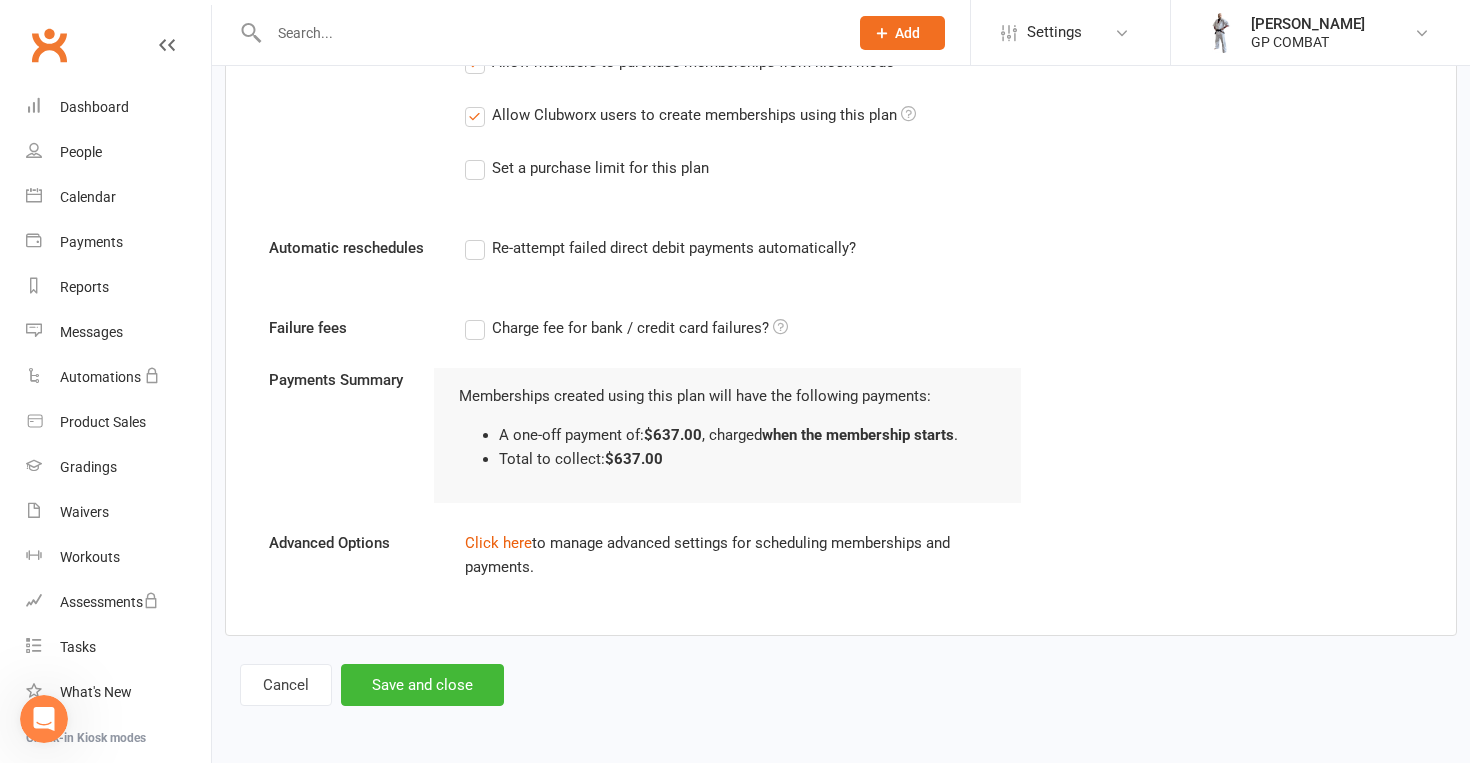 scroll, scrollTop: 1127, scrollLeft: 0, axis: vertical 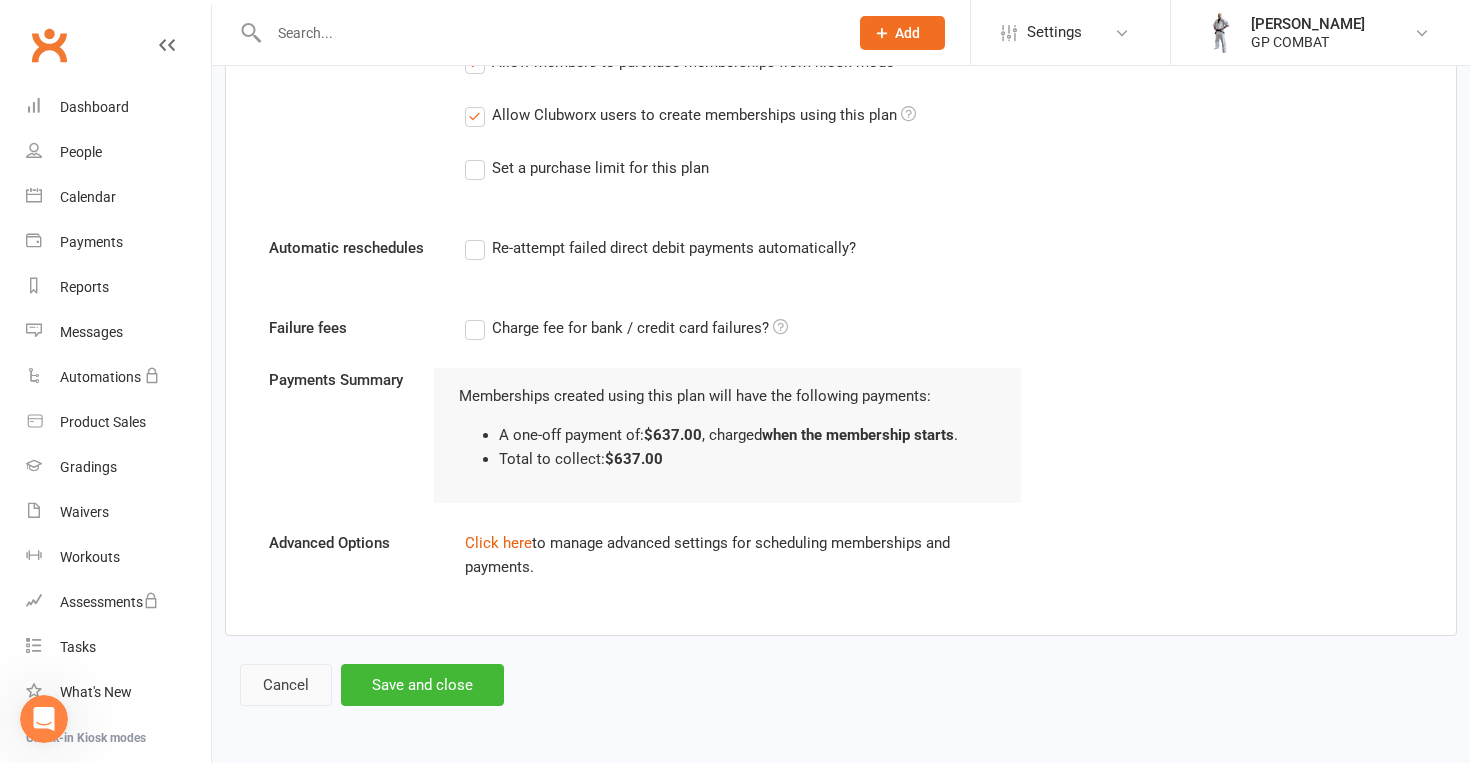 type on "The 3 MoAdult 16+ (upfront payment, unlimited classes $637)" 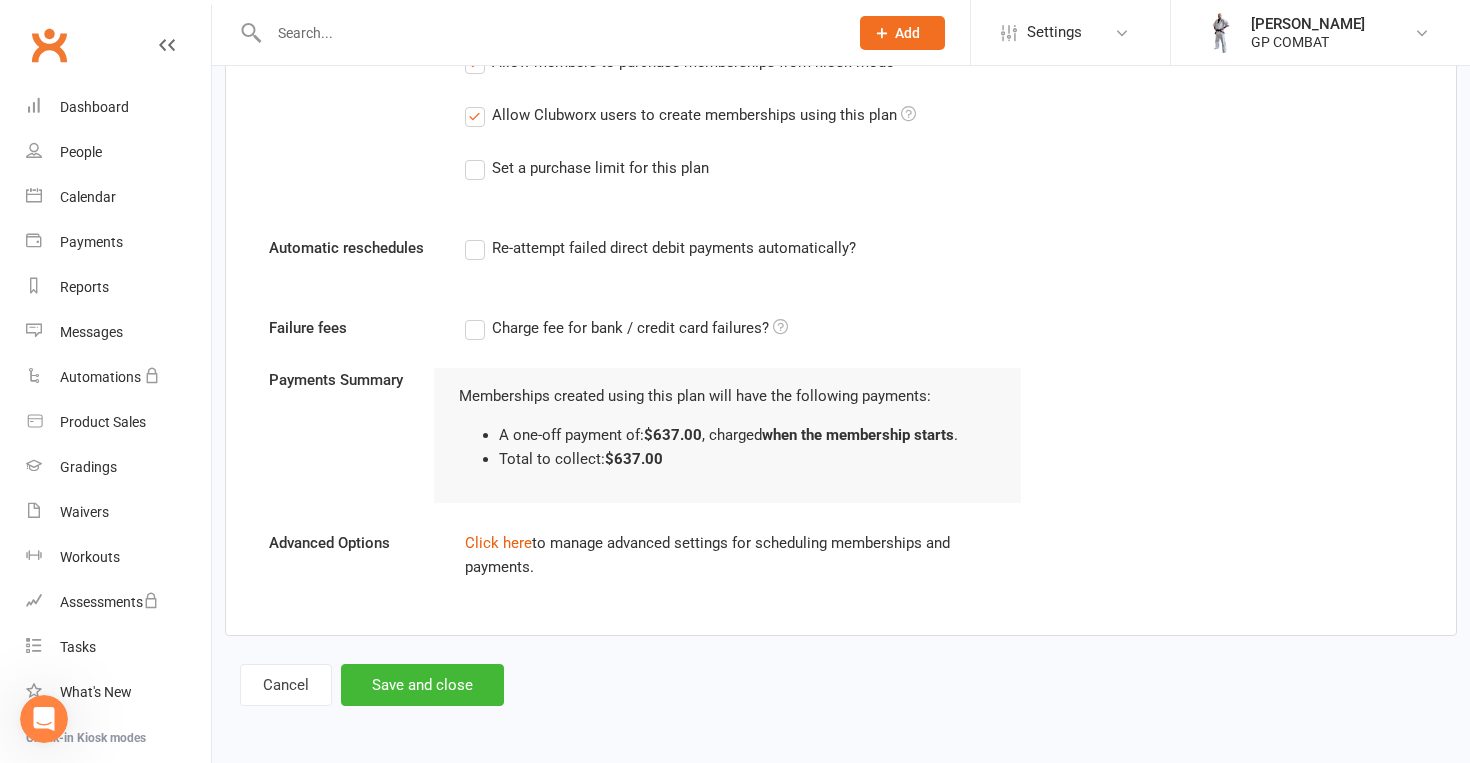 scroll, scrollTop: 0, scrollLeft: 0, axis: both 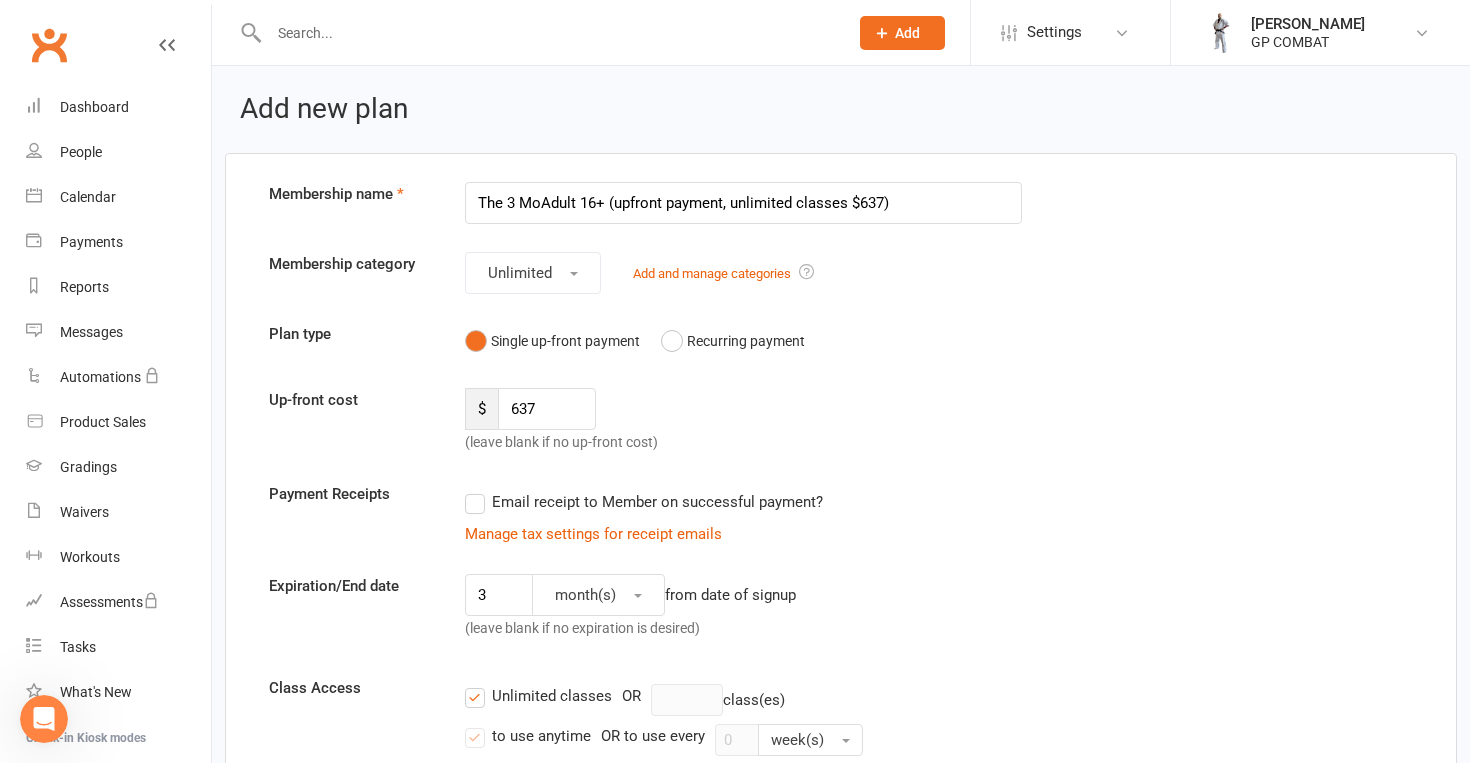 select on "50" 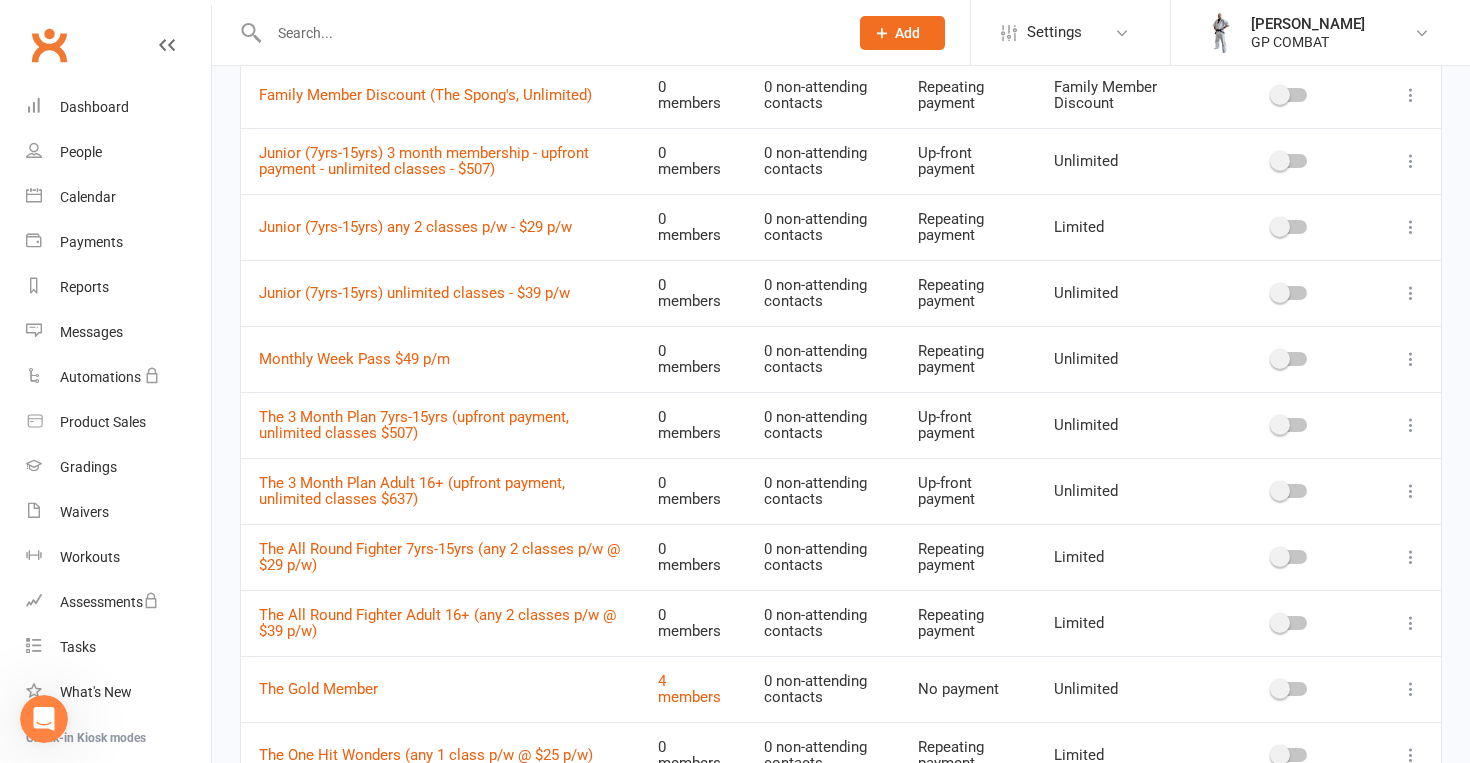 scroll, scrollTop: 558, scrollLeft: 0, axis: vertical 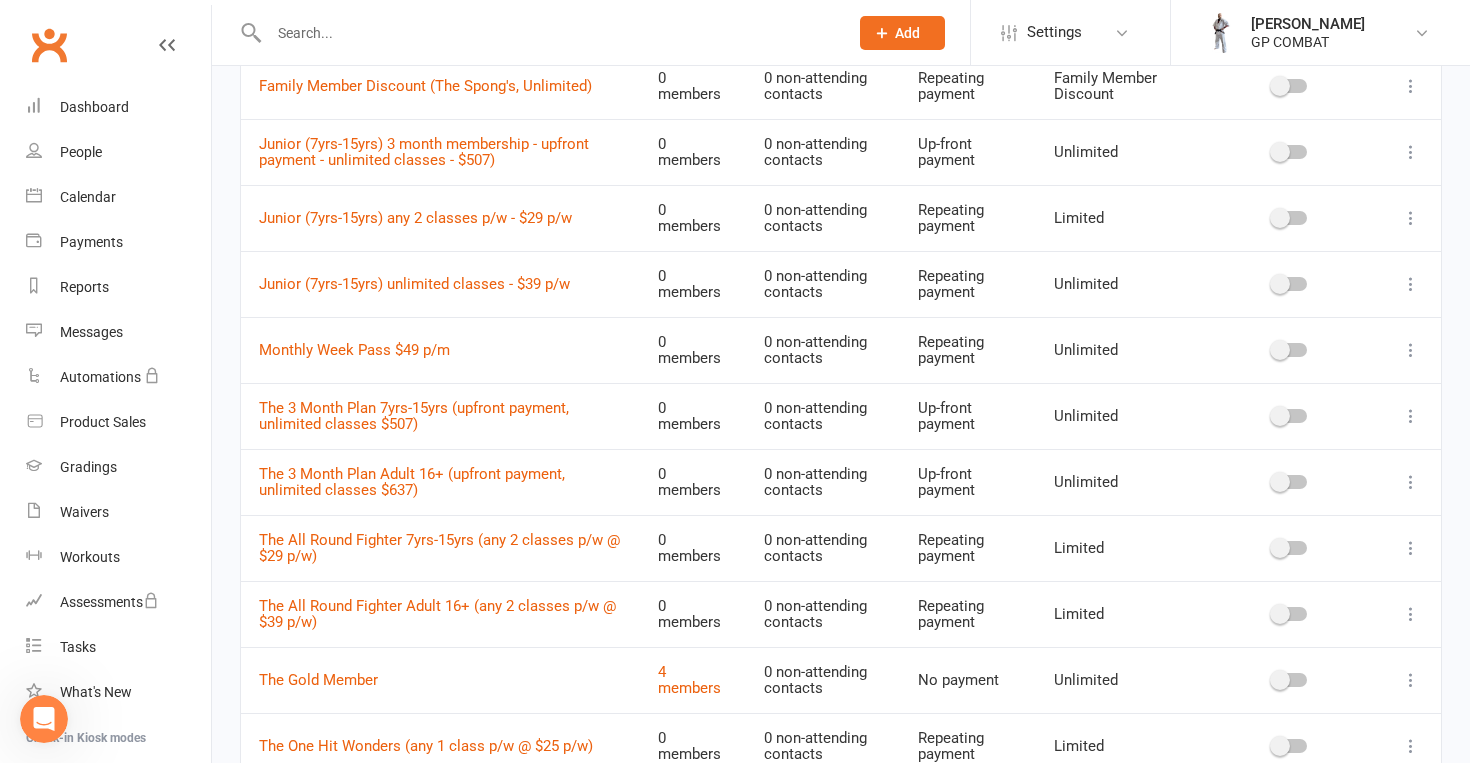 click at bounding box center (1411, 614) 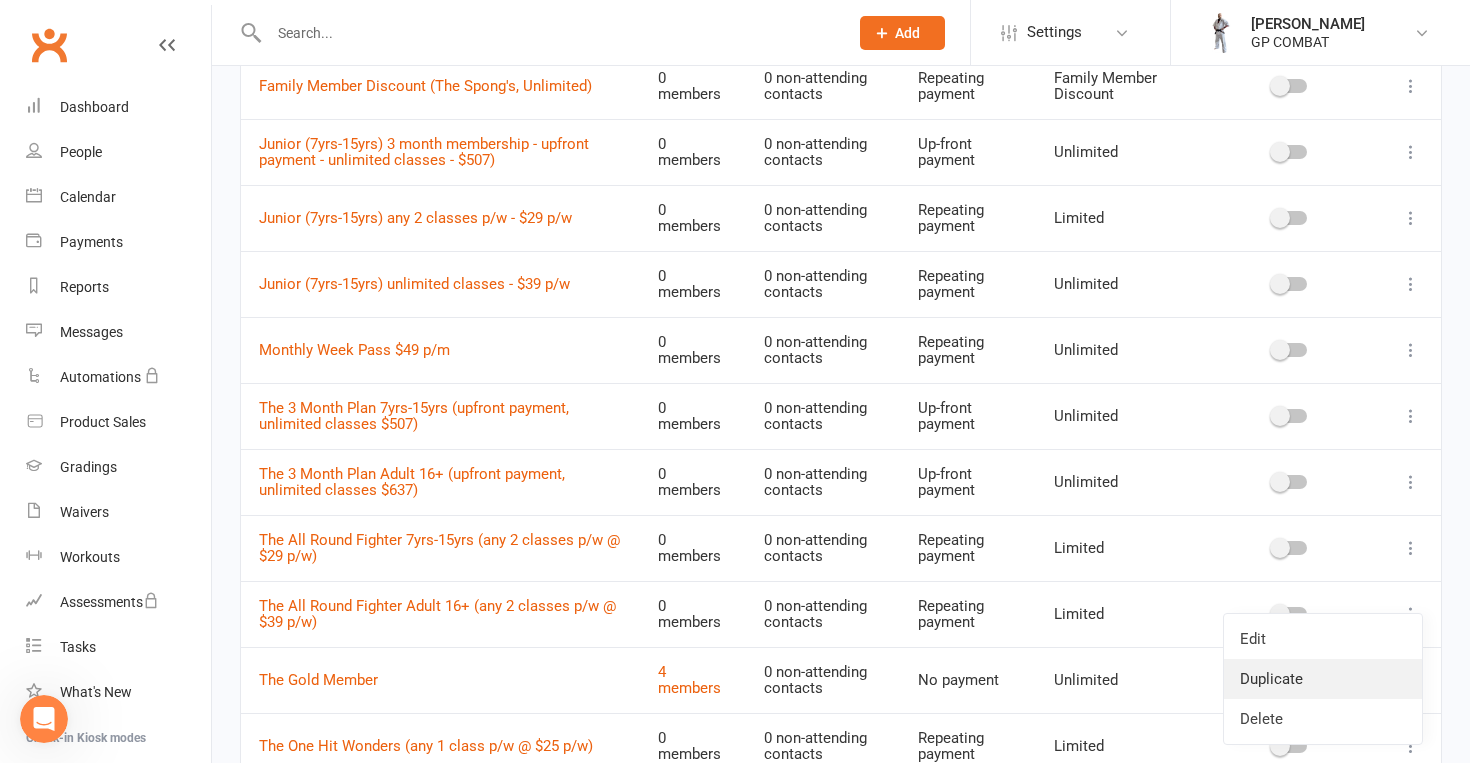 click on "Duplicate" at bounding box center (1323, 679) 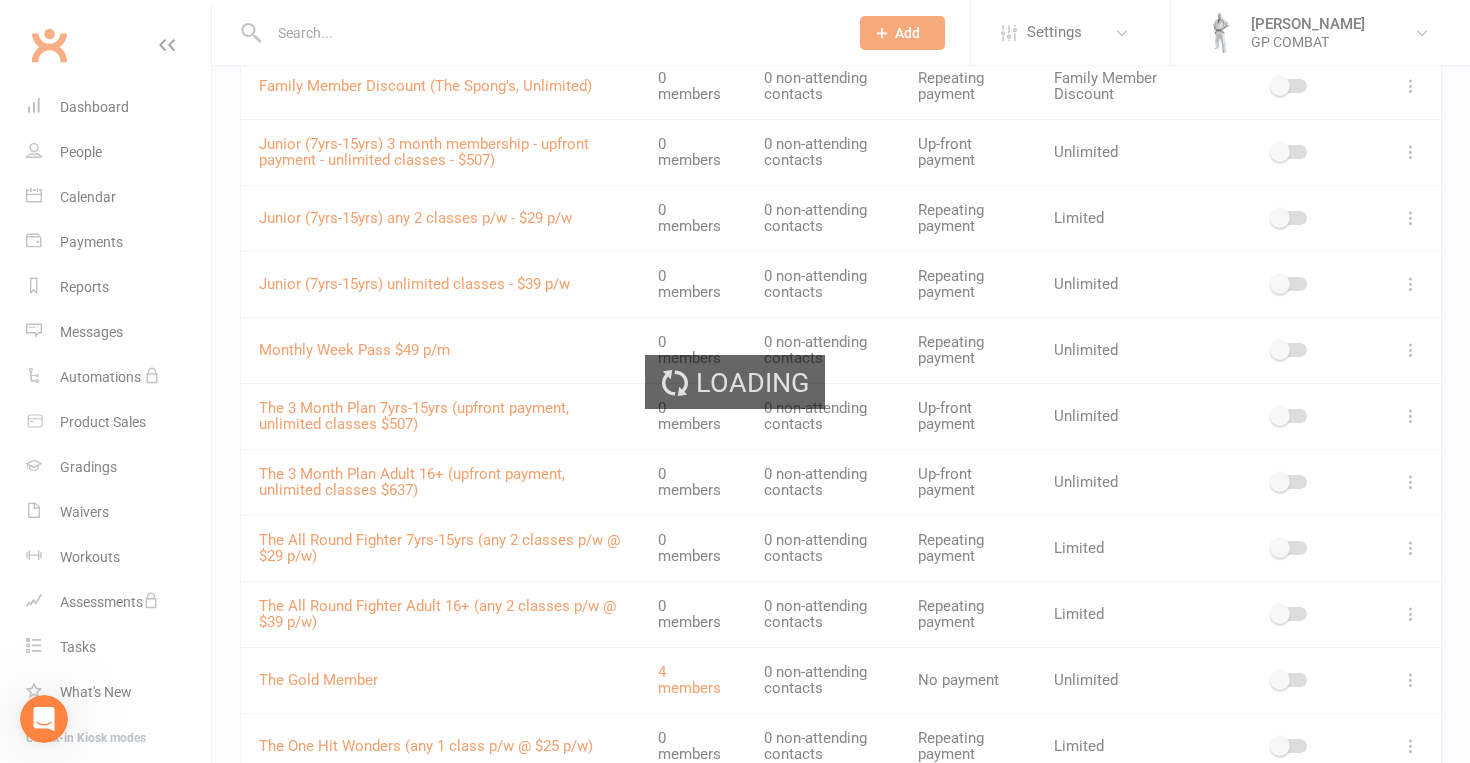 scroll, scrollTop: 0, scrollLeft: 0, axis: both 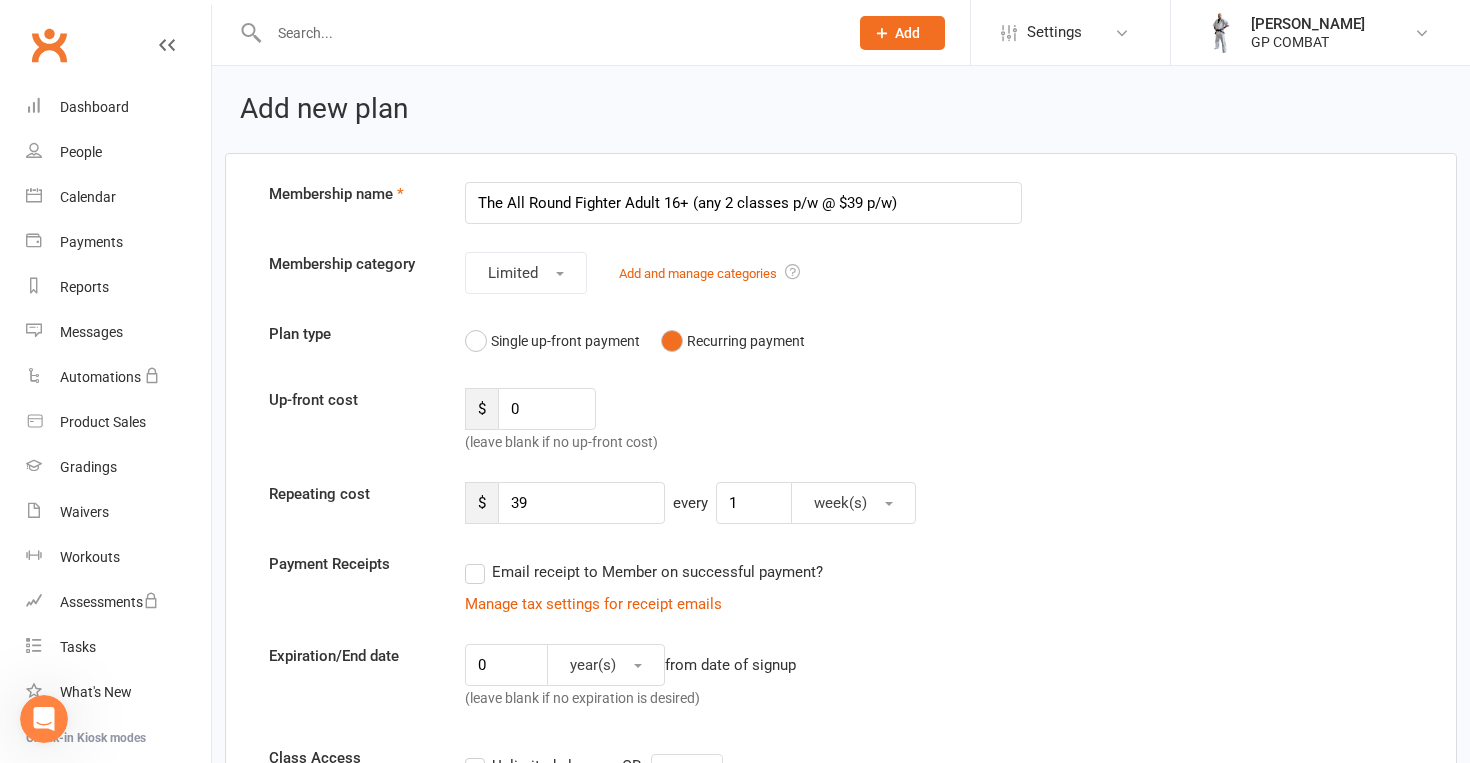 click on "The All Round Fighter Adult 16+ (any 2 classes p/w @ $39 p/w)" at bounding box center (743, 203) 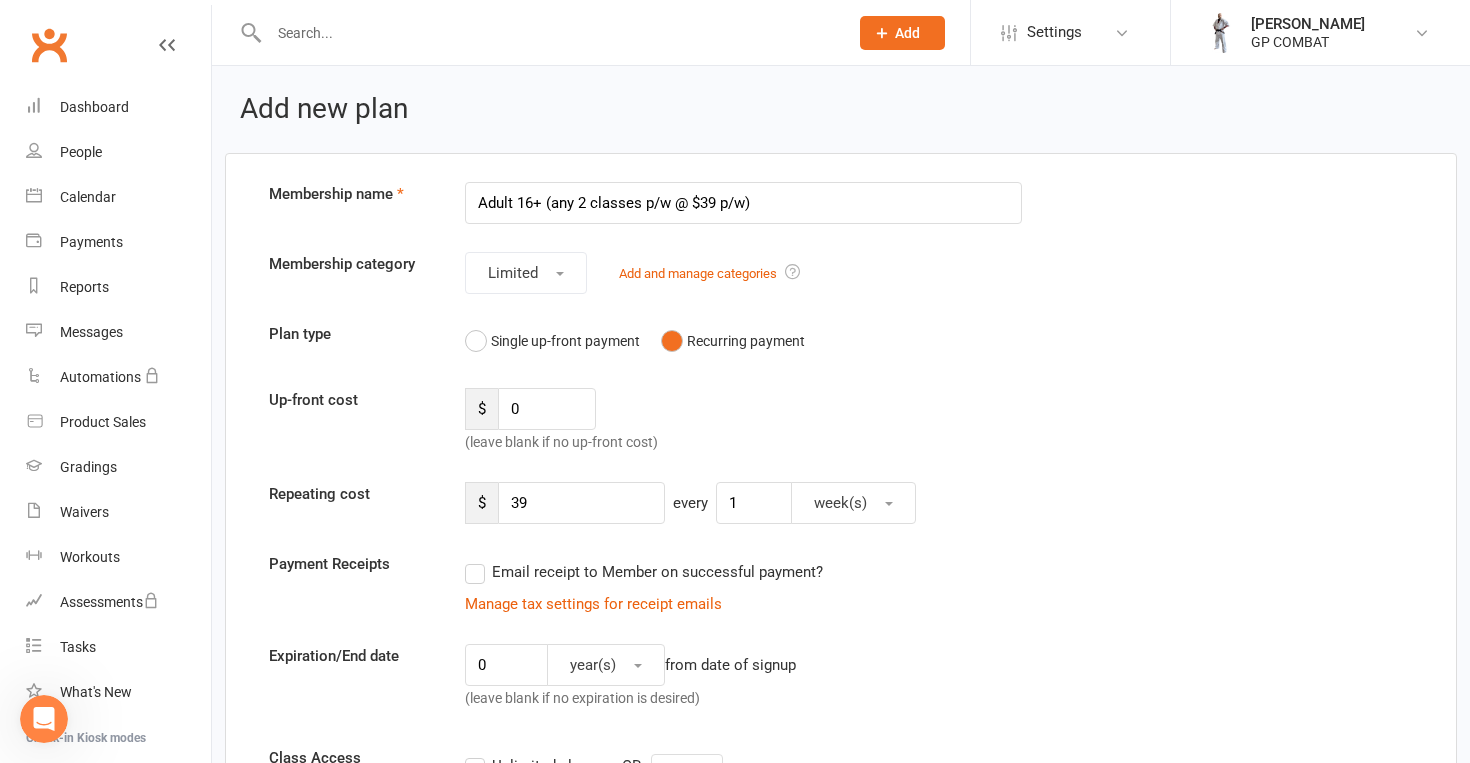 click on "Adult 16+ (any 2 classes p/w @ $39 p/w)" at bounding box center (743, 203) 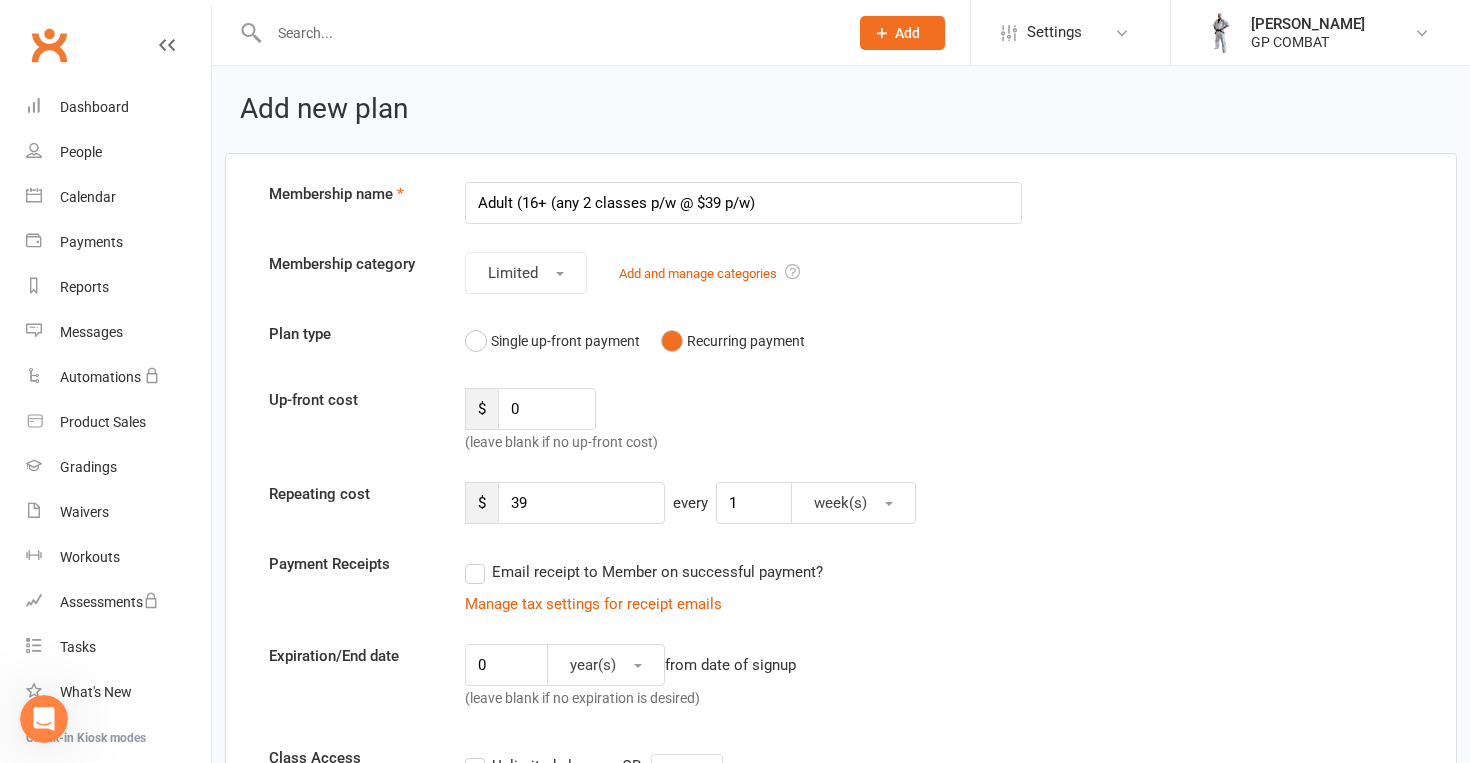 click on "Adult (16+ (any 2 classes p/w @ $39 p/w)" at bounding box center (743, 203) 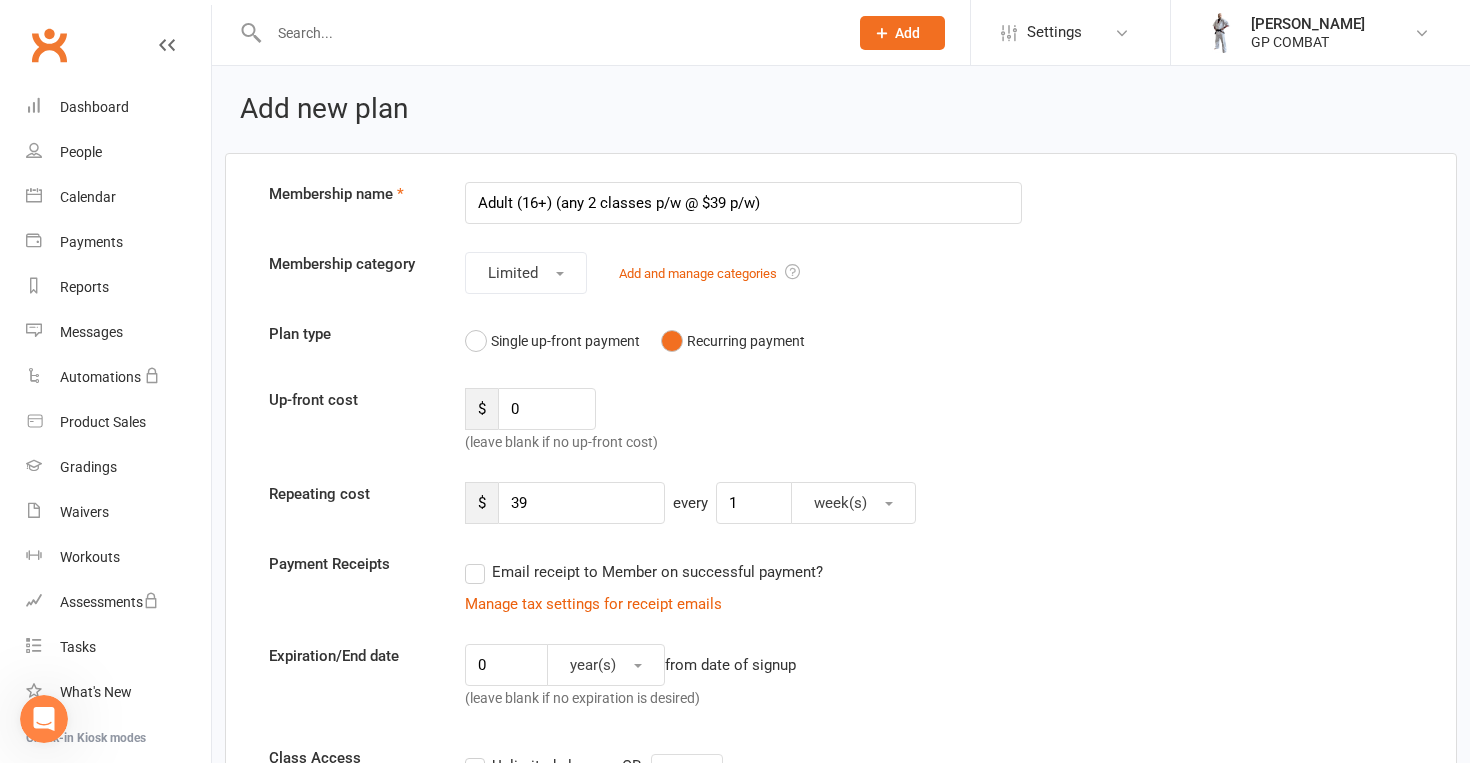 click on "Adult (16+) (any 2 classes p/w @ $39 p/w)" at bounding box center [743, 203] 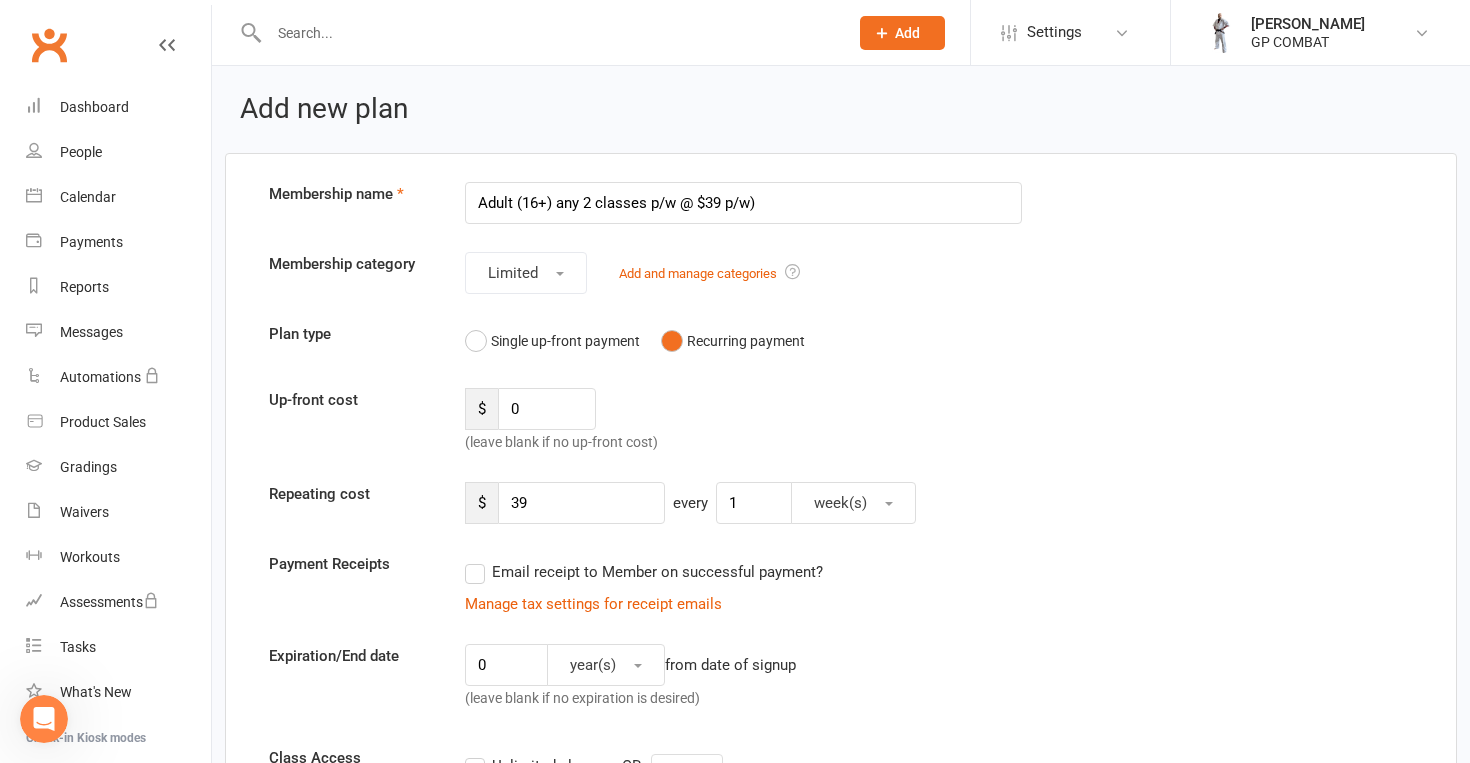 click on "Adult (16+) any 2 classes p/w @ $39 p/w)" at bounding box center (743, 203) 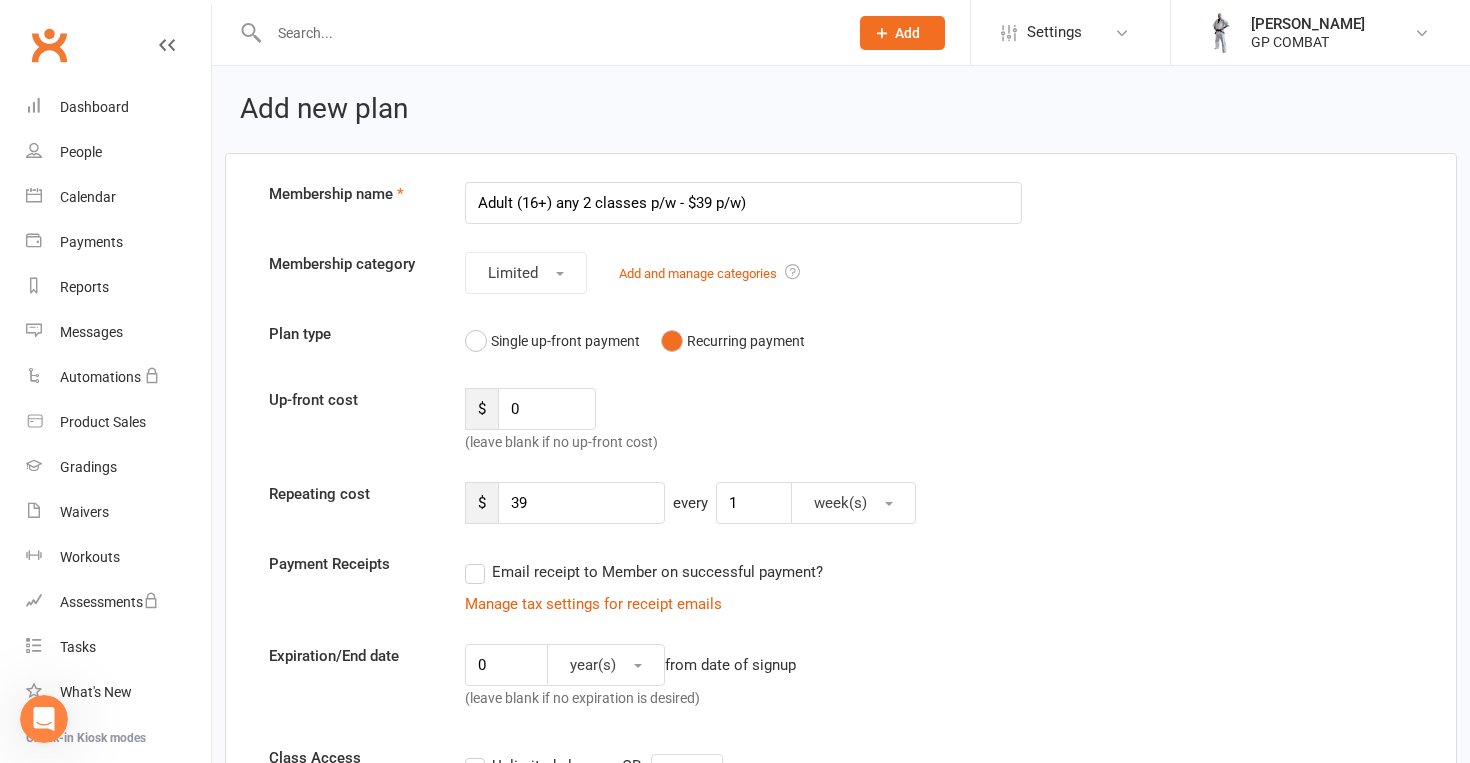 click on "Adult (16+) any 2 classes p/w - $39 p/w)" at bounding box center [743, 203] 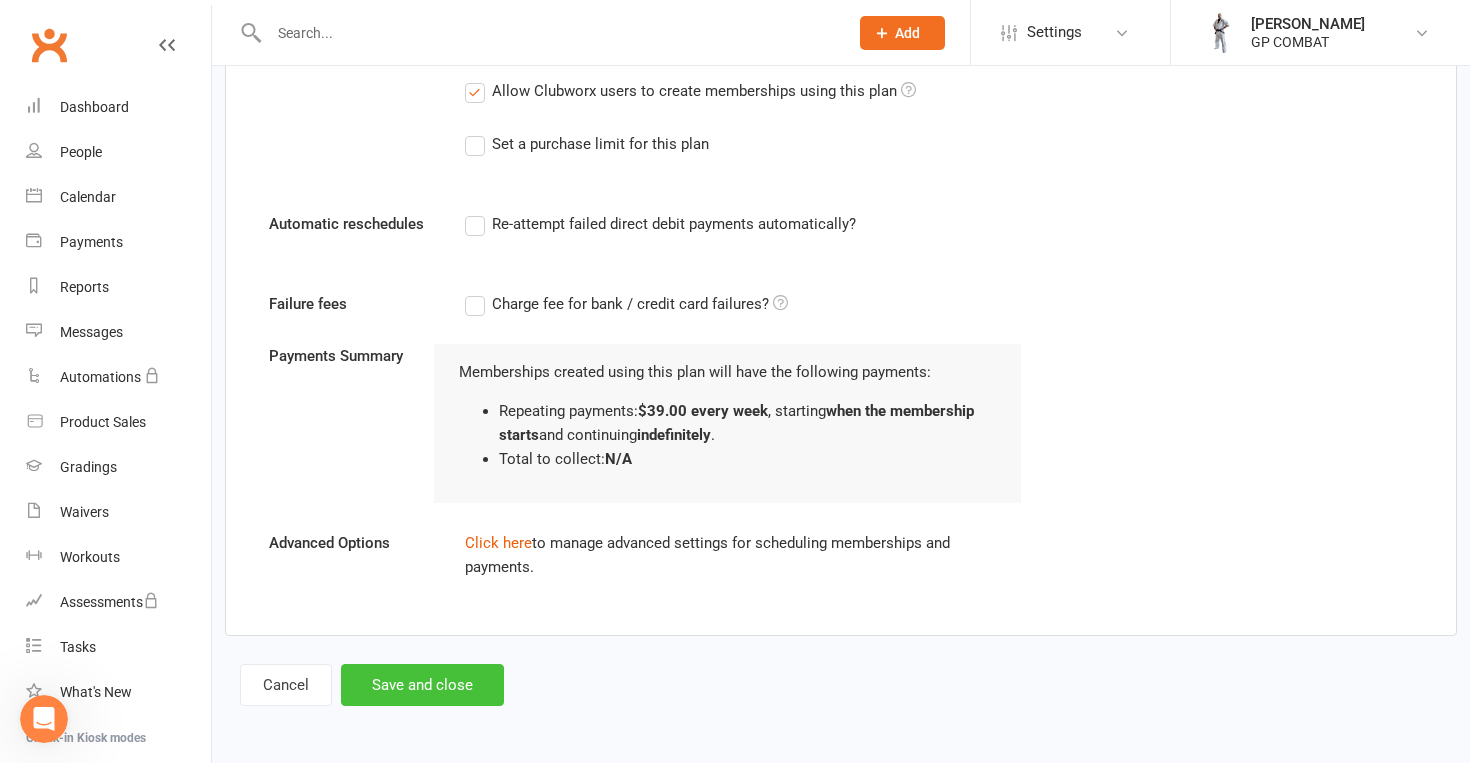 scroll, scrollTop: 2123, scrollLeft: 0, axis: vertical 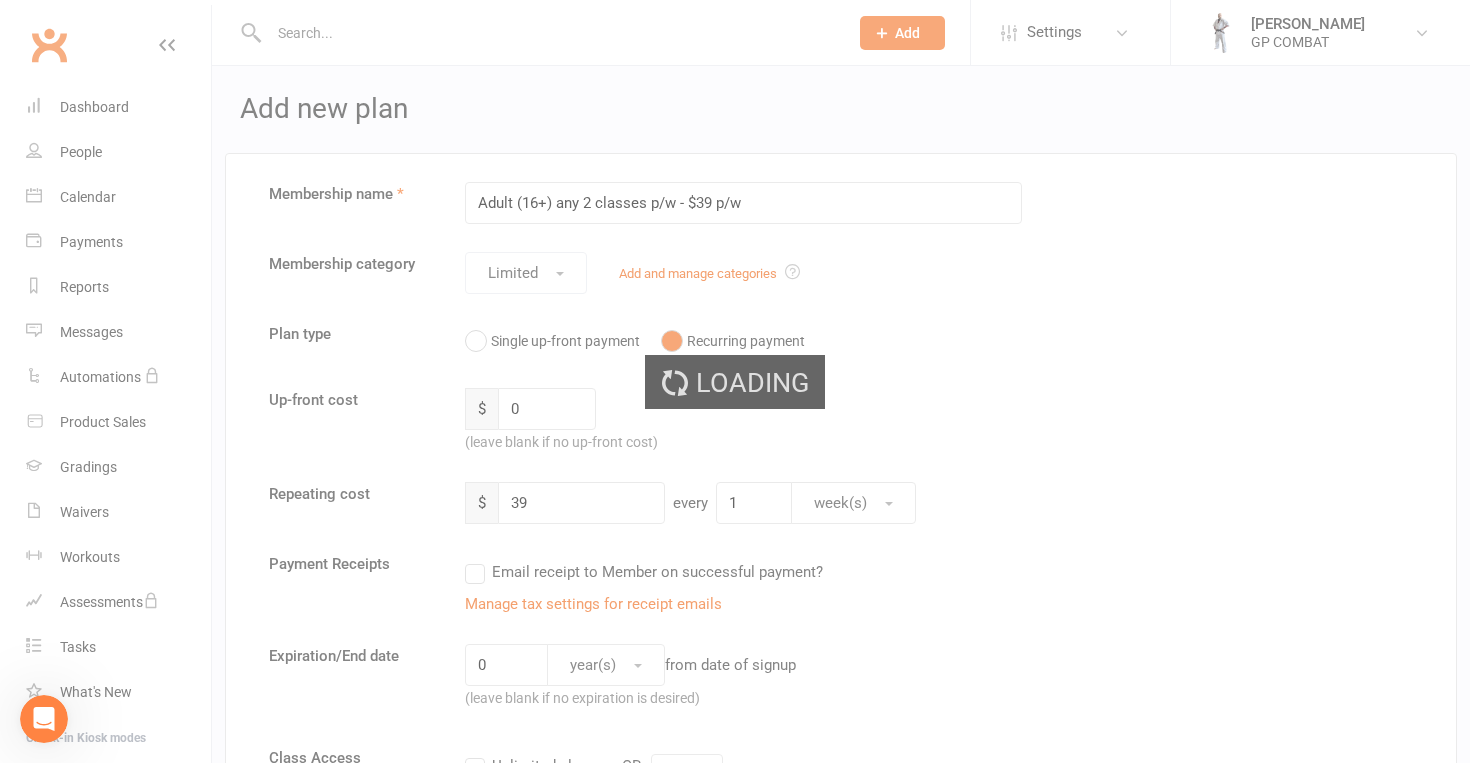 select on "50" 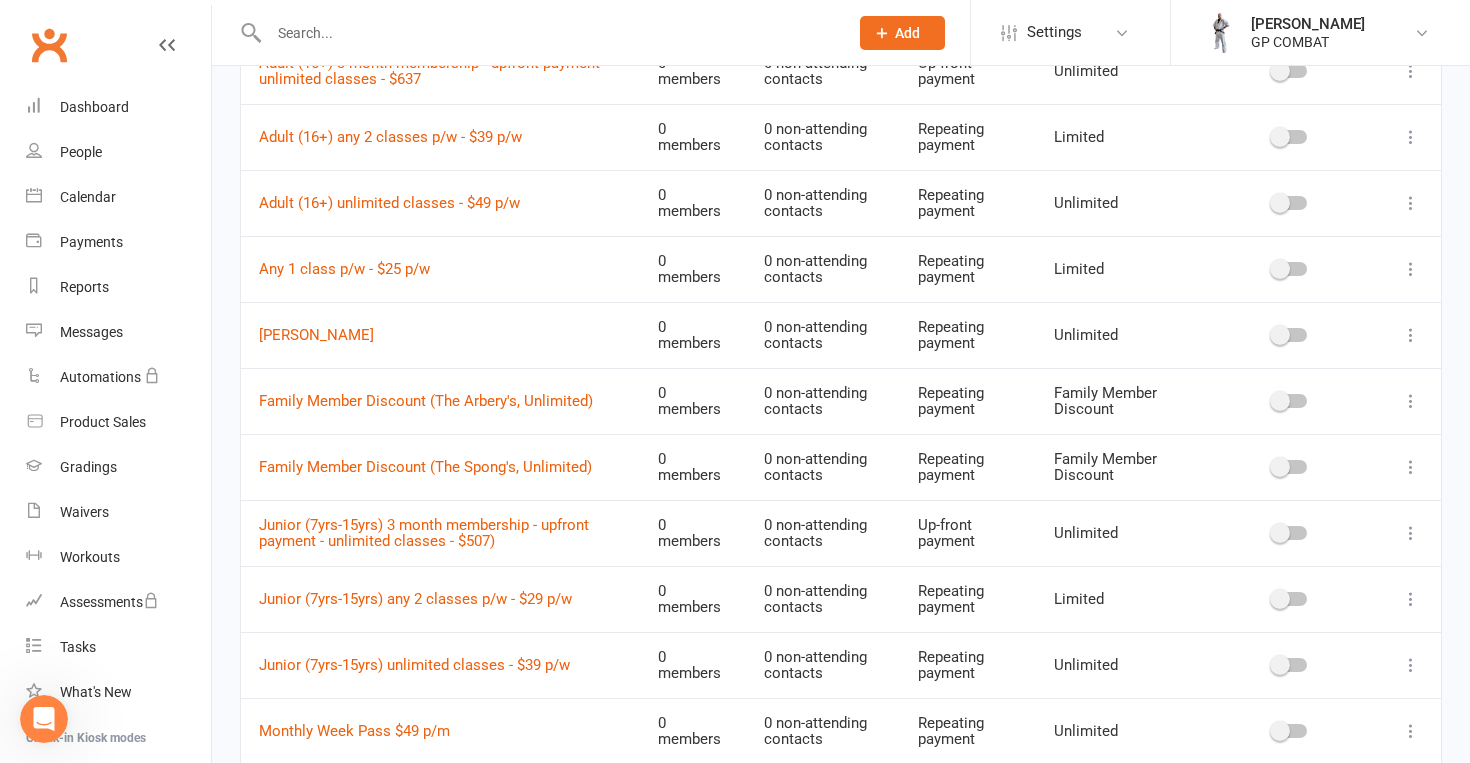 scroll, scrollTop: 248, scrollLeft: 0, axis: vertical 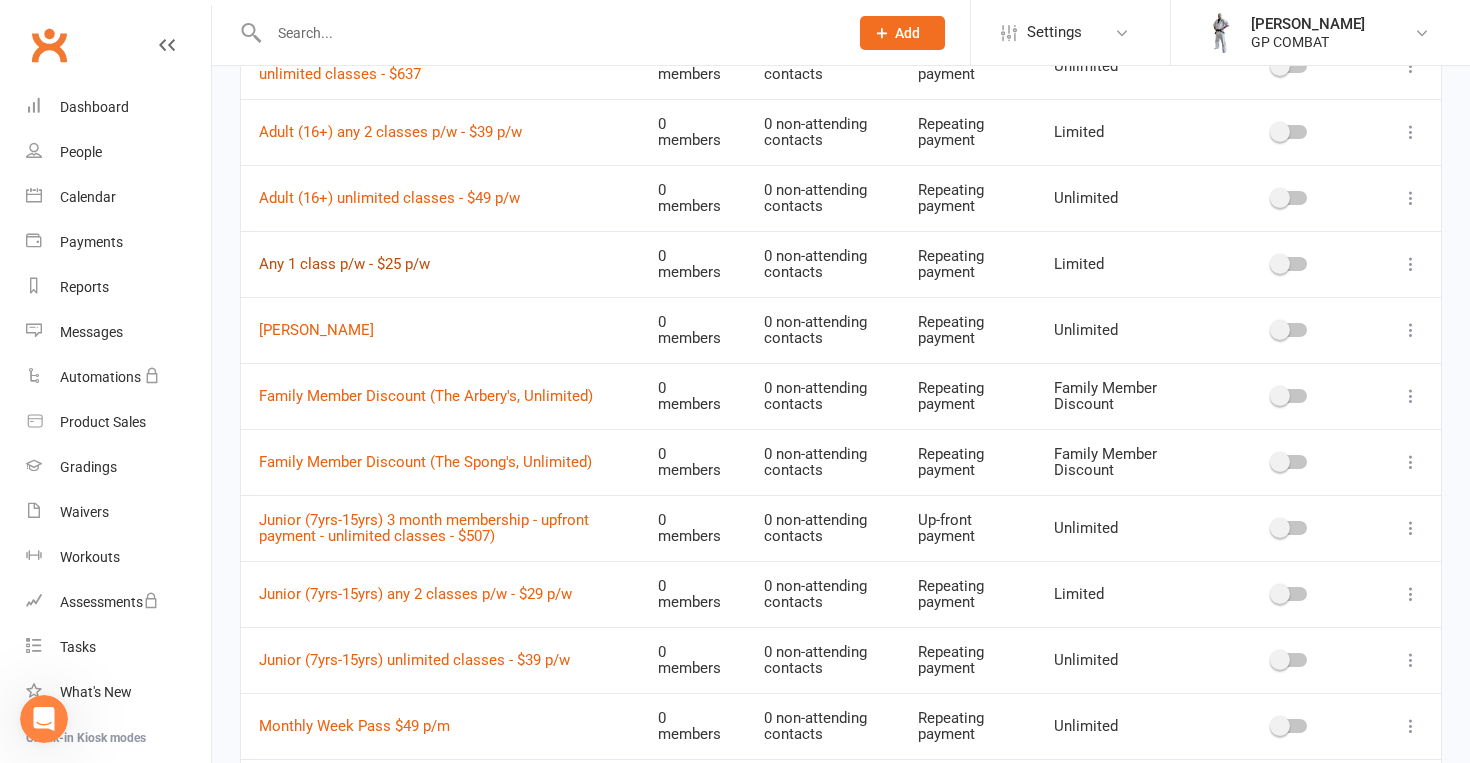 click on "Any 1 class p/w - $25 p/w" at bounding box center [344, 264] 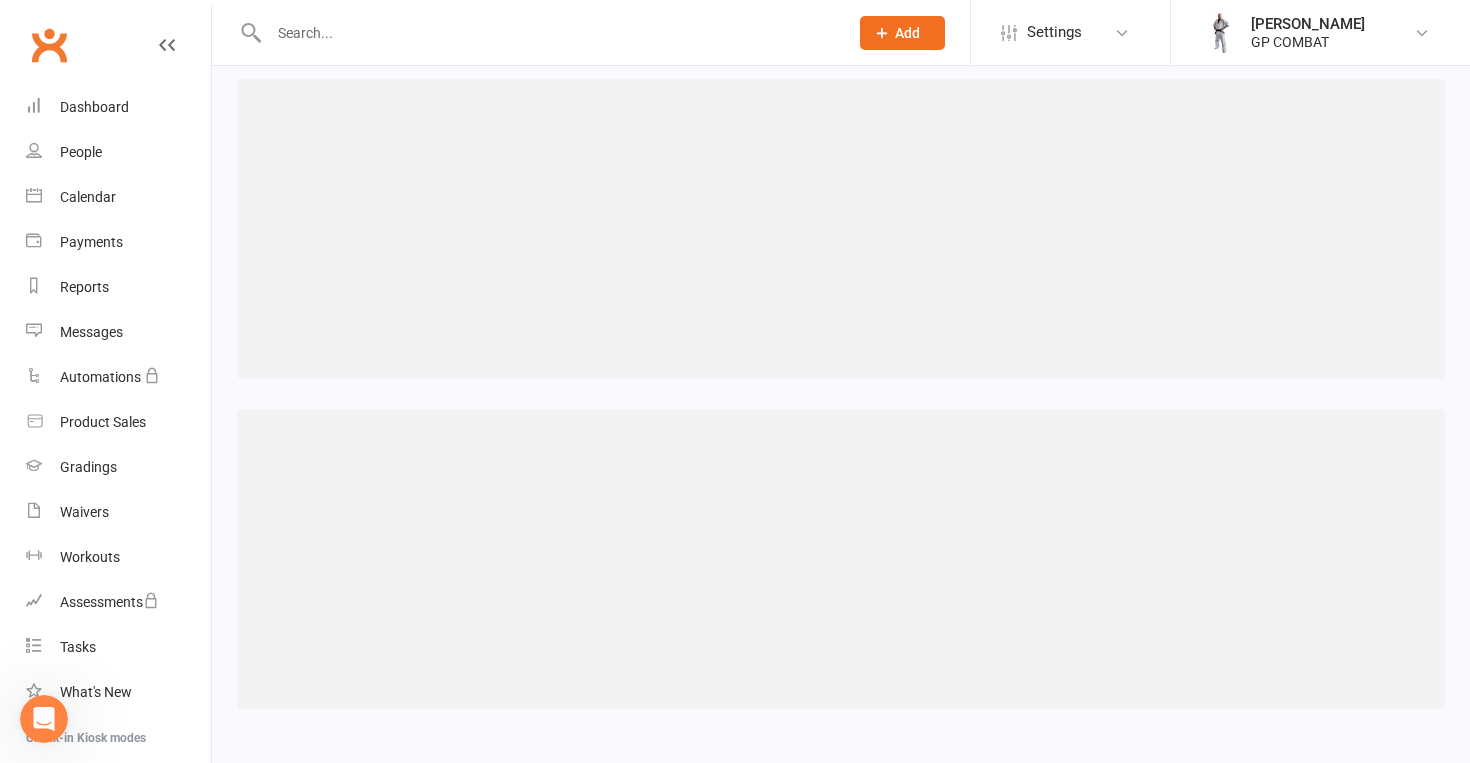 scroll, scrollTop: 0, scrollLeft: 0, axis: both 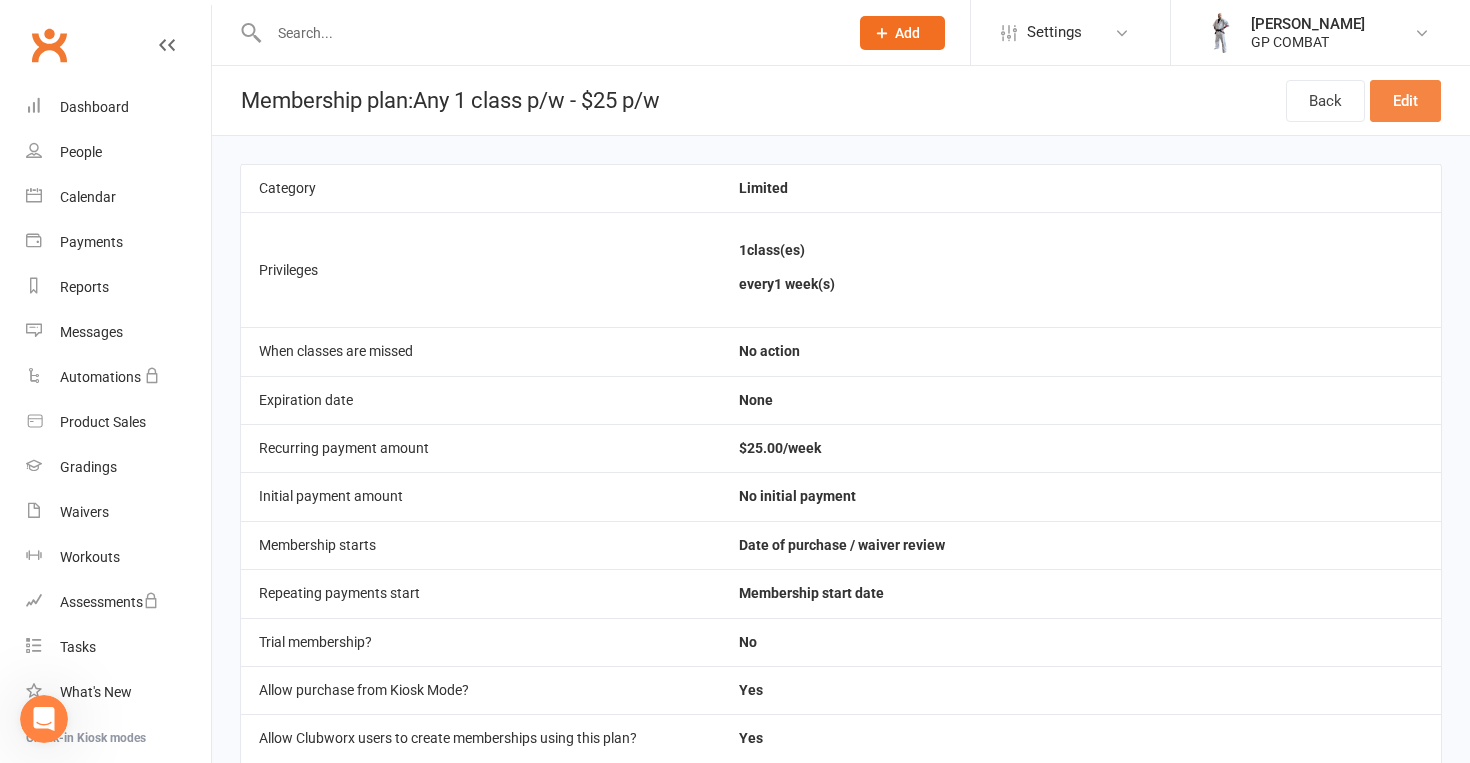 click on "Edit" at bounding box center (1405, 101) 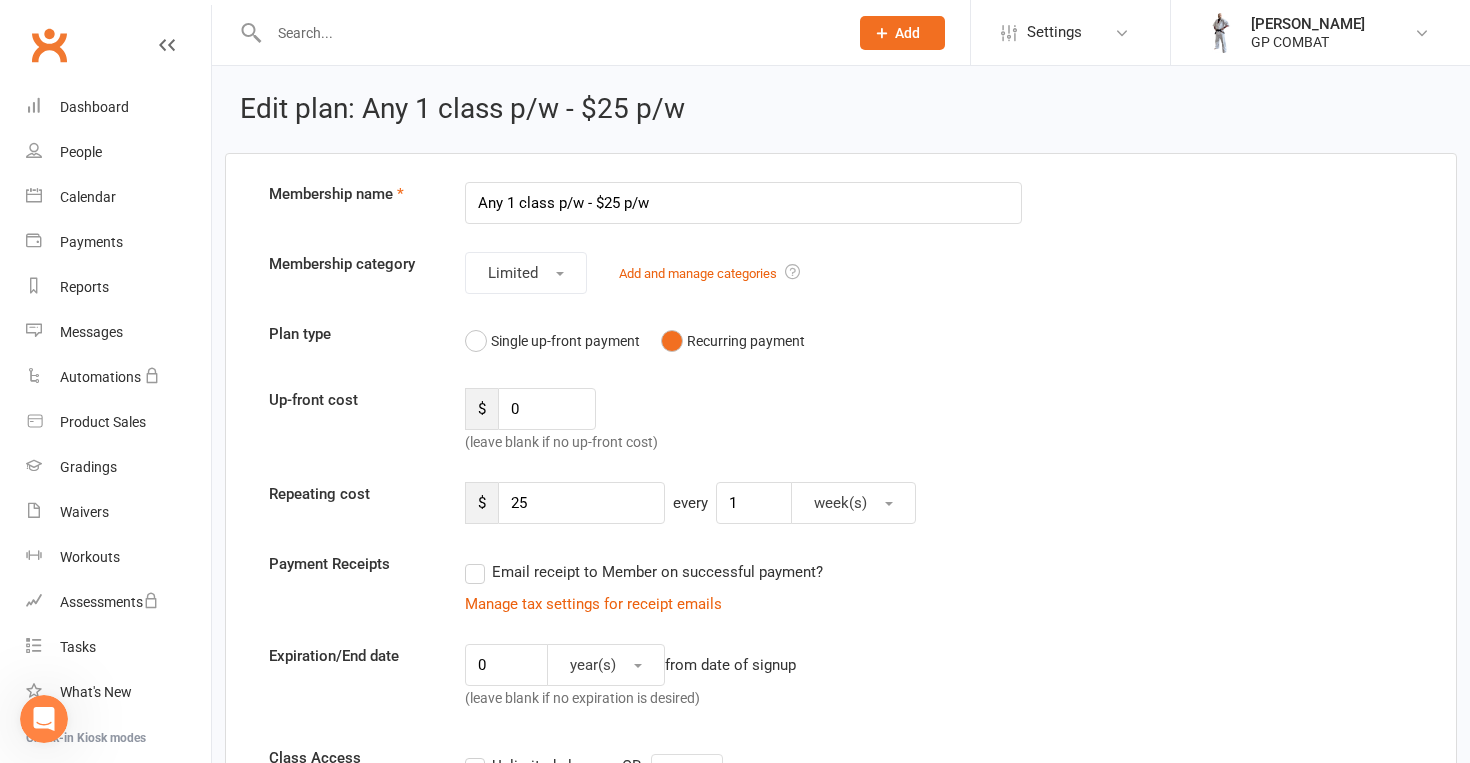 click on "Any 1 class p/w - $25 p/w" at bounding box center (743, 203) 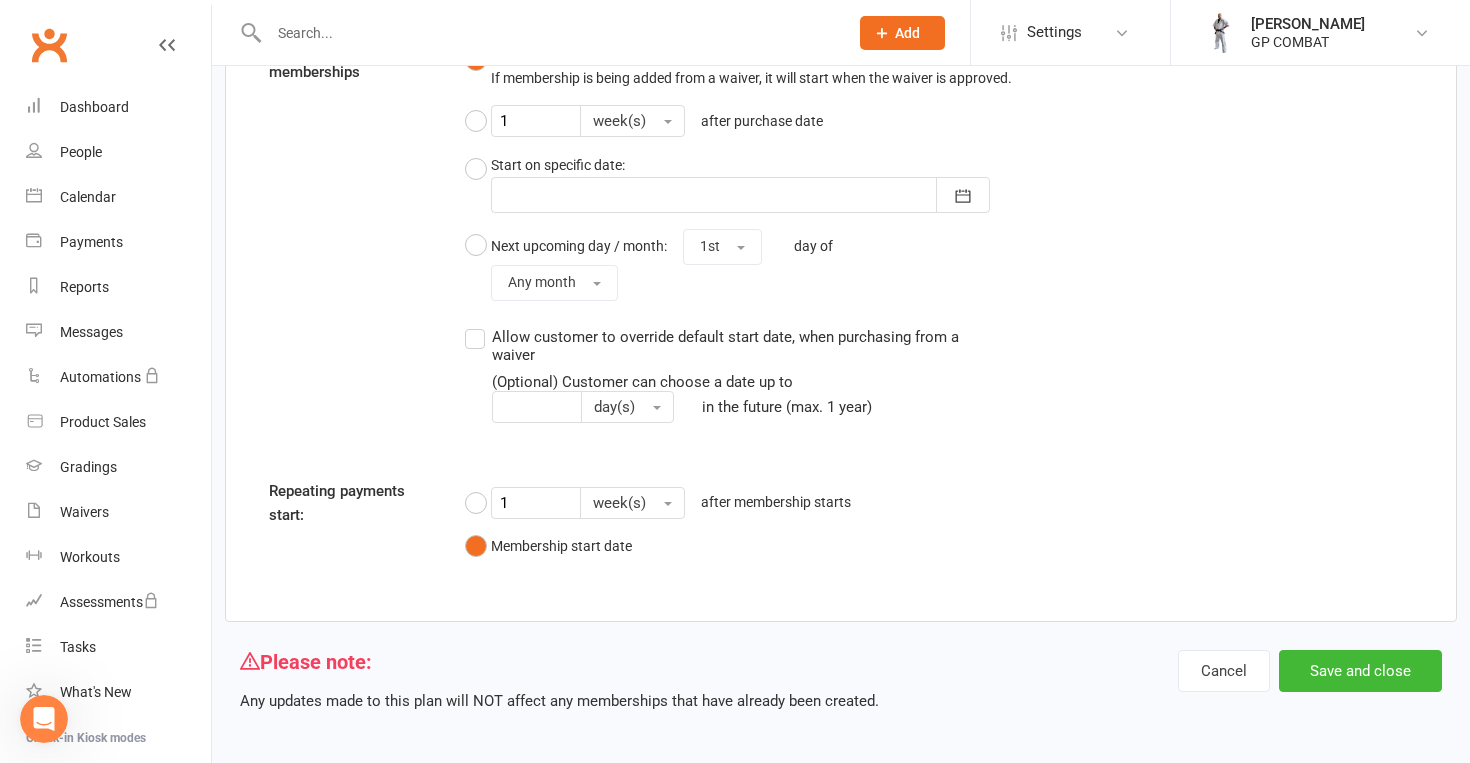 scroll, scrollTop: 1636, scrollLeft: 0, axis: vertical 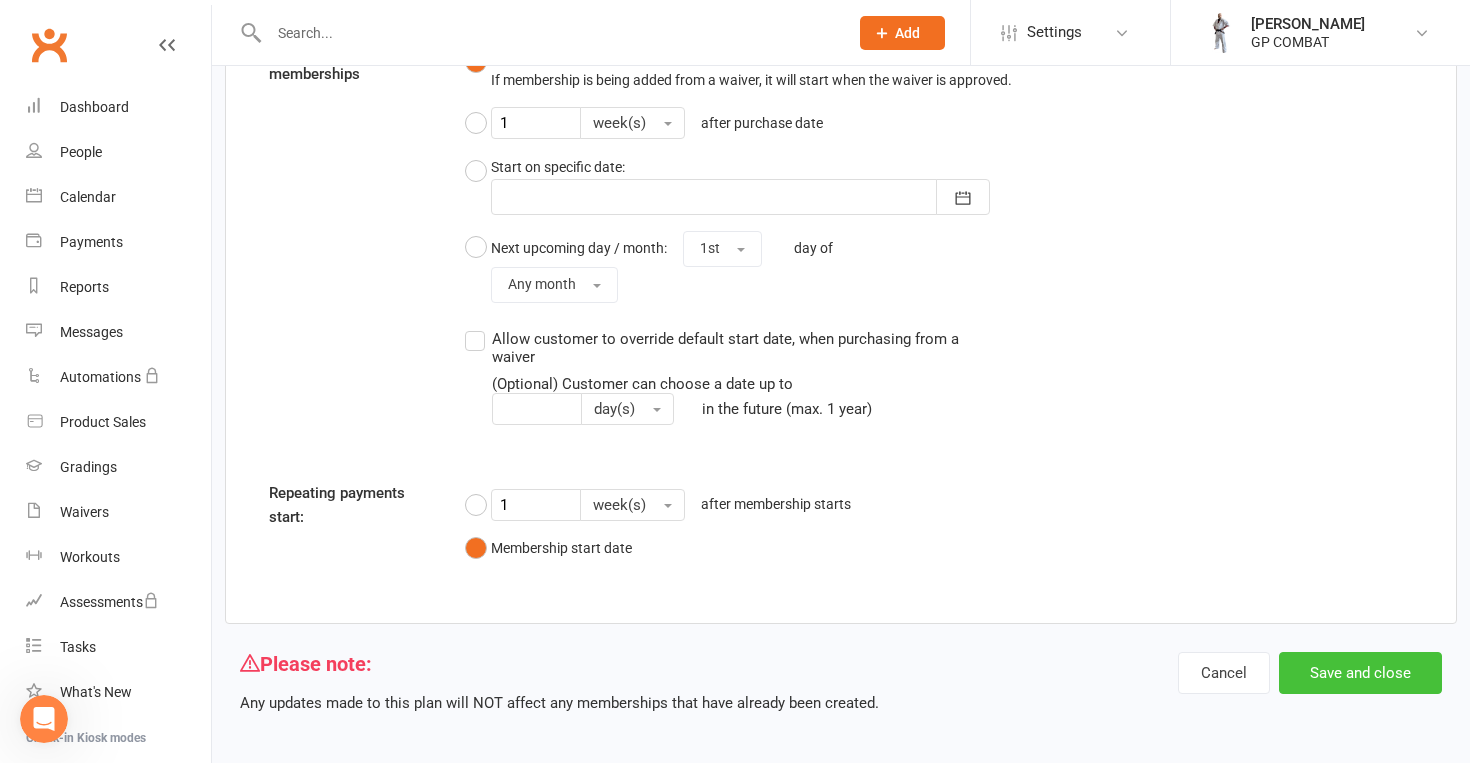 type on "1 class p/w - $25 p/w" 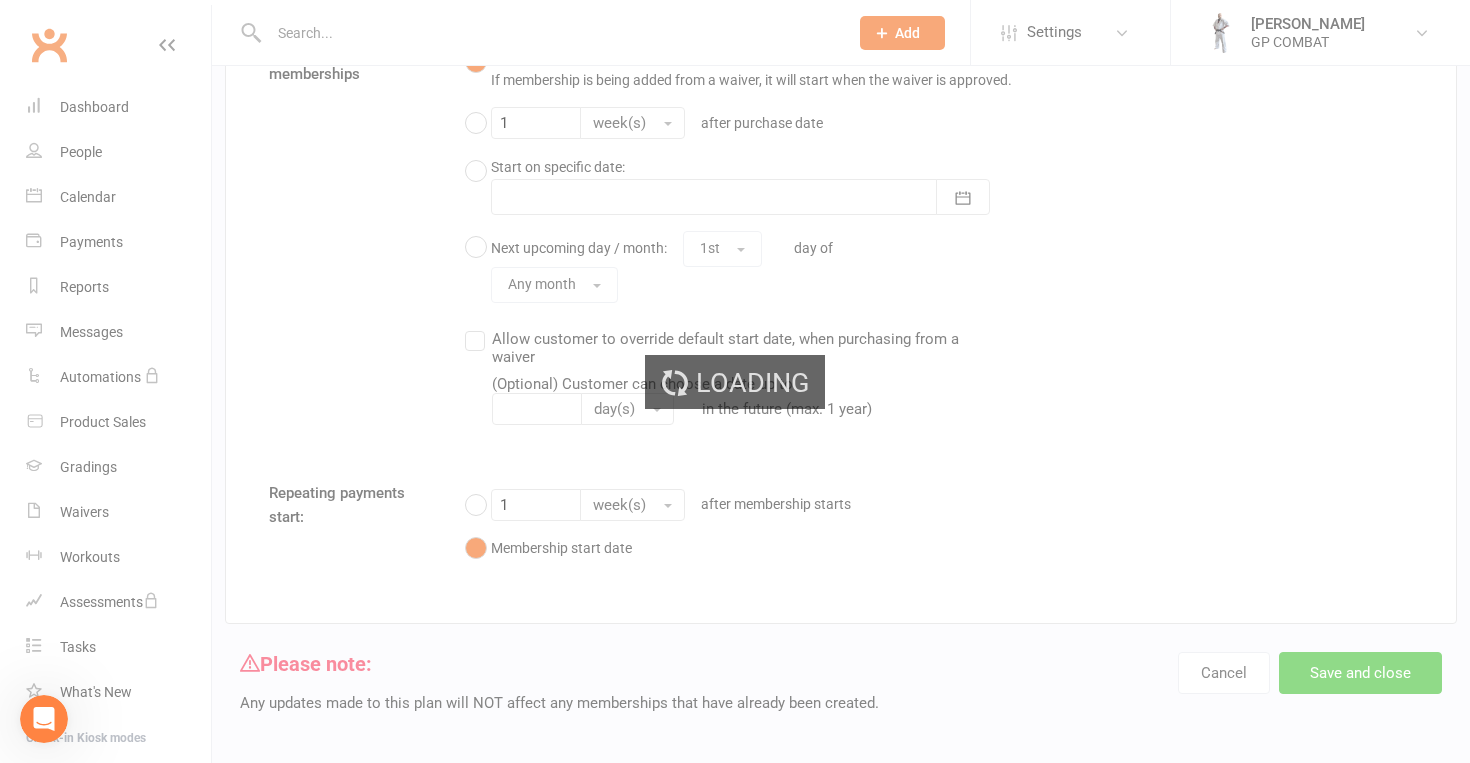 select on "50" 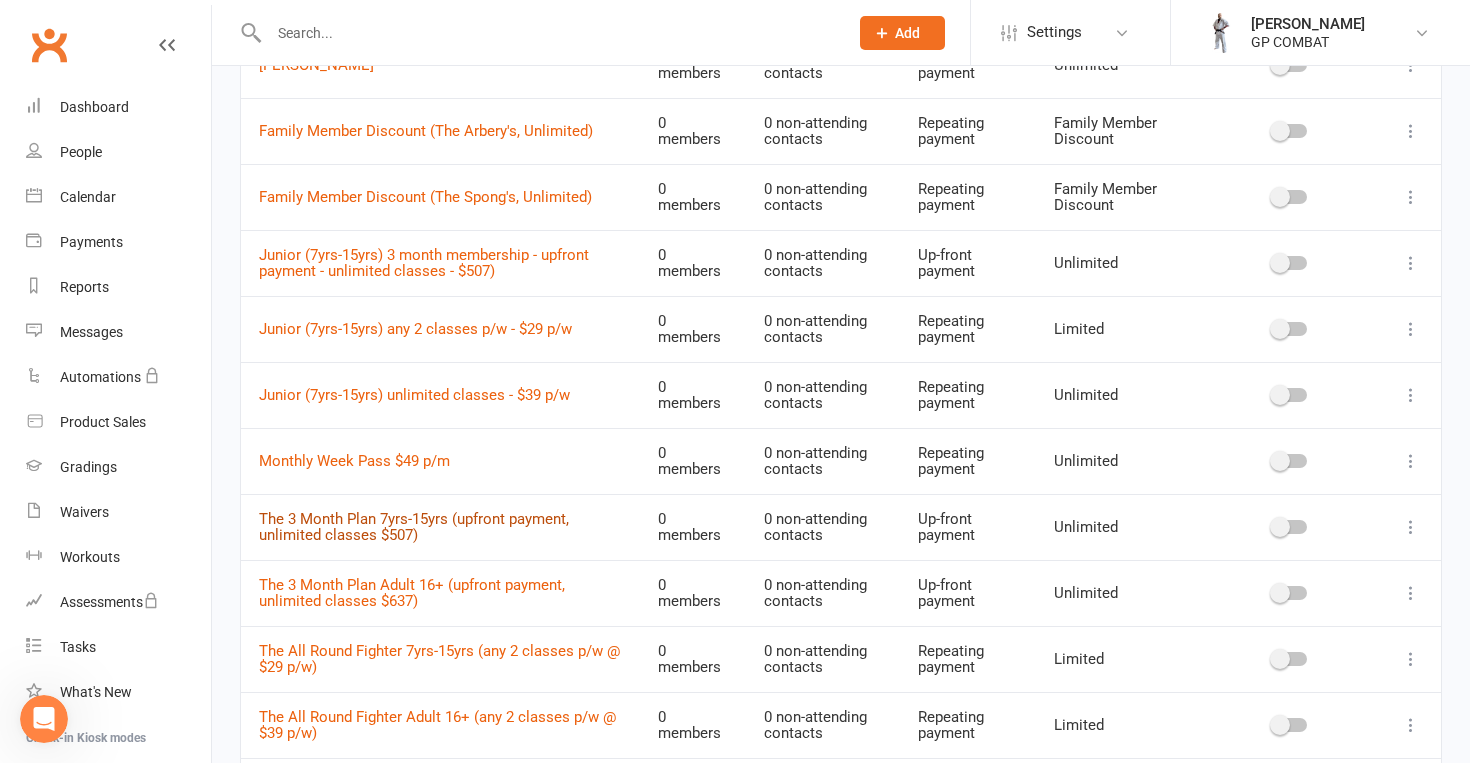 scroll, scrollTop: 516, scrollLeft: 0, axis: vertical 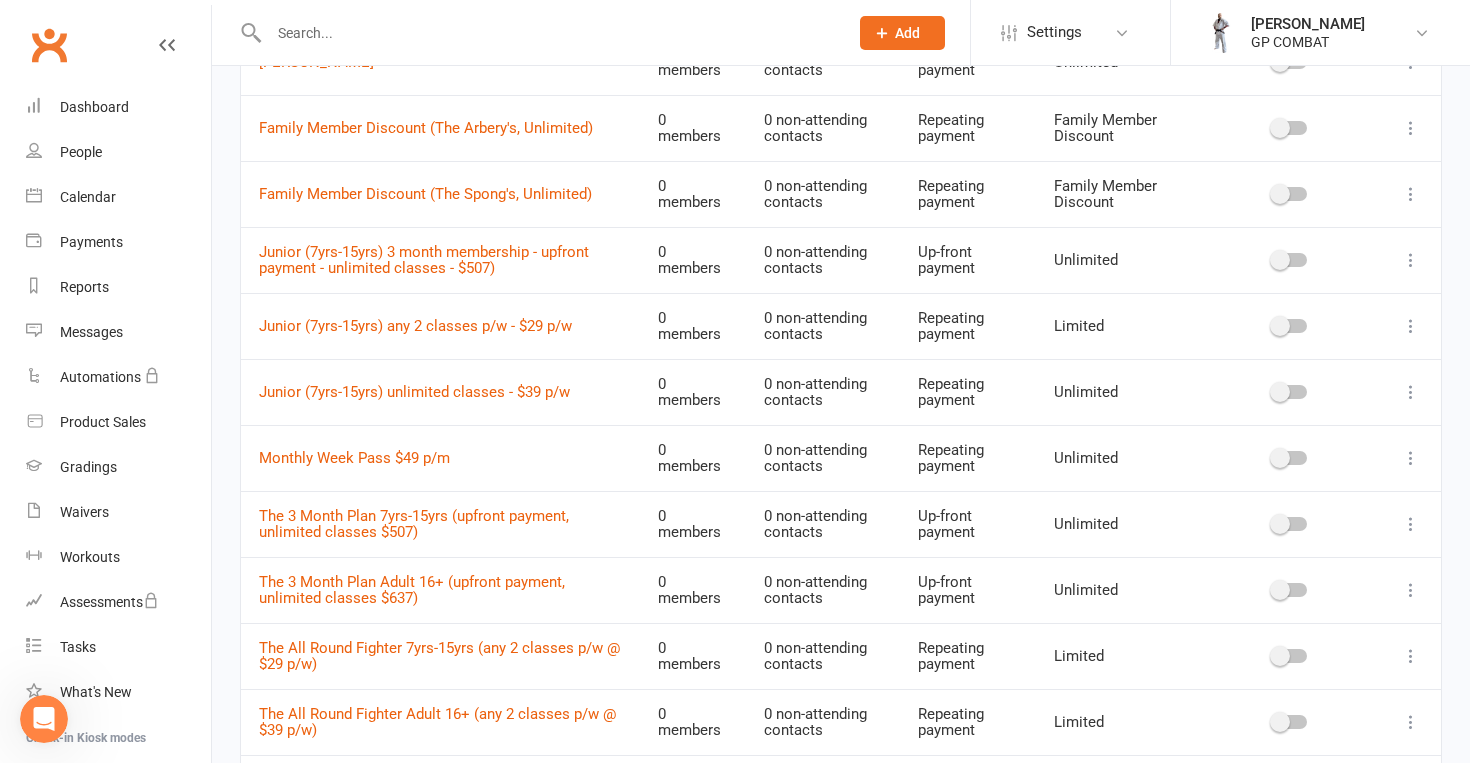 click at bounding box center [1411, 524] 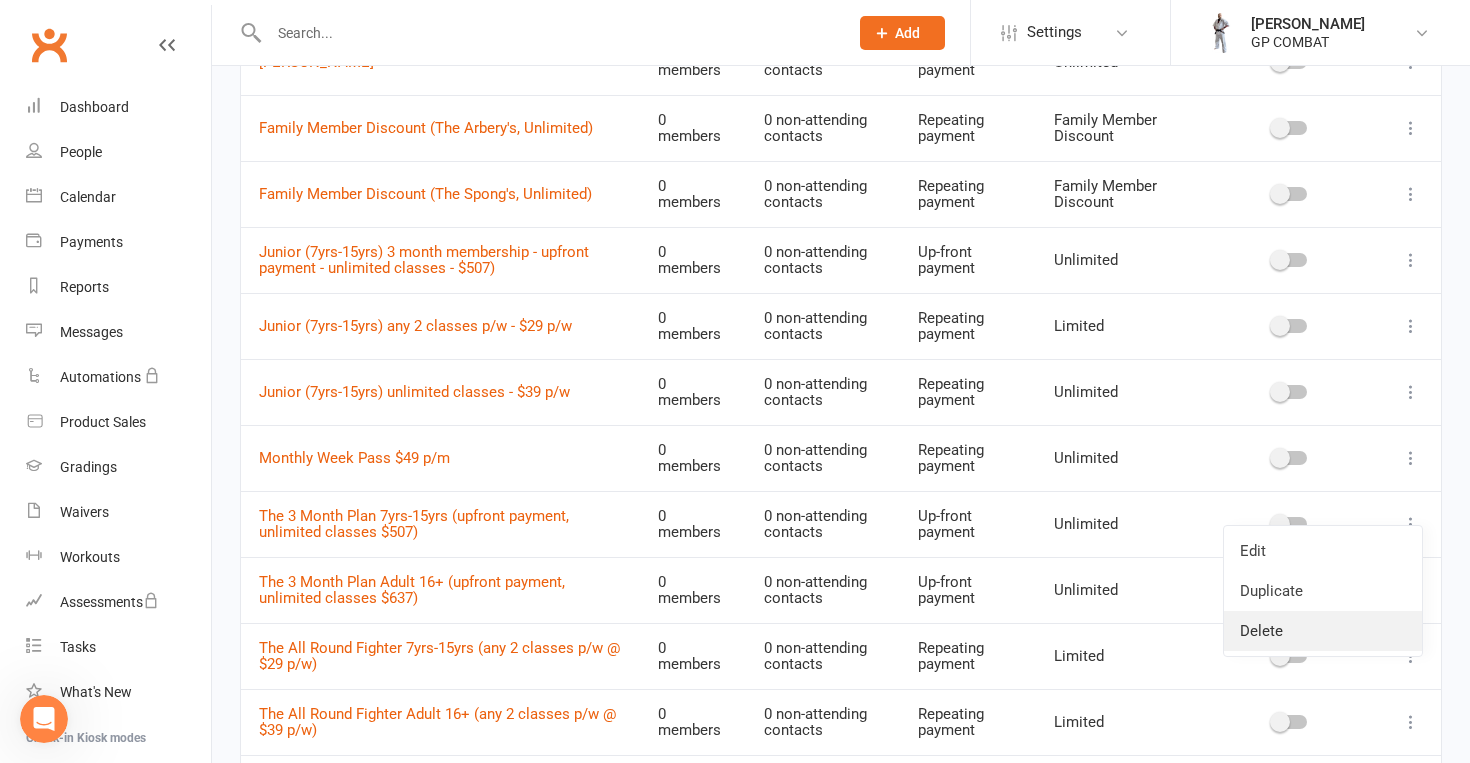 click on "Delete" at bounding box center (1323, 631) 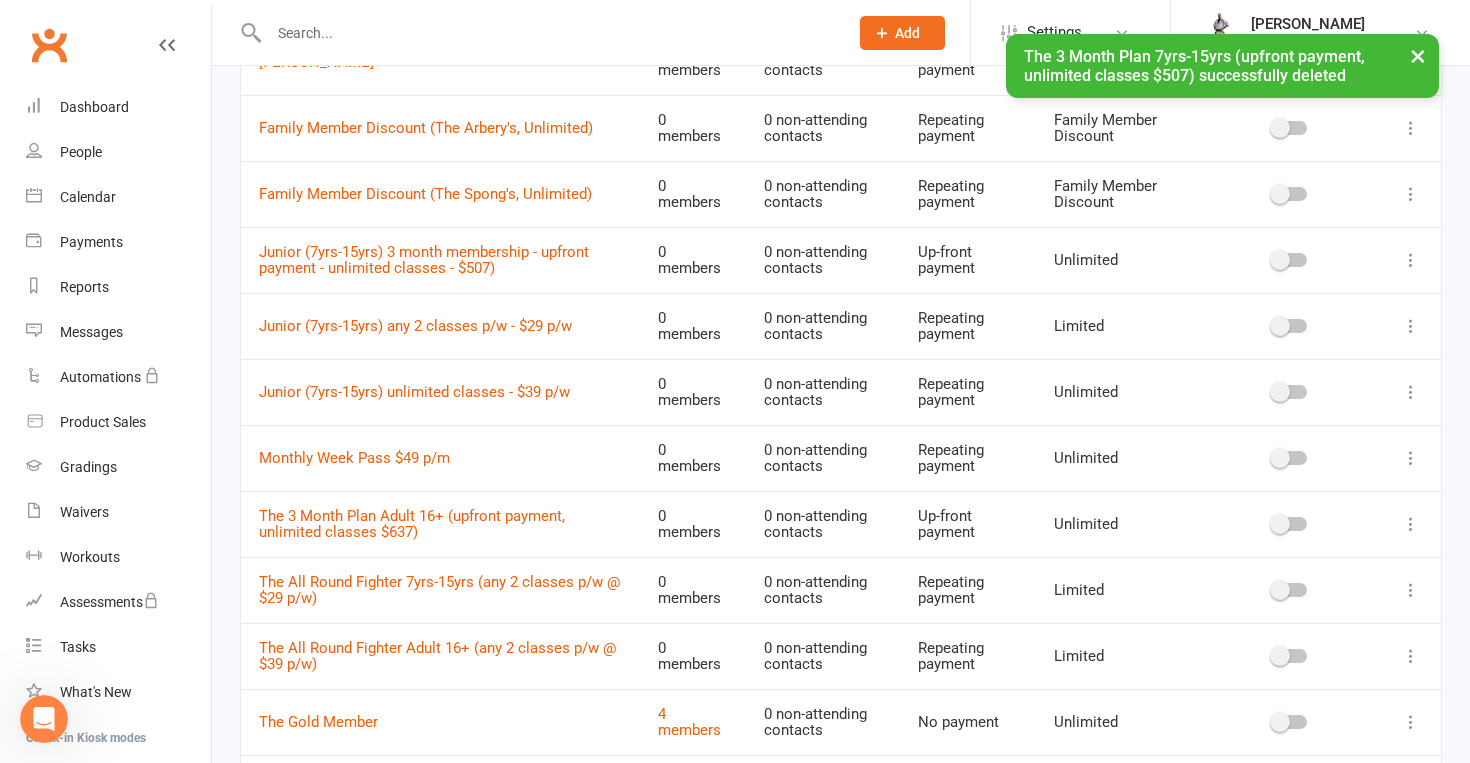 click at bounding box center (1411, 524) 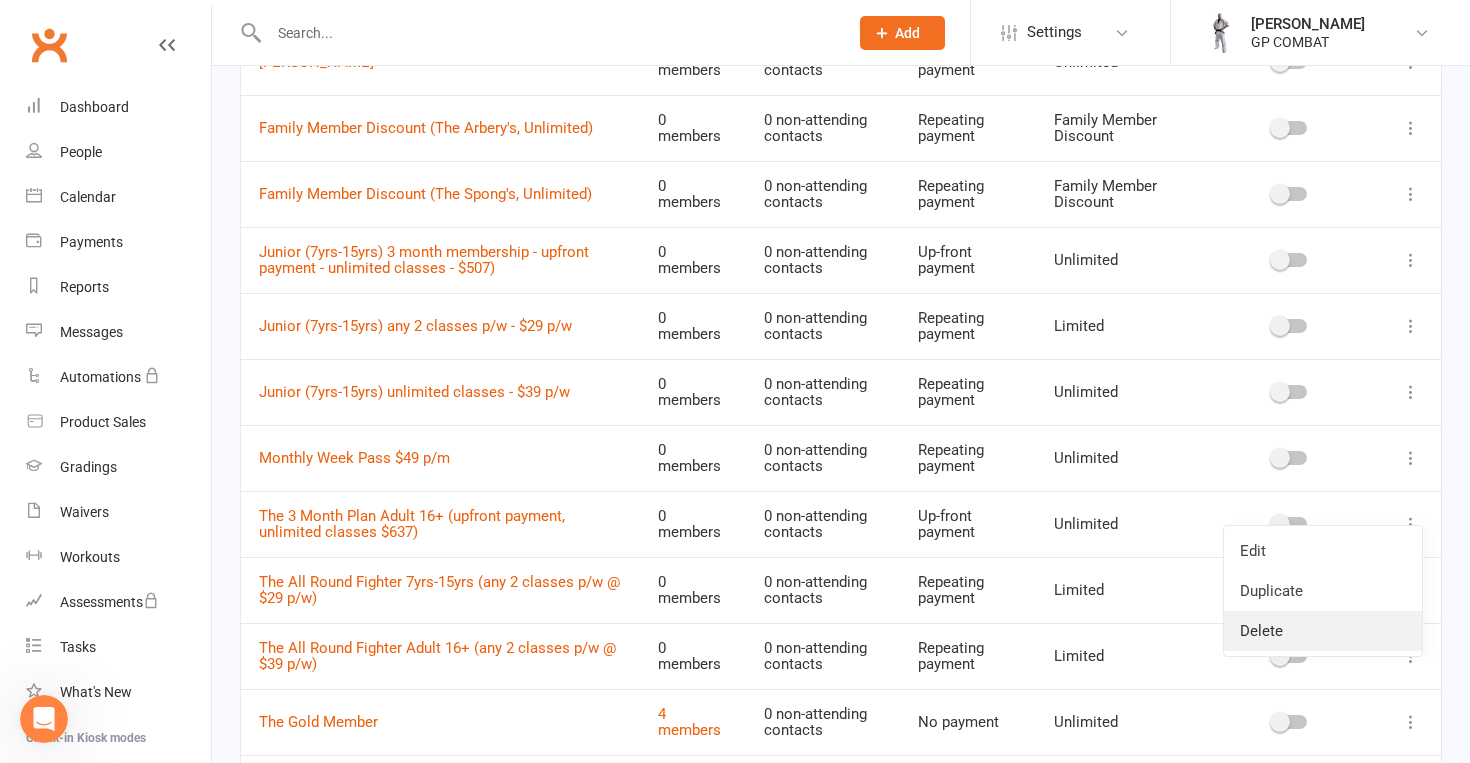 click on "Delete" at bounding box center [1323, 631] 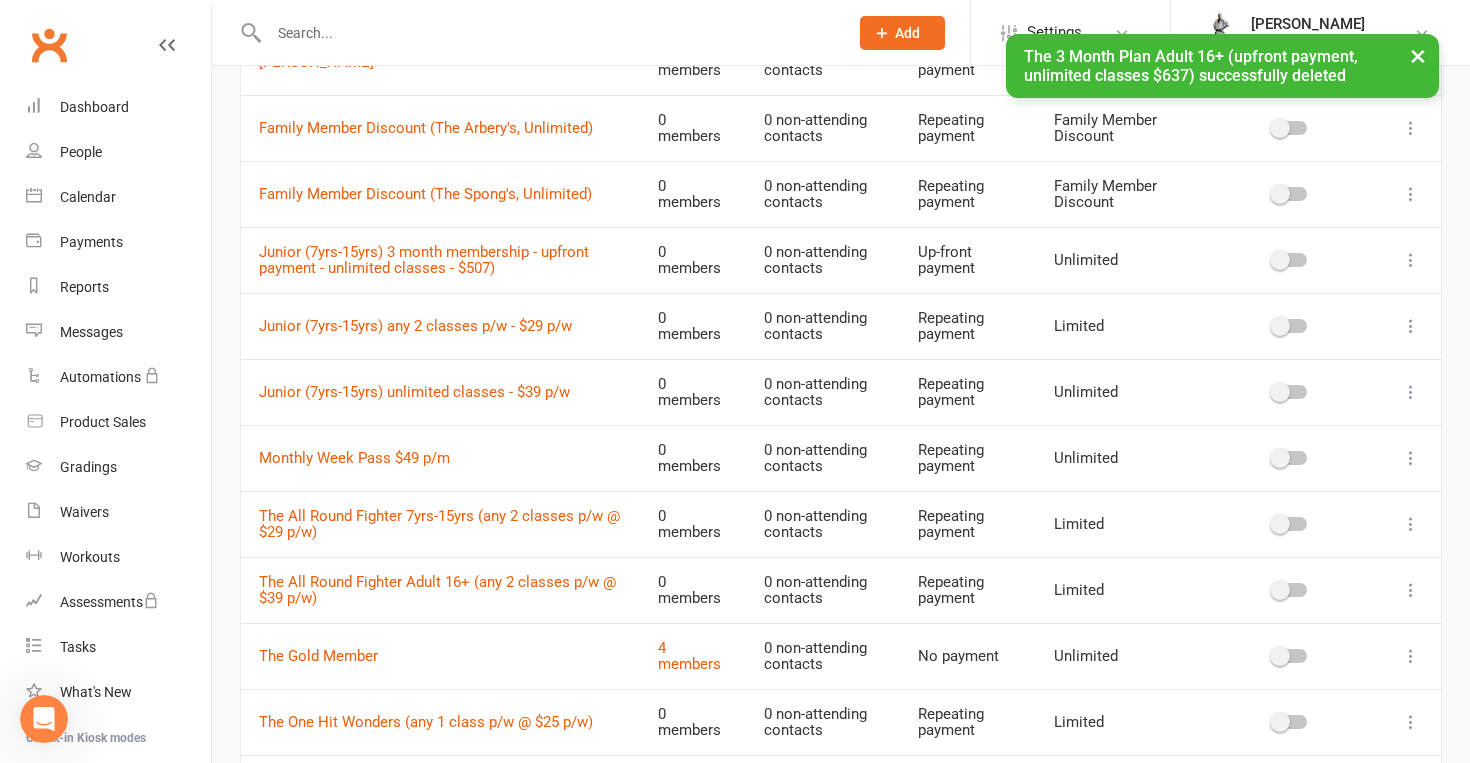 click at bounding box center (1411, 524) 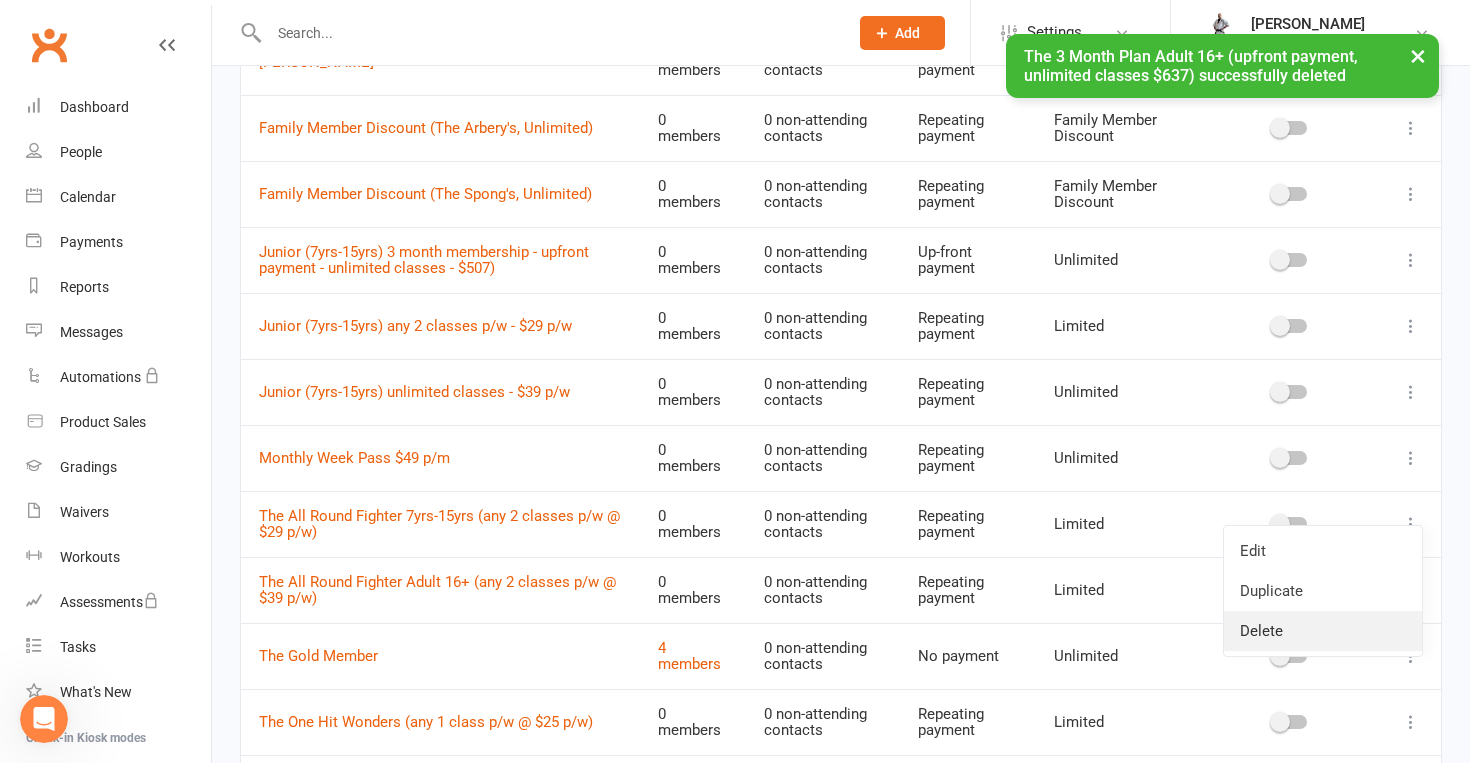 click on "Delete" at bounding box center [1323, 631] 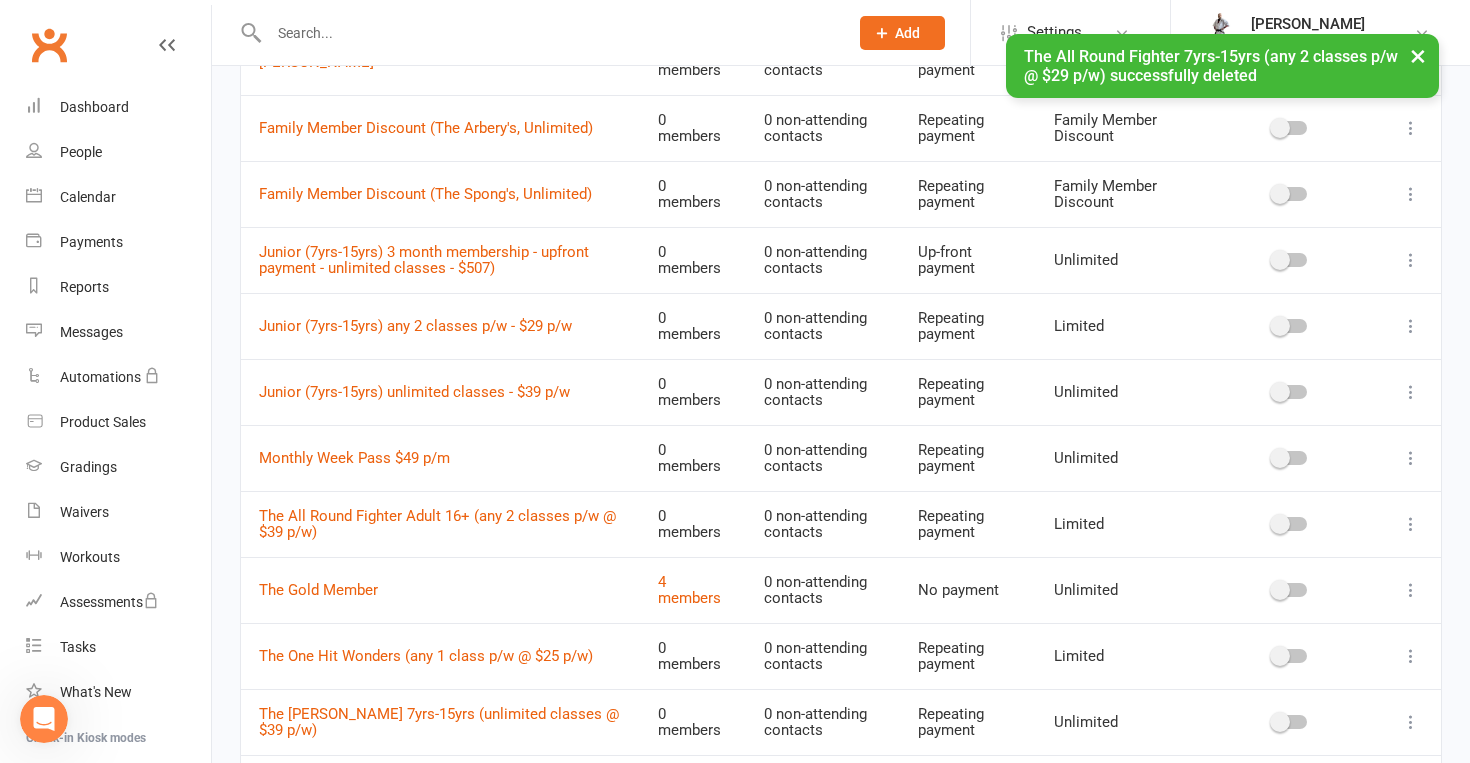 click at bounding box center (1411, 524) 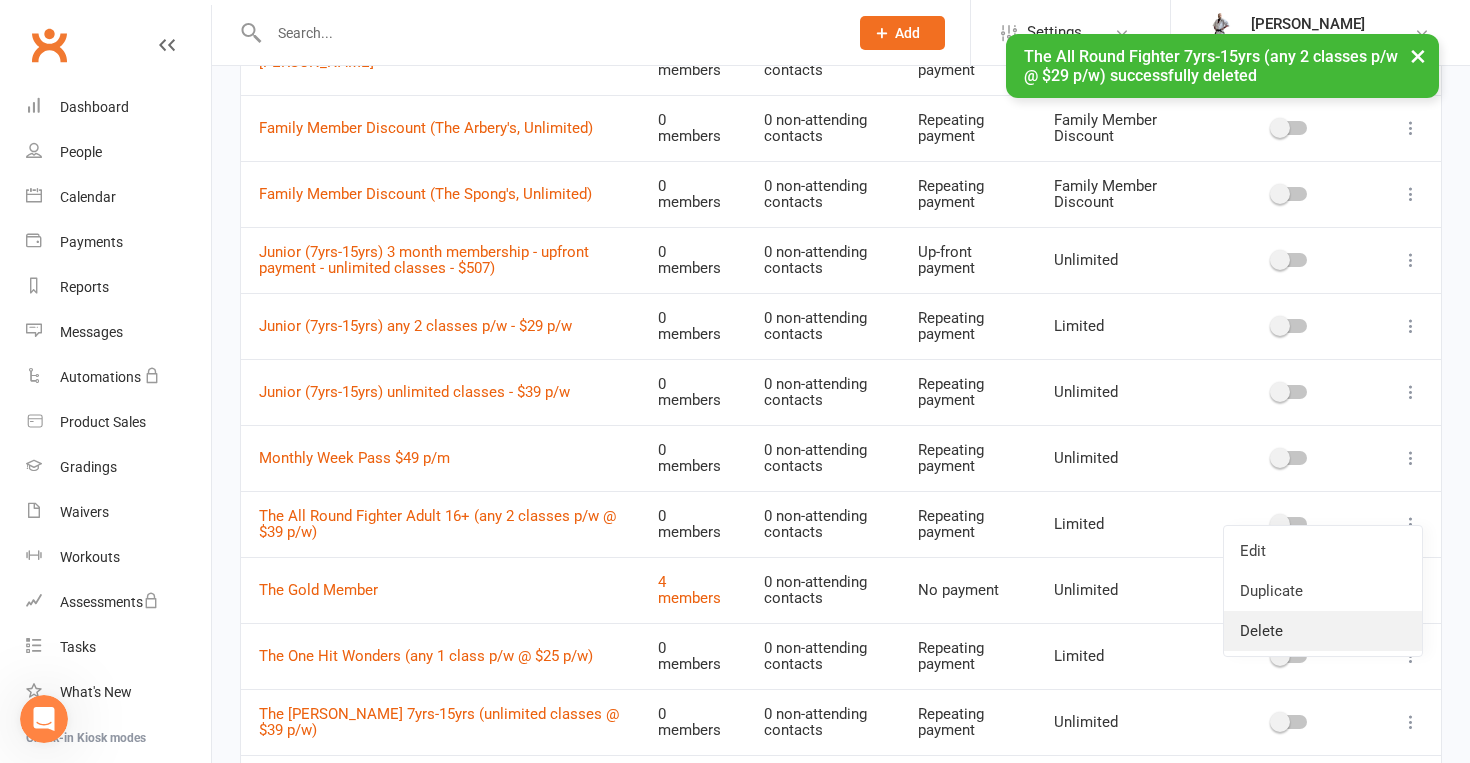 click on "Delete" at bounding box center (1323, 631) 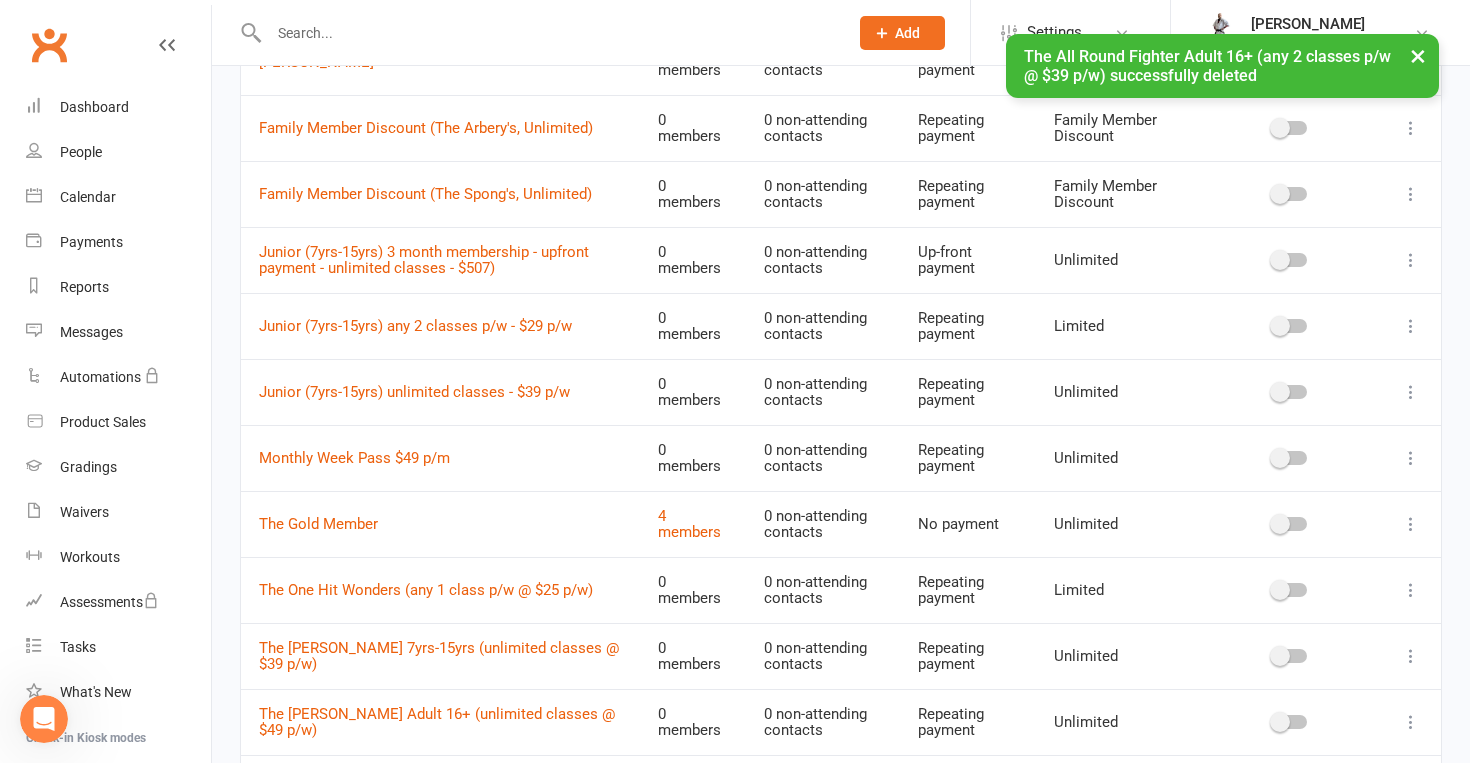 click at bounding box center [1411, 590] 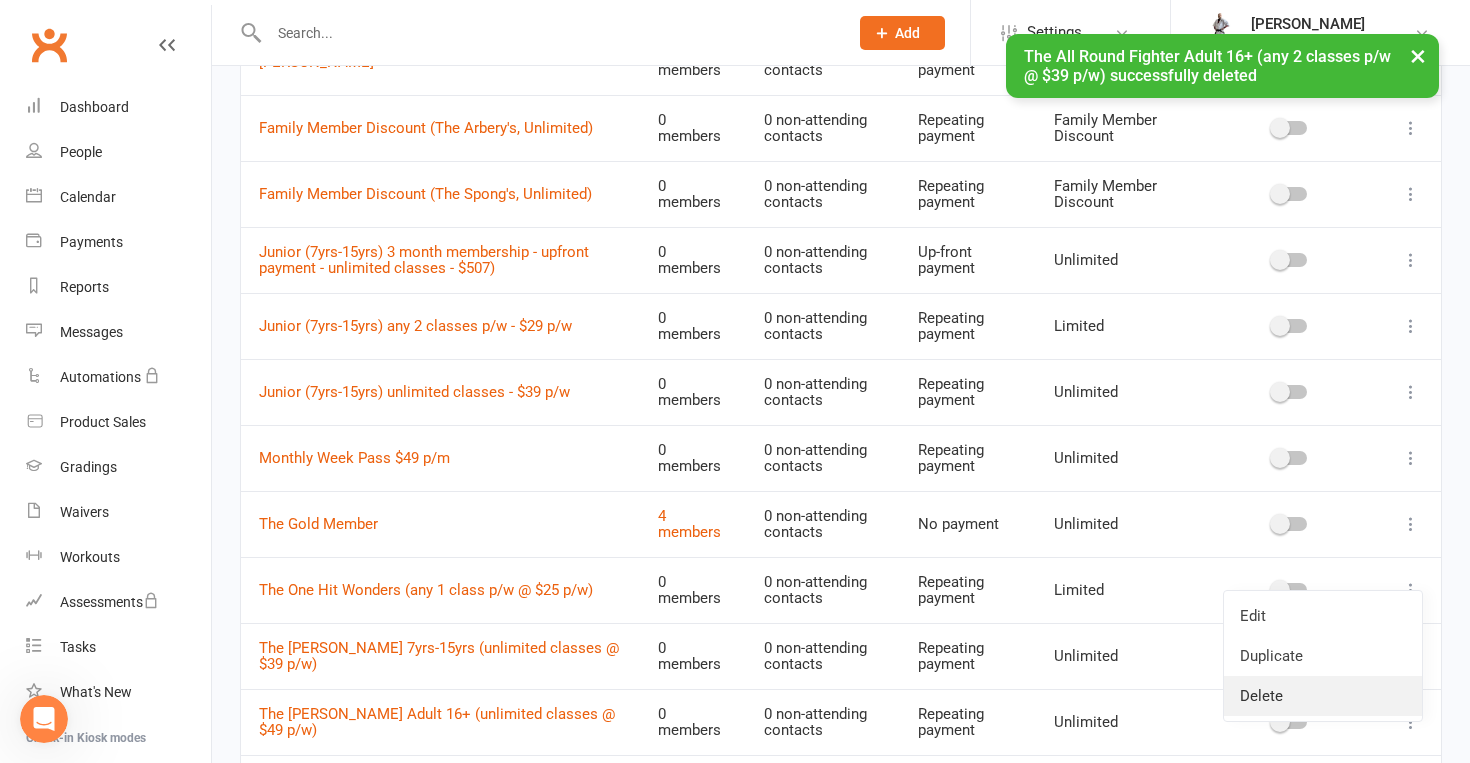 click on "Delete" at bounding box center [1323, 696] 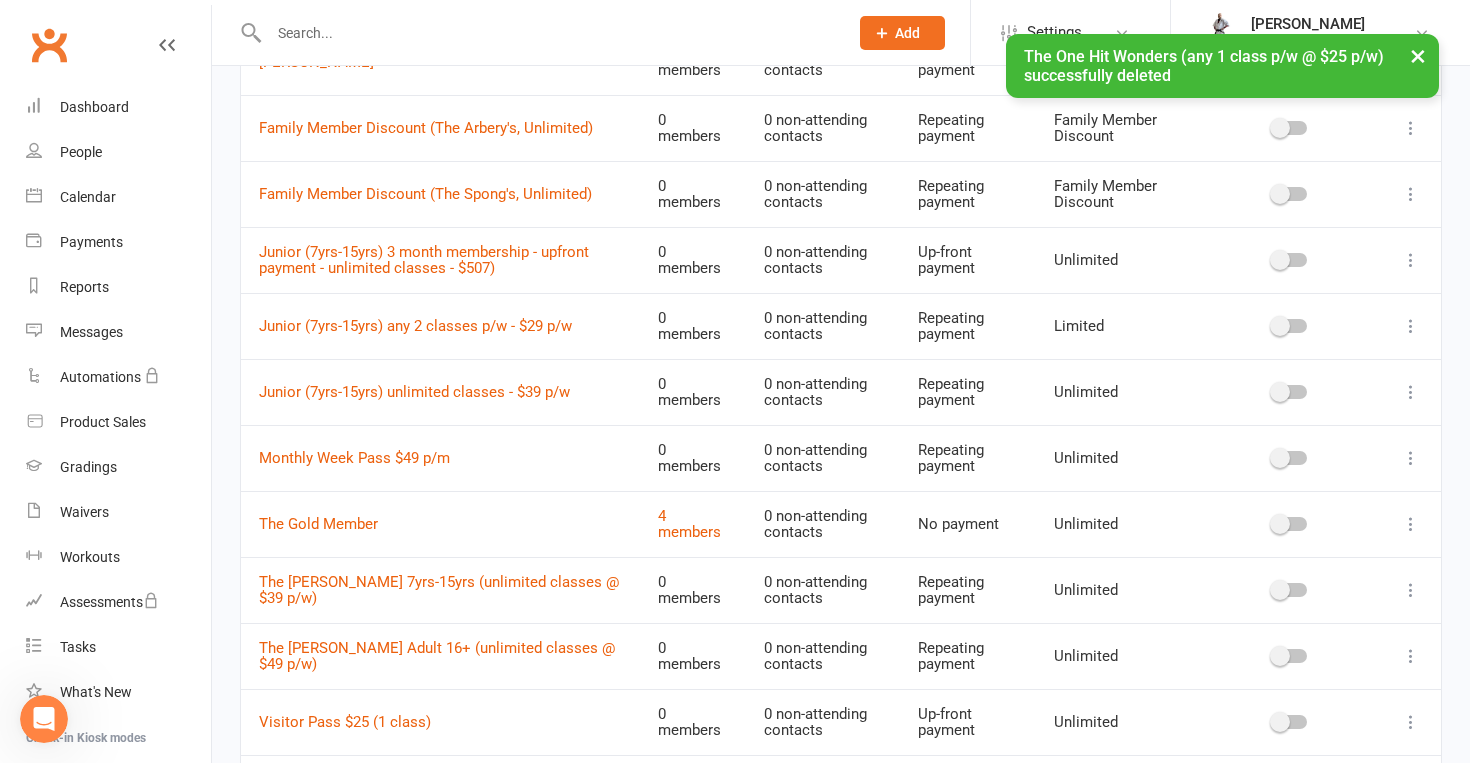 click at bounding box center (1411, 590) 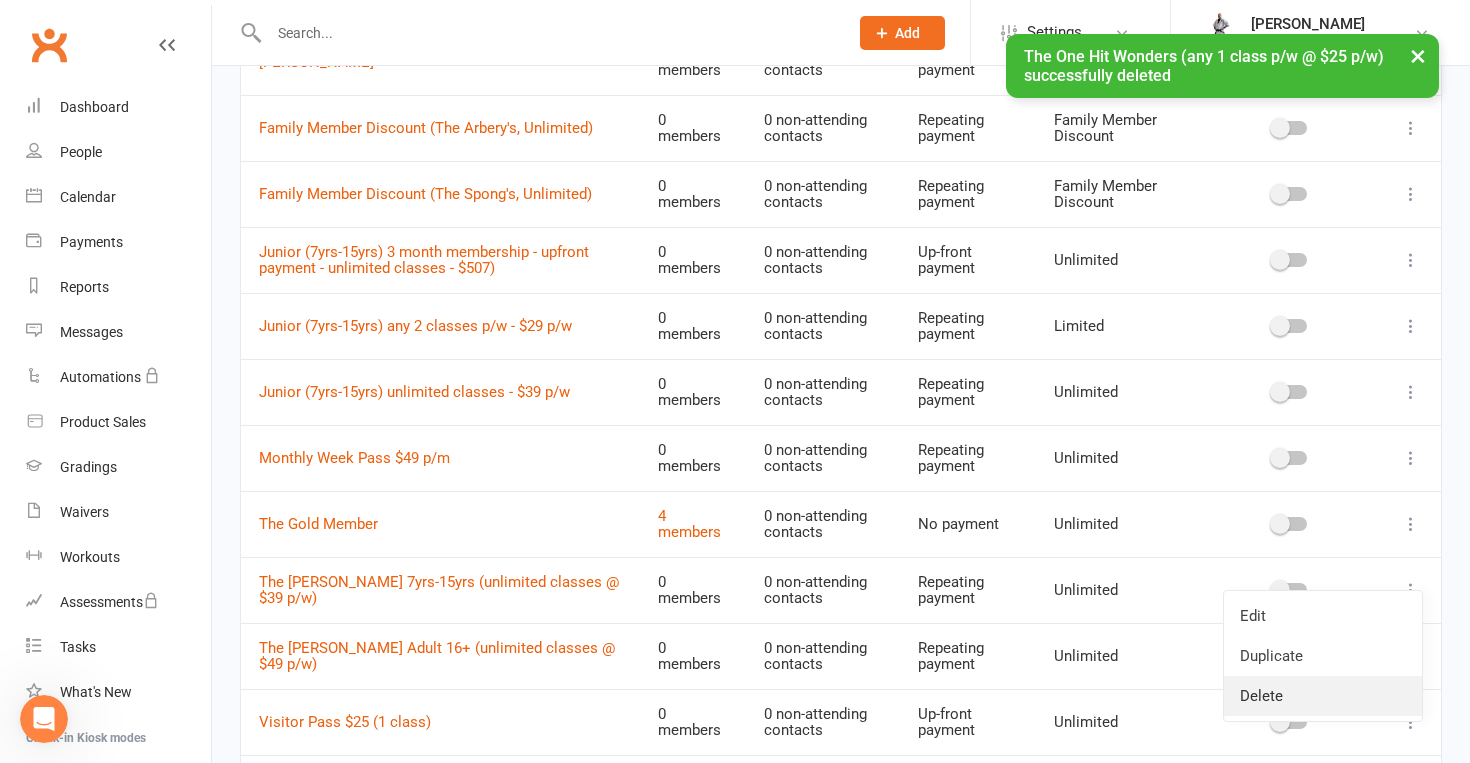 click on "Delete" at bounding box center [1323, 696] 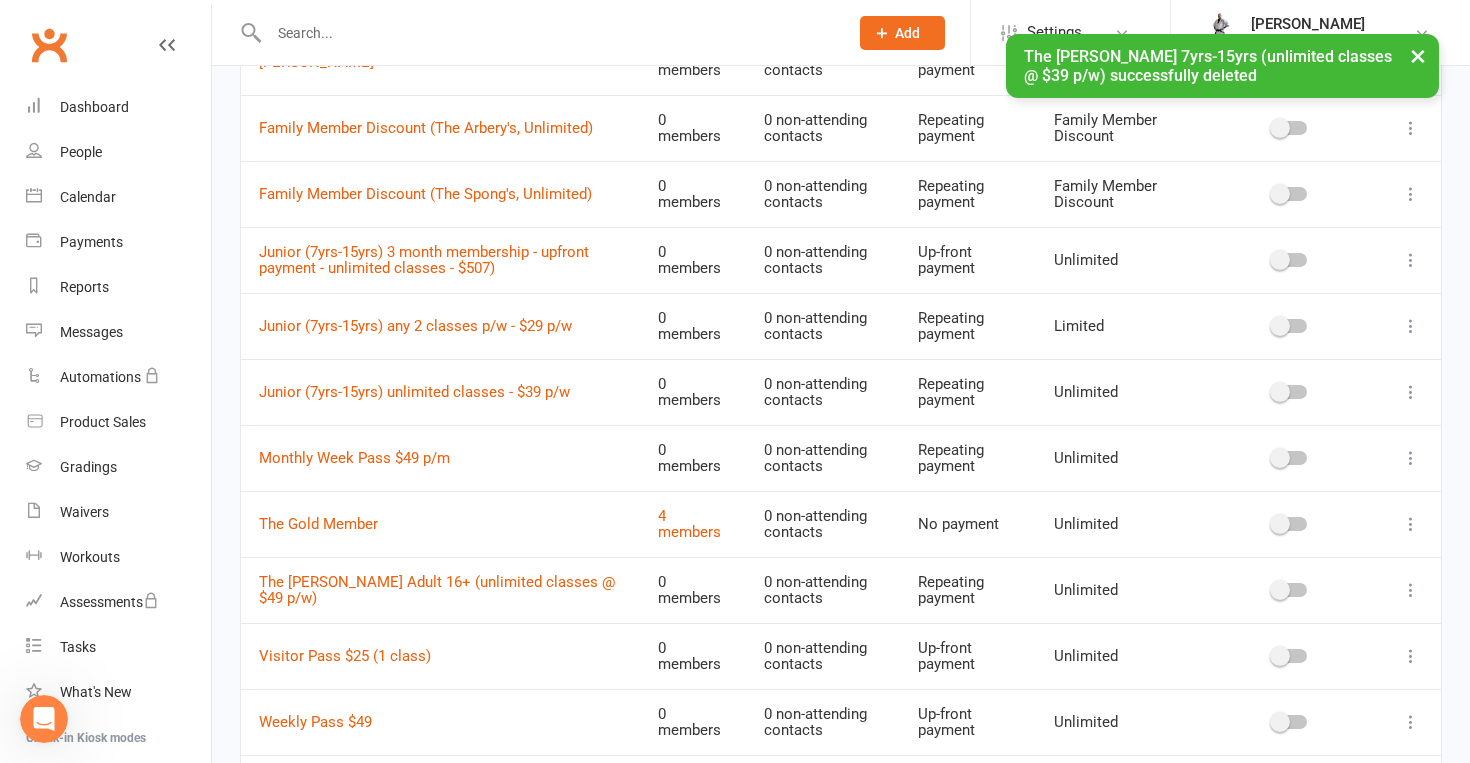 click at bounding box center (1411, 590) 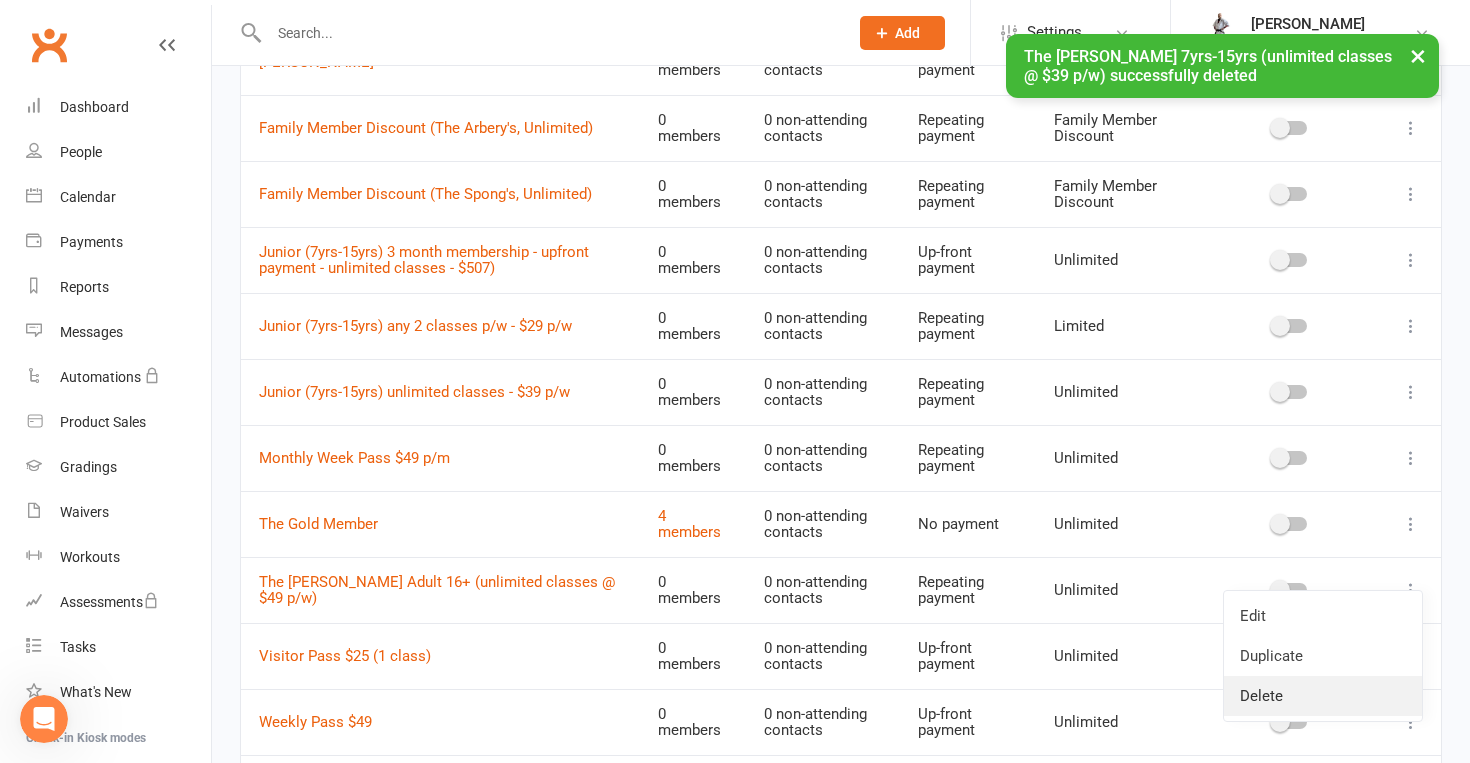 click on "Delete" at bounding box center [1323, 696] 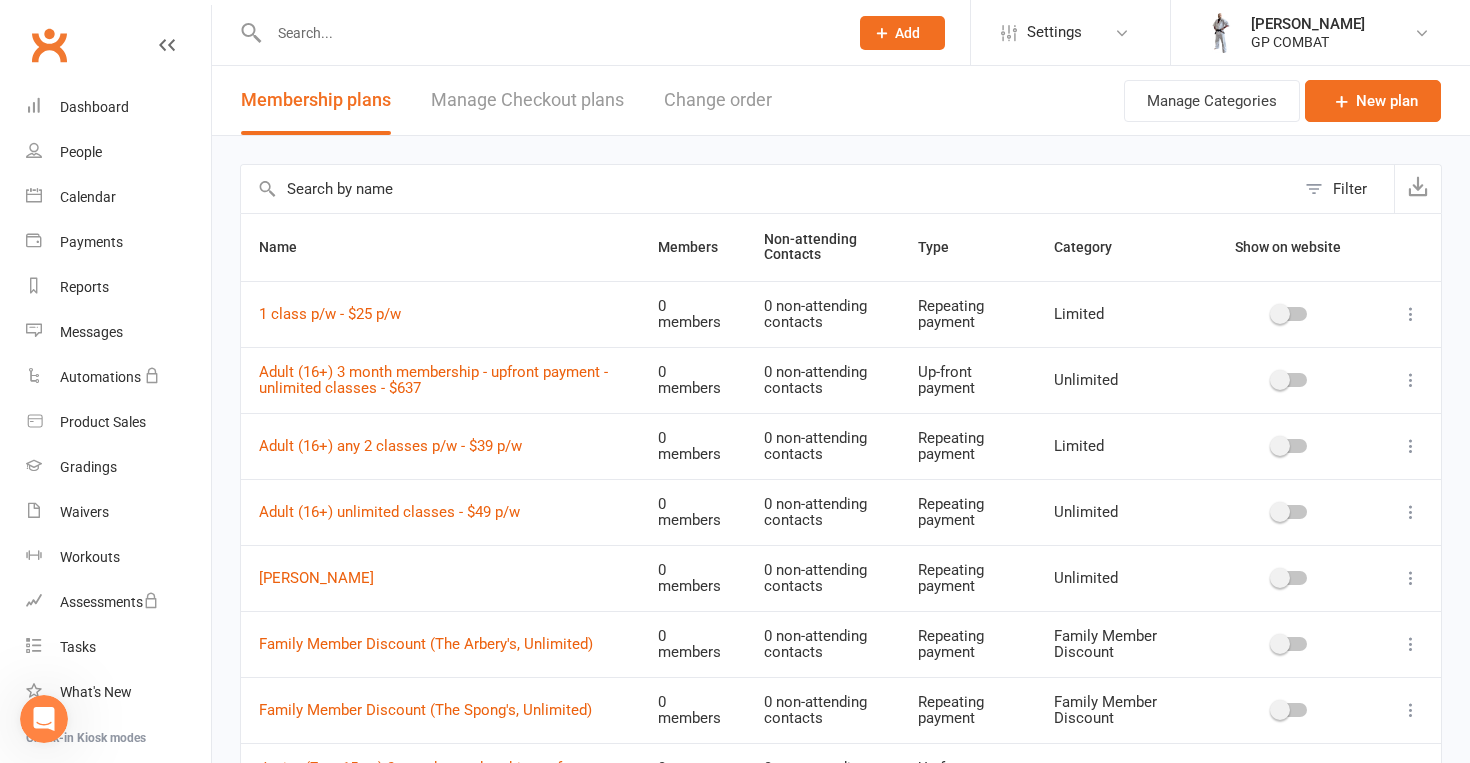 scroll, scrollTop: 0, scrollLeft: 0, axis: both 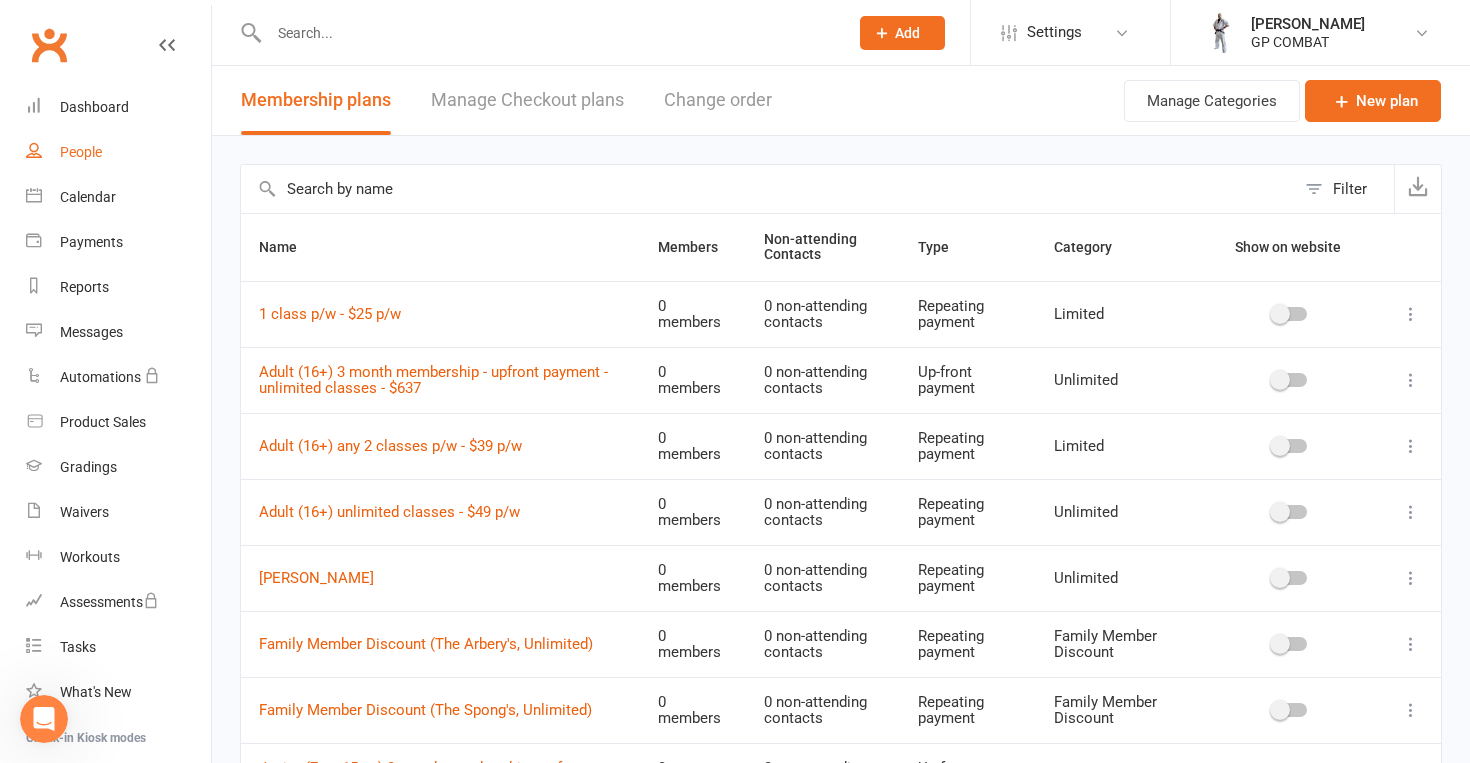 click on "People" at bounding box center (81, 152) 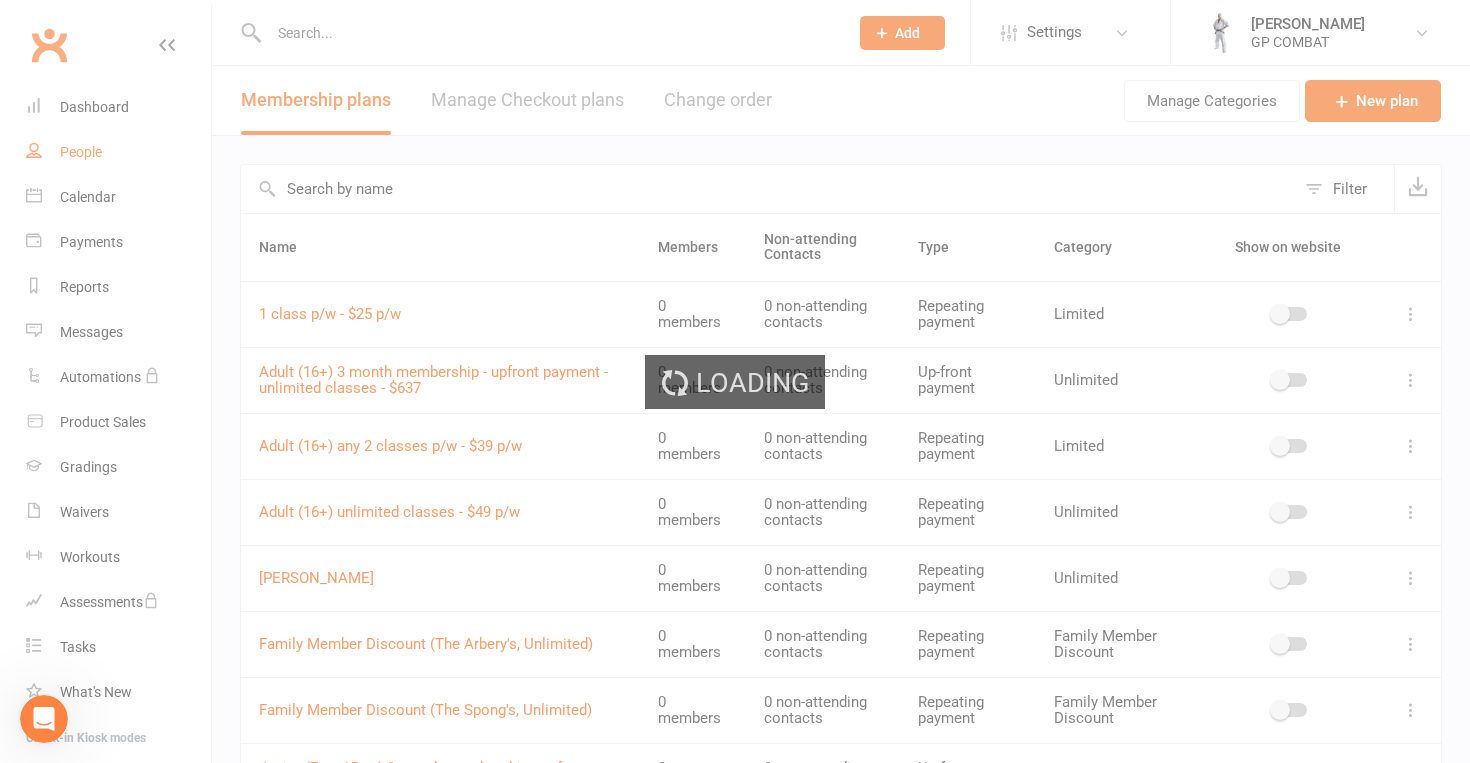 select on "50" 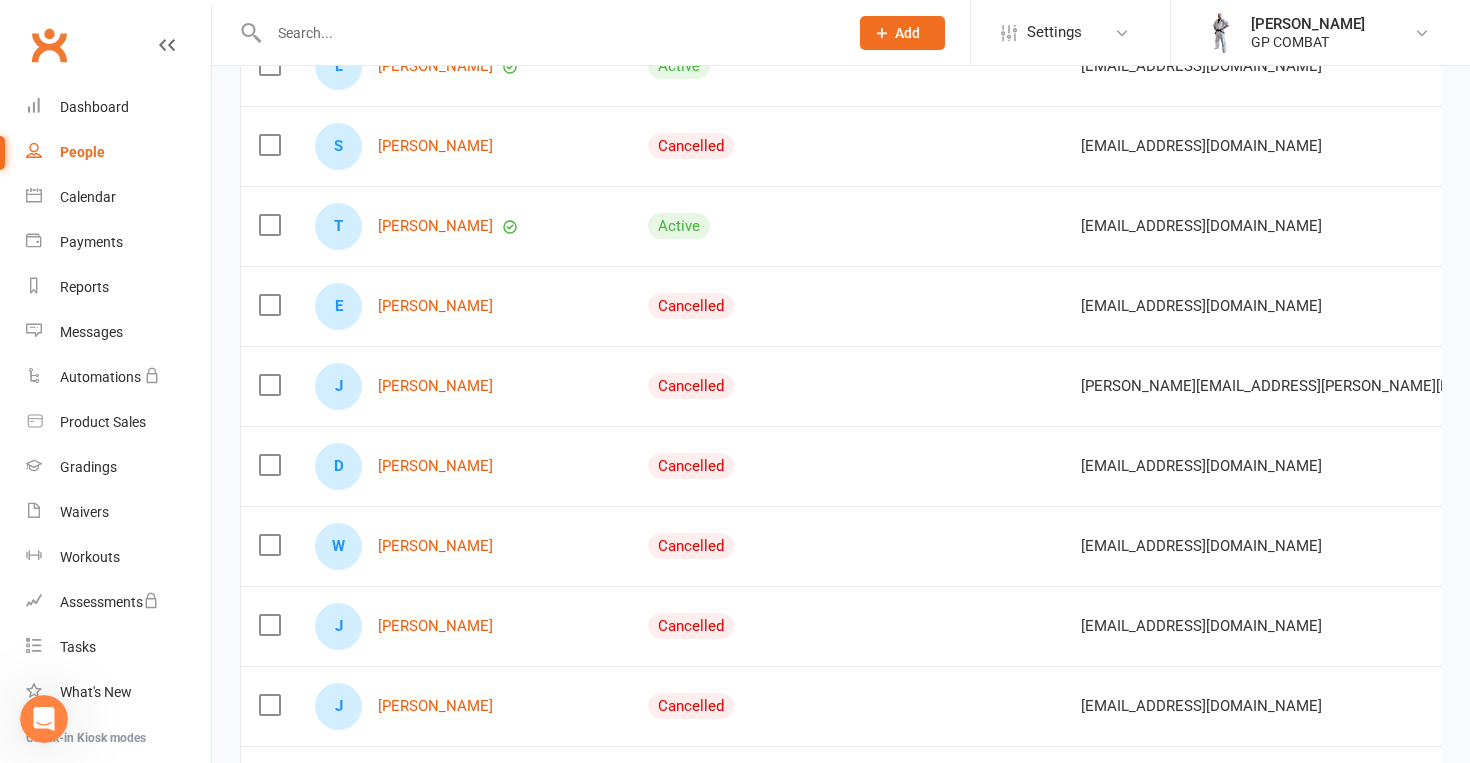 scroll, scrollTop: 1133, scrollLeft: 0, axis: vertical 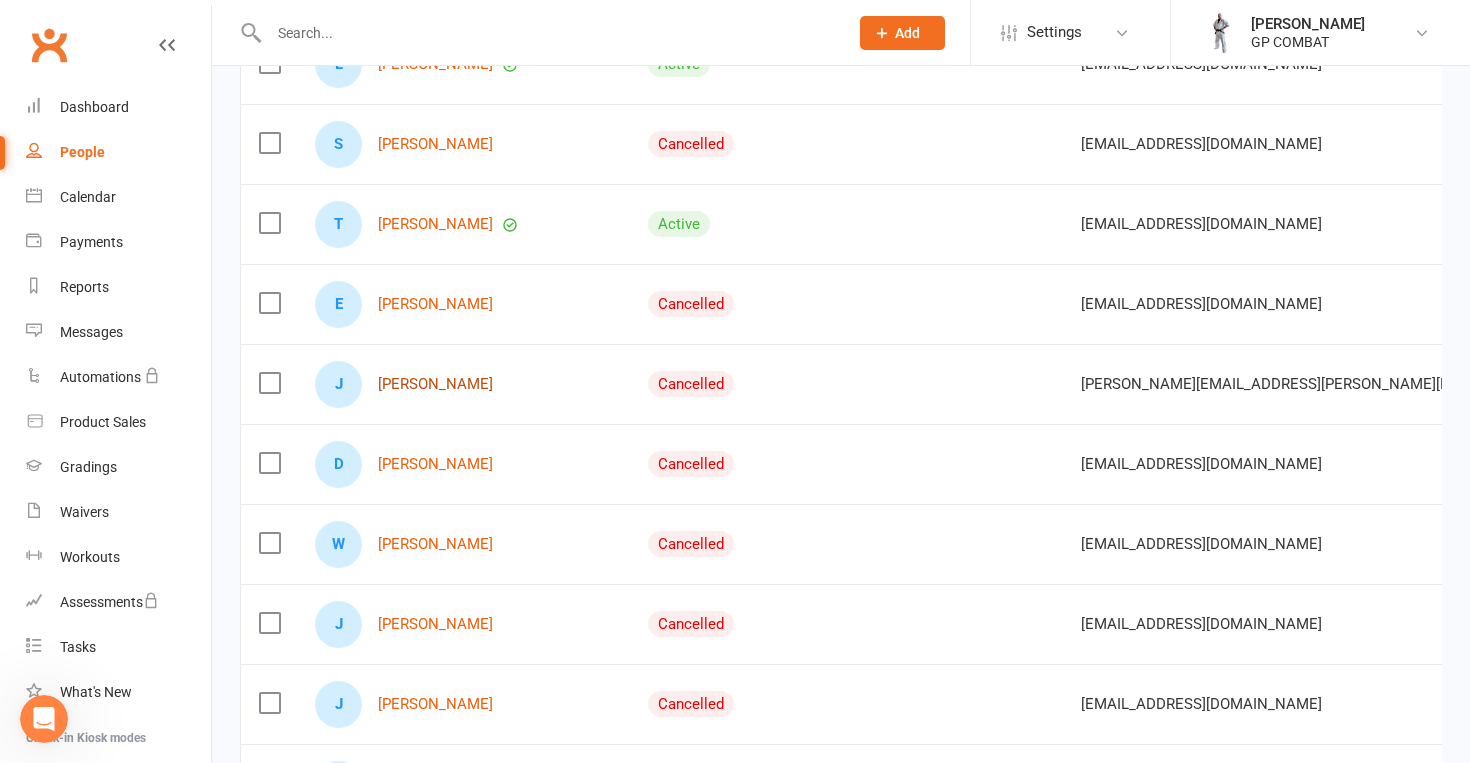 click on "Justin Spong" at bounding box center (435, 384) 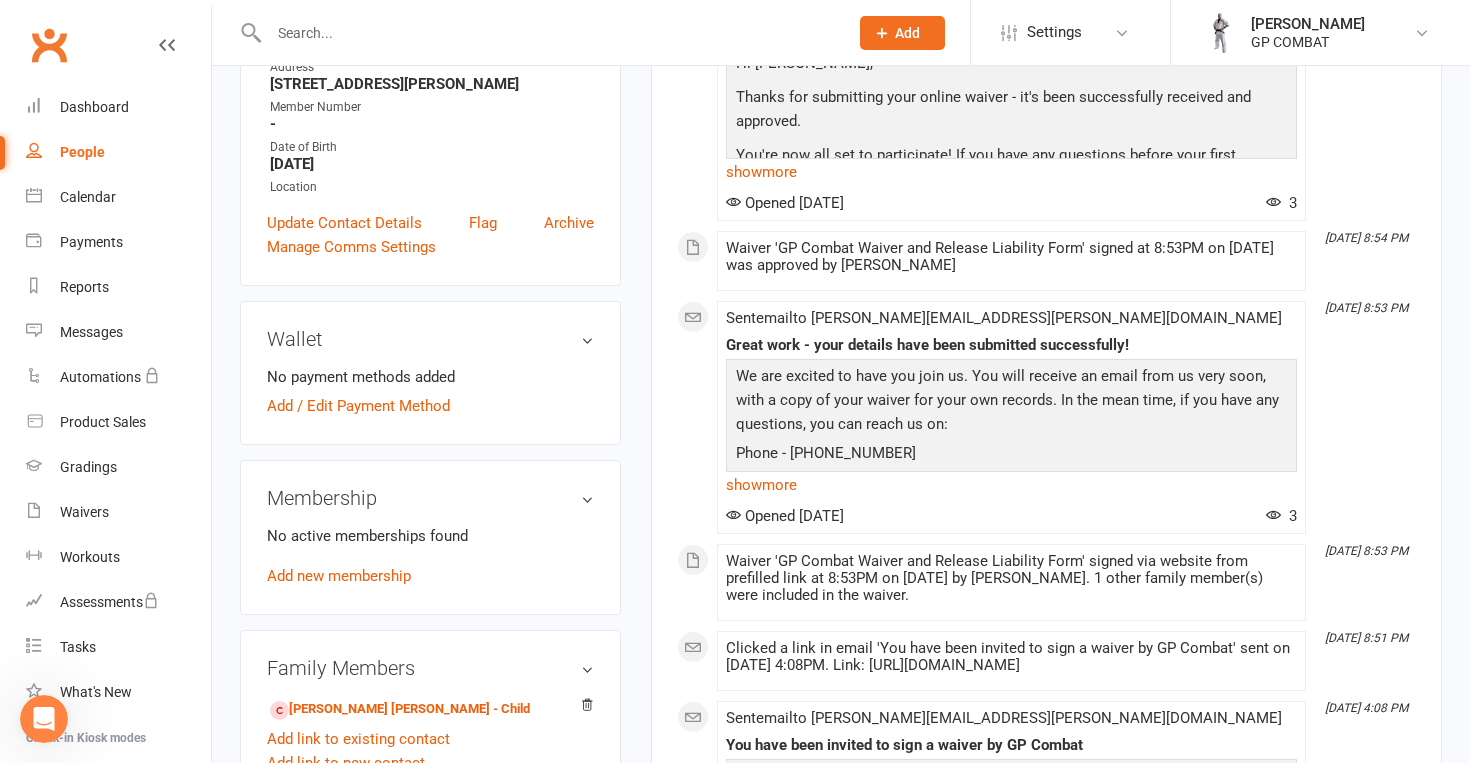 scroll, scrollTop: 441, scrollLeft: 0, axis: vertical 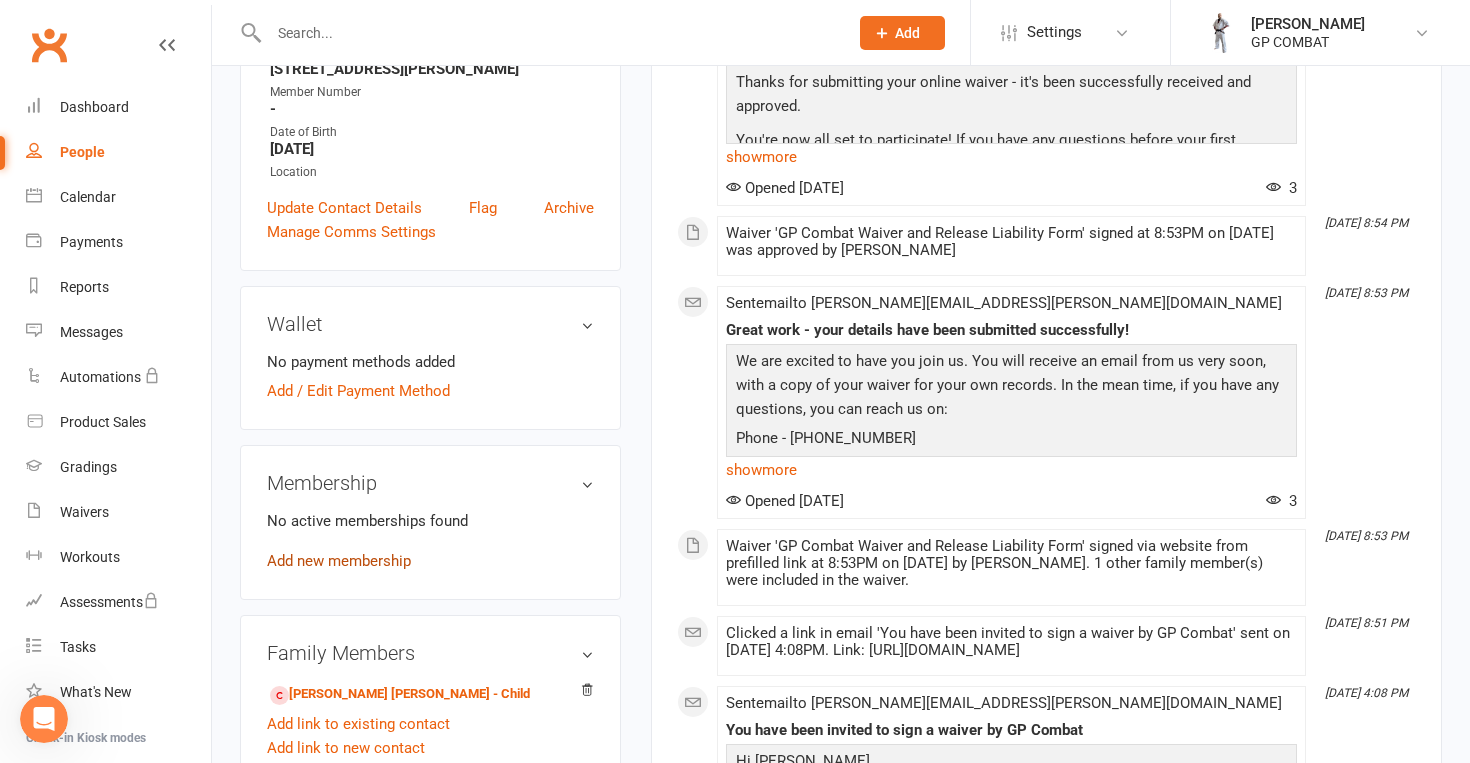 click on "Add new membership" at bounding box center (339, 561) 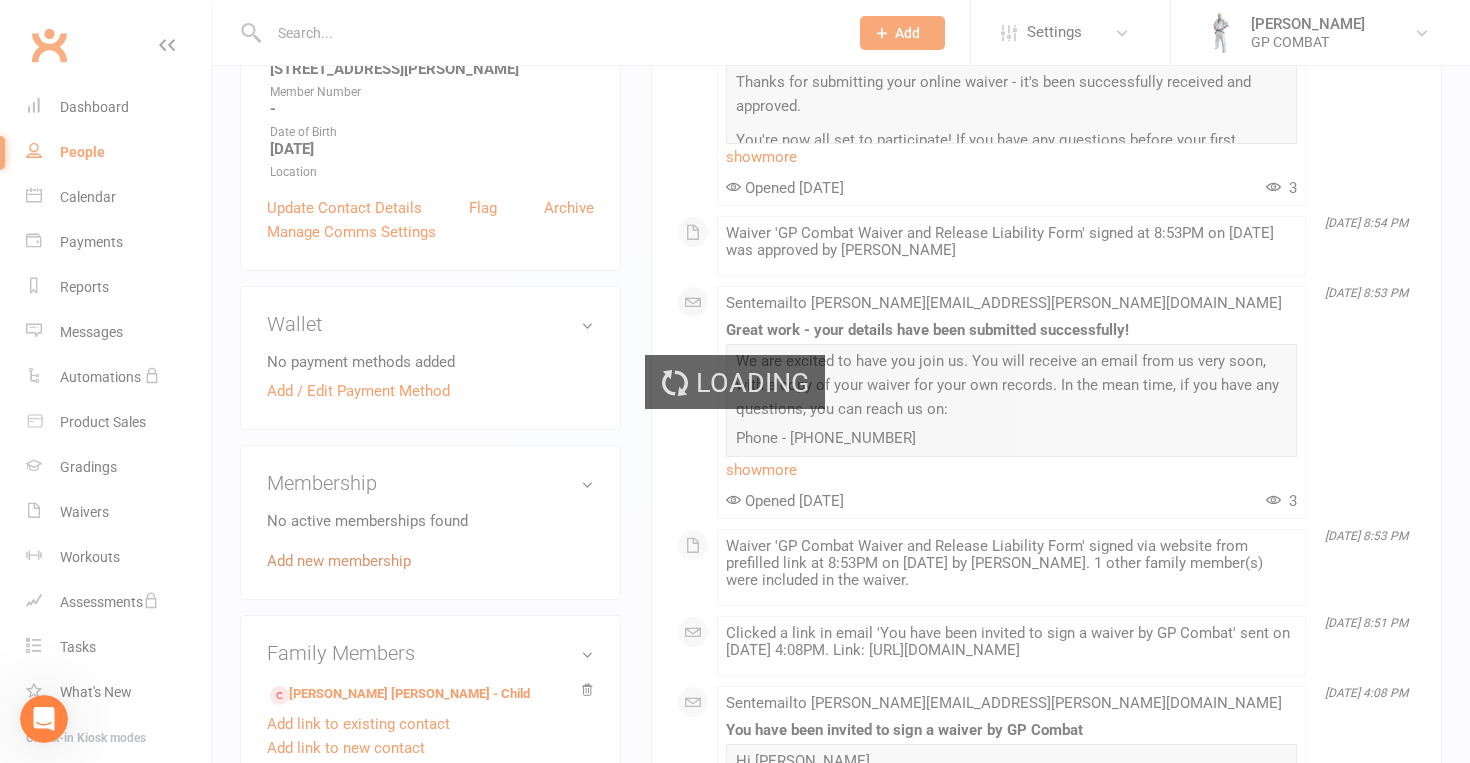 scroll, scrollTop: 0, scrollLeft: 0, axis: both 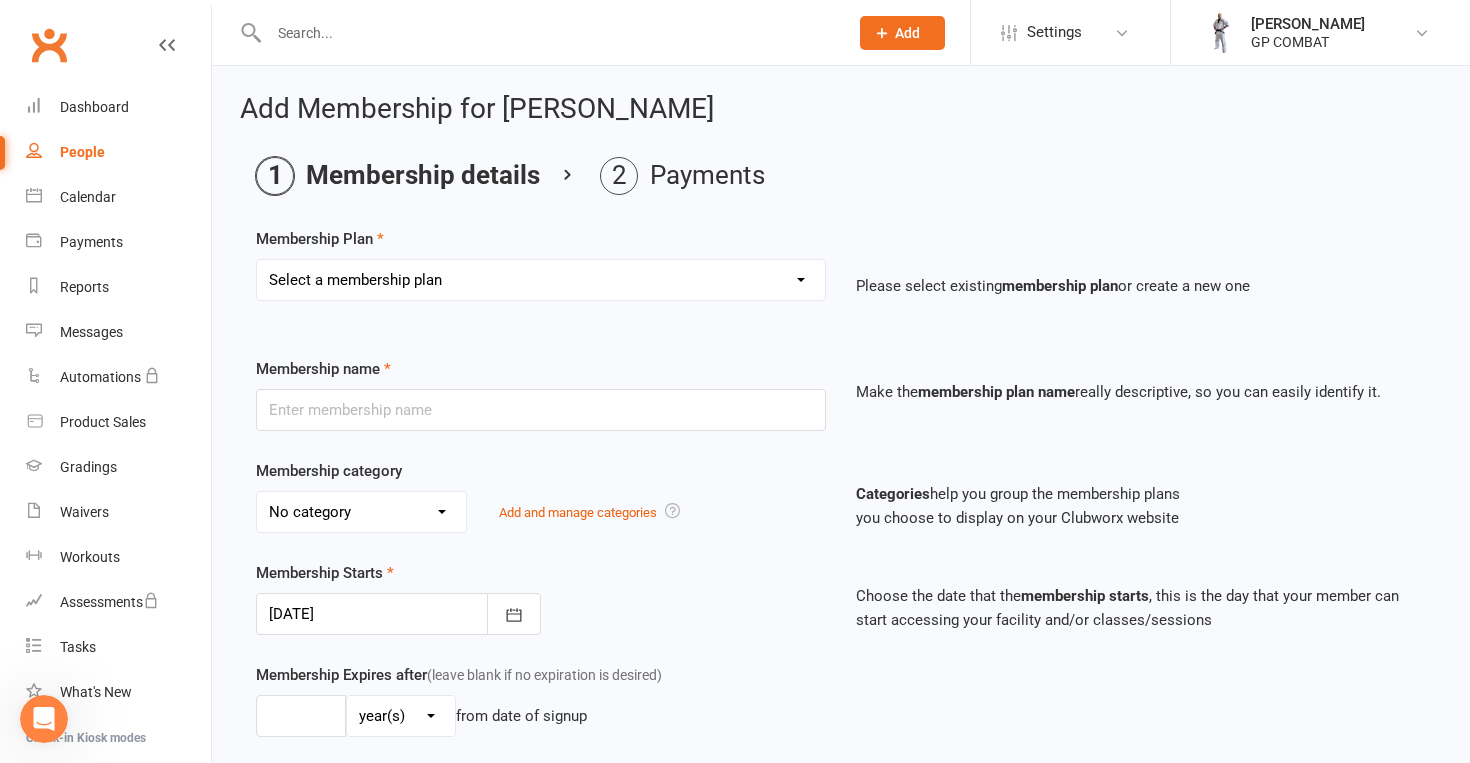 click on "People" at bounding box center [82, 152] 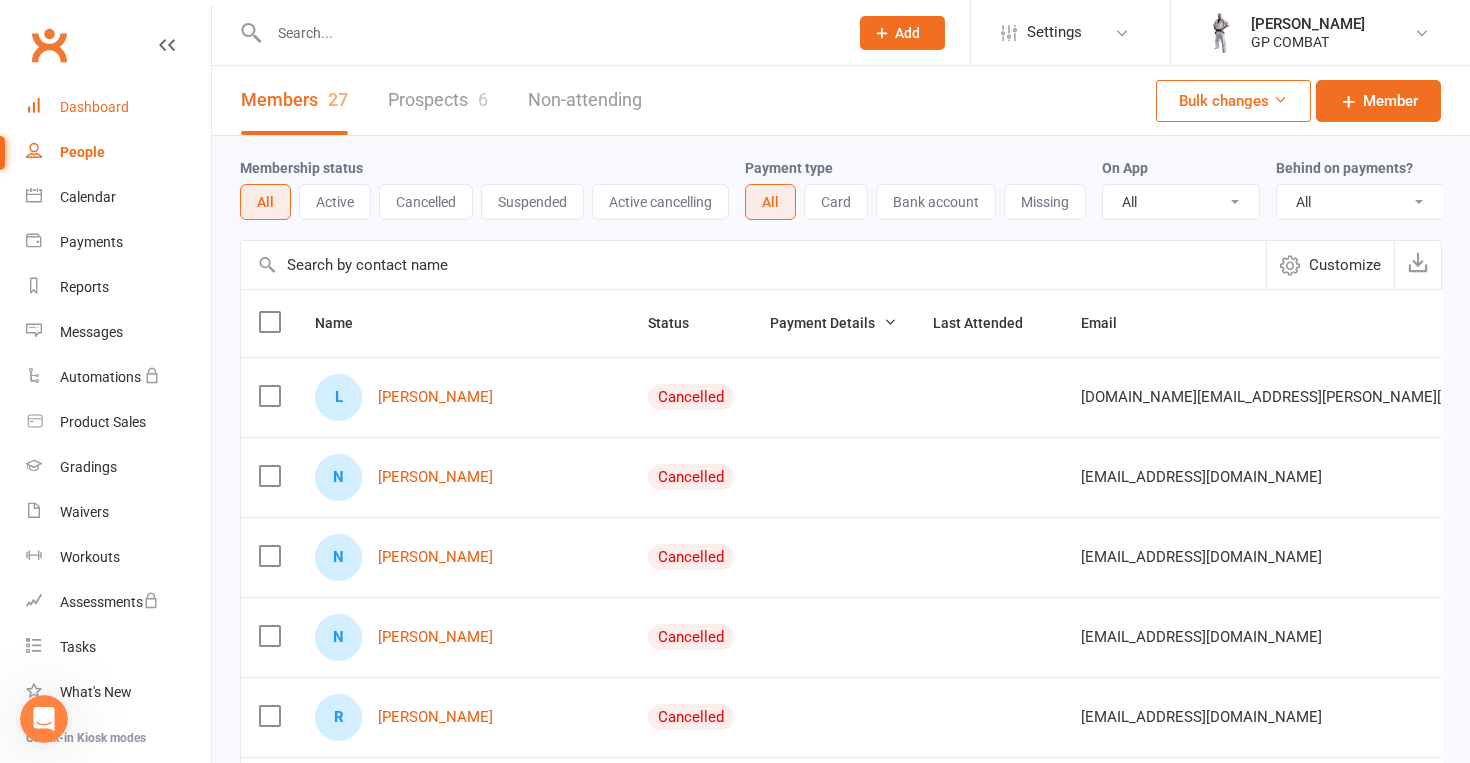 click on "Dashboard" at bounding box center (94, 107) 